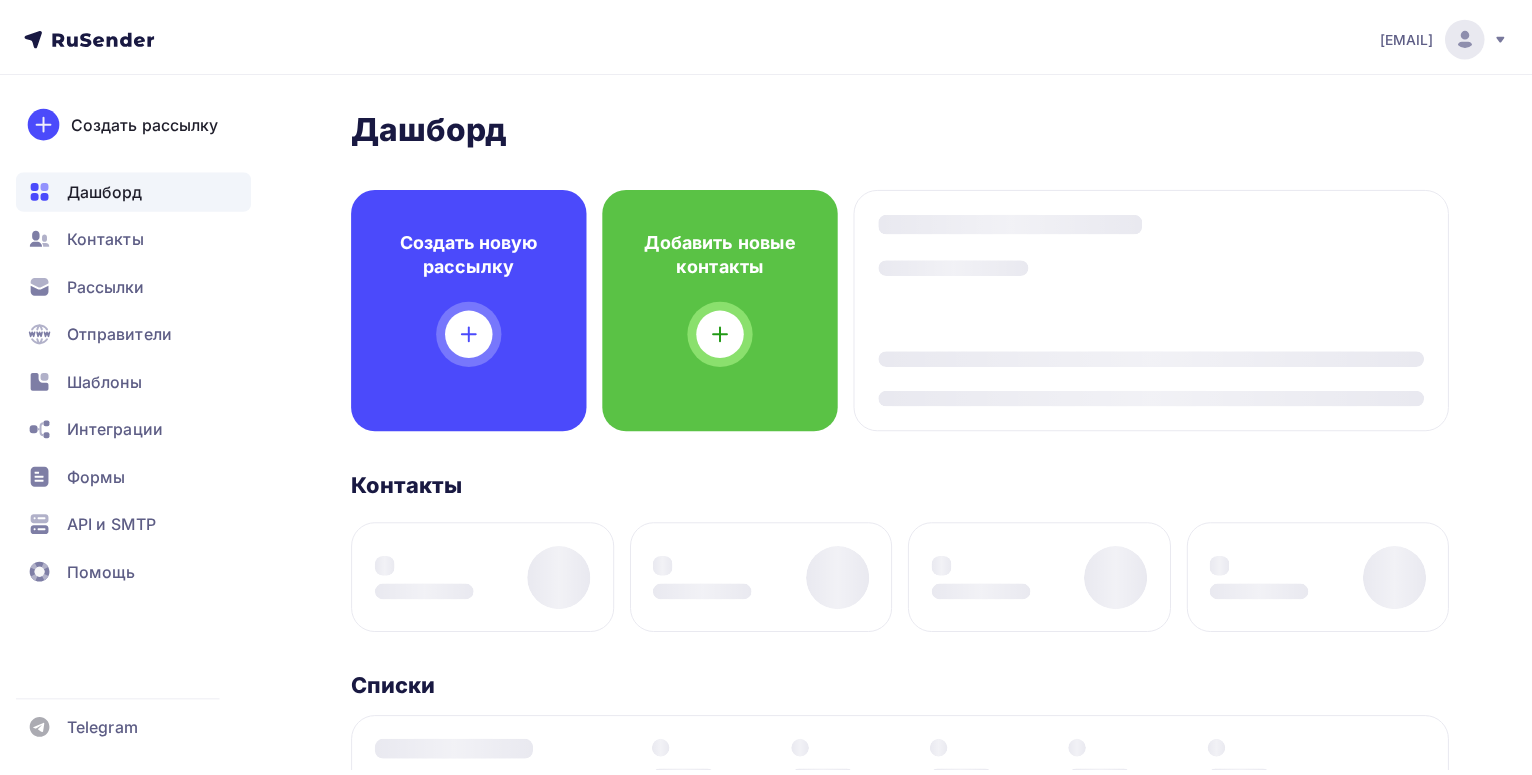 scroll, scrollTop: 0, scrollLeft: 0, axis: both 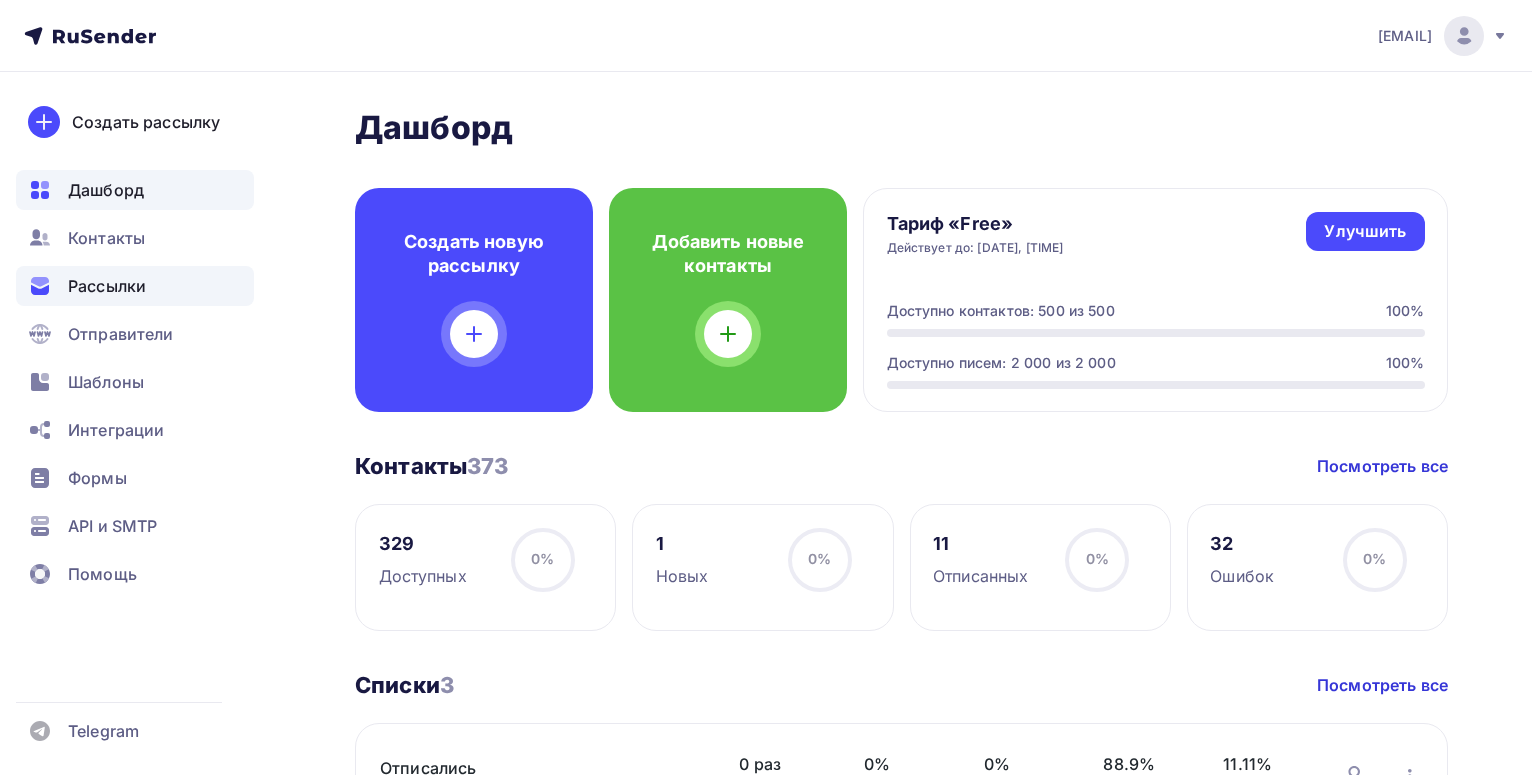 click on "Рассылки" at bounding box center [107, 286] 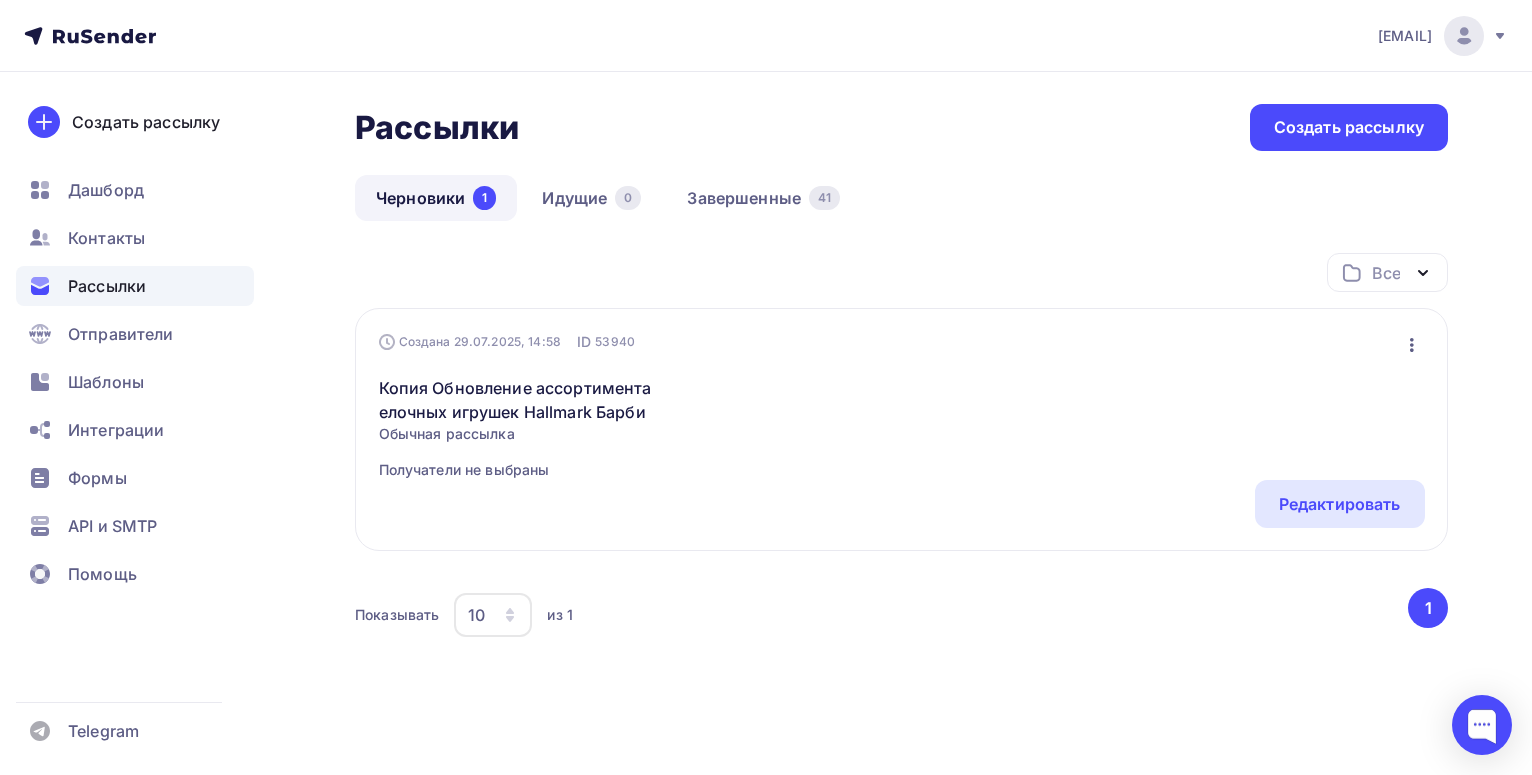 click on "Черновики
1" at bounding box center [436, 198] 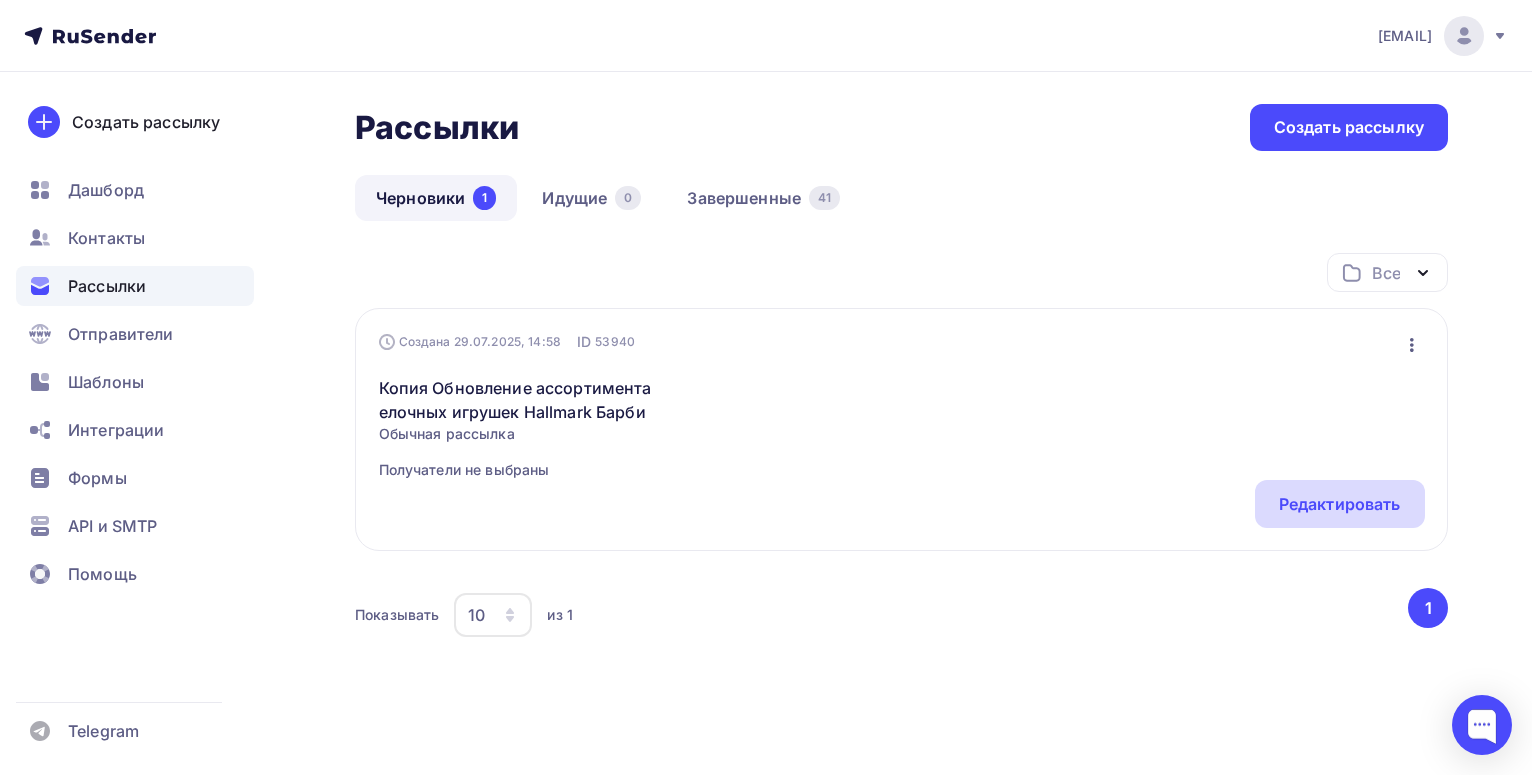 click on "Редактировать" at bounding box center [1340, 504] 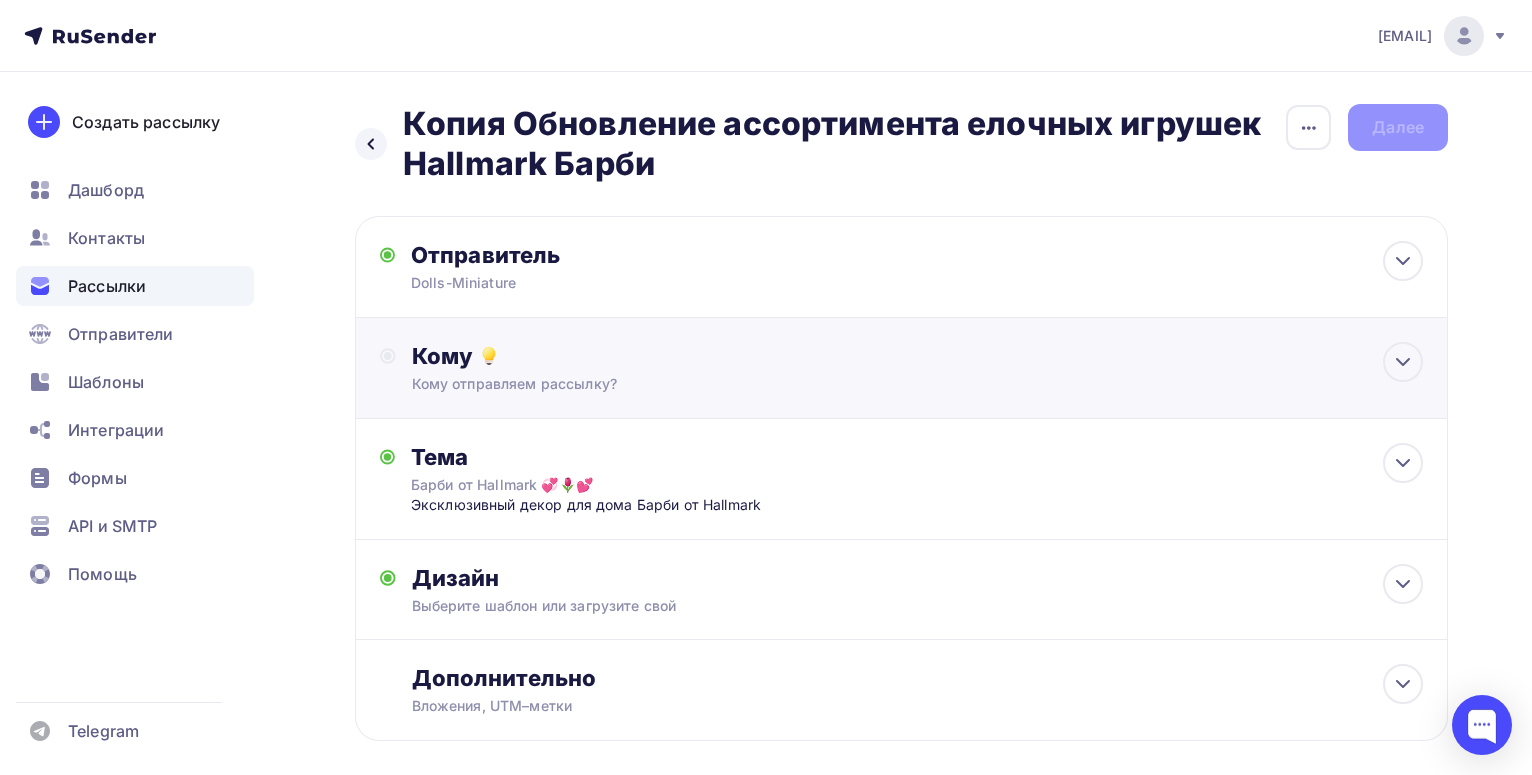 scroll, scrollTop: 95, scrollLeft: 0, axis: vertical 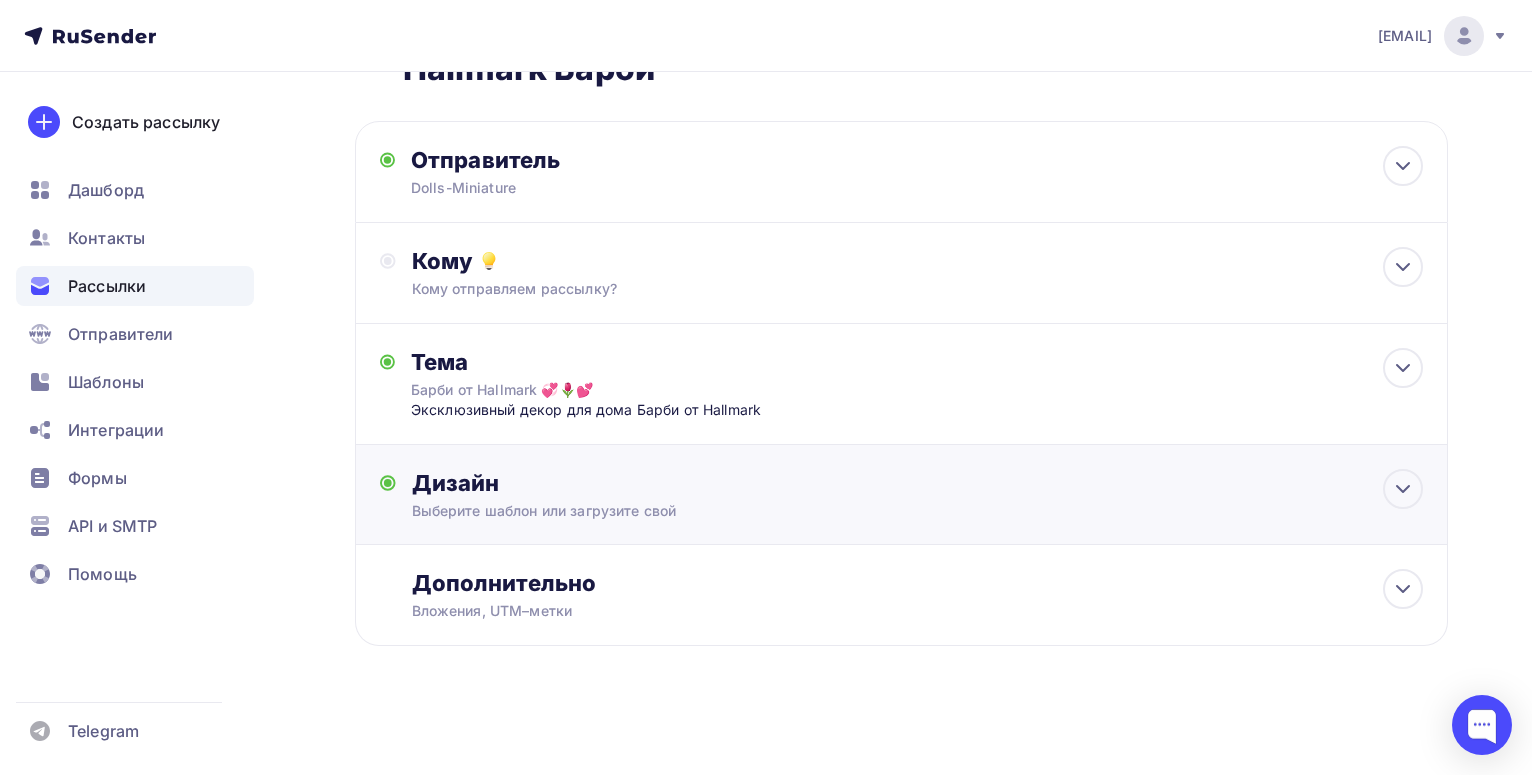 click on "Дизайн   Выберите шаблон или загрузите свой     Размер письма: 122 Kb     Заменить шаблон
Редактировать" at bounding box center (901, 495) 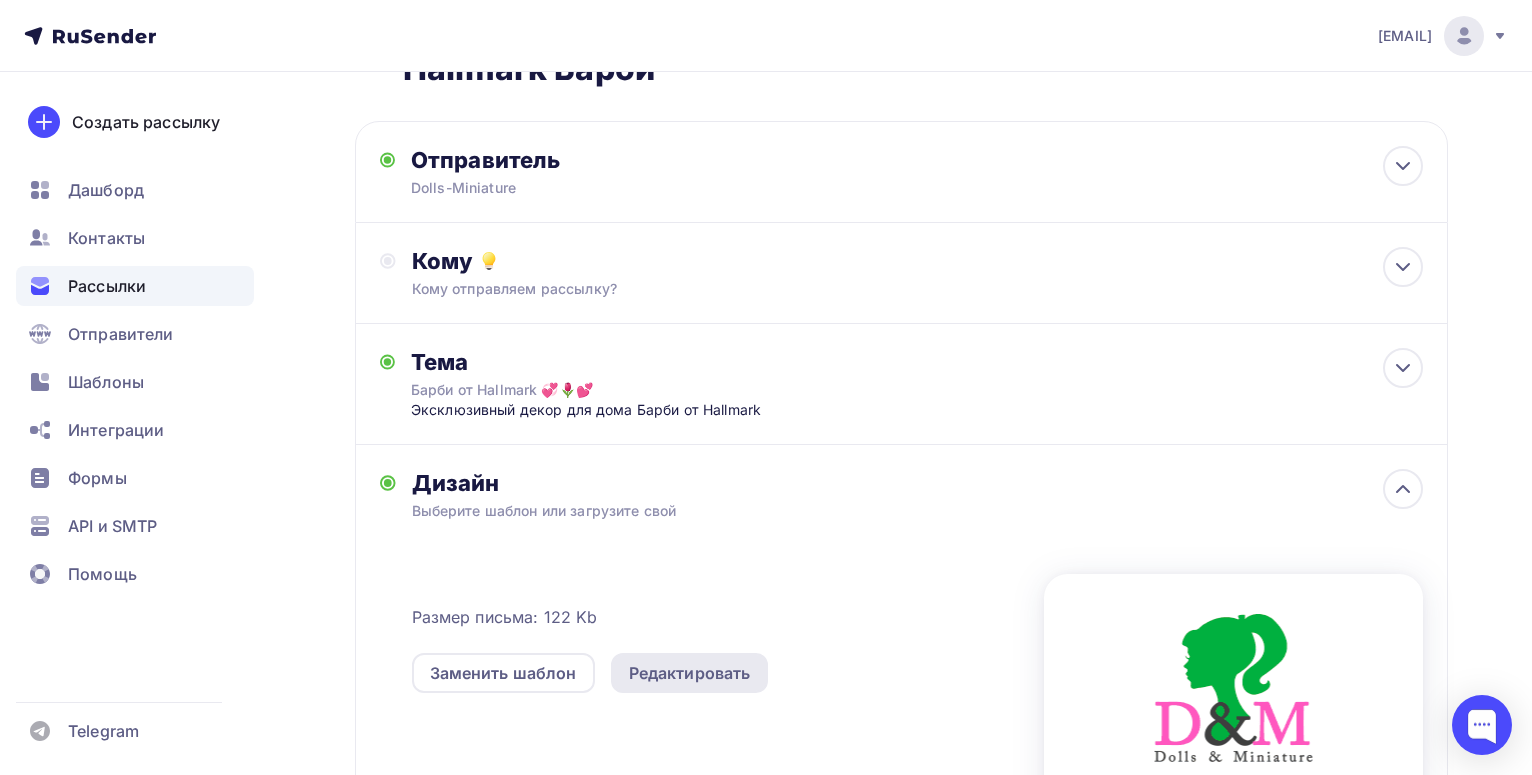 click on "Редактировать" at bounding box center (690, 673) 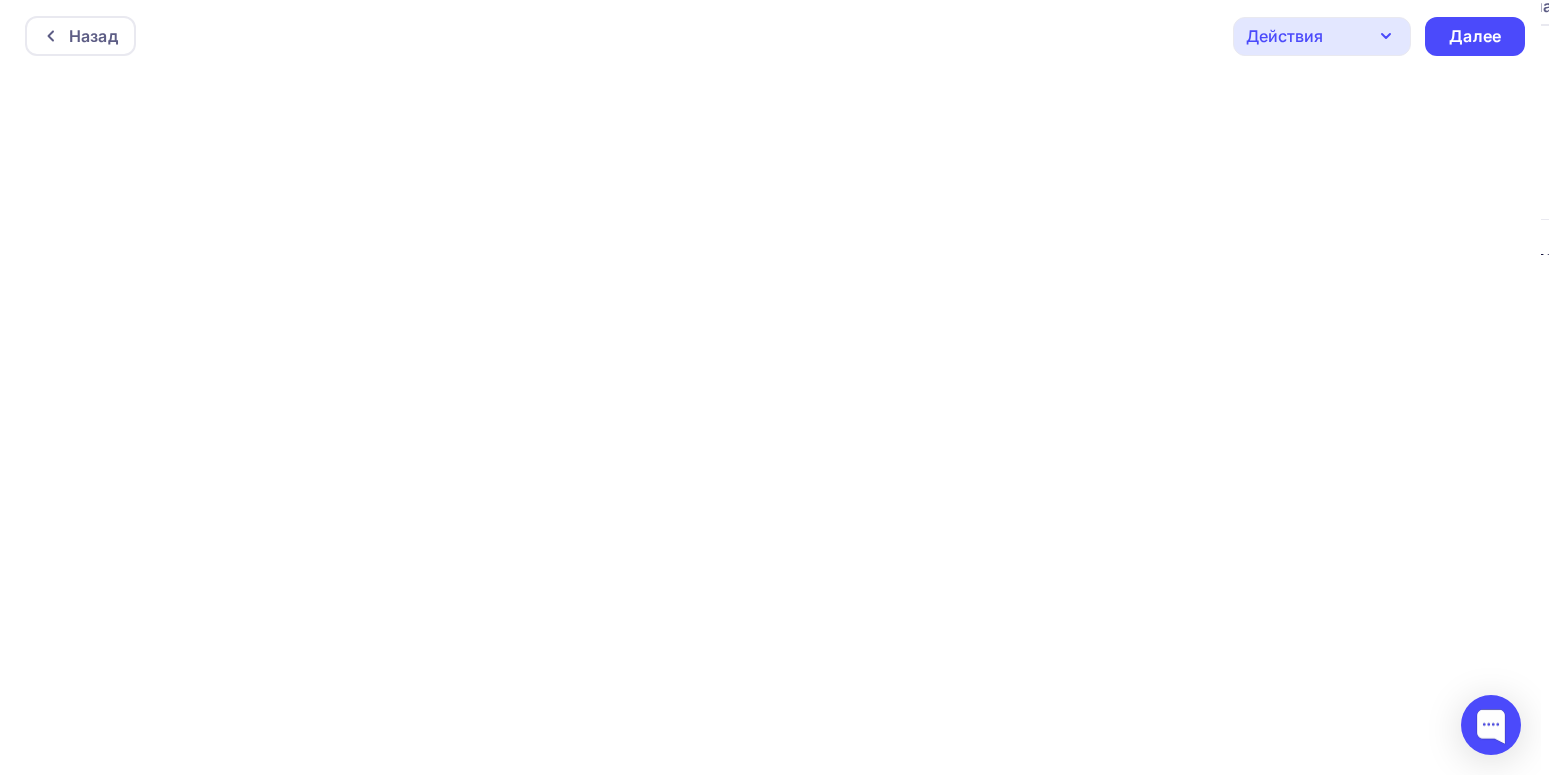 scroll, scrollTop: 0, scrollLeft: 0, axis: both 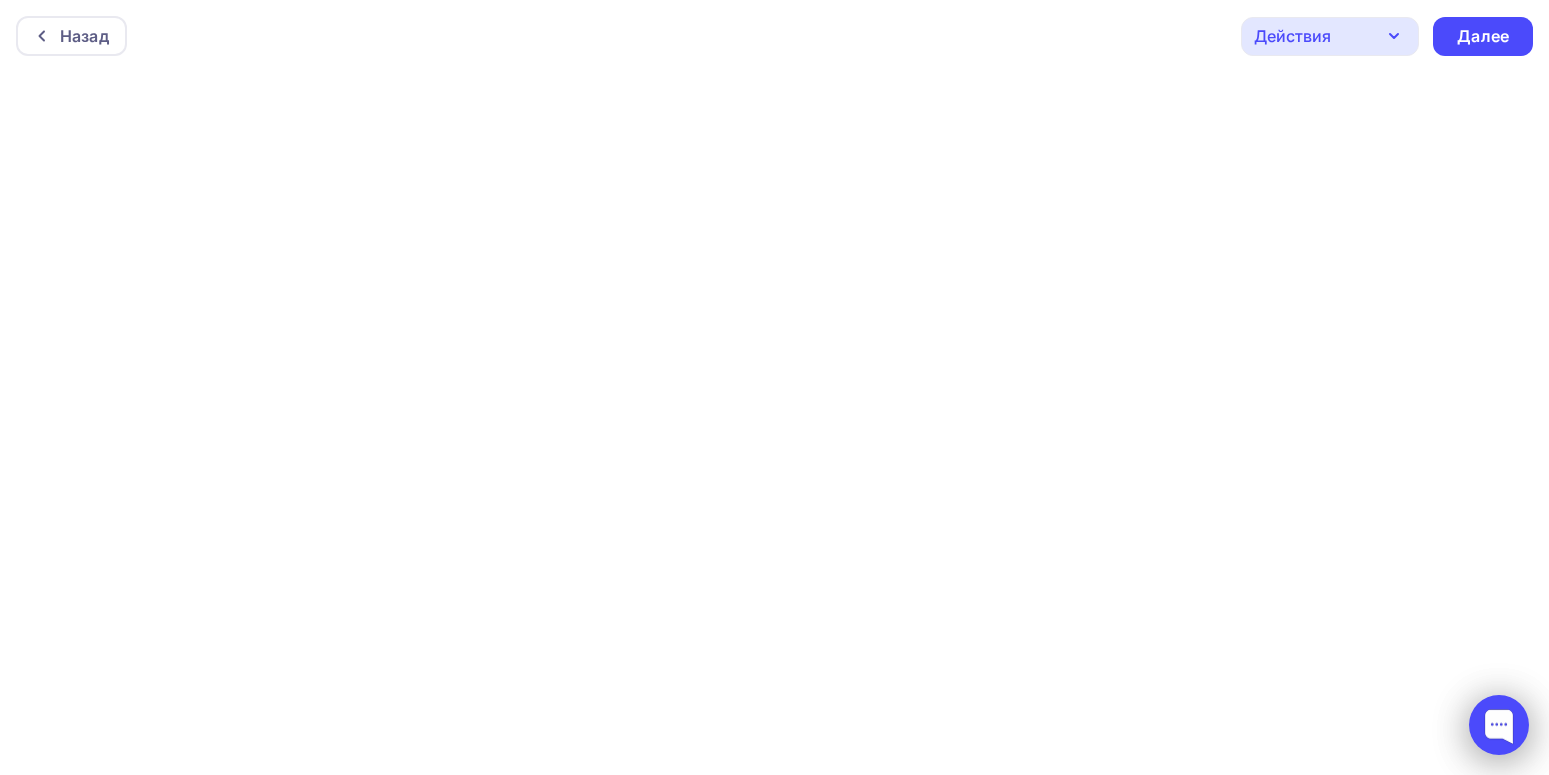 click at bounding box center (1499, 725) 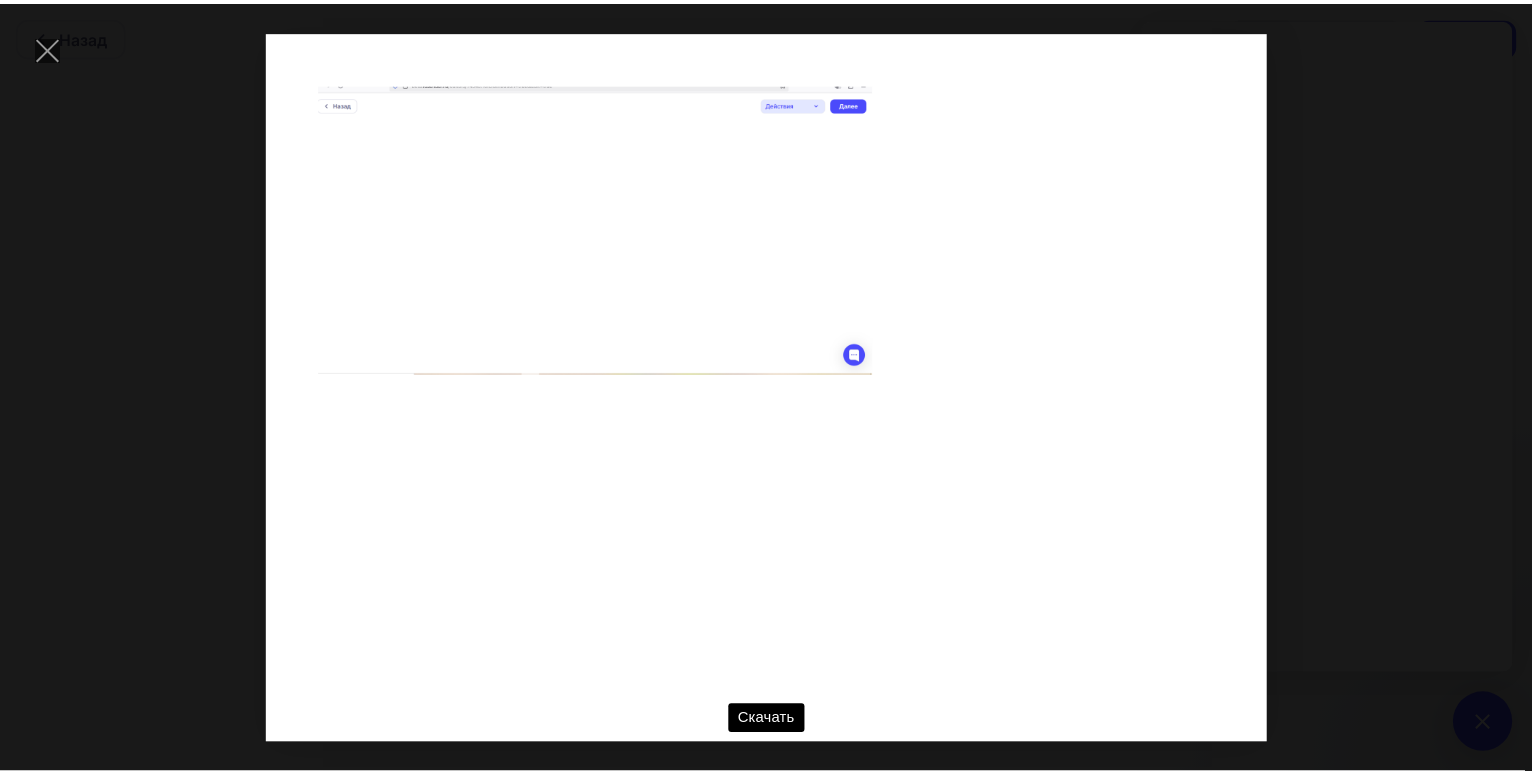 scroll, scrollTop: 37, scrollLeft: 0, axis: vertical 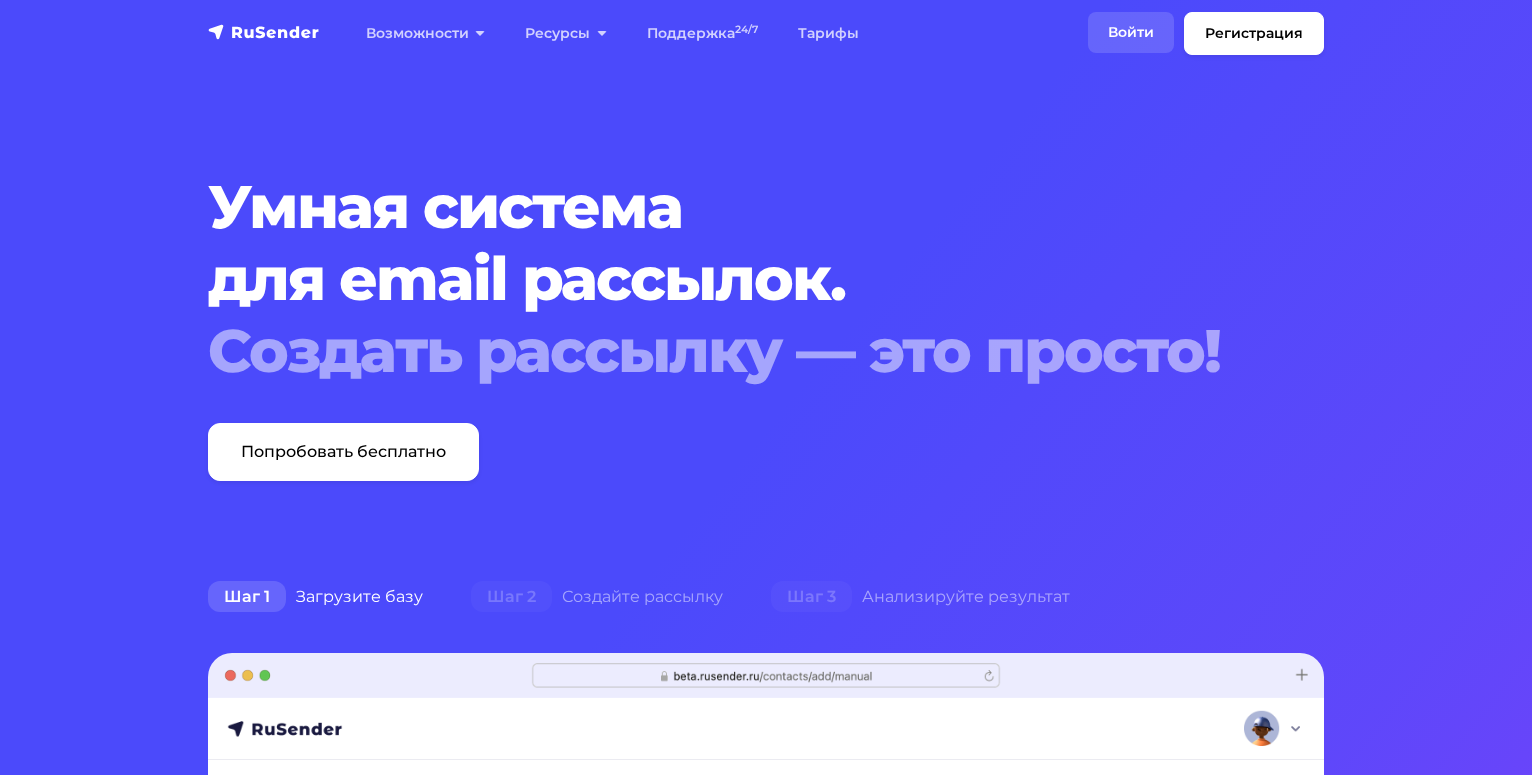 click on "Войти" at bounding box center [1131, 32] 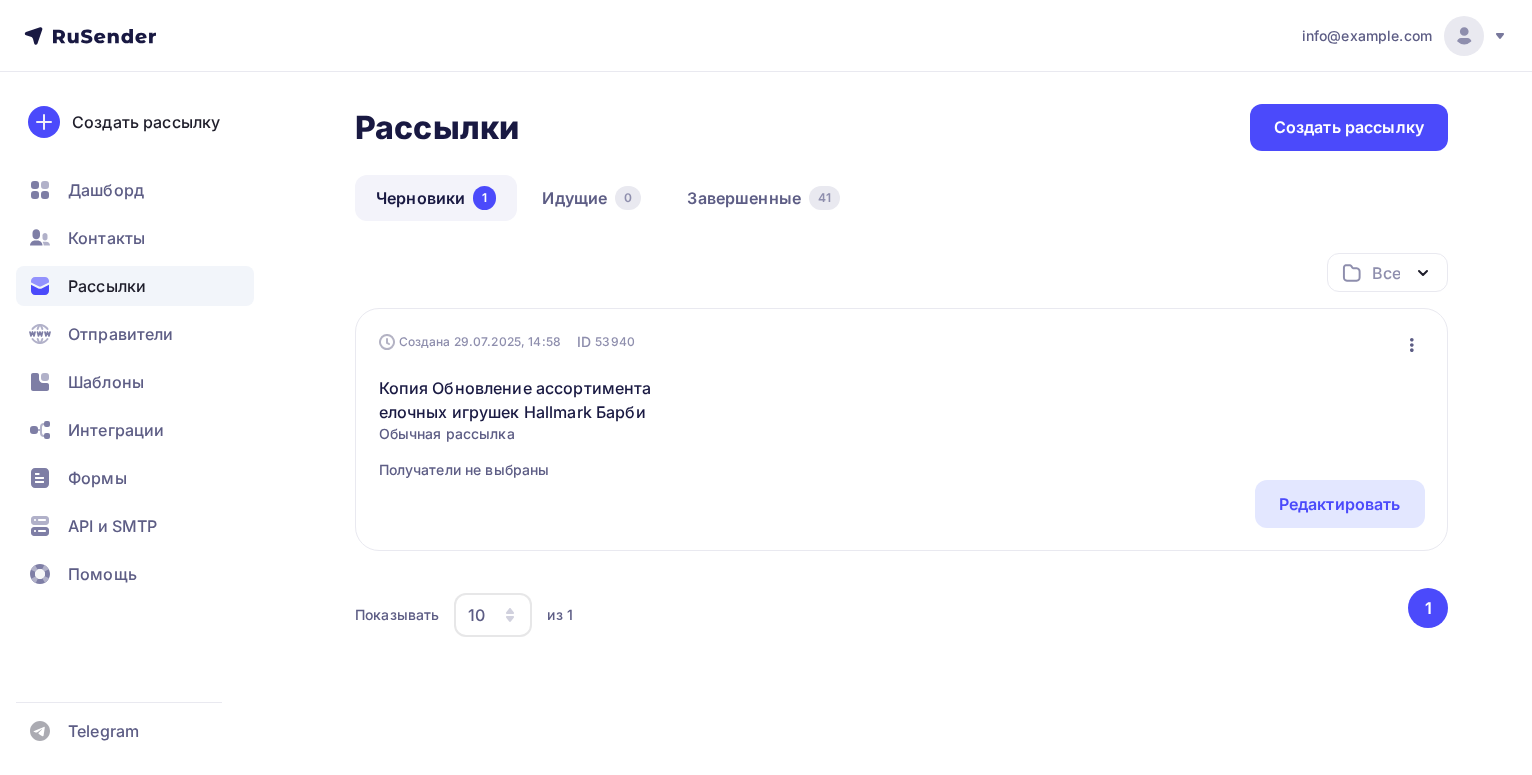 scroll, scrollTop: 0, scrollLeft: 0, axis: both 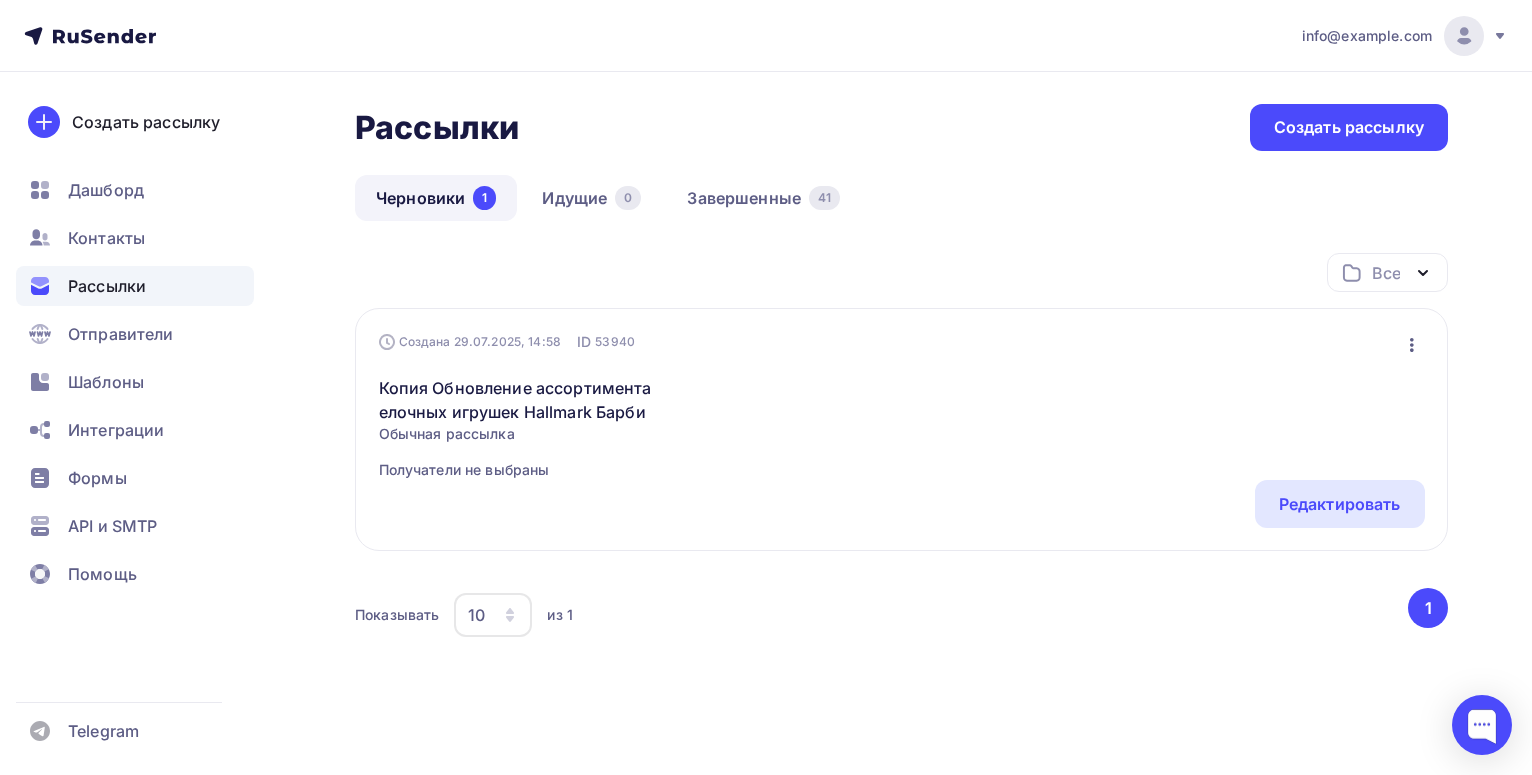 click on "1" at bounding box center [1428, 608] 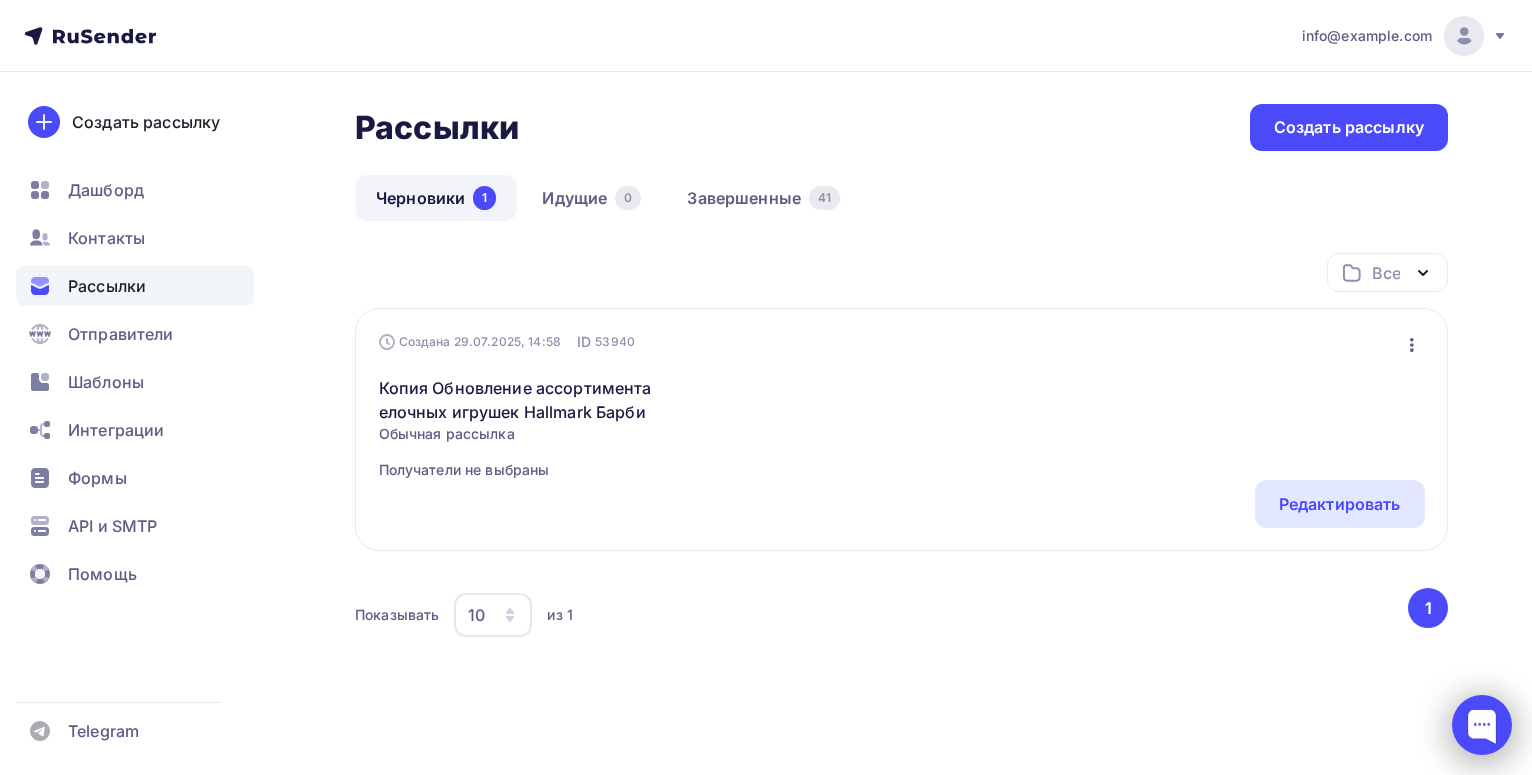 click at bounding box center (1482, 725) 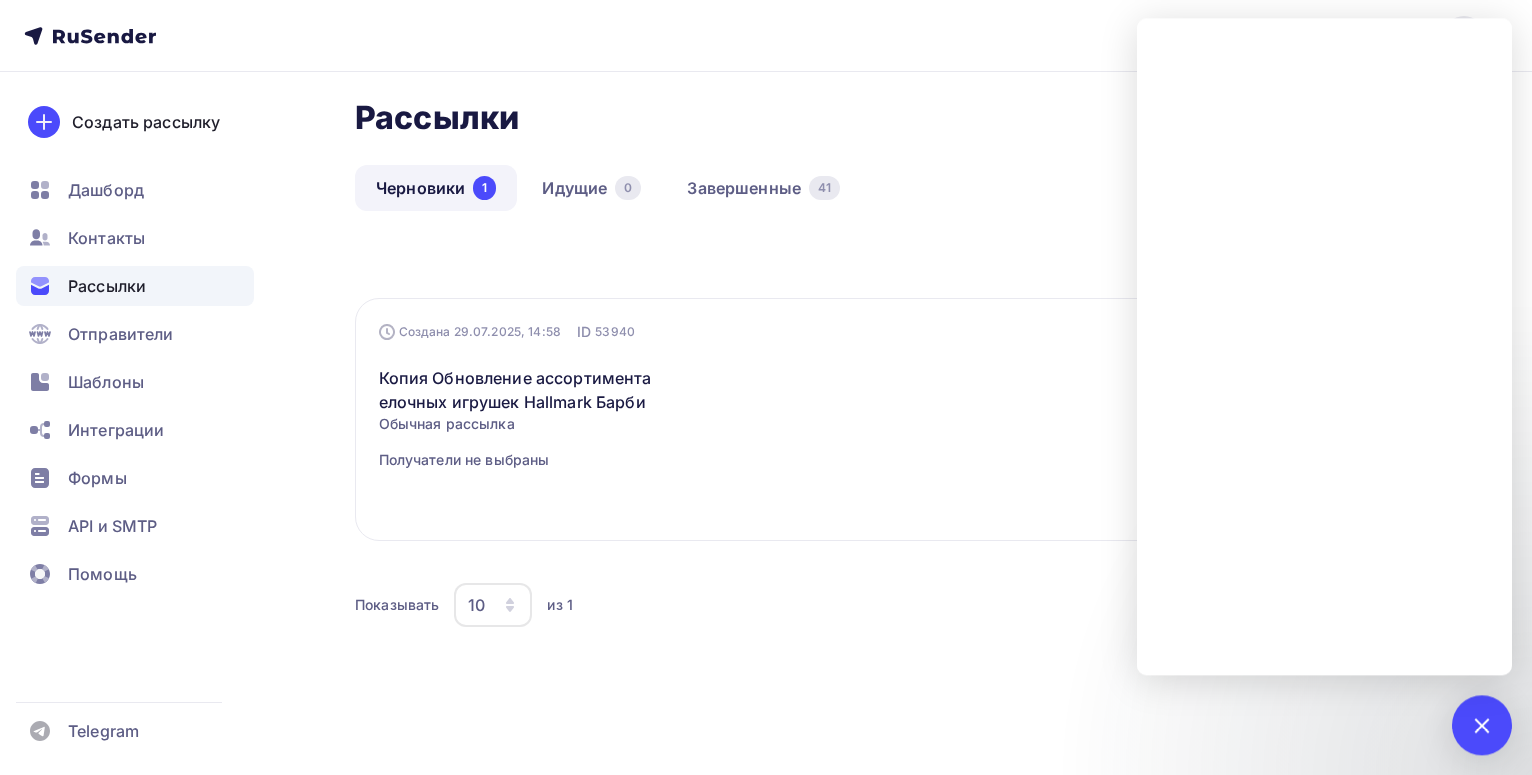 scroll, scrollTop: 17, scrollLeft: 0, axis: vertical 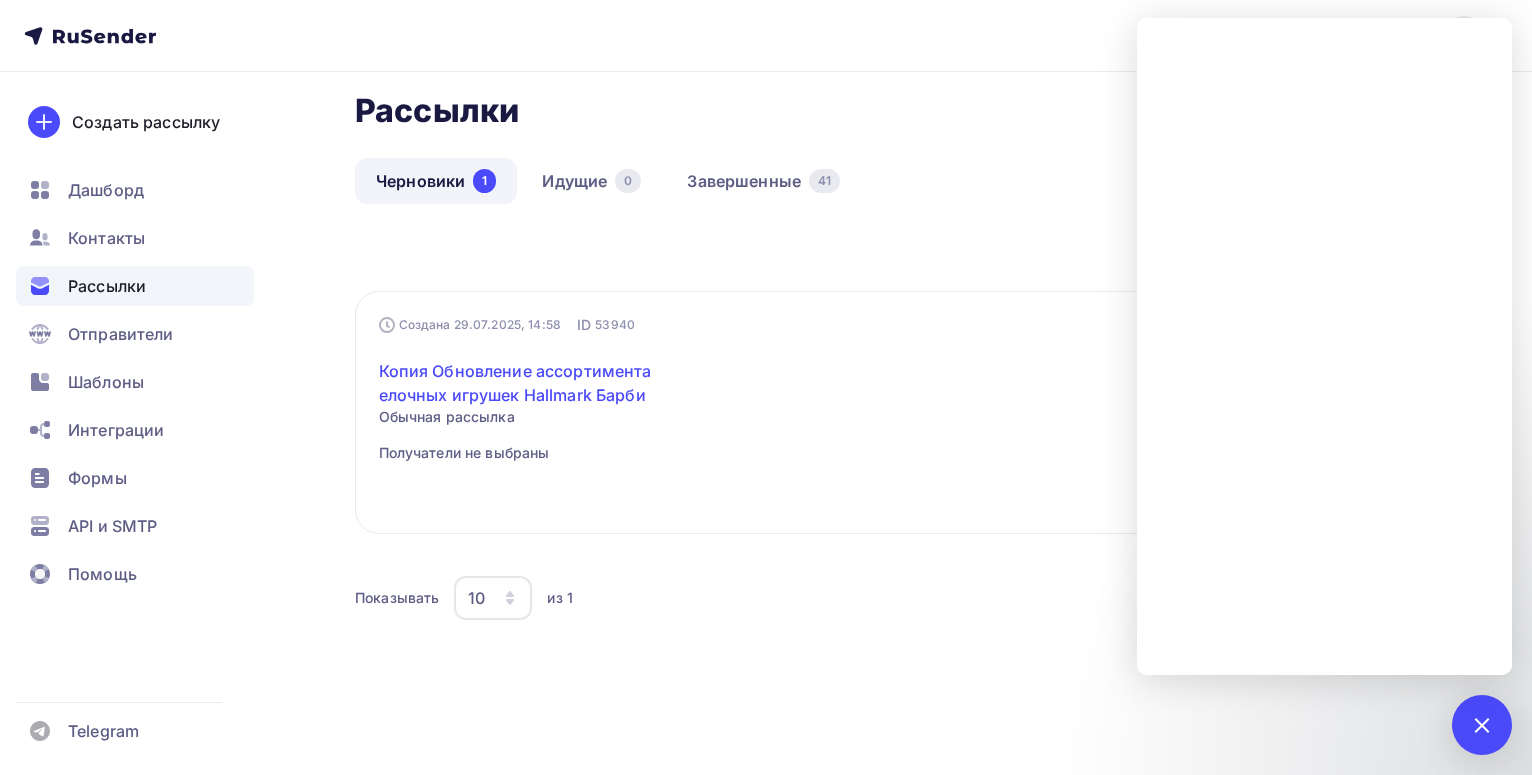 click on "Копия Обновление ассортимента елочных игрушек Hallmark Барби" at bounding box center [550, 383] 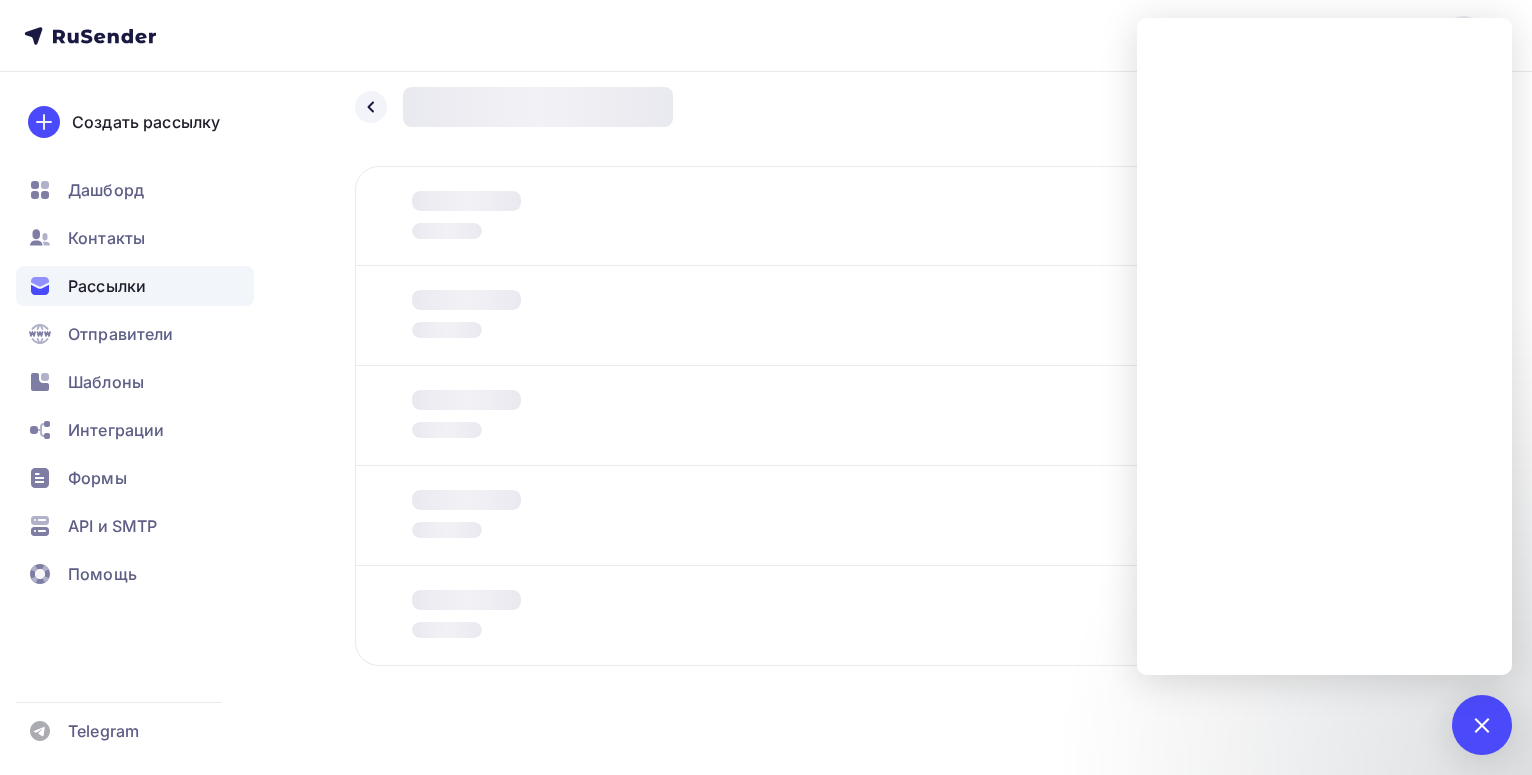 scroll, scrollTop: 0, scrollLeft: 0, axis: both 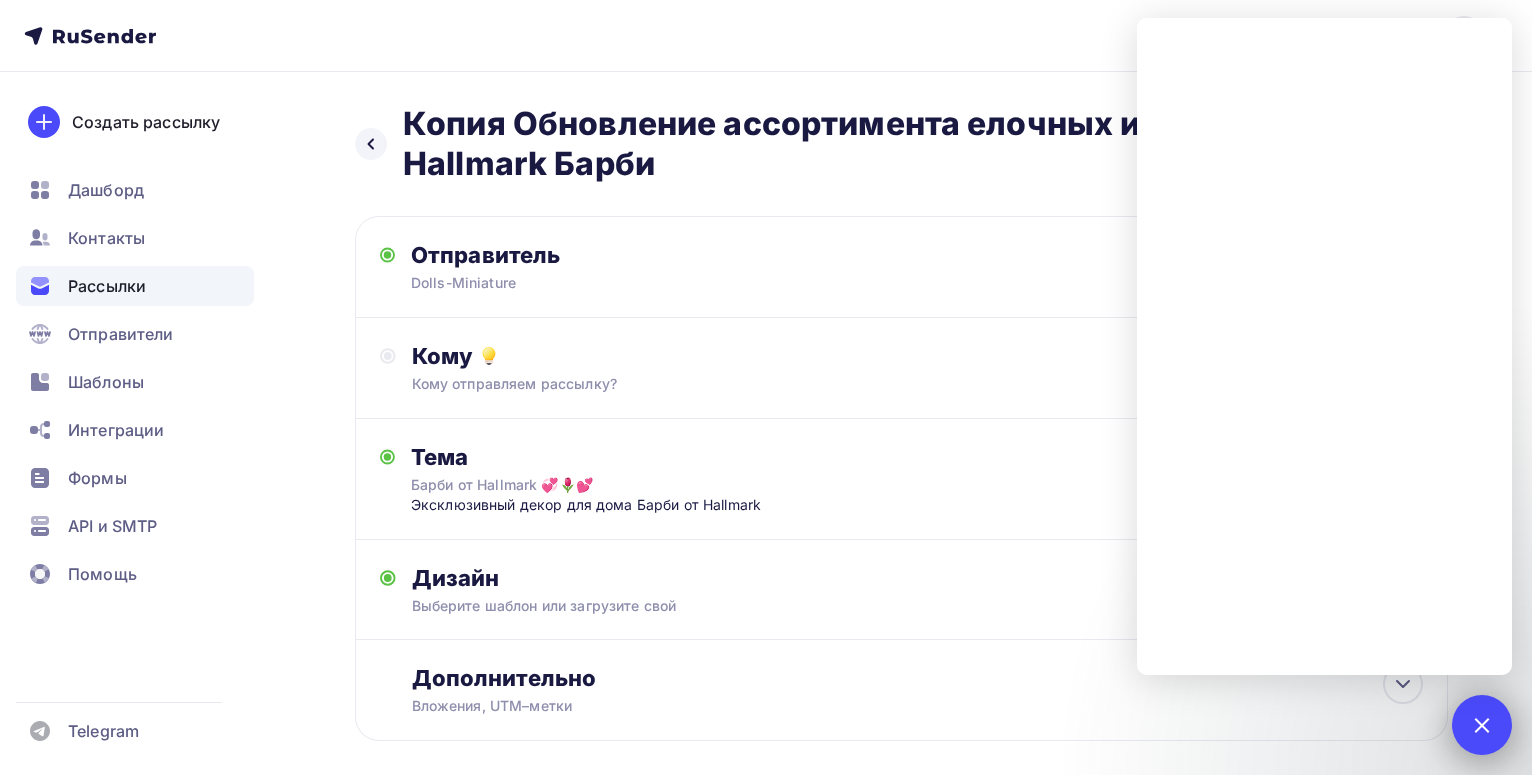 click at bounding box center [1481, 724] 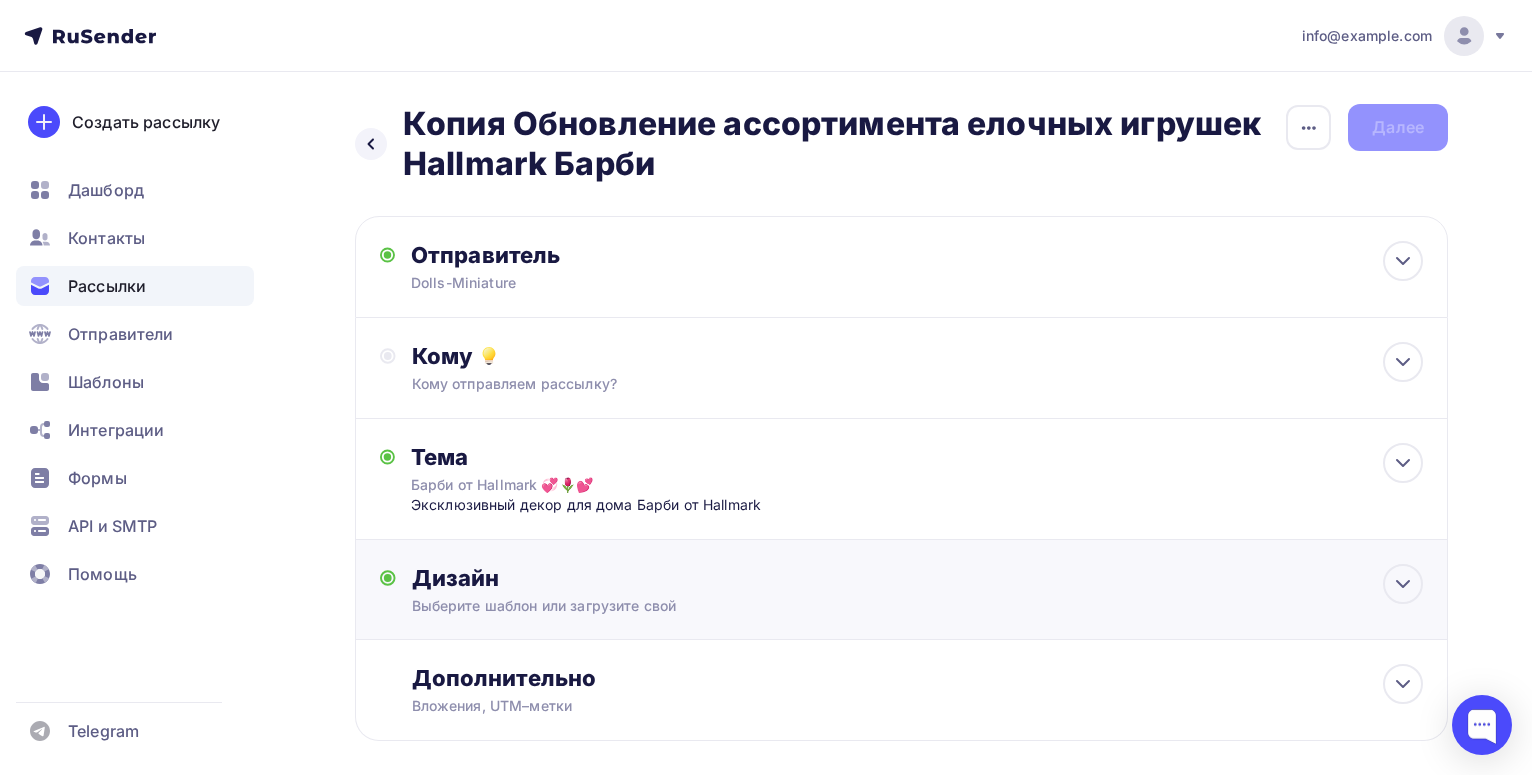 click on "Дизайн   Выберите шаблон или загрузите свой     Размер письма: 122 Kb     Заменить шаблон
Редактировать" at bounding box center (901, 601) 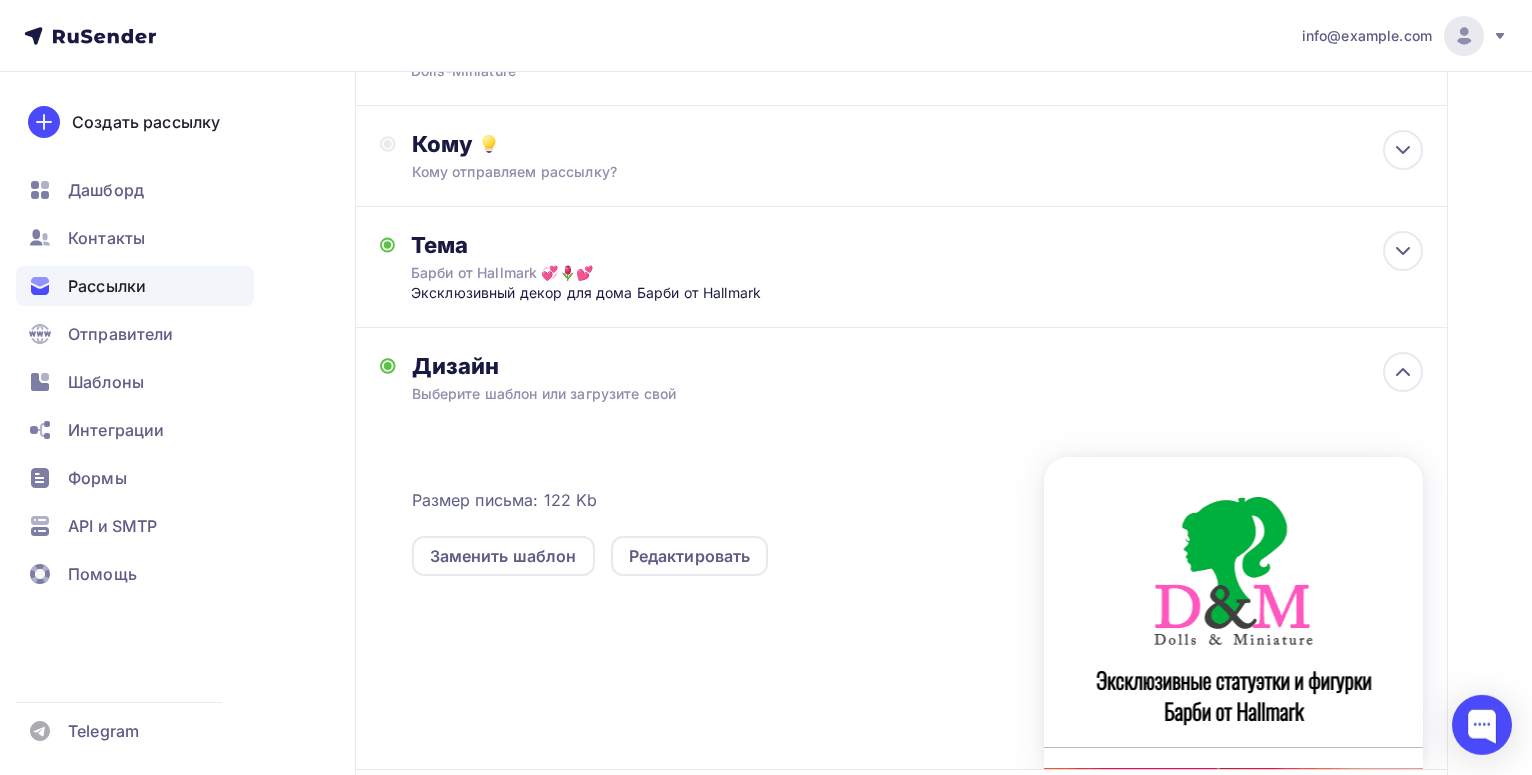 scroll, scrollTop: 306, scrollLeft: 0, axis: vertical 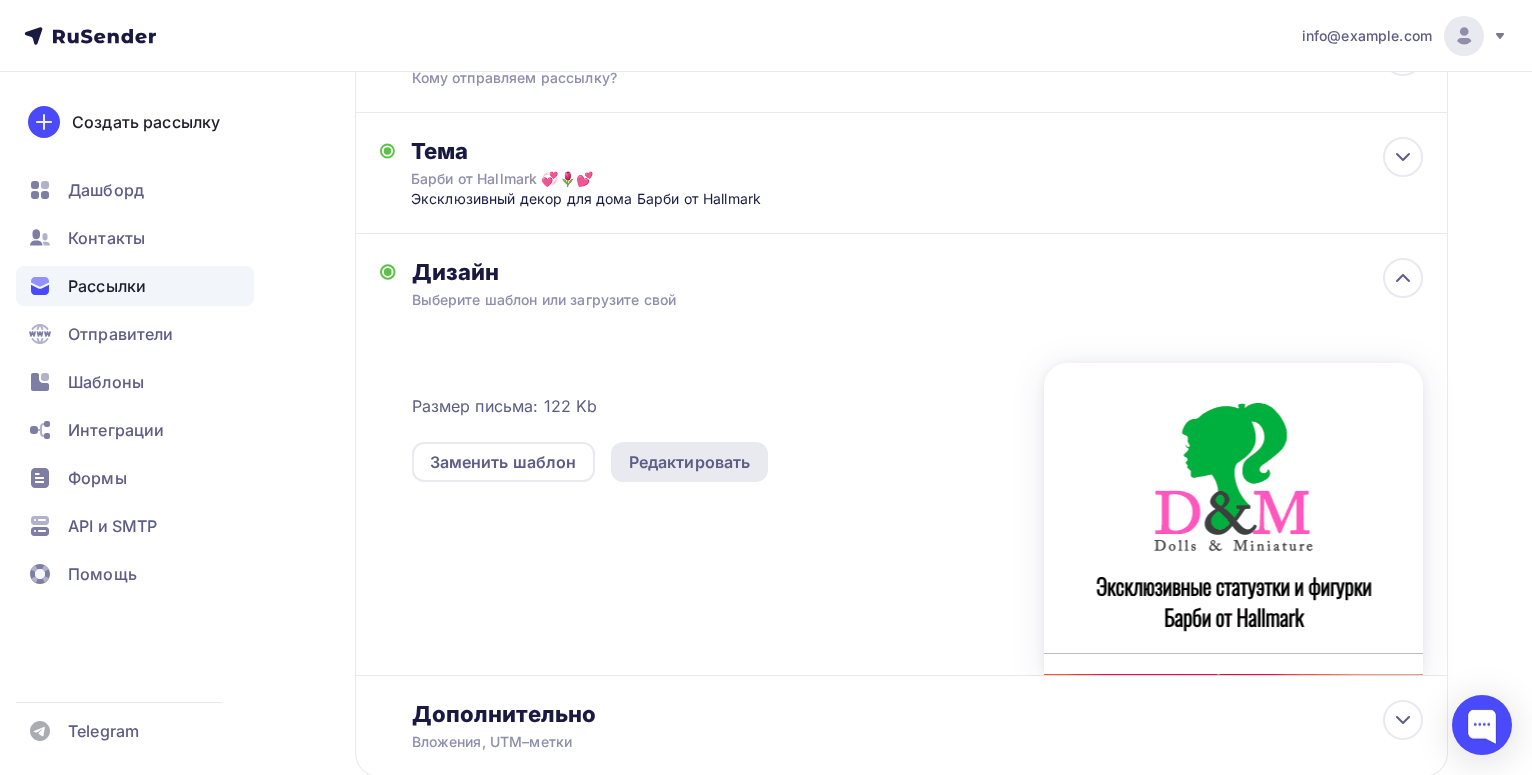 click on "Редактировать" at bounding box center (690, 462) 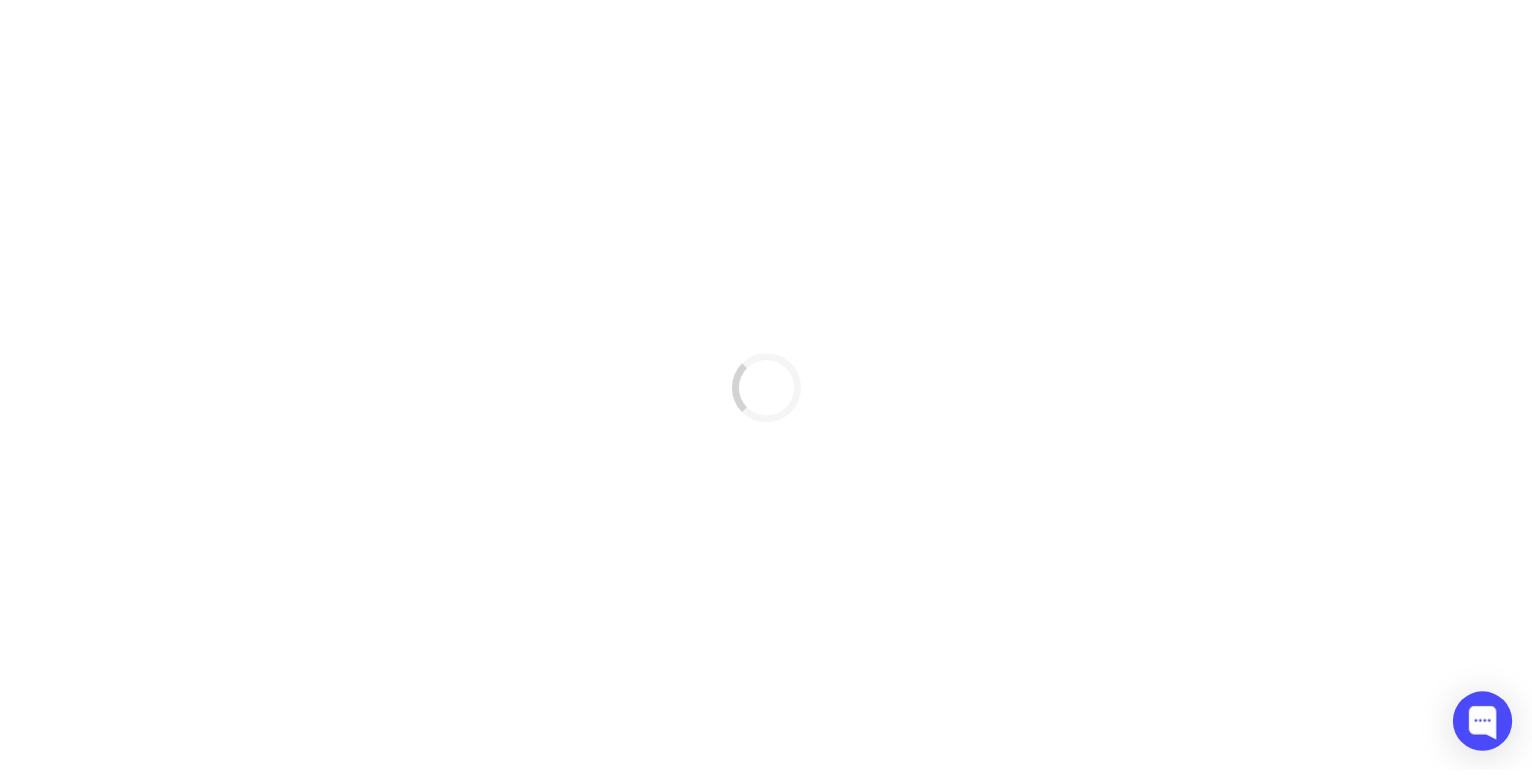 scroll, scrollTop: 0, scrollLeft: 0, axis: both 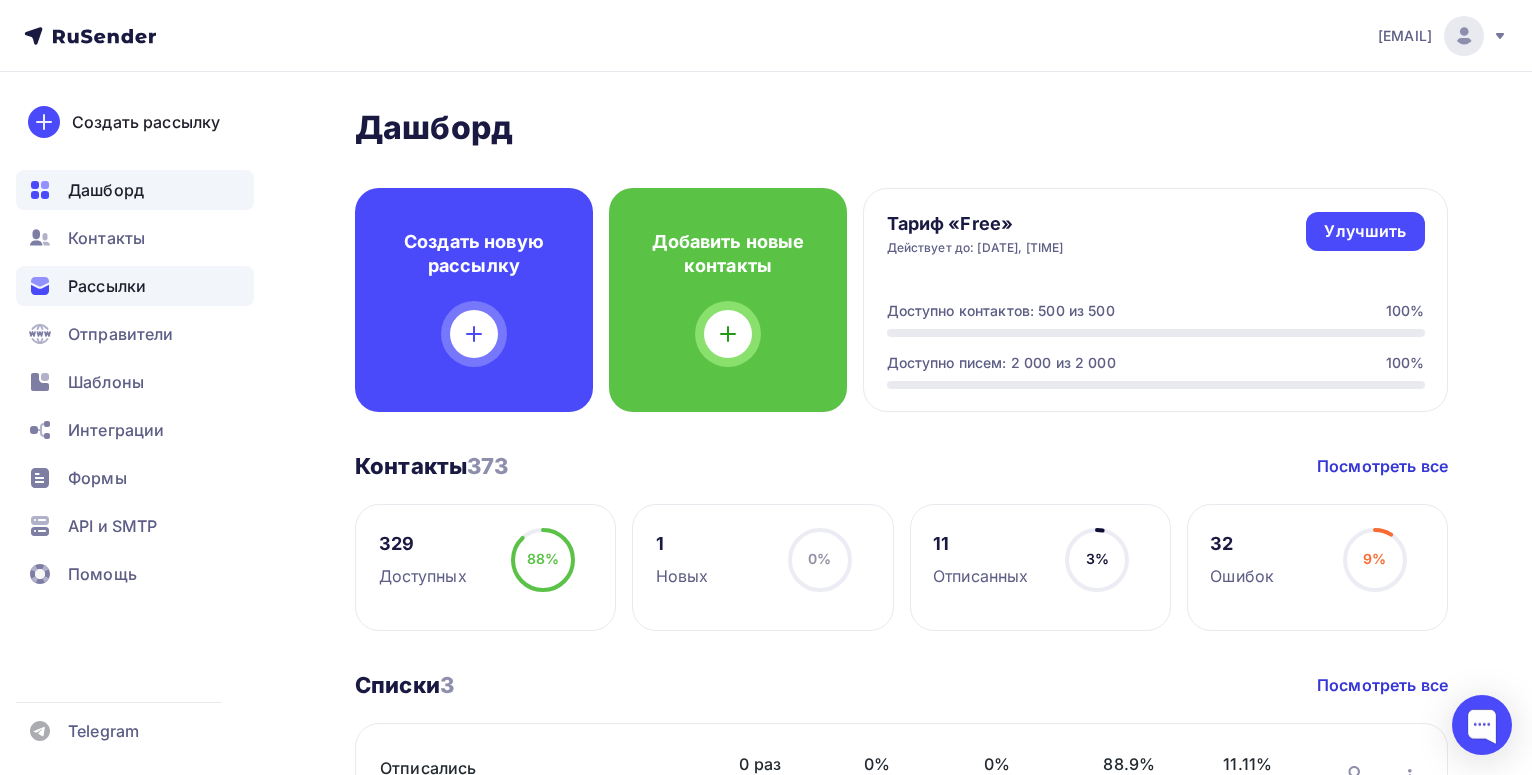 click on "Рассылки" at bounding box center (107, 286) 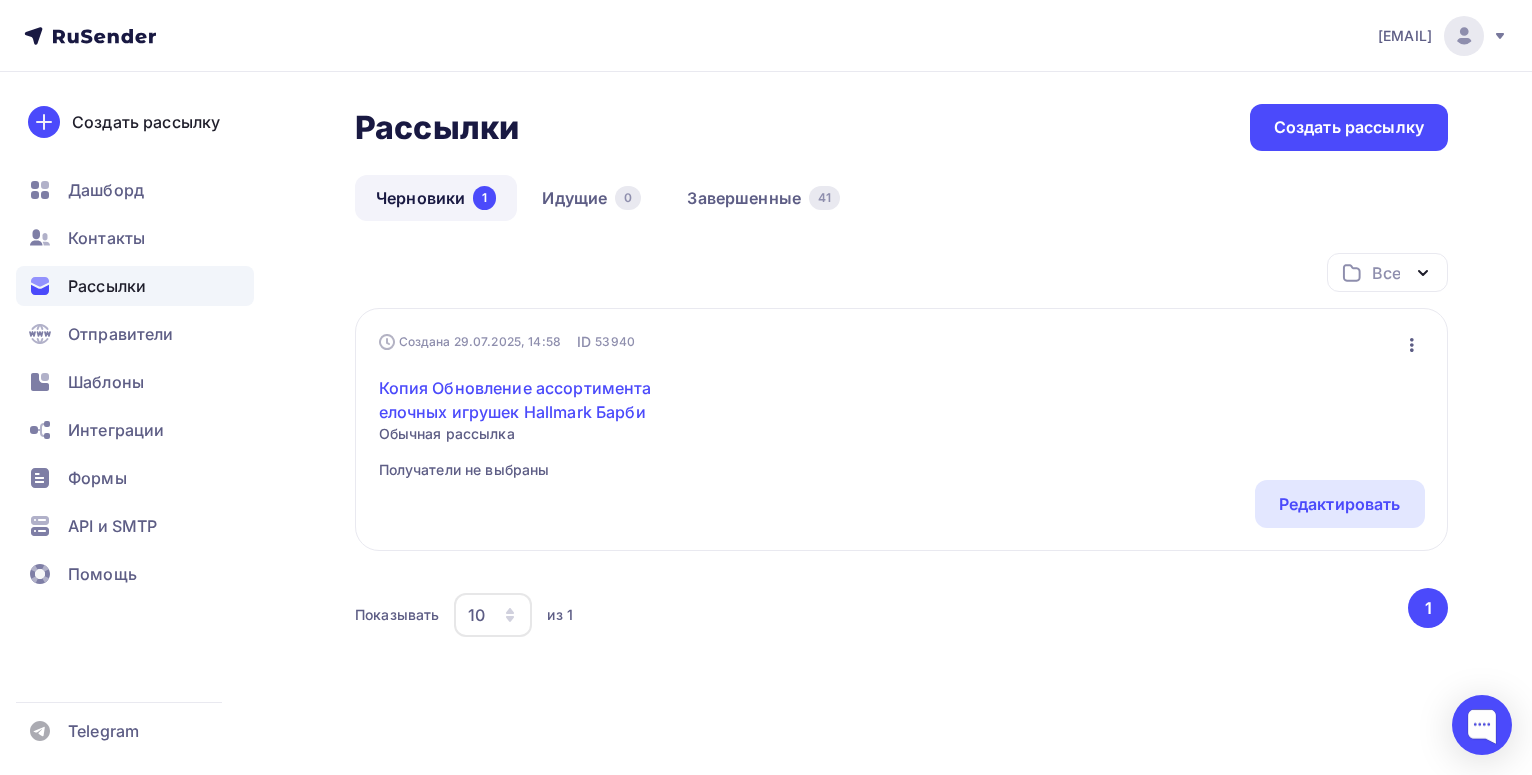 click on "Копия Обновление ассортимента елочных игрушек Hallmark Барби" at bounding box center [550, 400] 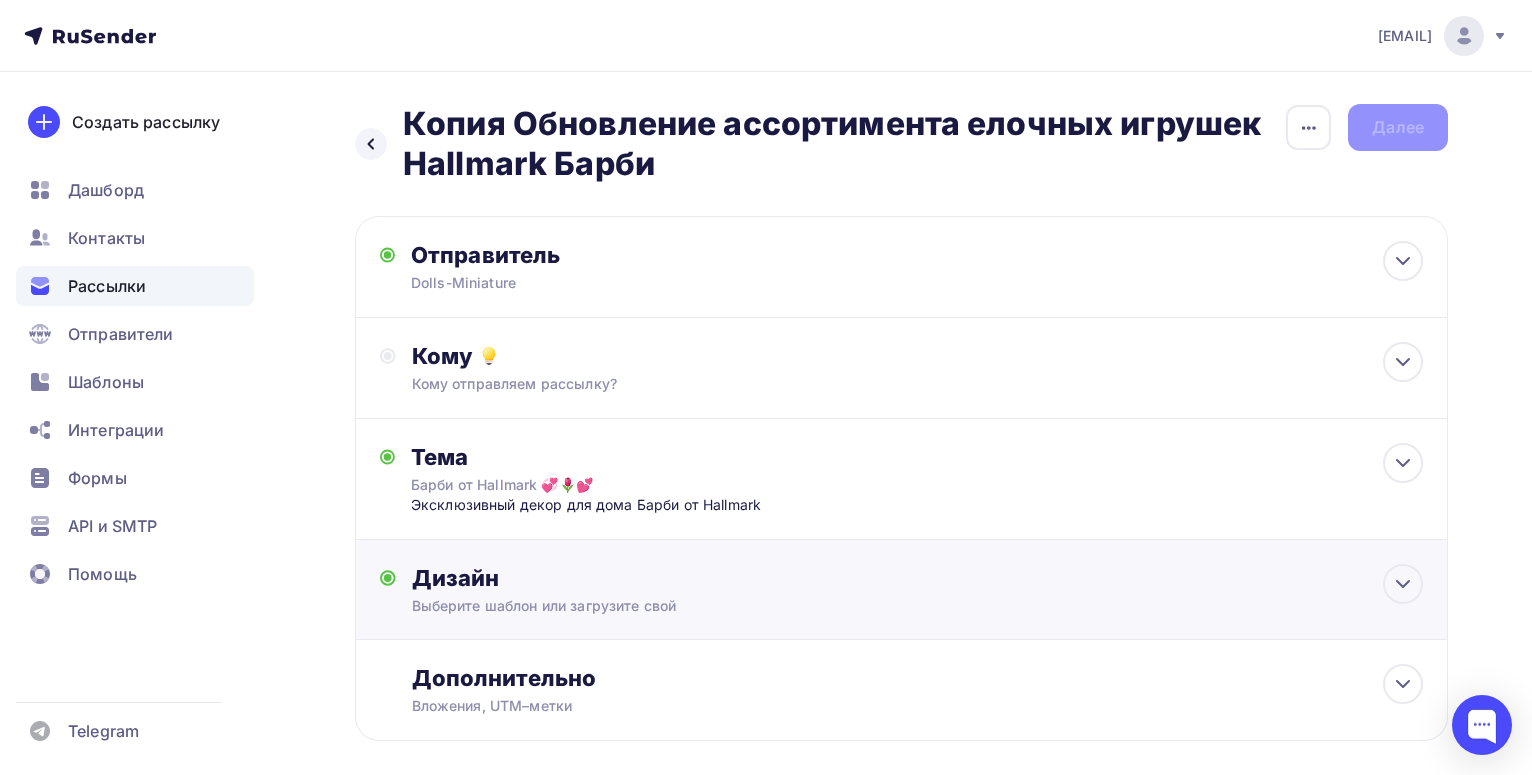 click on "Дизайн   Выберите шаблон или загрузите свой     Размер письма: 122 Kb     Заменить шаблон
Редактировать" at bounding box center [917, 590] 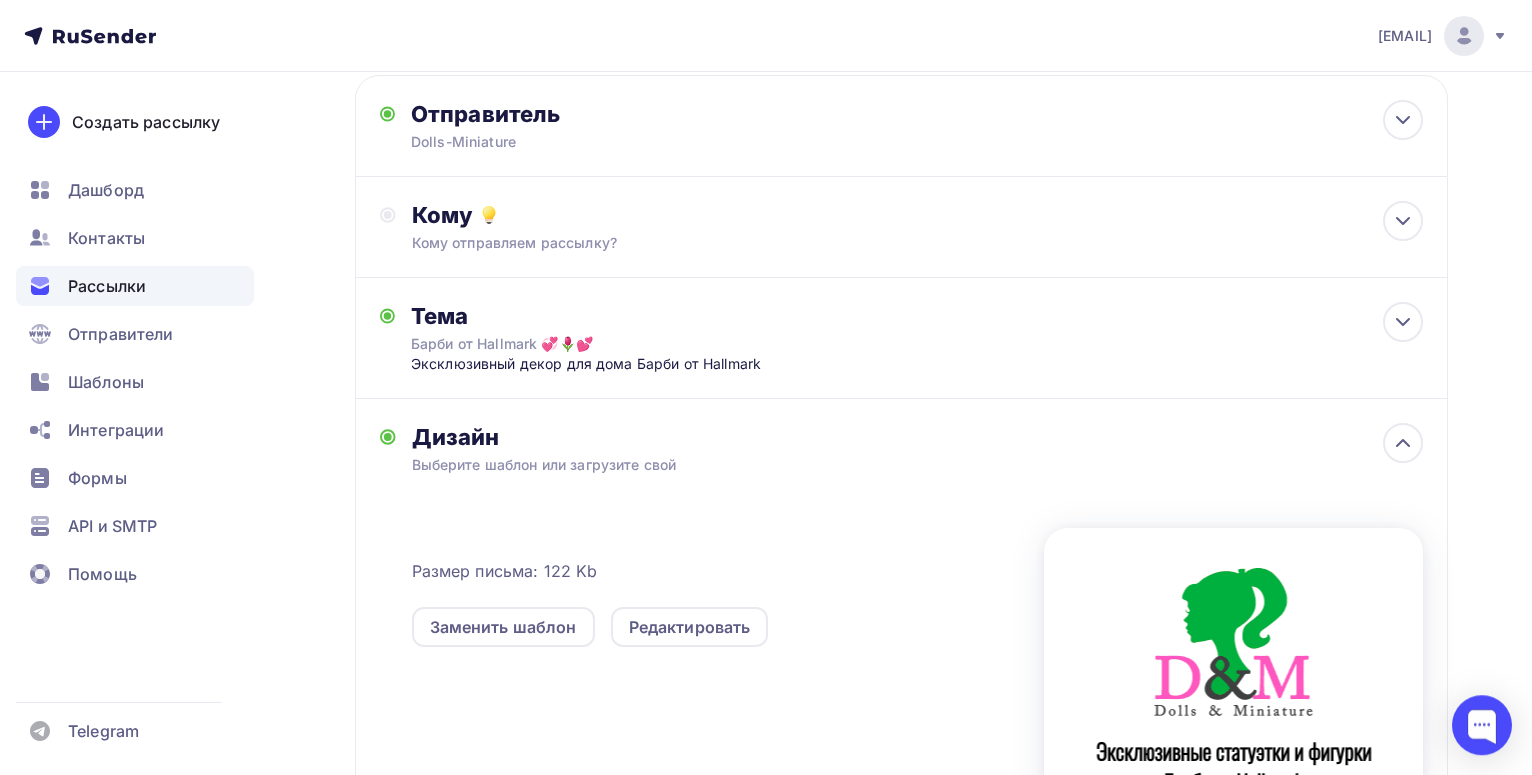scroll, scrollTop: 204, scrollLeft: 0, axis: vertical 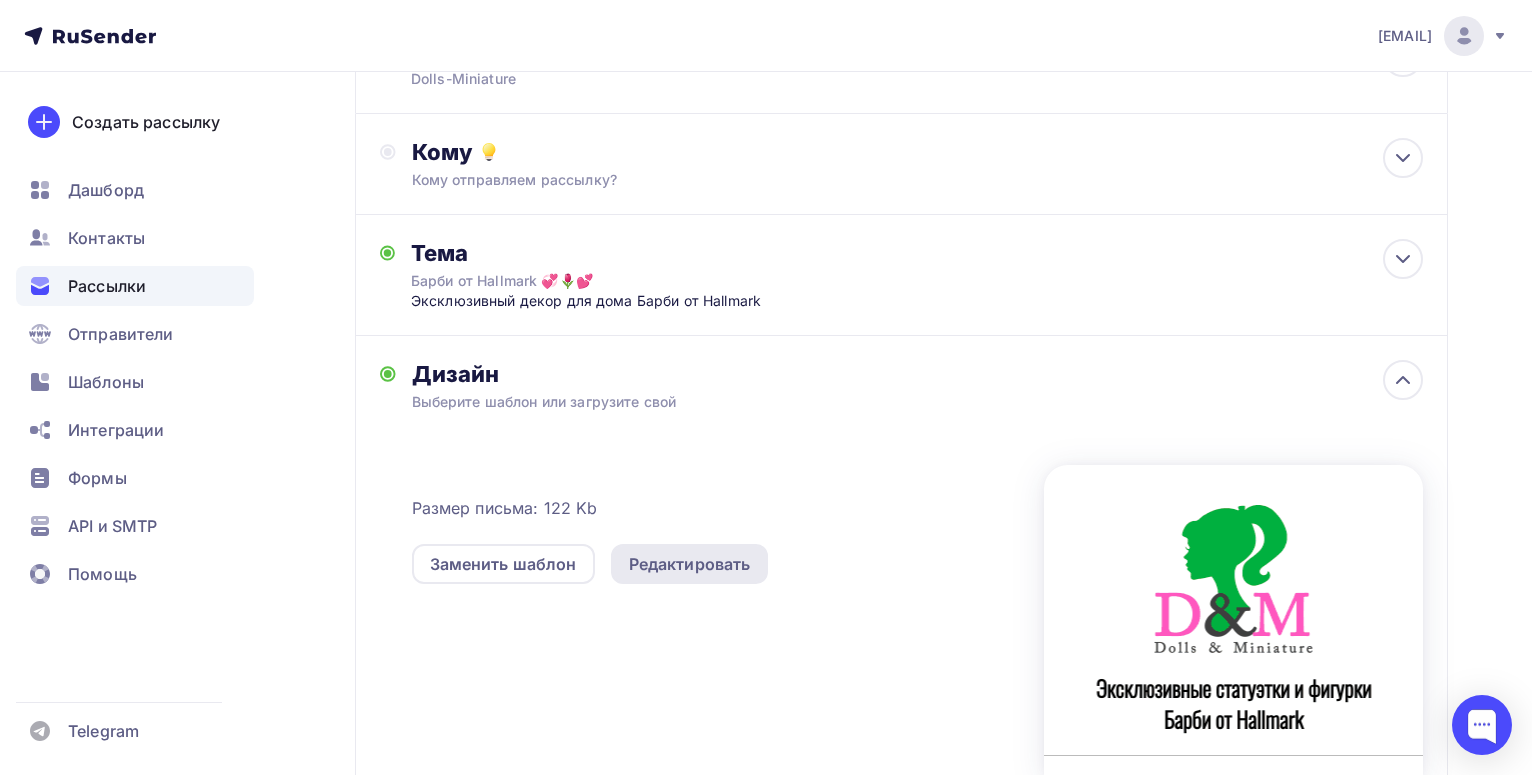 click on "Редактировать" at bounding box center (690, 564) 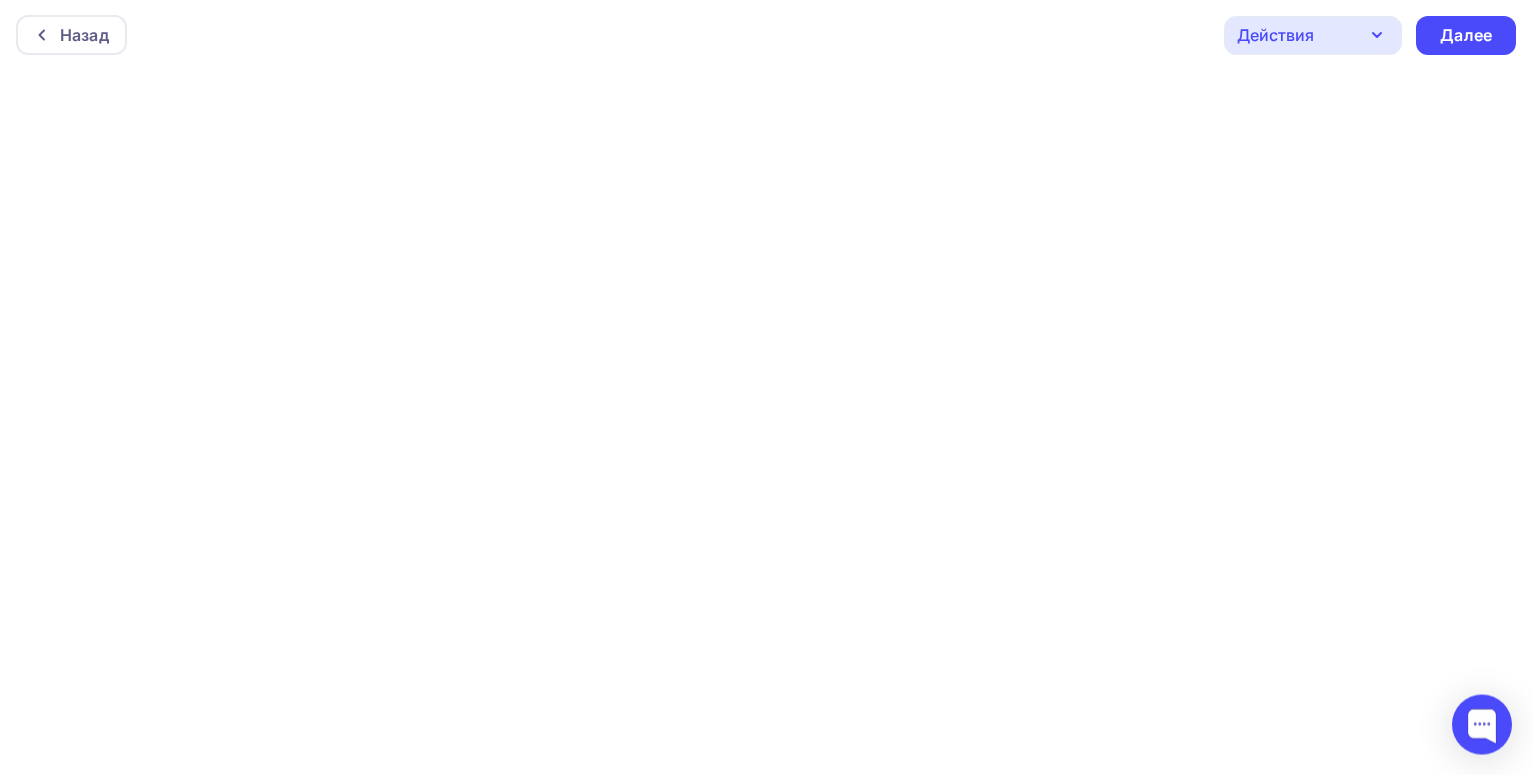scroll, scrollTop: 0, scrollLeft: 0, axis: both 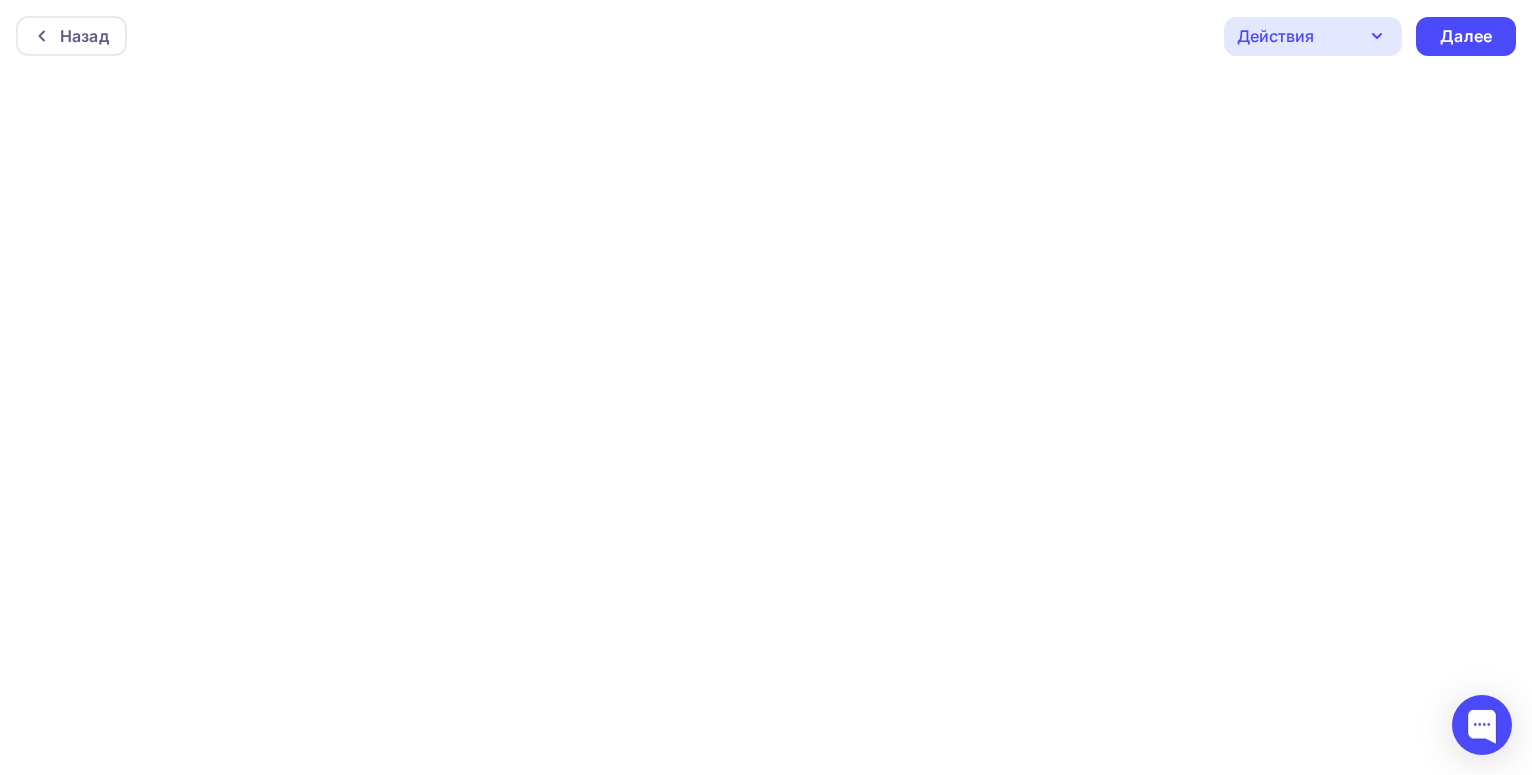 click on "Действия" at bounding box center (1313, 36) 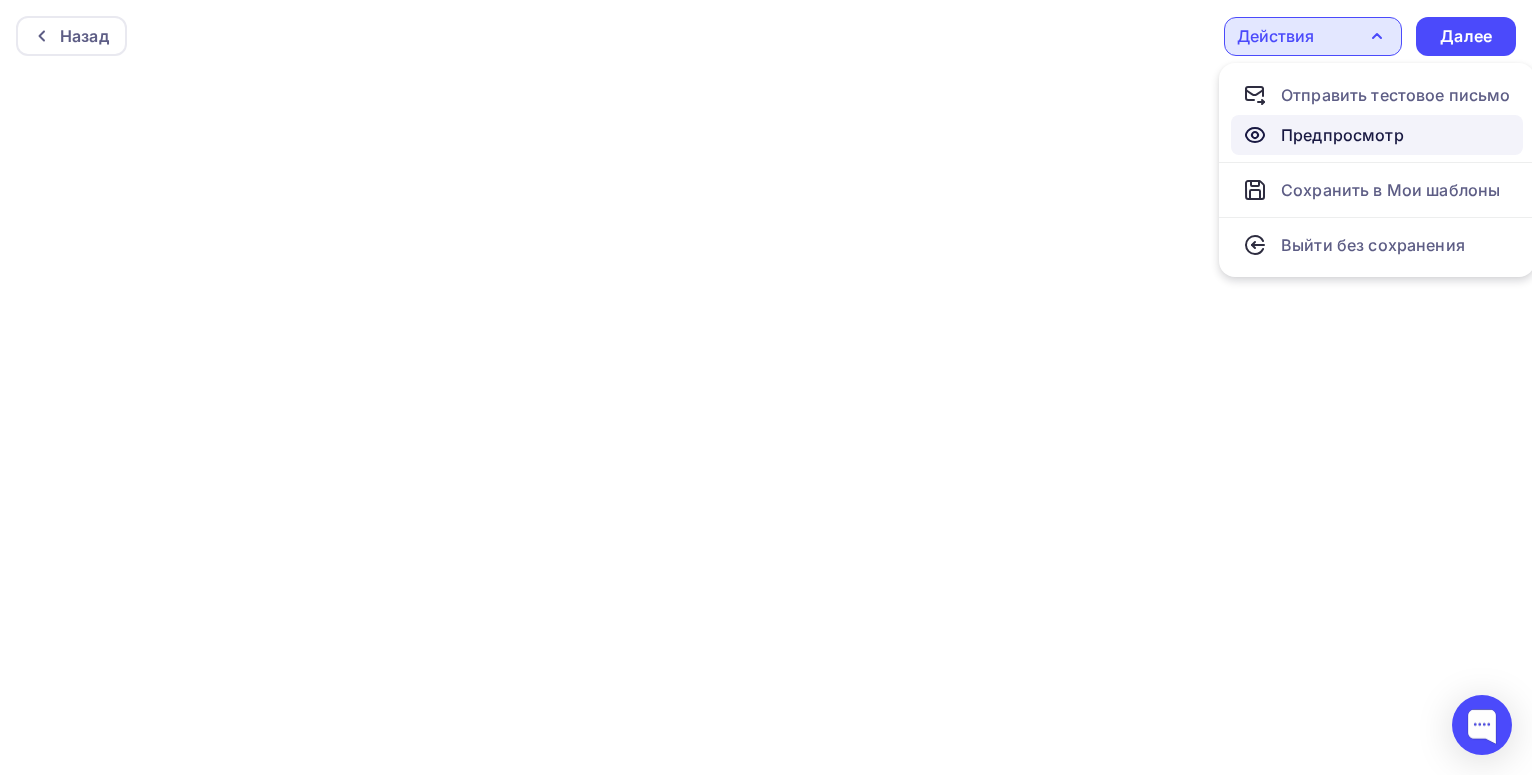 click on "Предпросмотр" at bounding box center (1342, 135) 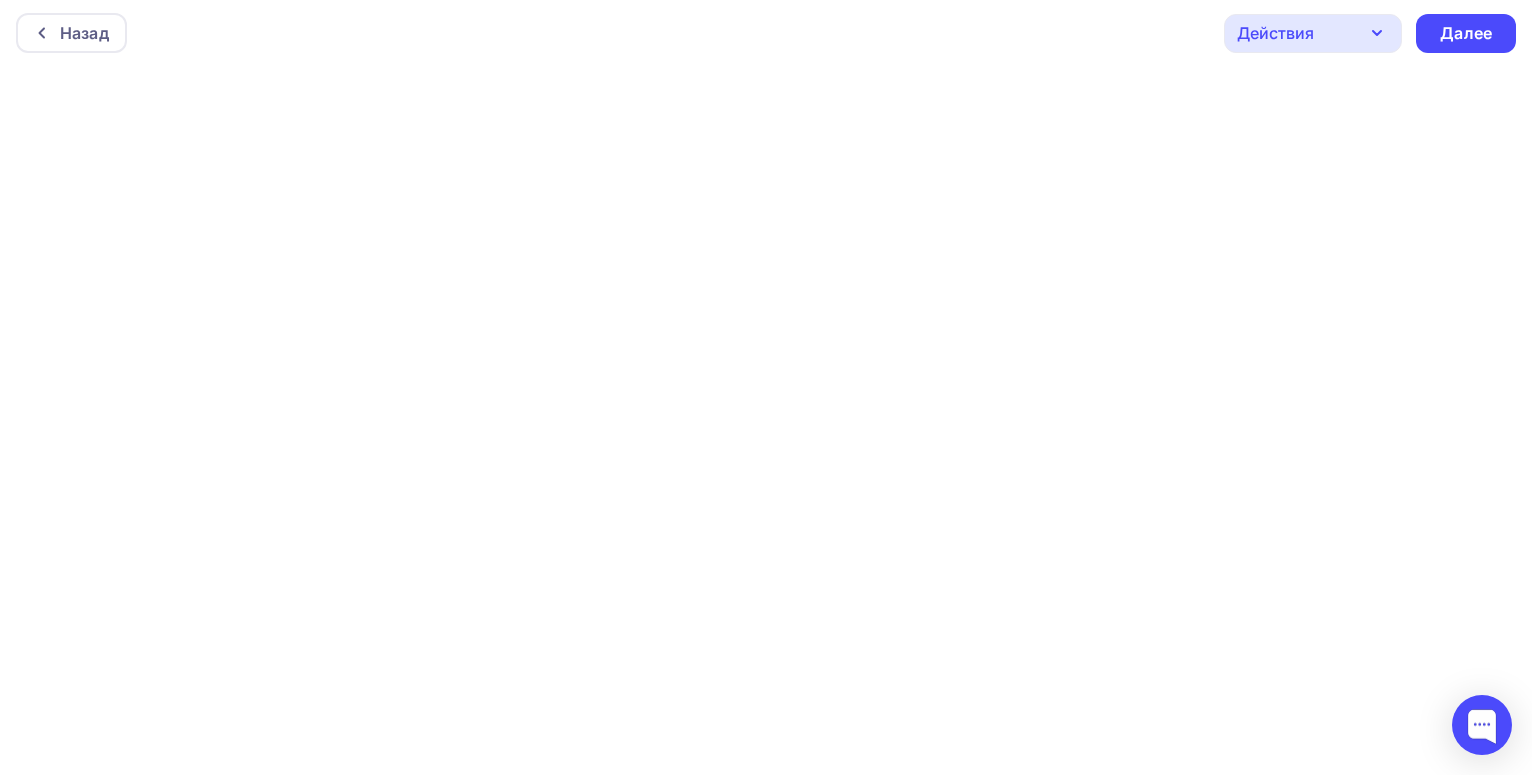scroll, scrollTop: 5, scrollLeft: 0, axis: vertical 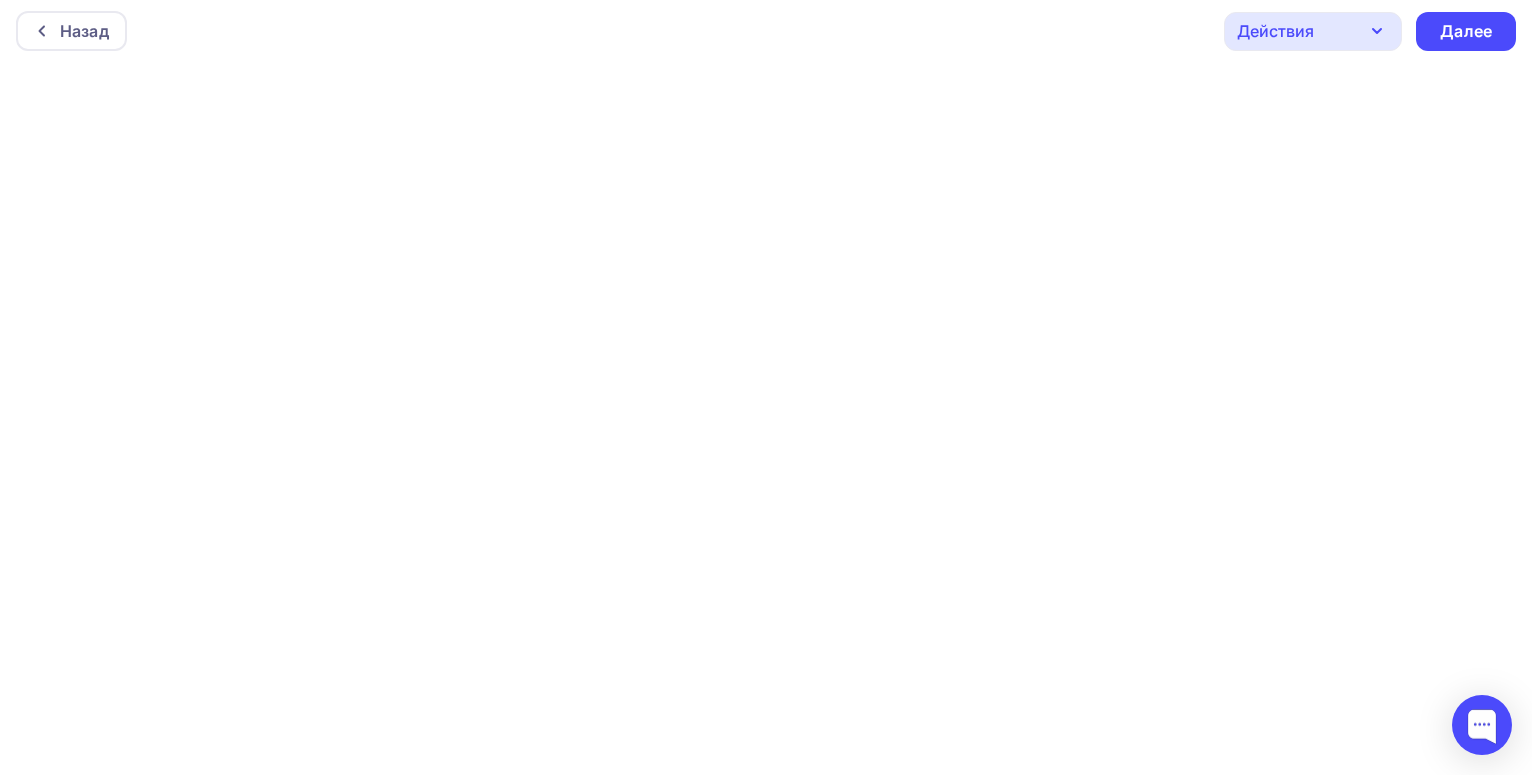 click on "Действия" at bounding box center [1313, 31] 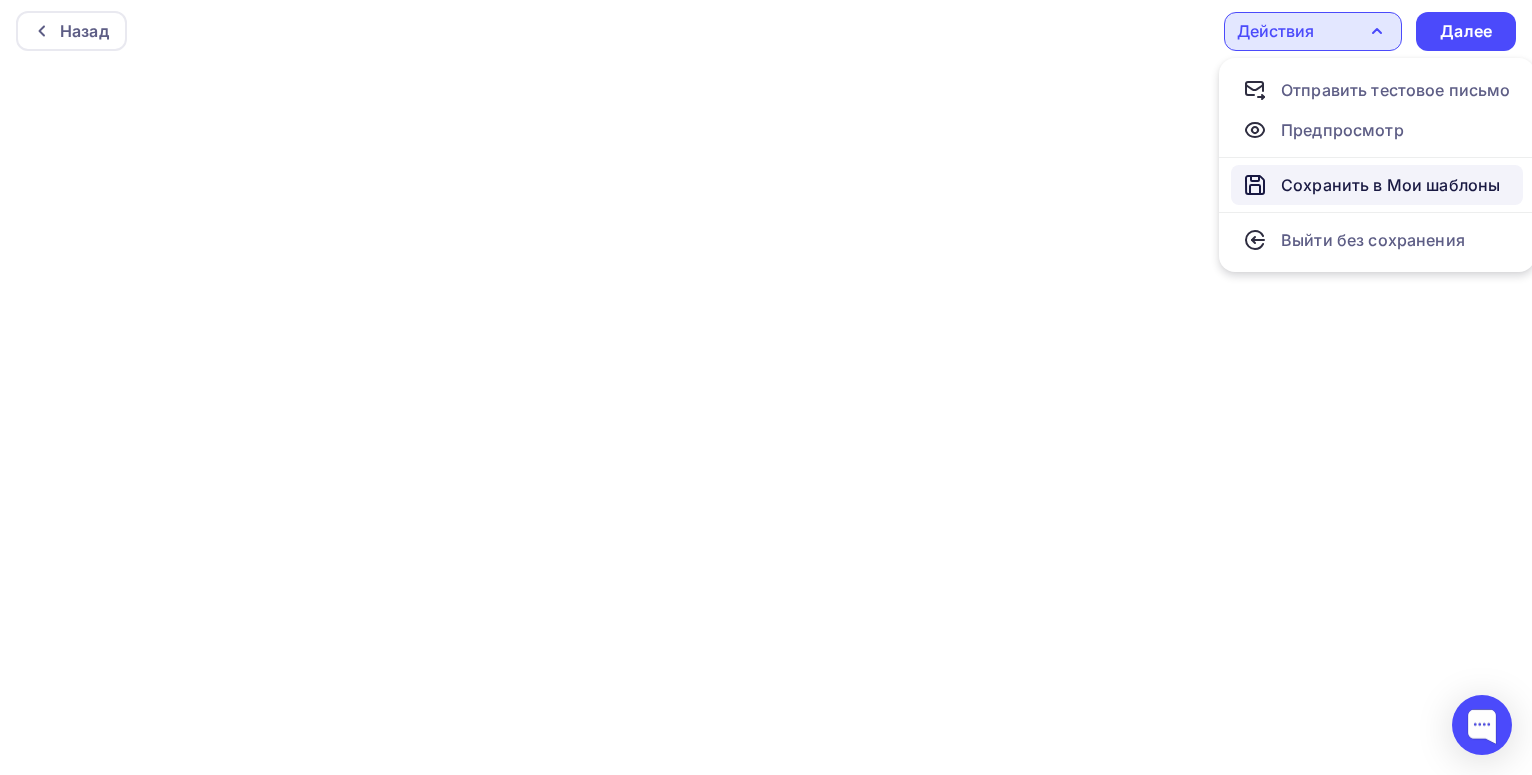 click on "Сохранить в Мои шаблоны" at bounding box center (1390, 185) 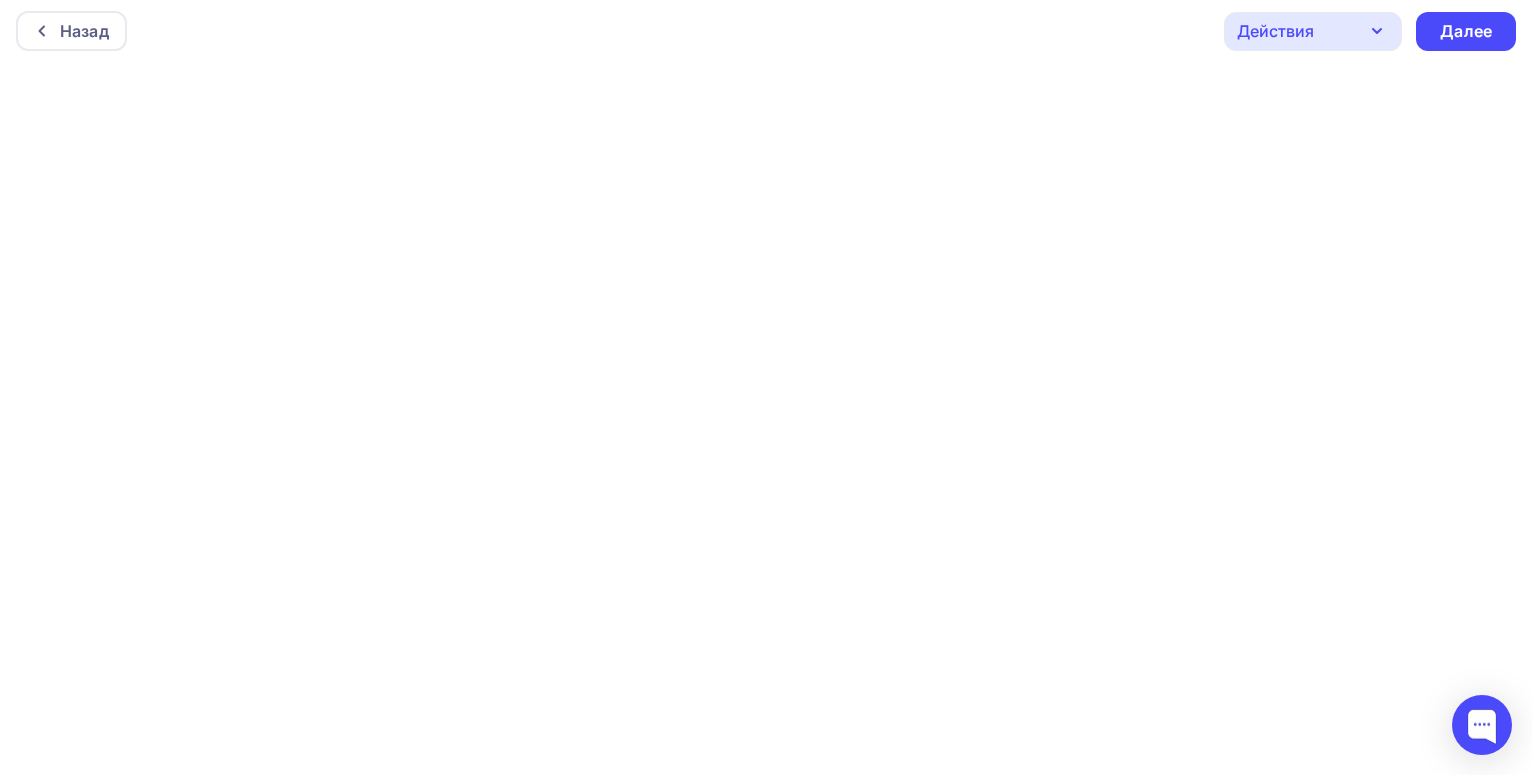 click on "Действия" at bounding box center (1313, 31) 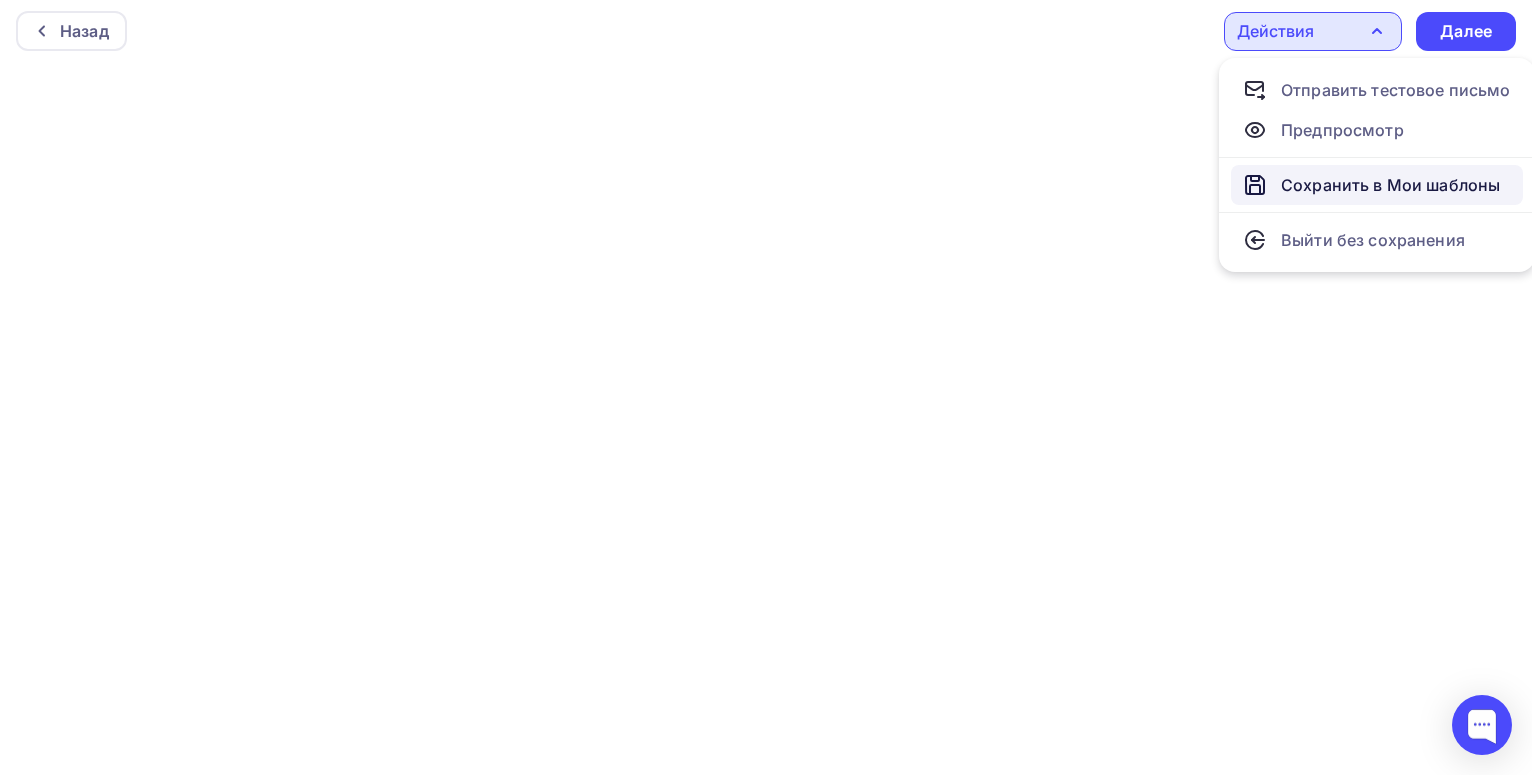 click on "Сохранить в Мои шаблоны" at bounding box center (1377, 185) 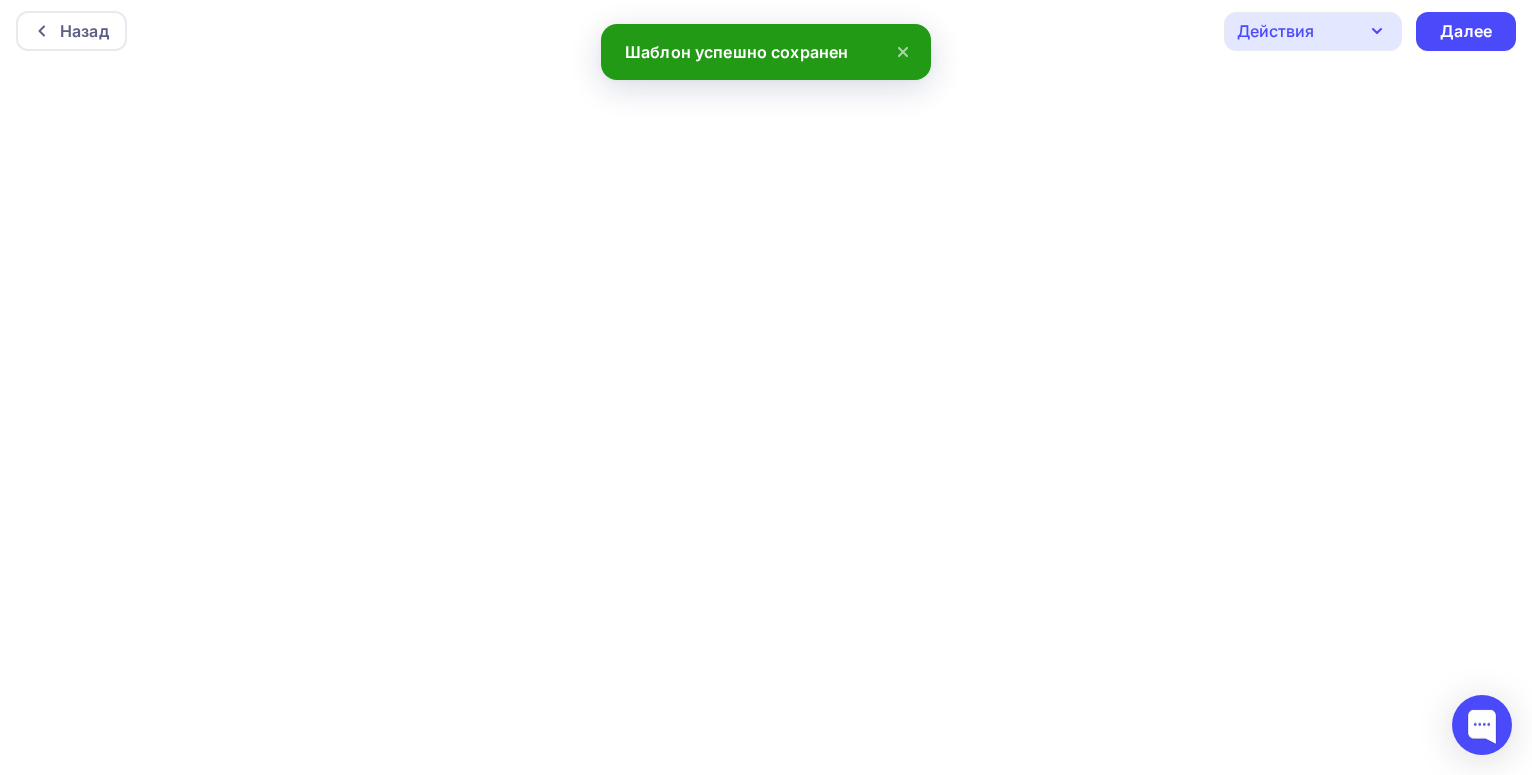 click on "Назад
Действия
Отправить тестовое письмо             Предпросмотр               Сохранить в Мои шаблоны               Выйти без сохранения               Далее" at bounding box center (766, 31) 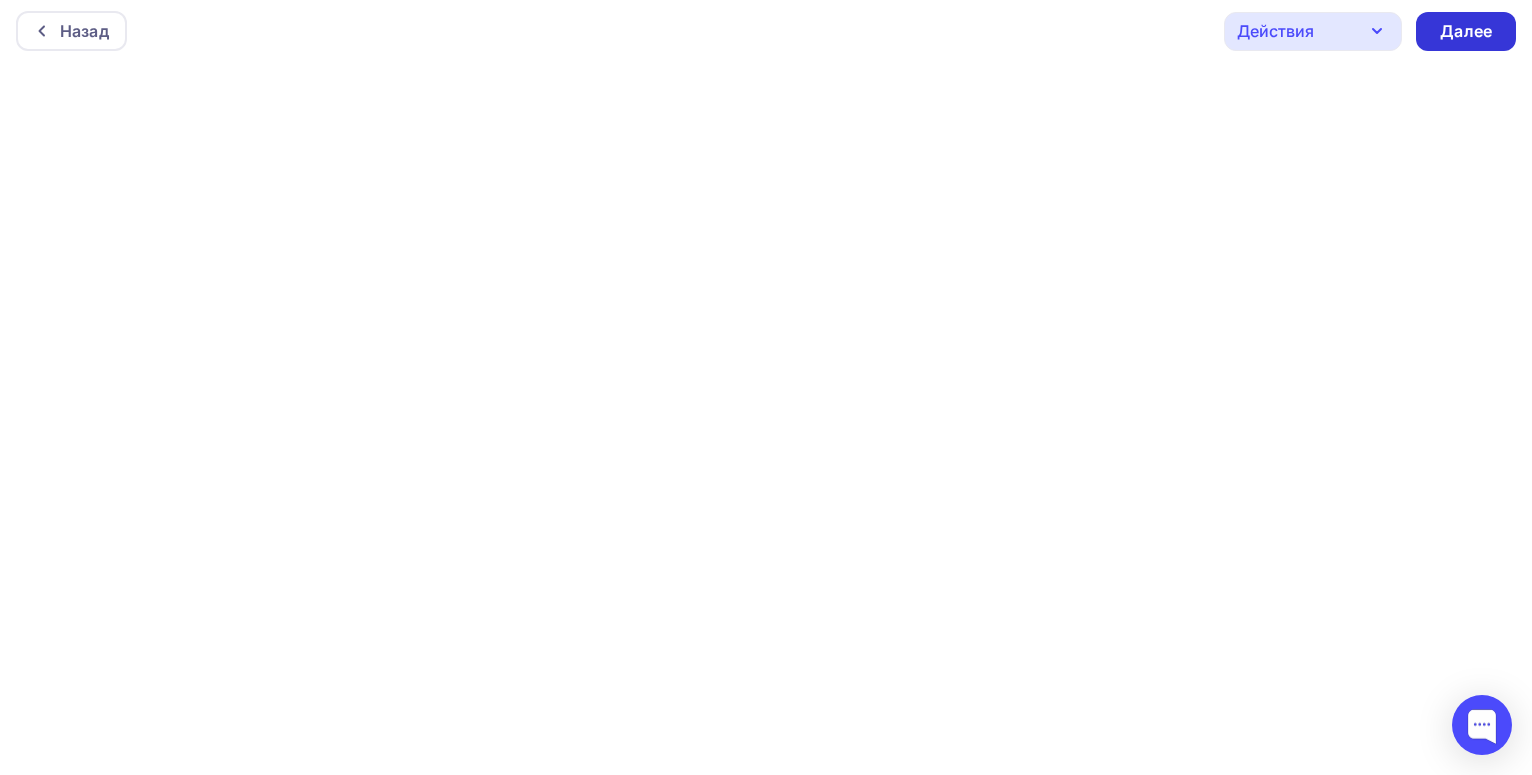 click on "Далее" at bounding box center [1466, 31] 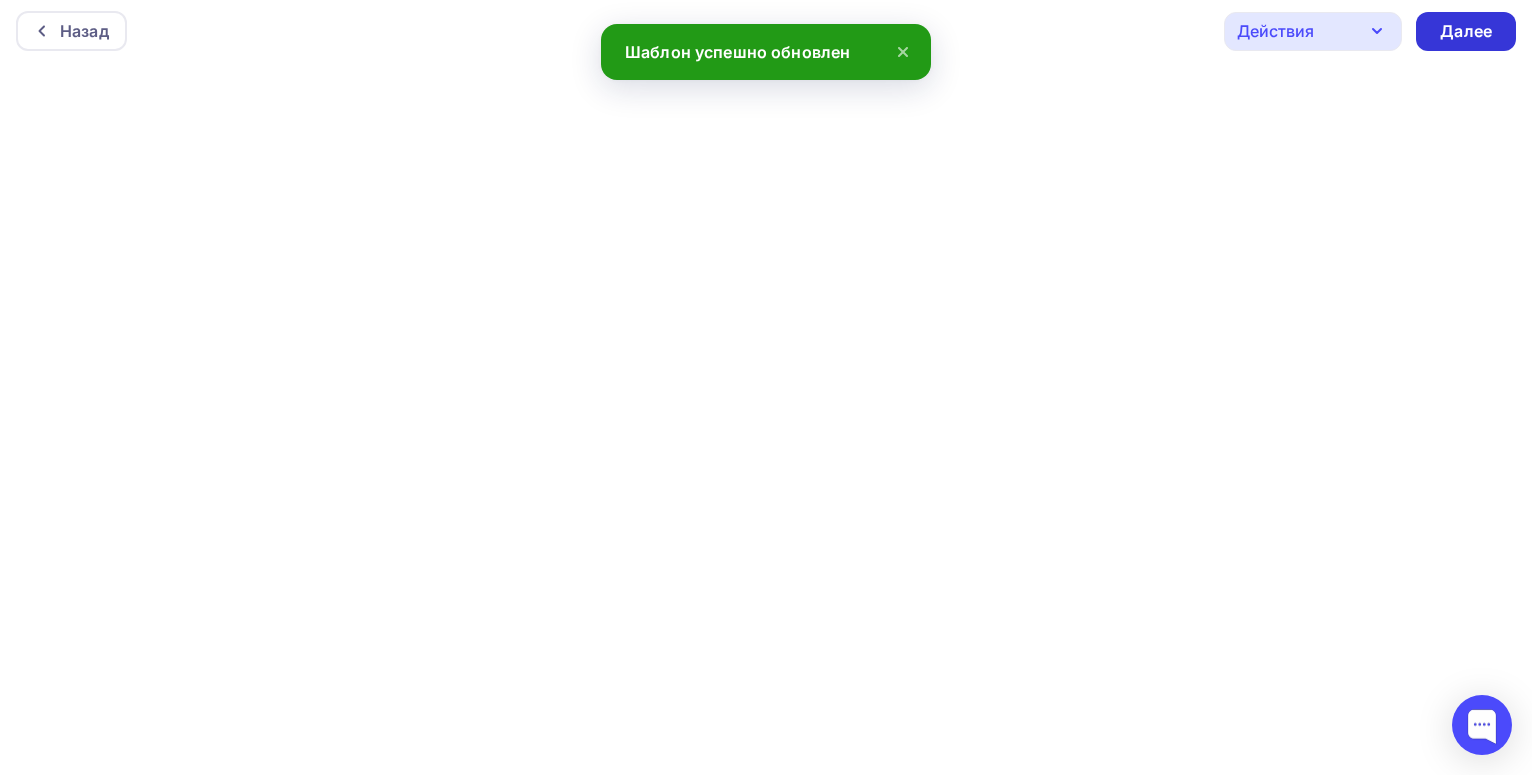 click on "Далее" at bounding box center (1466, 31) 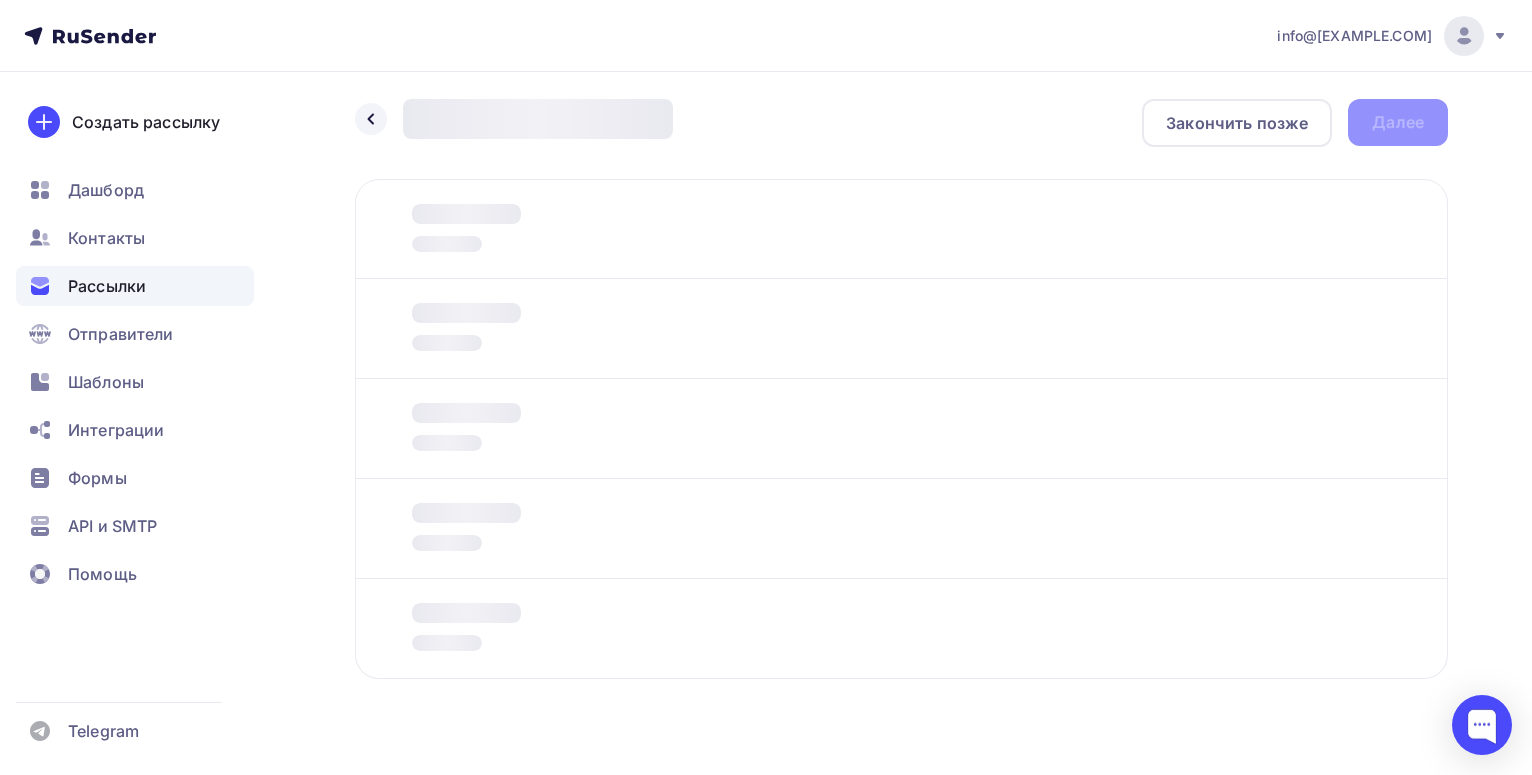 scroll, scrollTop: 0, scrollLeft: 0, axis: both 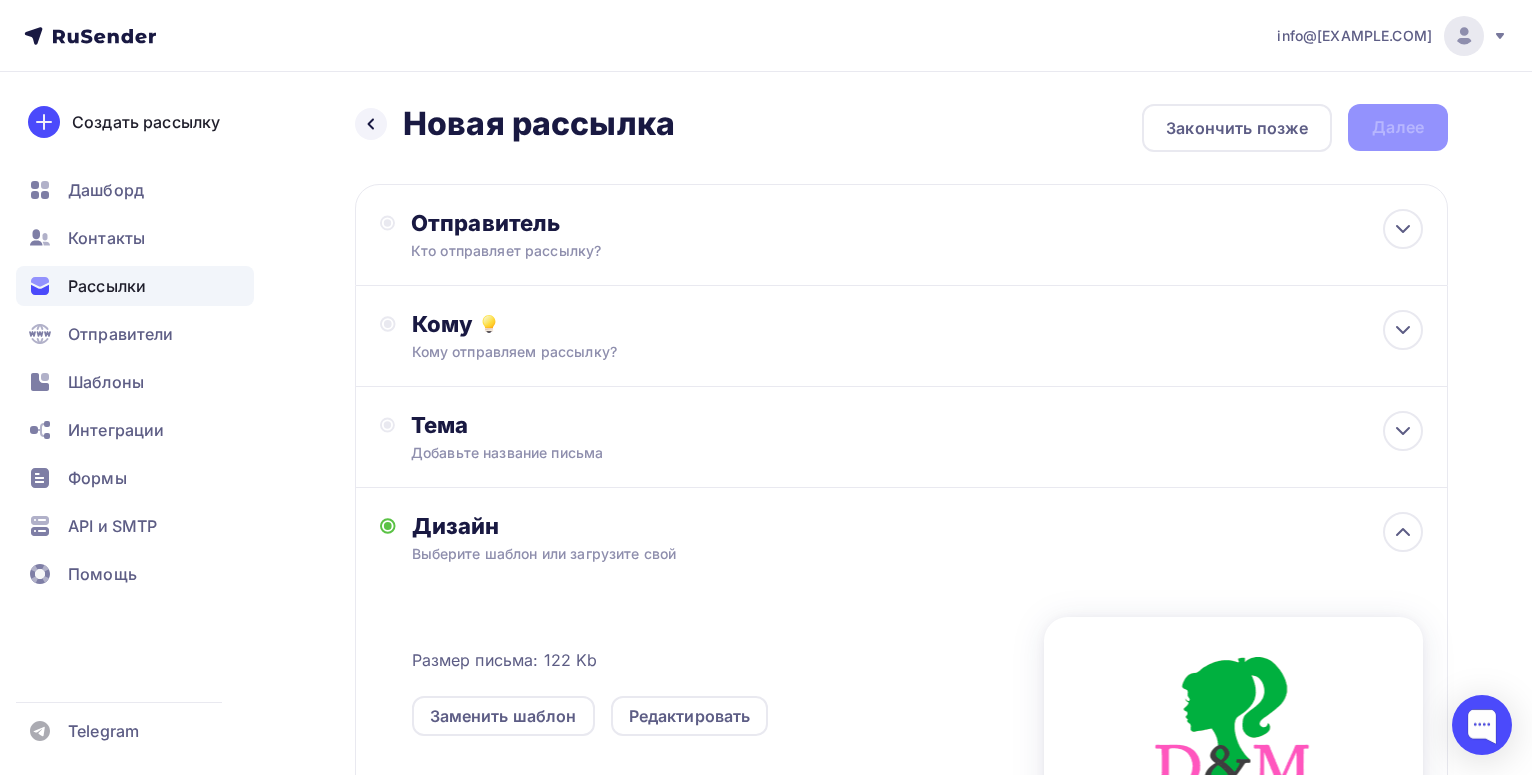 click on "Выберите шаблон или загрузите свой" at bounding box center (867, 554) 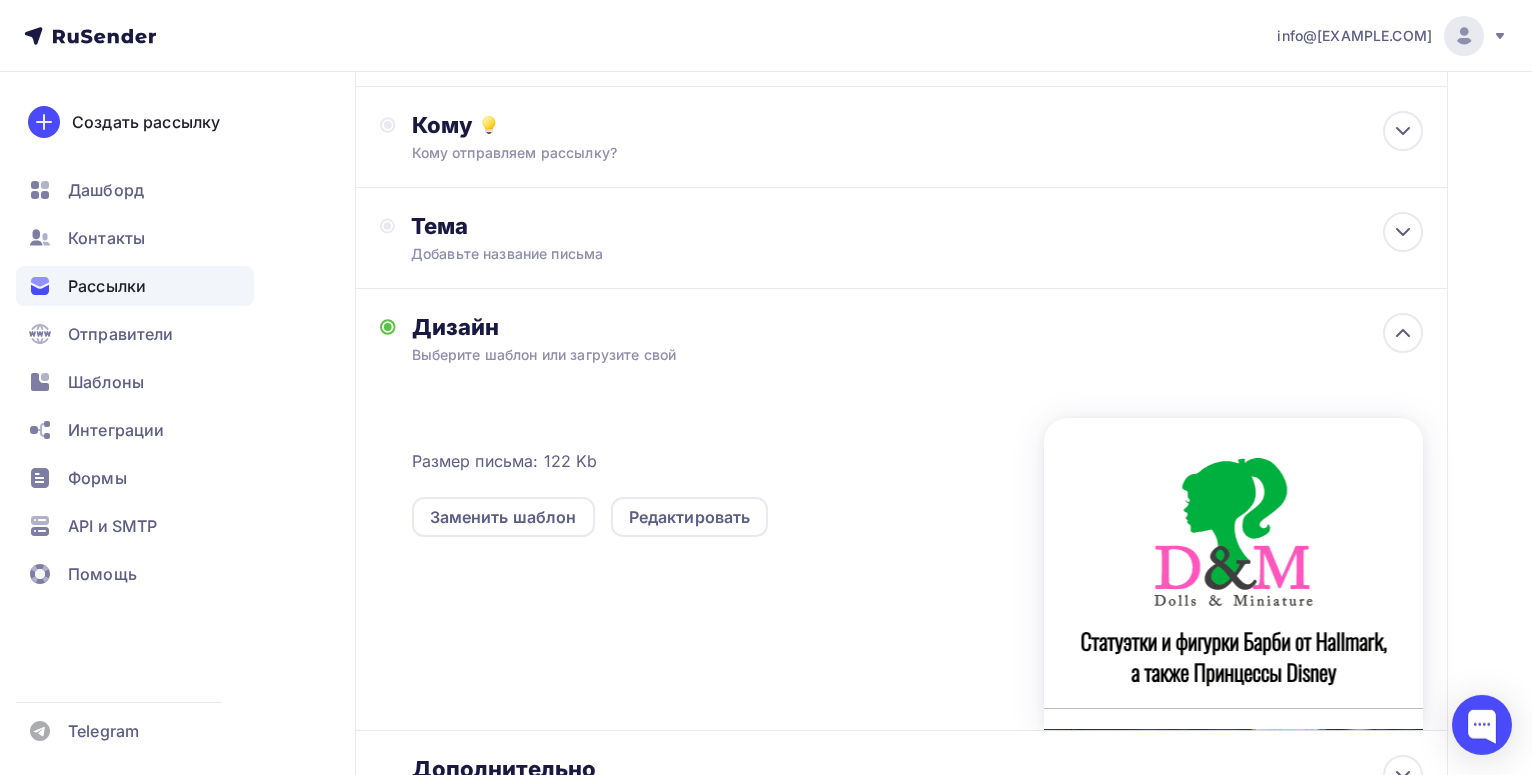 scroll, scrollTop: 204, scrollLeft: 0, axis: vertical 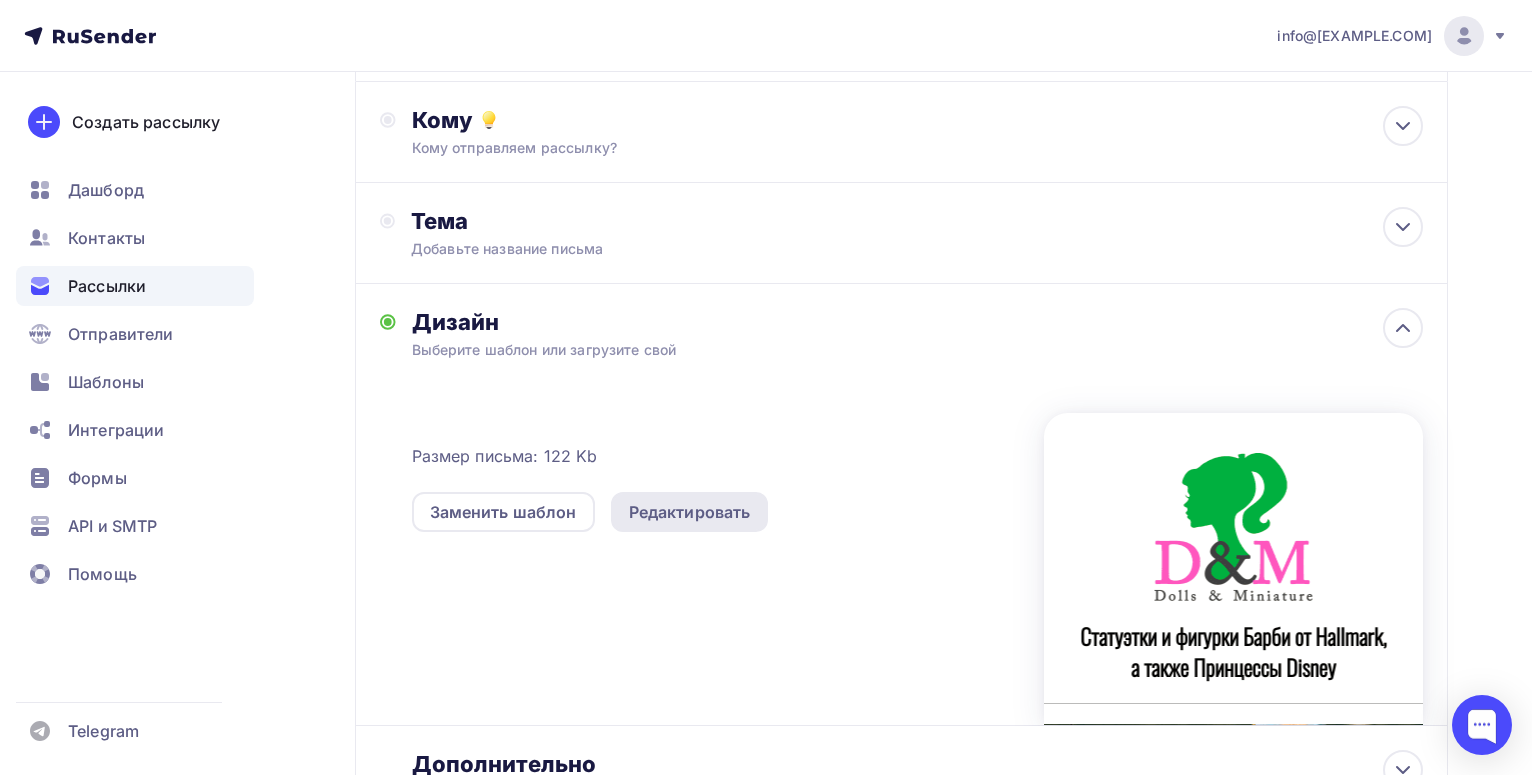 click on "Редактировать" at bounding box center (690, 512) 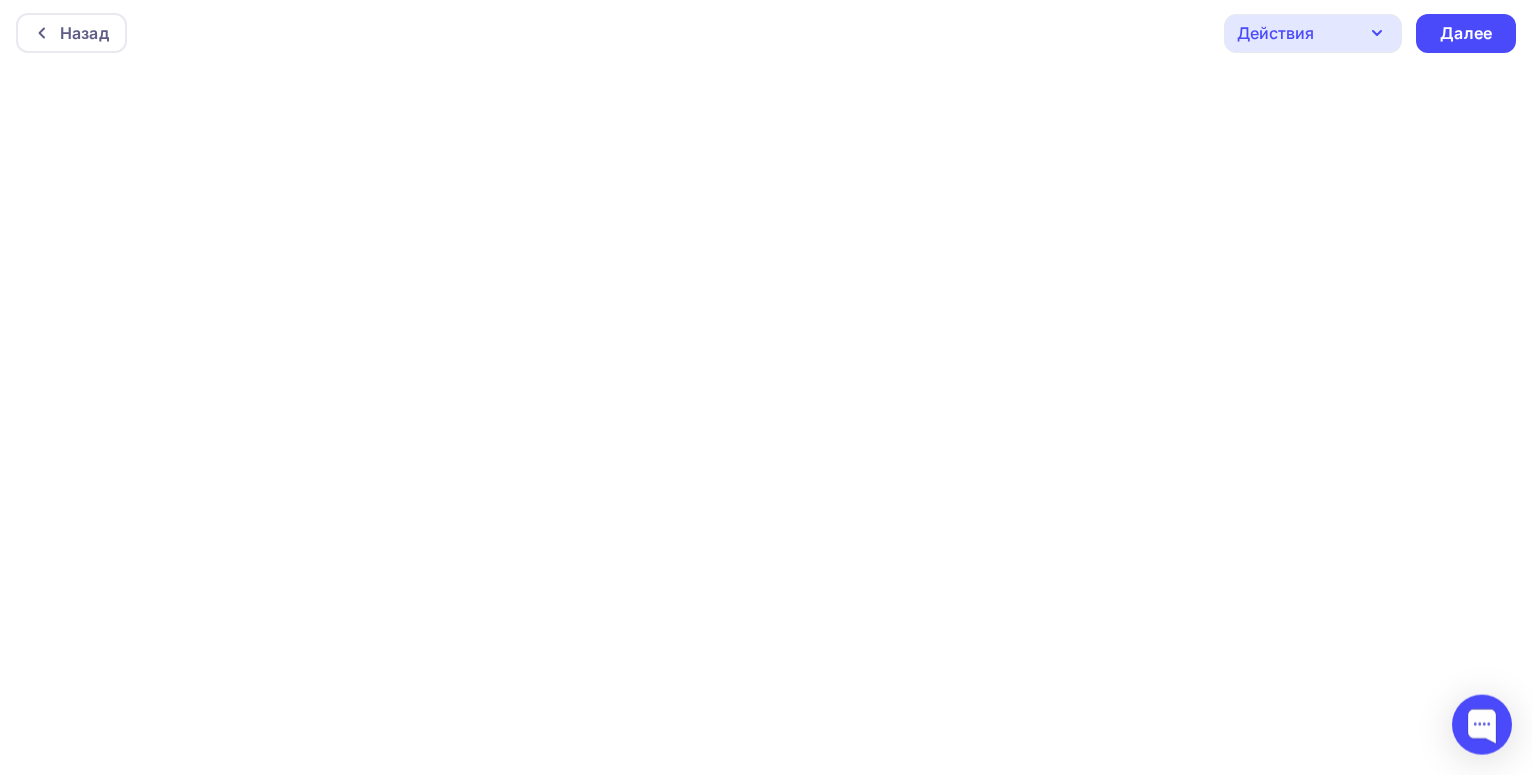 scroll, scrollTop: 5, scrollLeft: 0, axis: vertical 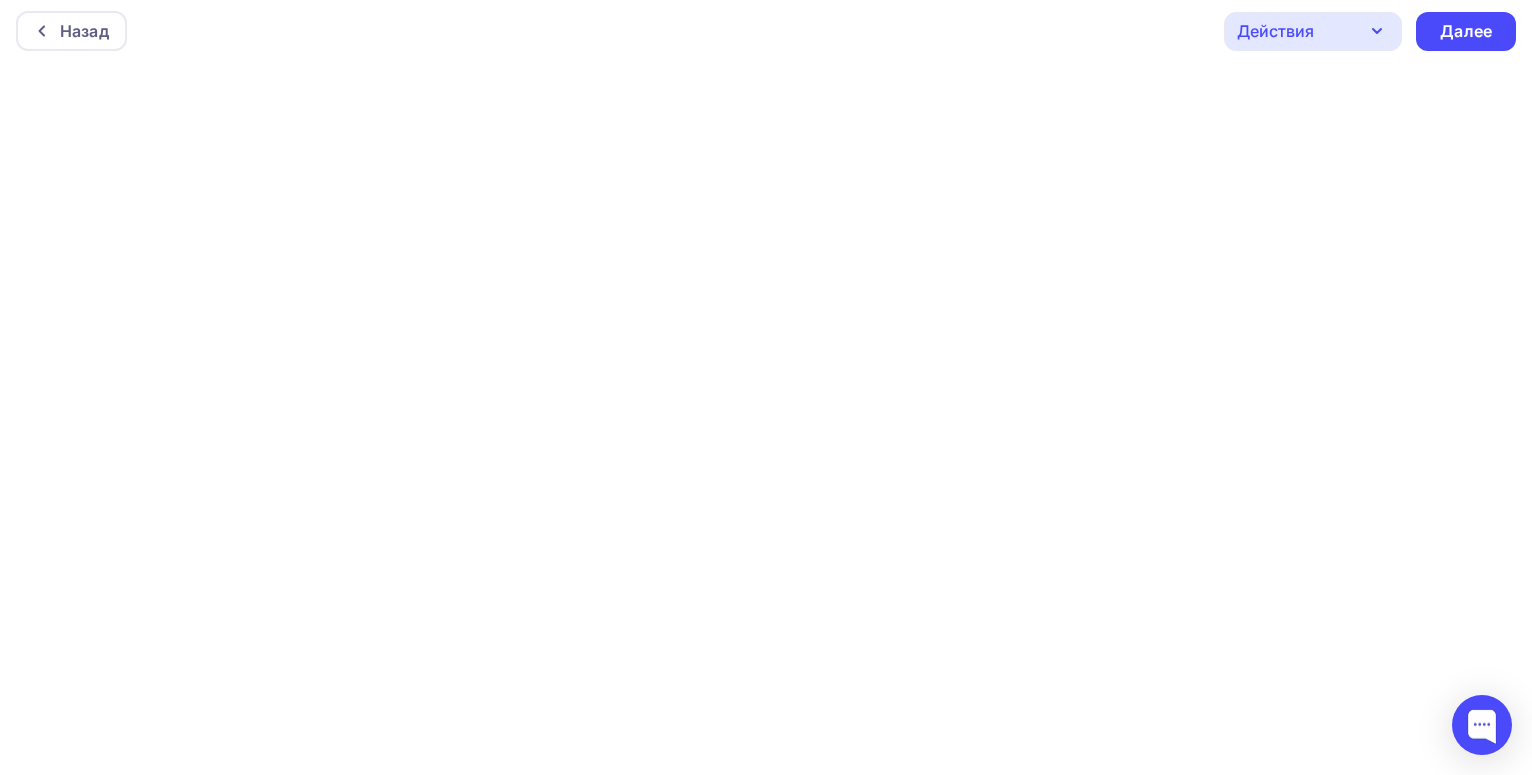click on "Действия" at bounding box center (1313, 31) 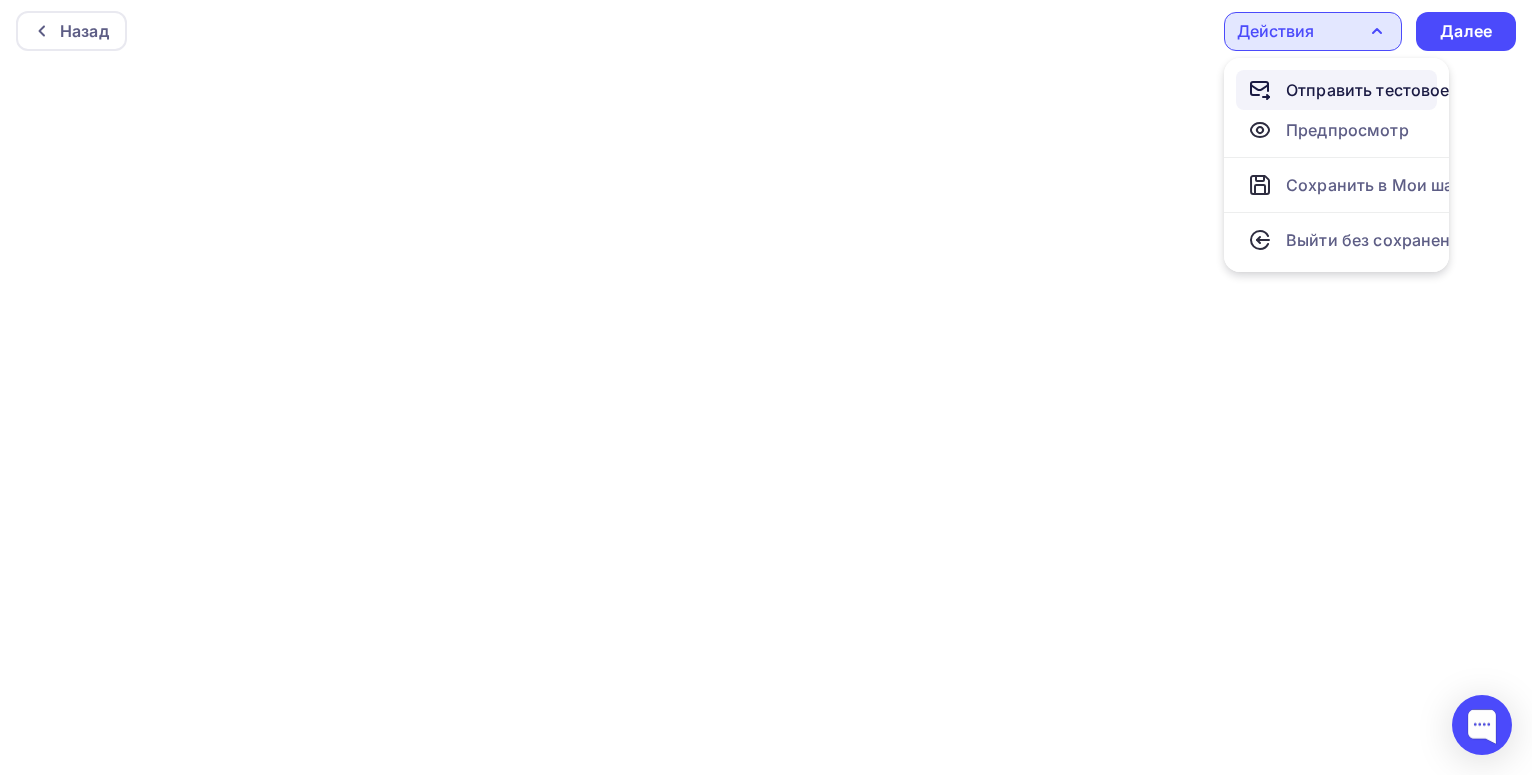 click on "Отправить тестовое письмо" at bounding box center [1401, 90] 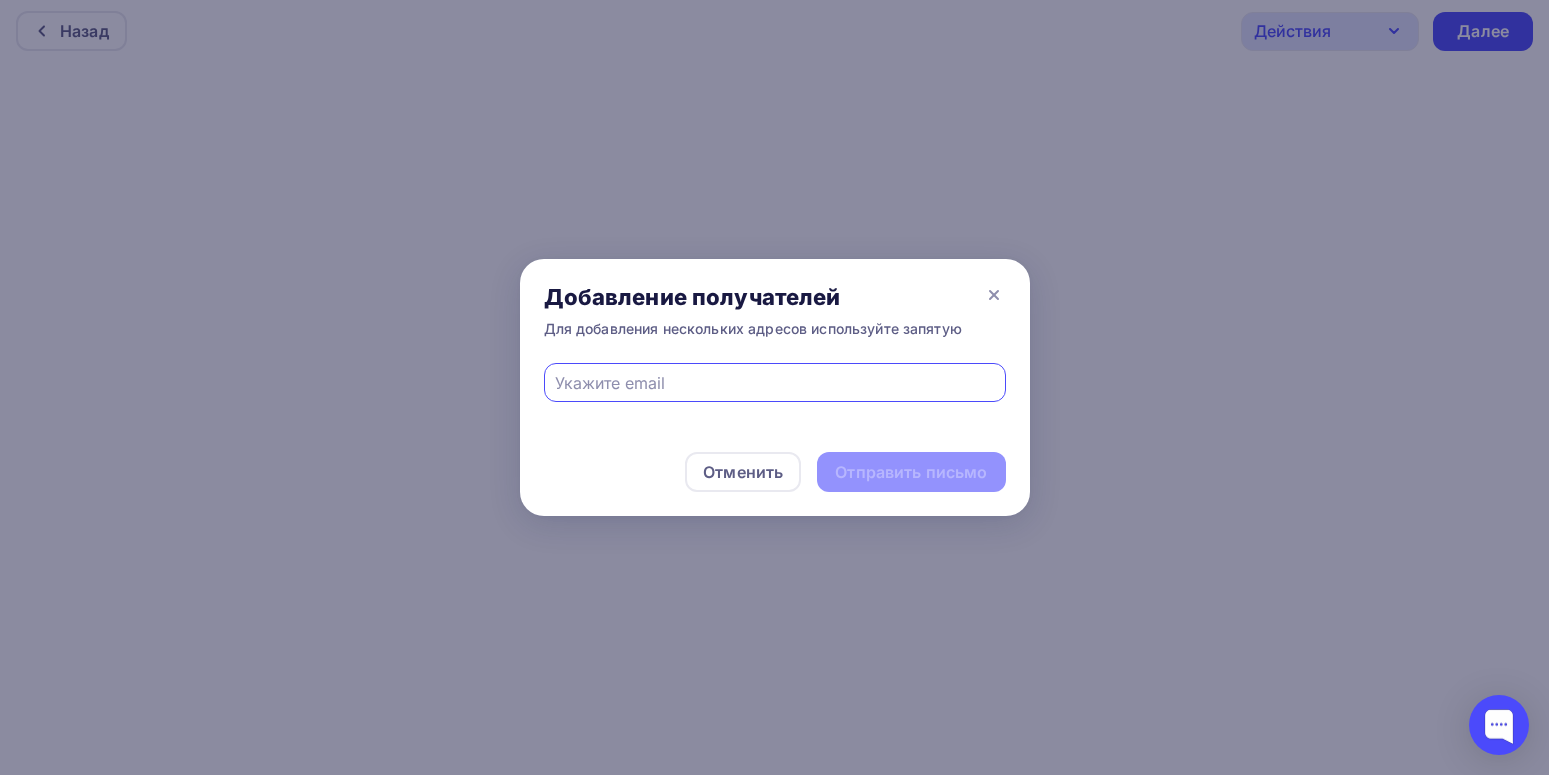 click at bounding box center (775, 382) 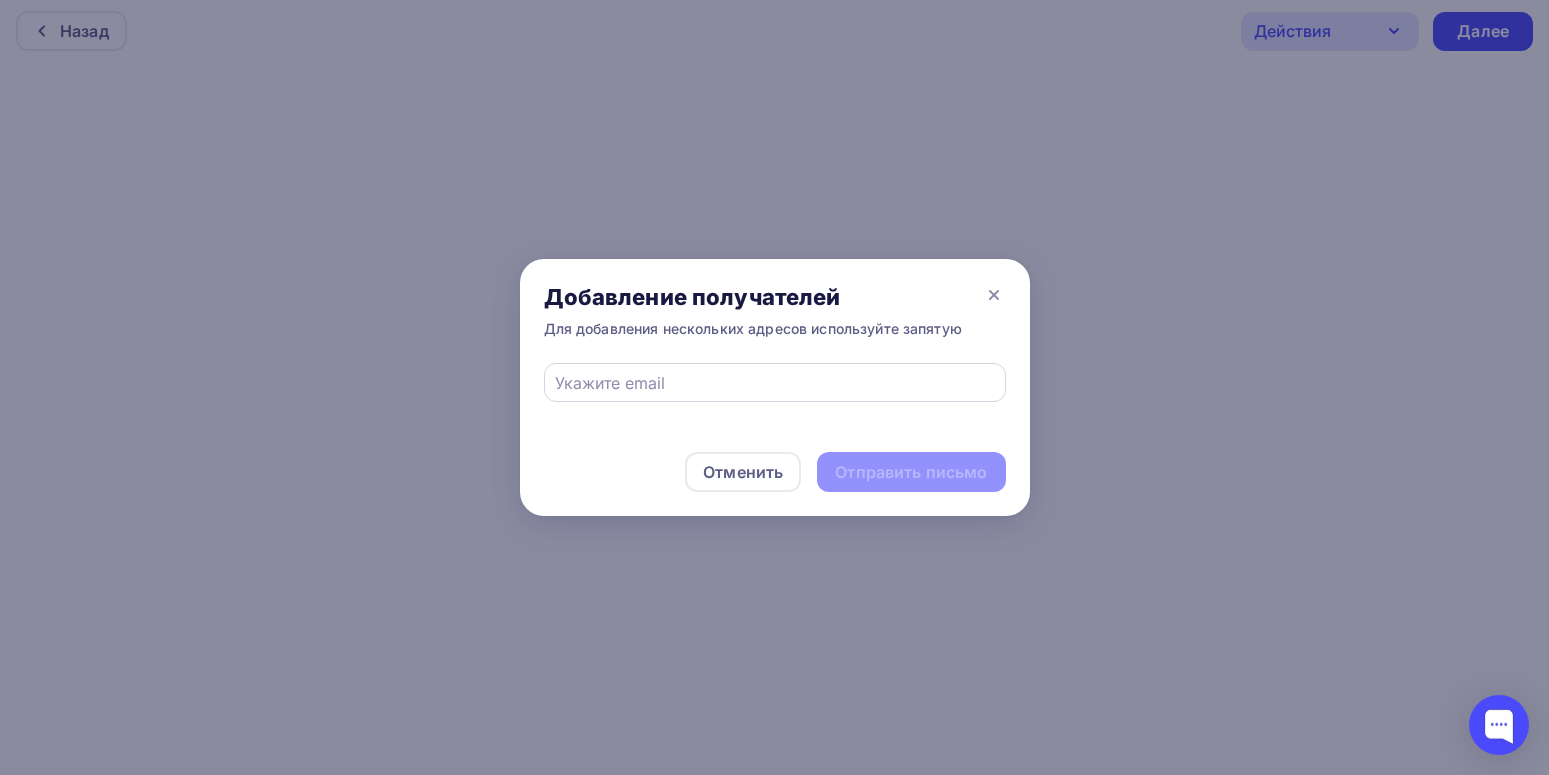 click at bounding box center [774, 383] 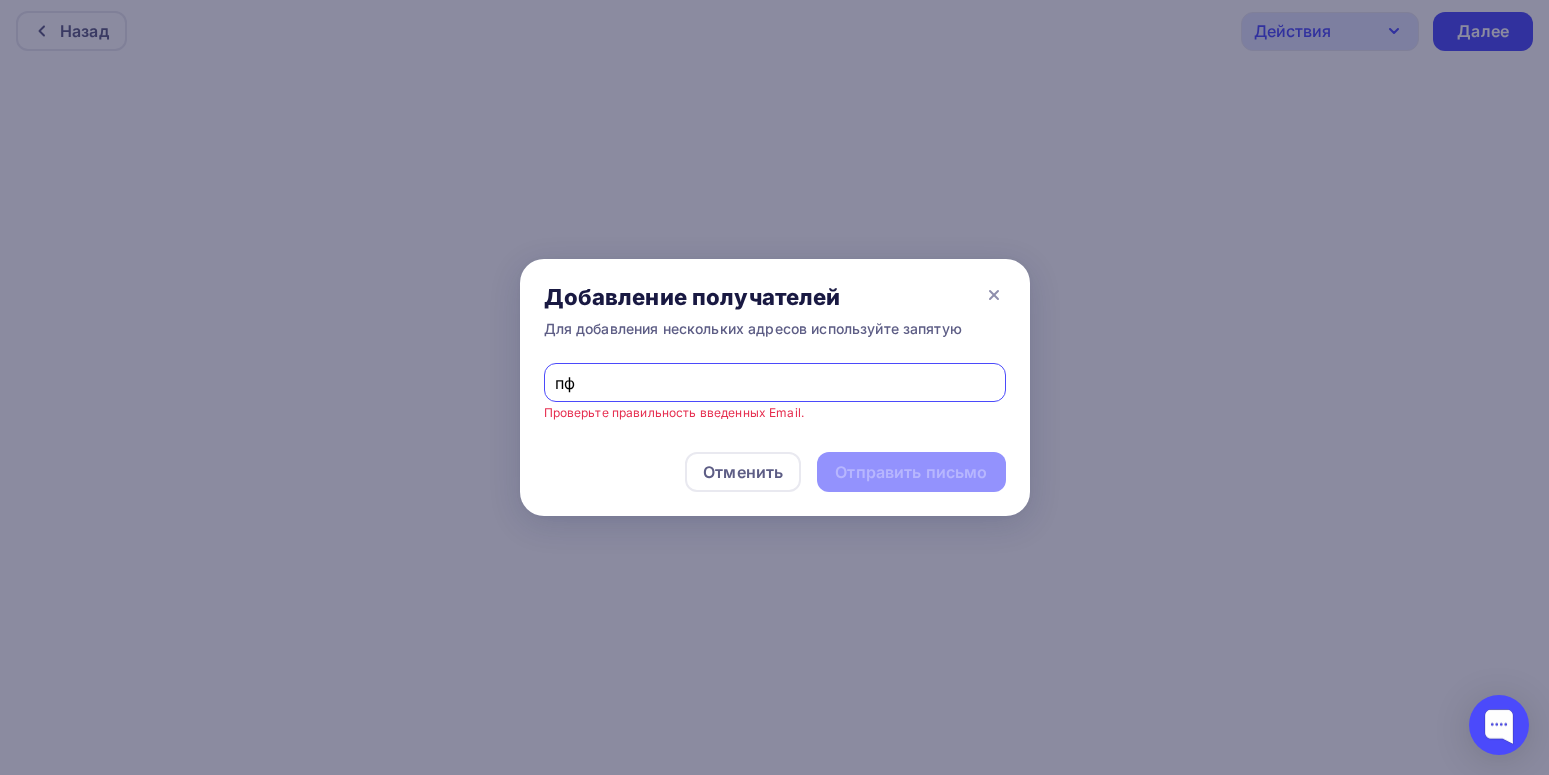 type on "п" 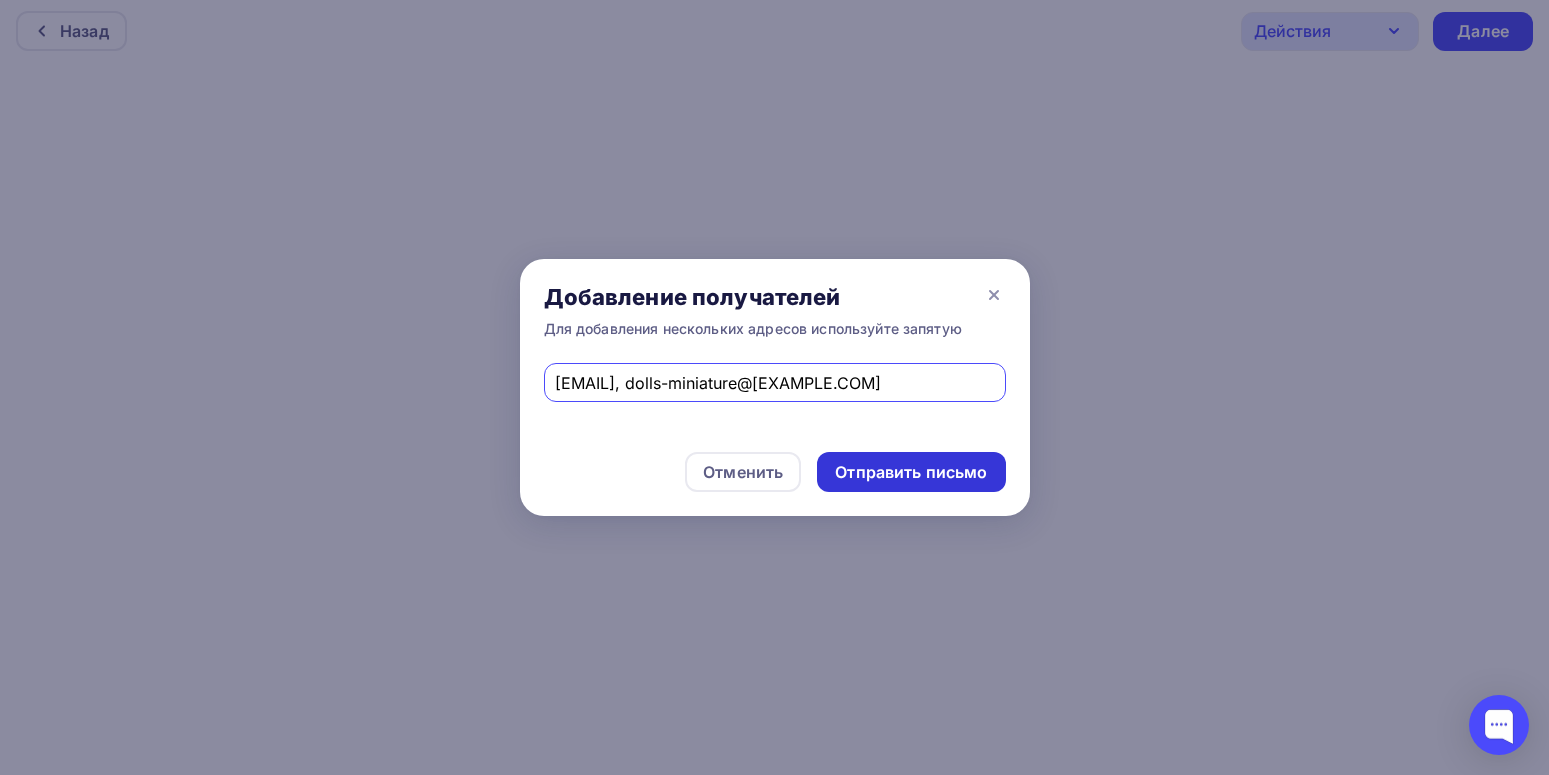 type on "gameresearch@ya.ru, dolls-miniature@ya.ru" 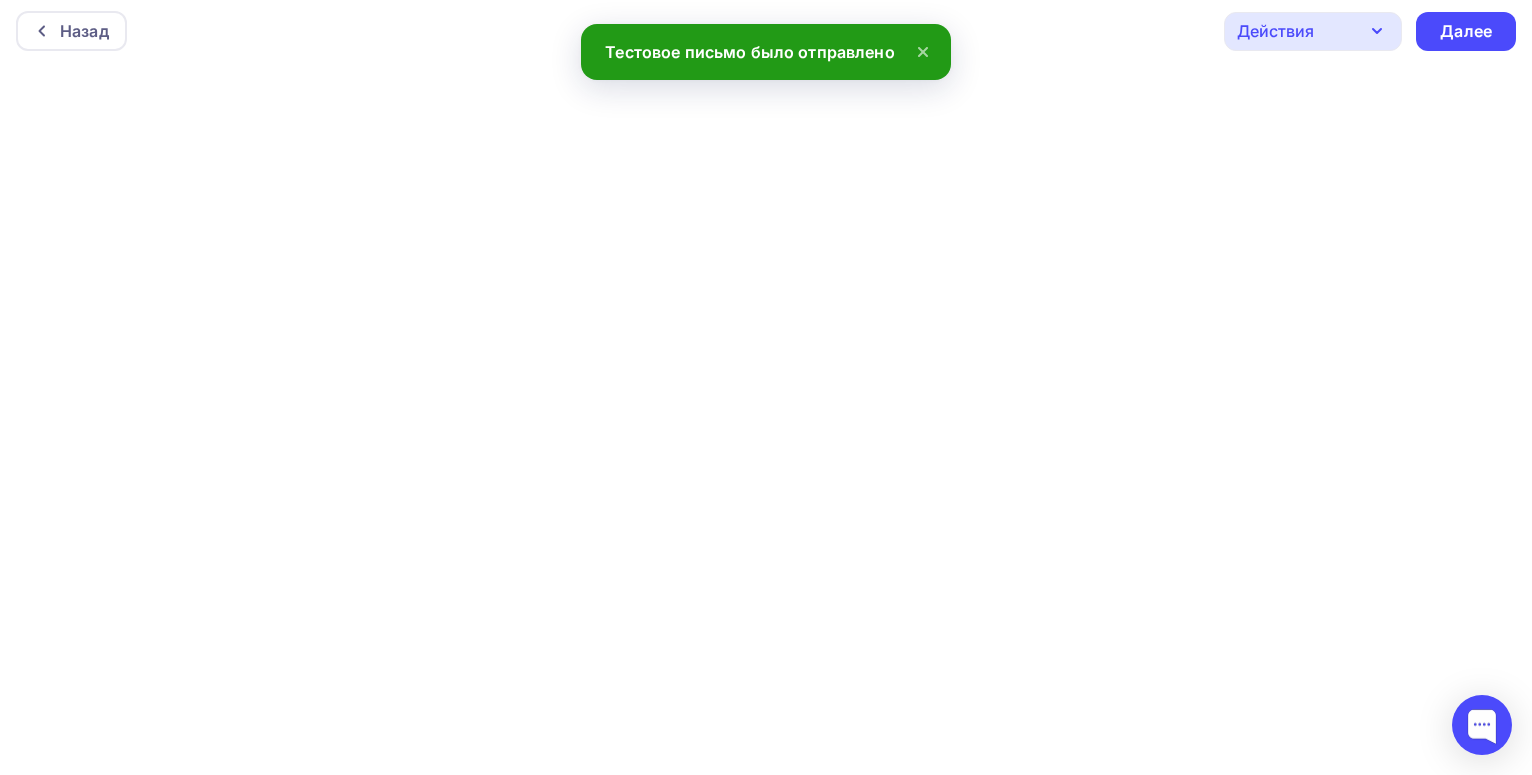 click 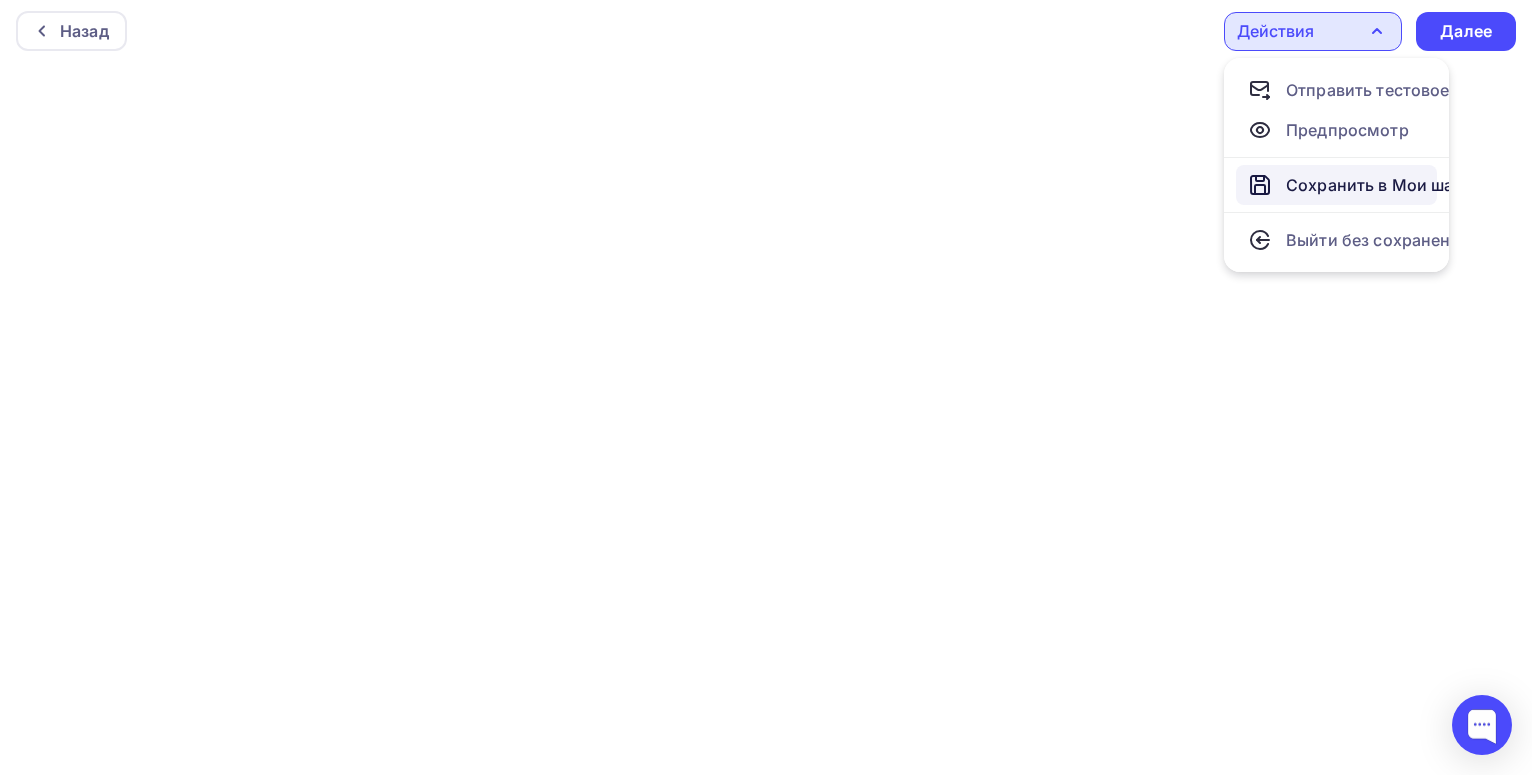 click on "Сохранить в Мои шаблоны" at bounding box center (1395, 185) 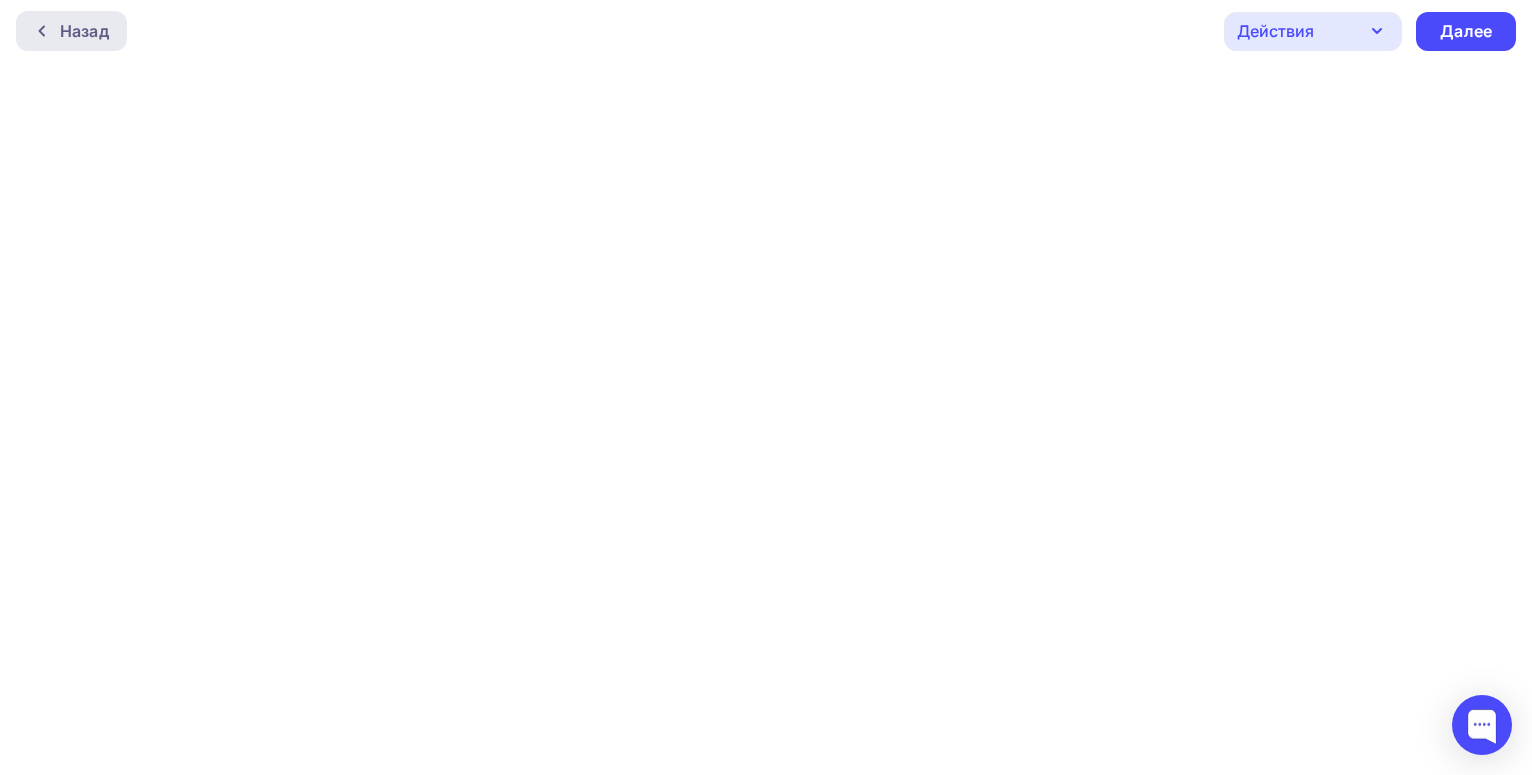 click on "Назад" at bounding box center (84, 31) 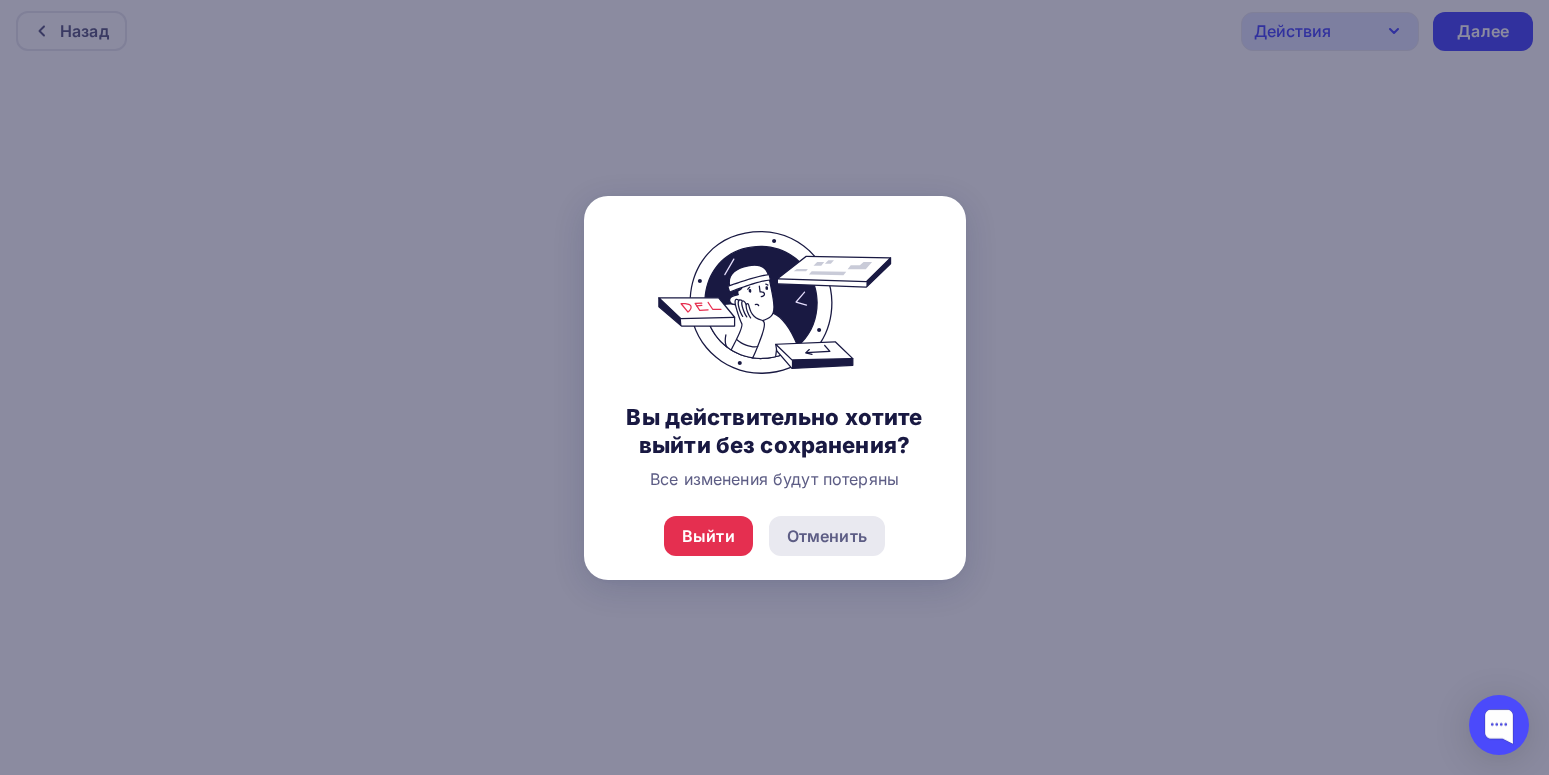click on "Отменить" at bounding box center [827, 536] 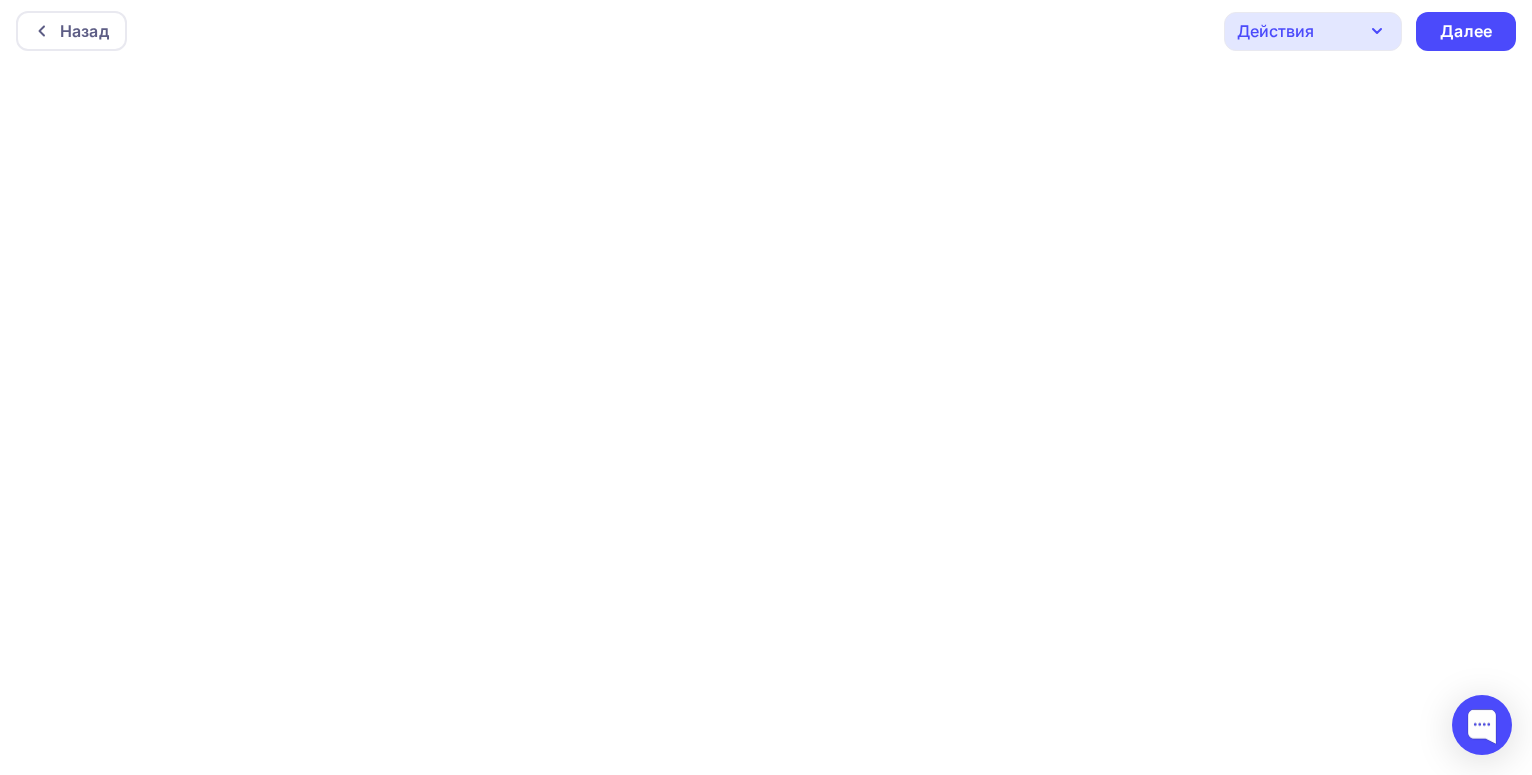 click 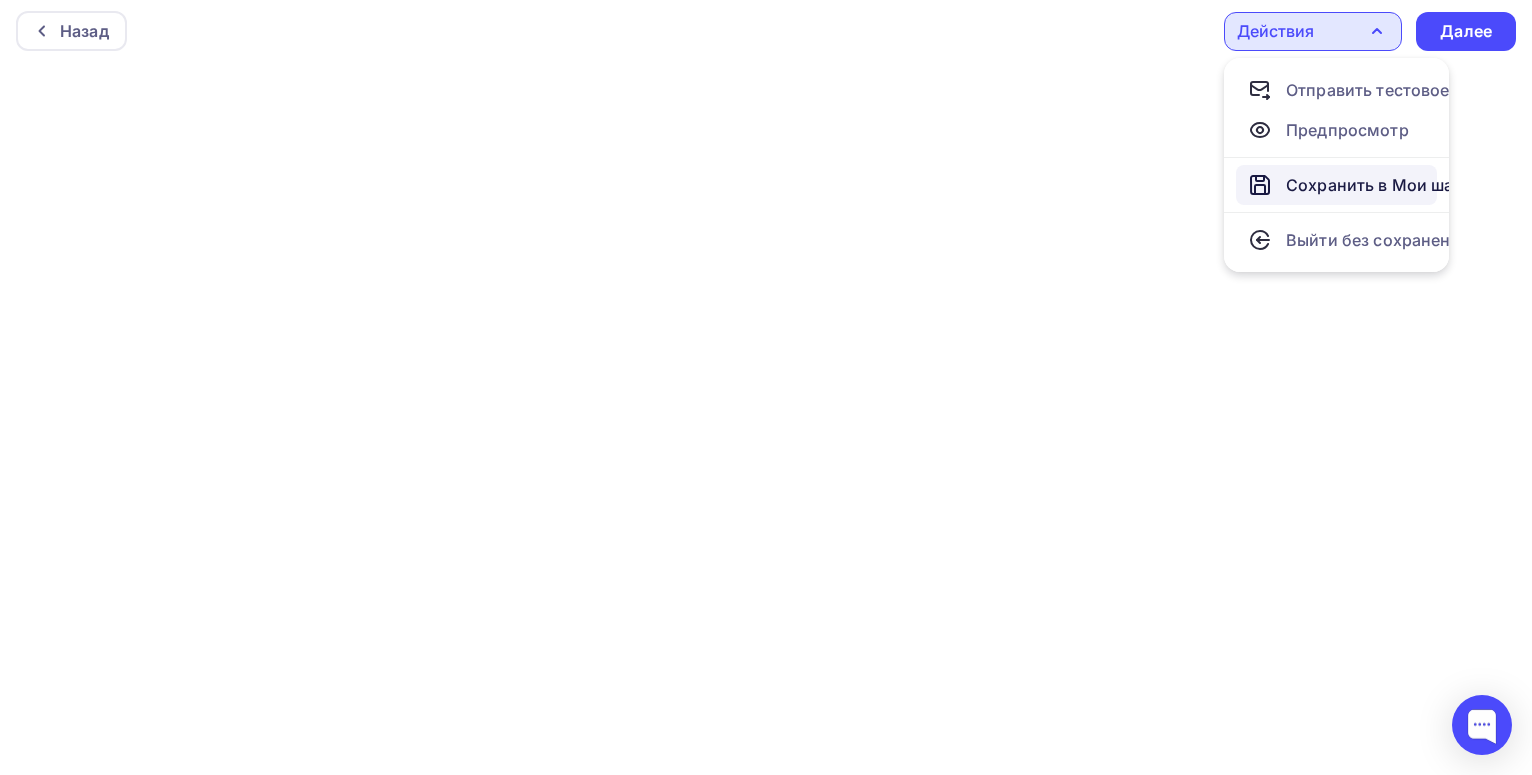 click on "Сохранить в Мои шаблоны" at bounding box center [1395, 185] 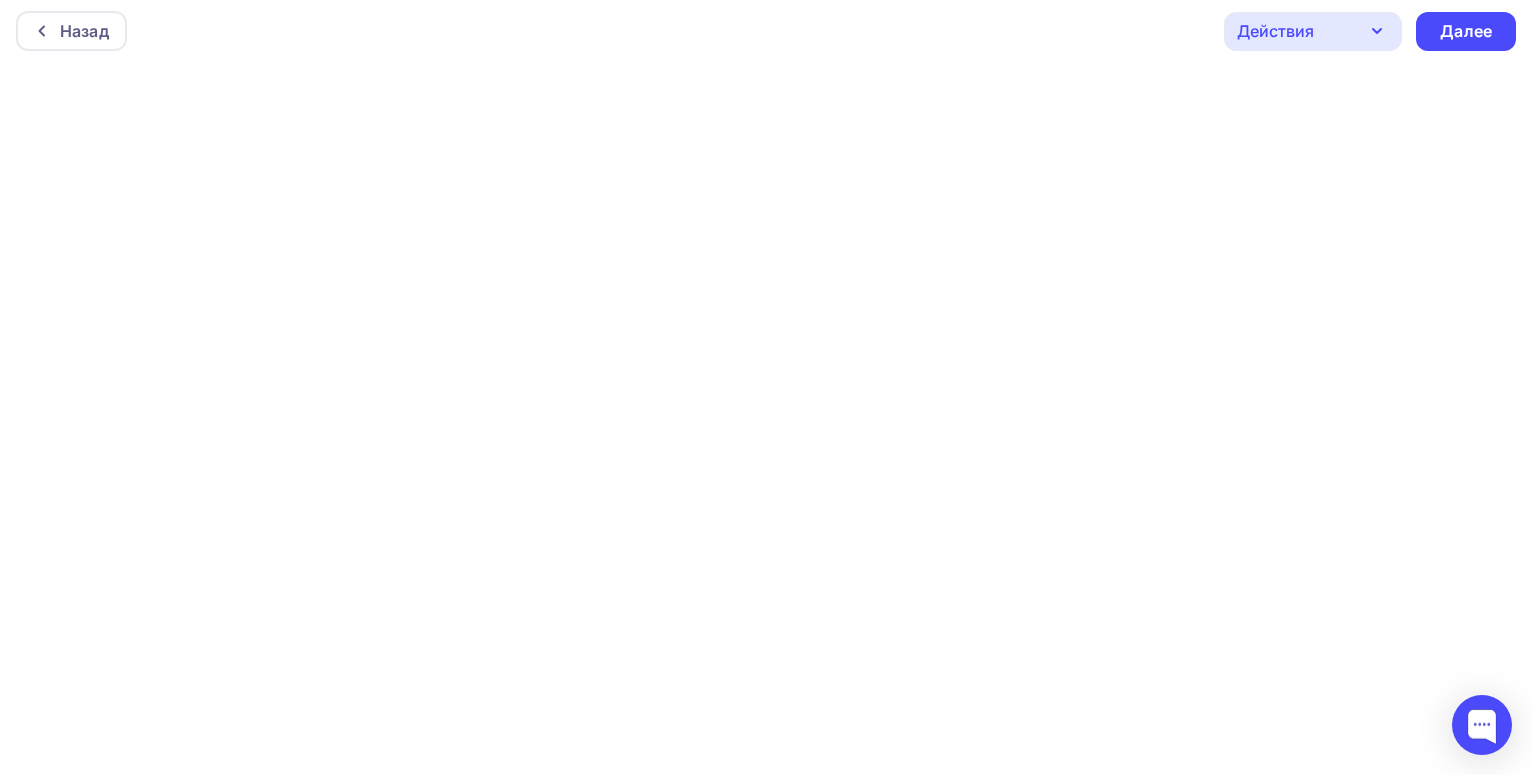 click 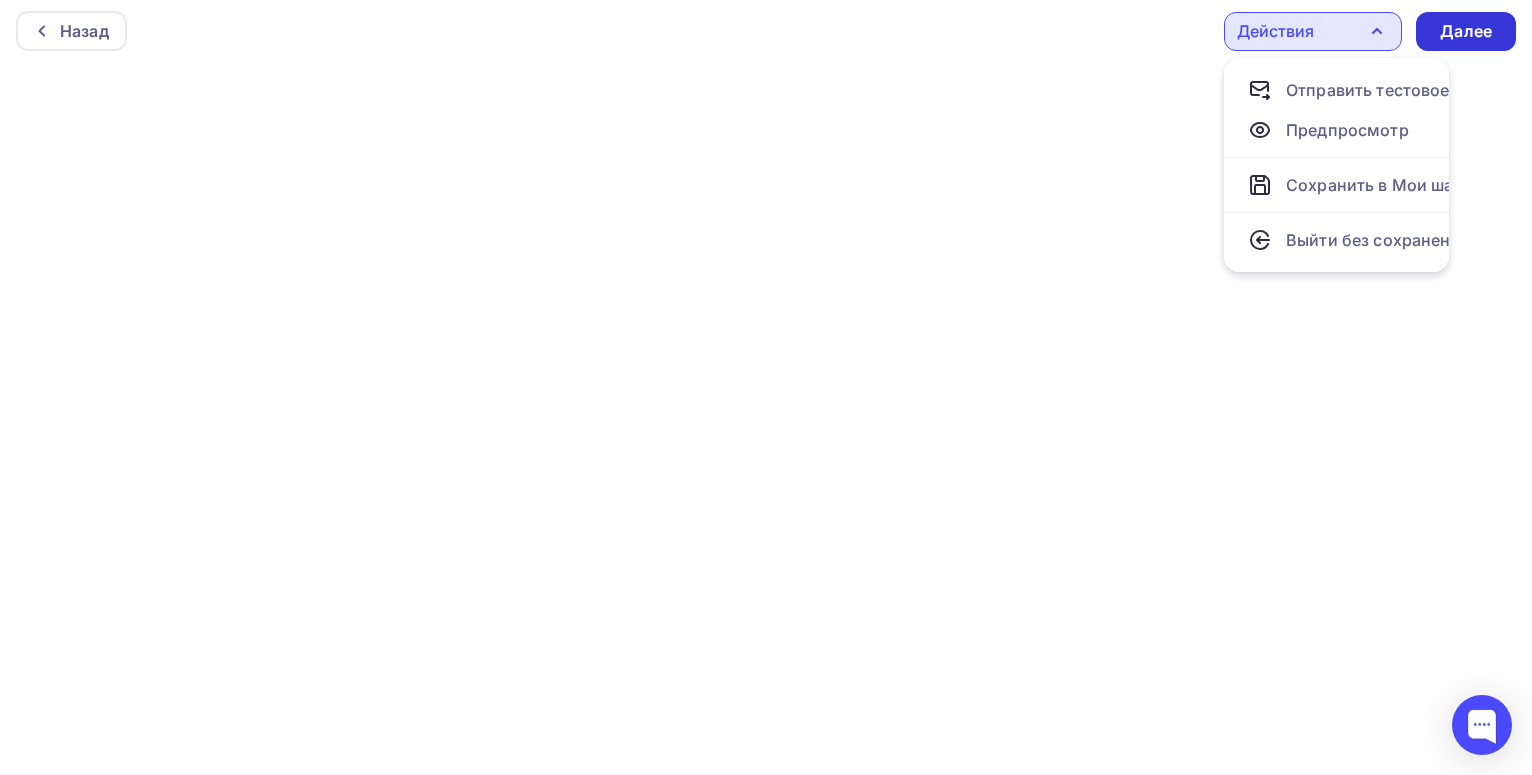 click on "Далее" at bounding box center (1466, 31) 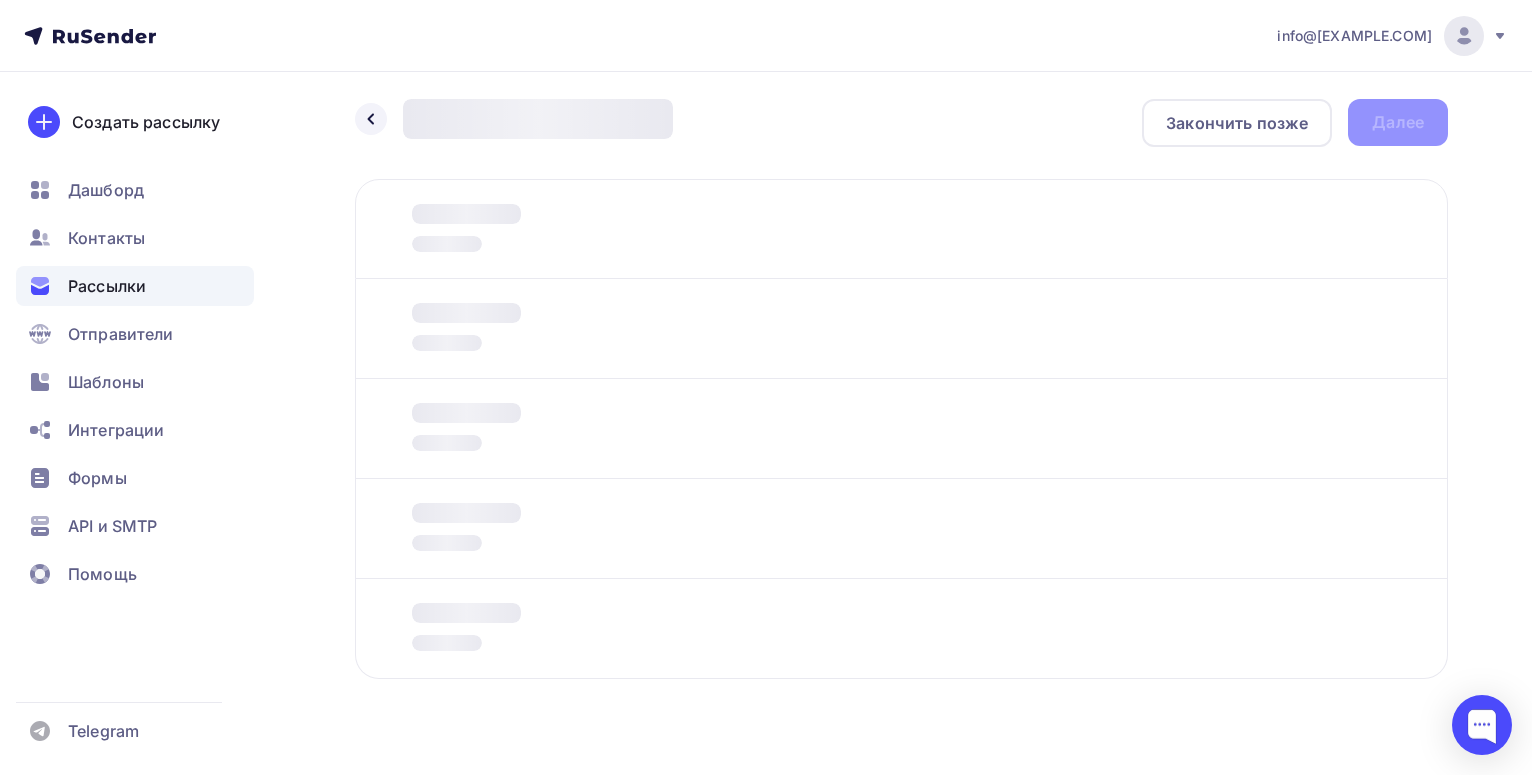 scroll, scrollTop: 0, scrollLeft: 0, axis: both 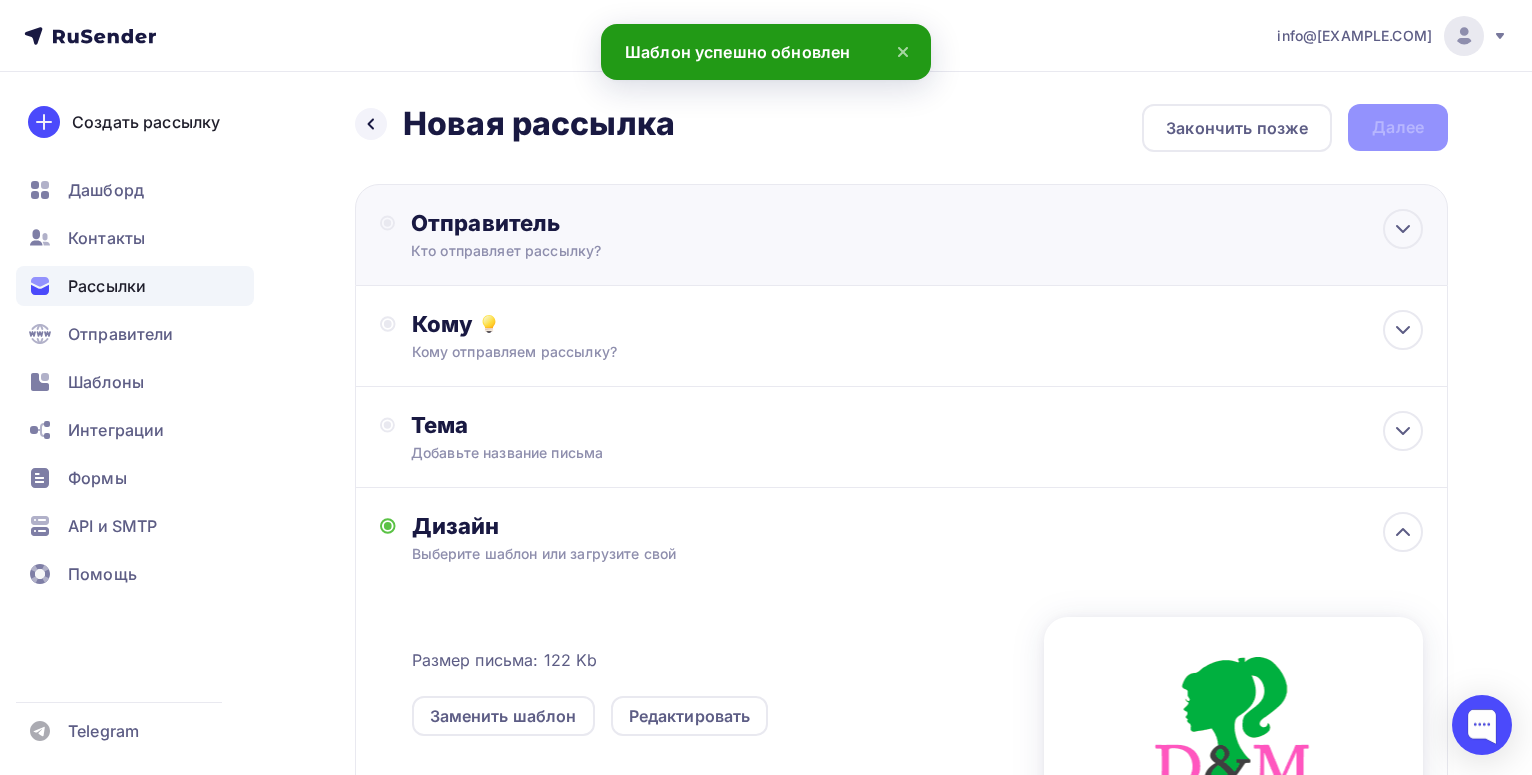 click on "Кто отправляет рассылку?" at bounding box center (606, 251) 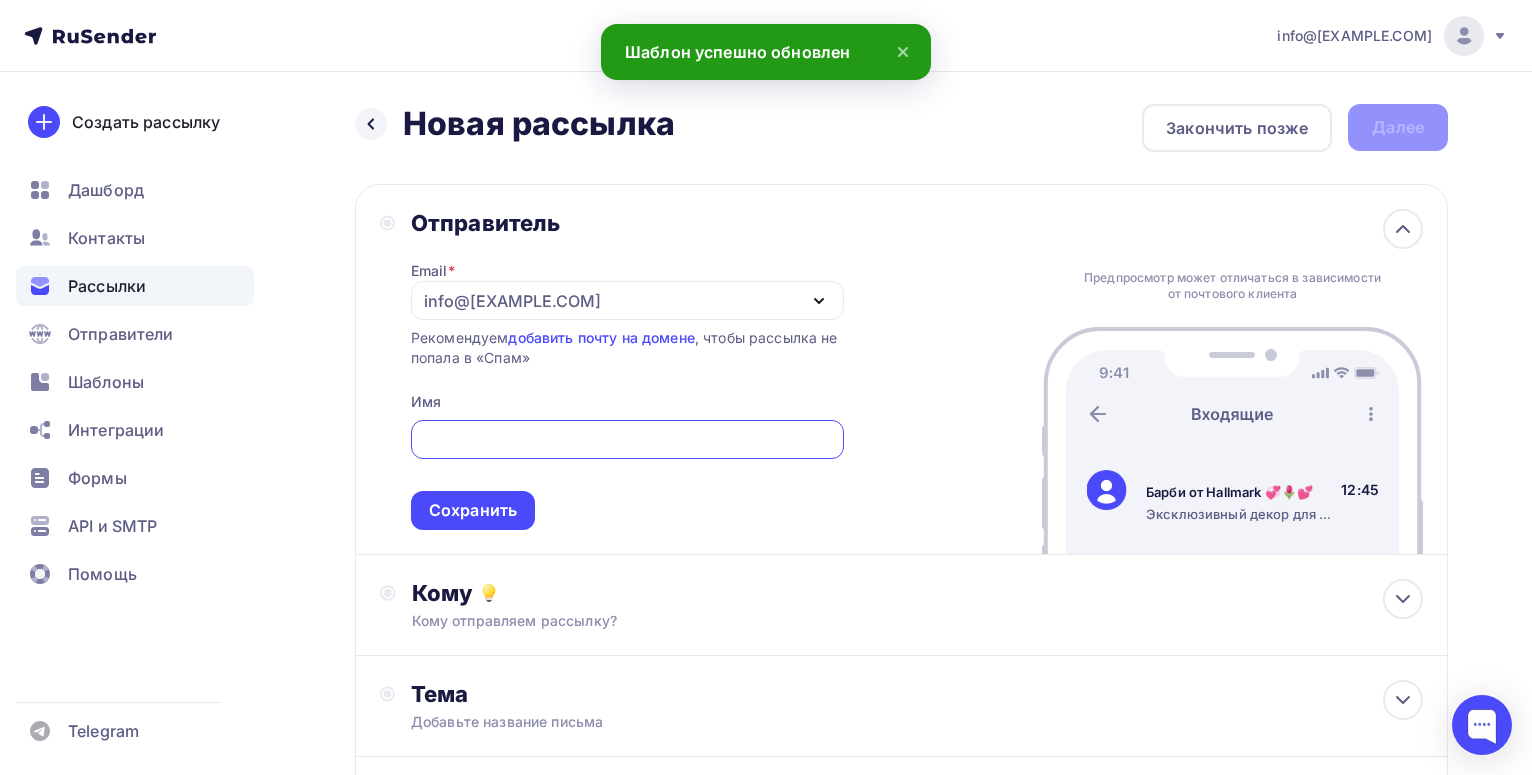 scroll, scrollTop: 0, scrollLeft: 0, axis: both 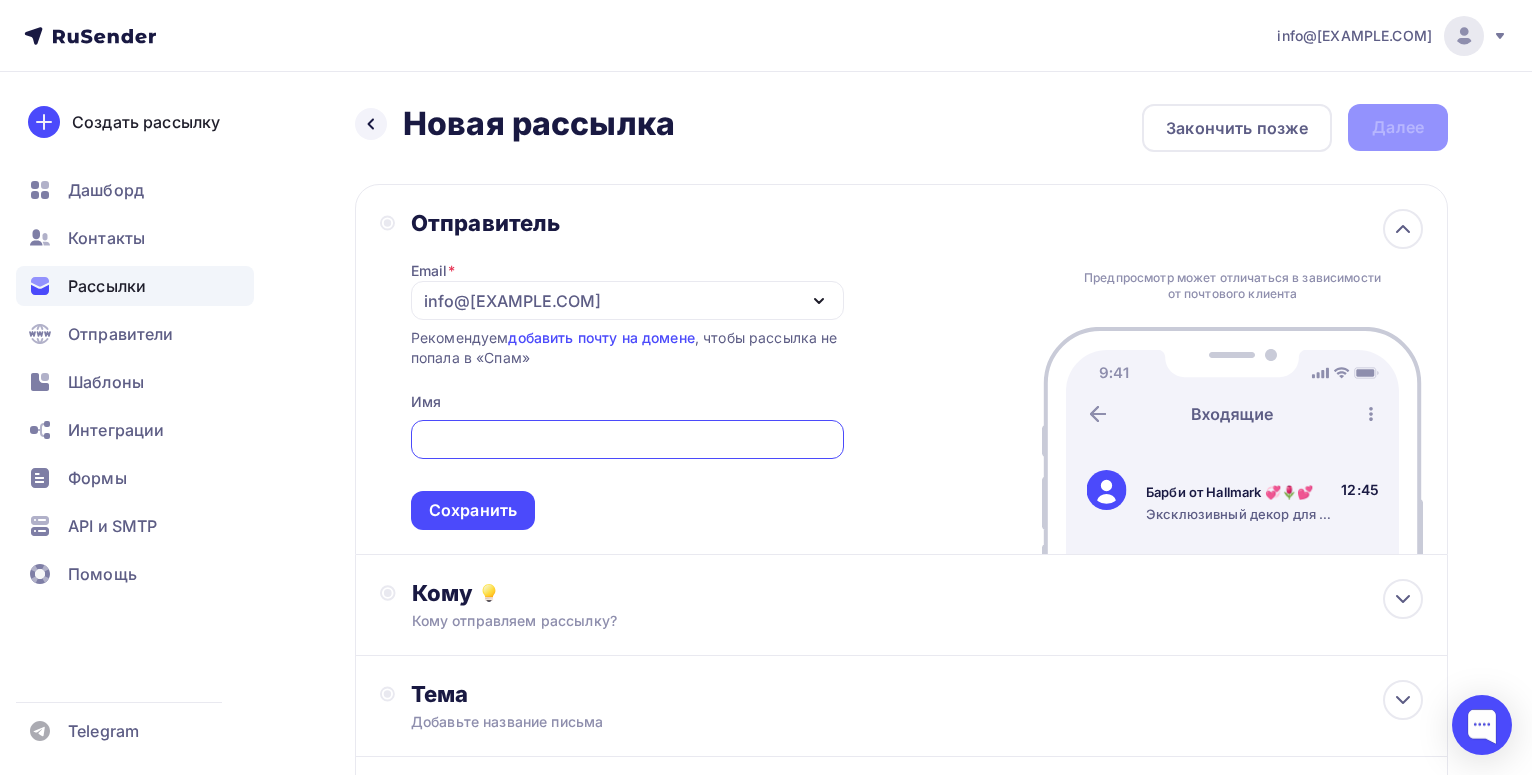 click on "[EMAIL]" at bounding box center [512, 301] 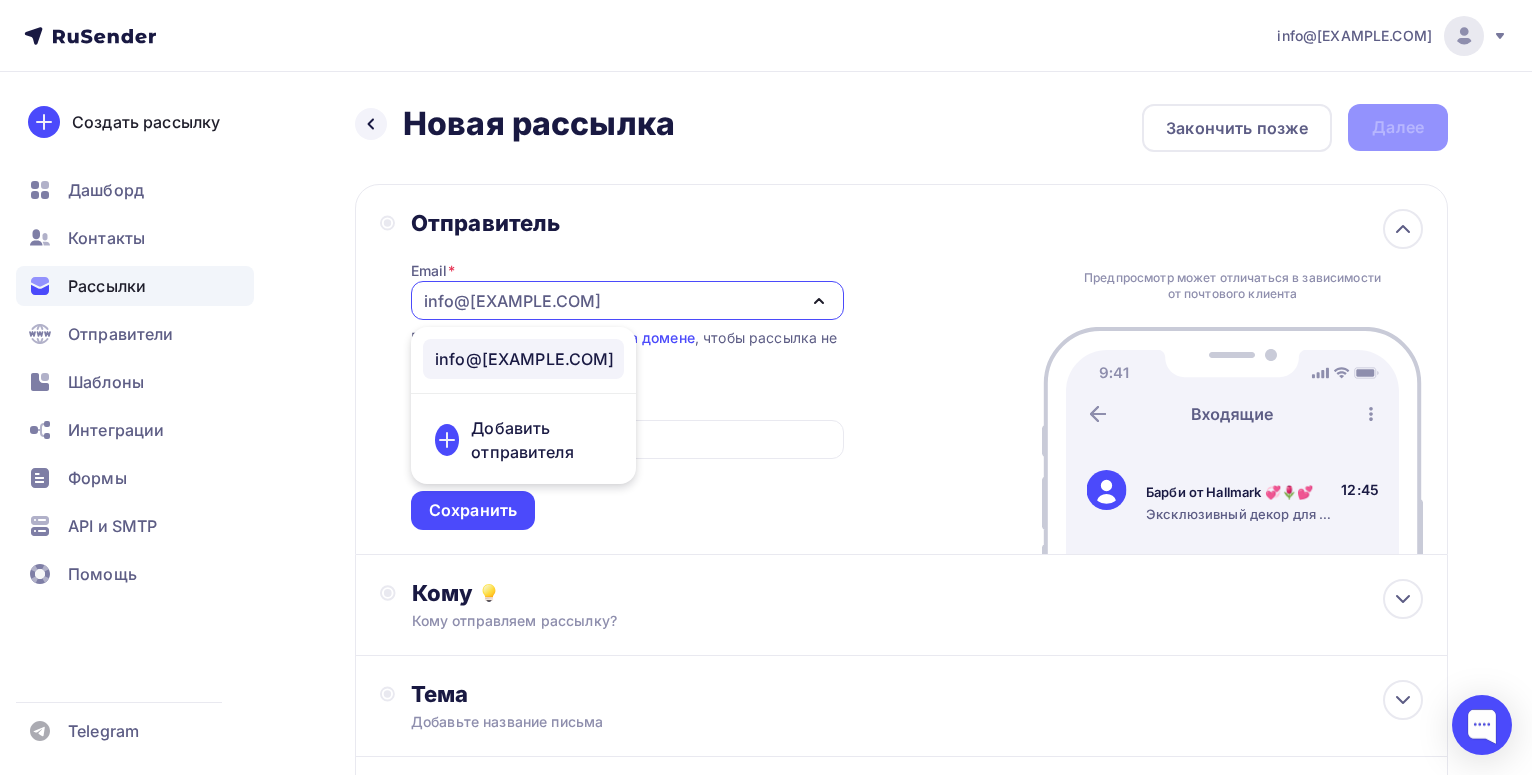 click on "[EMAIL]" at bounding box center (525, 359) 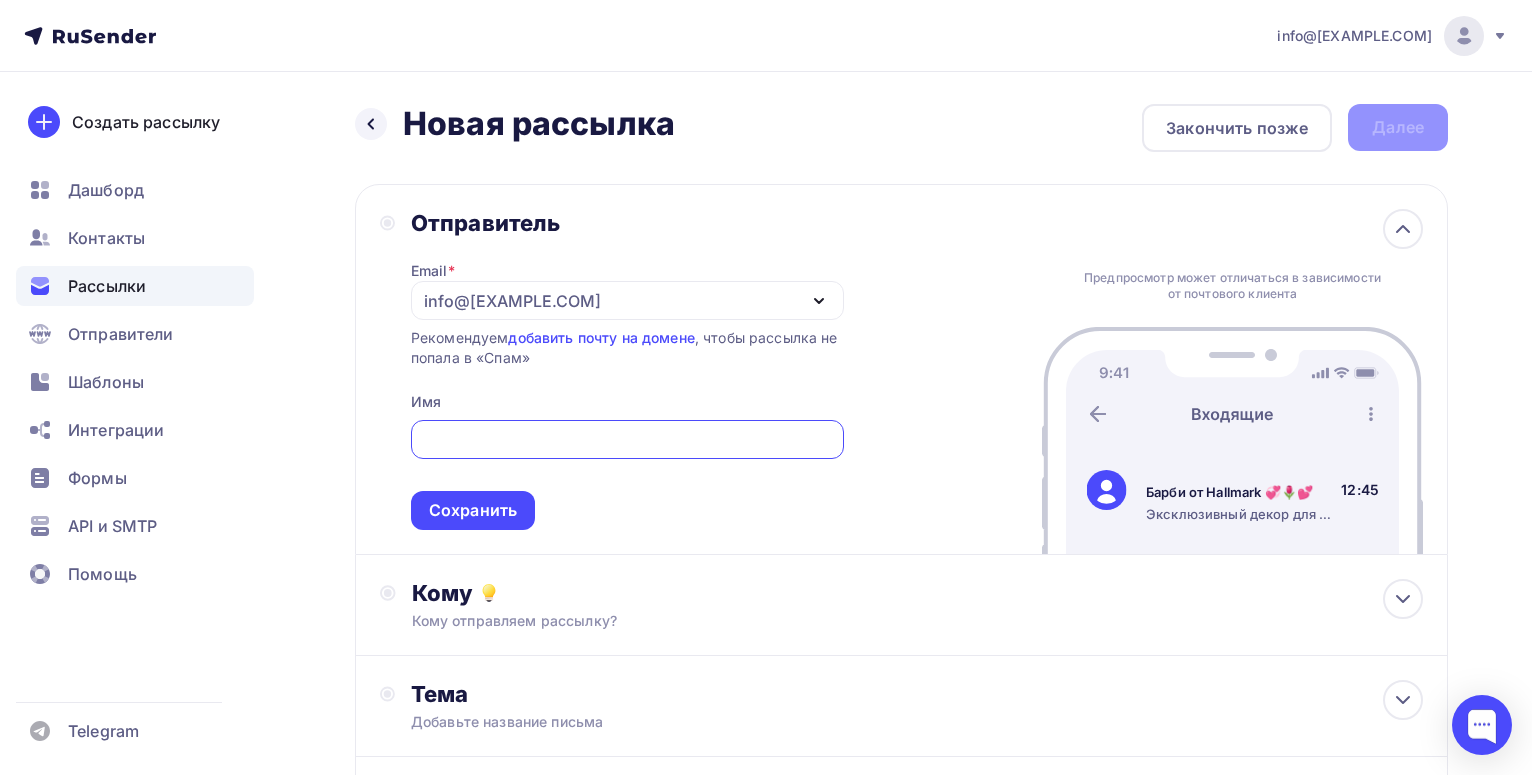 click at bounding box center (627, 440) 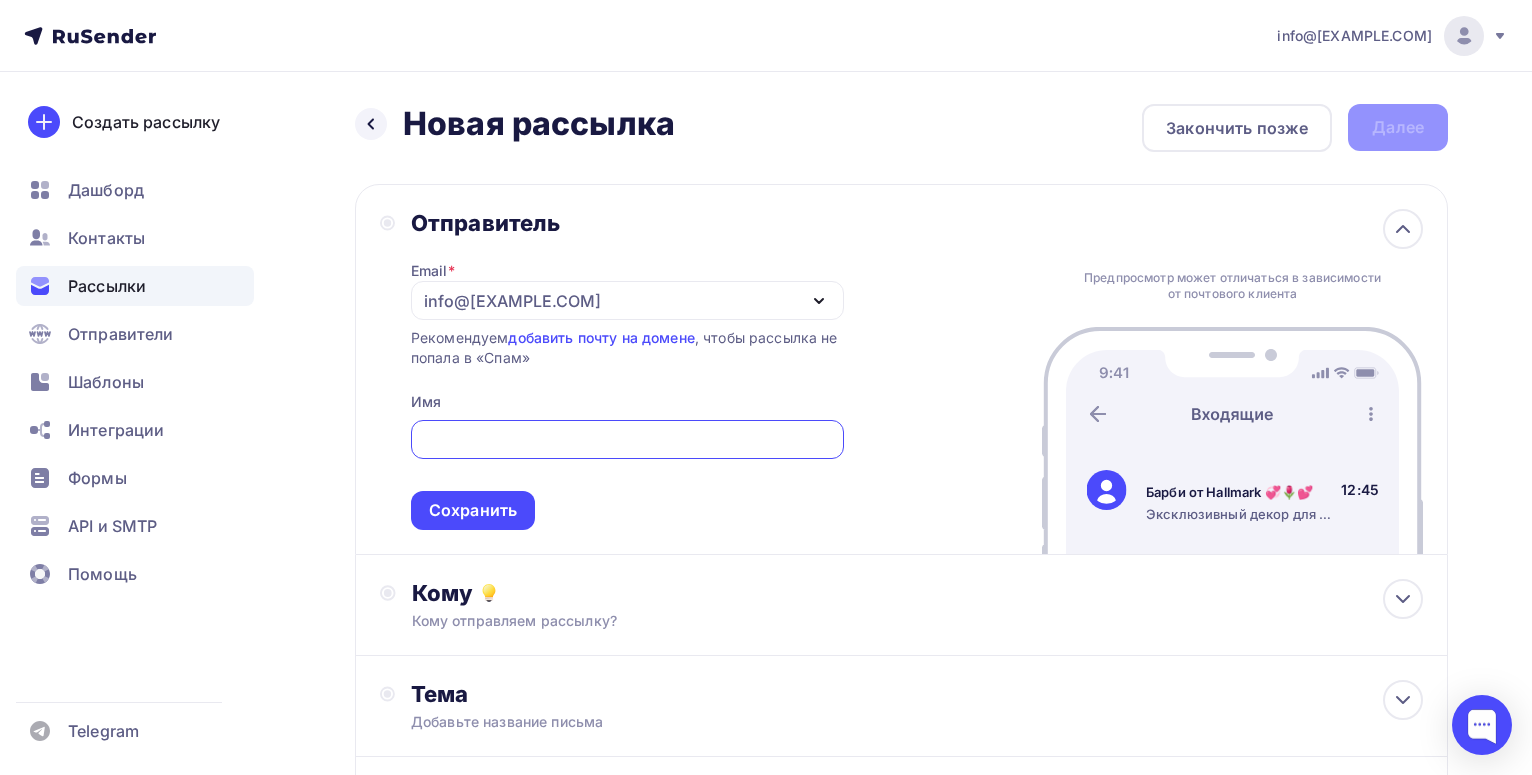 type on "V" 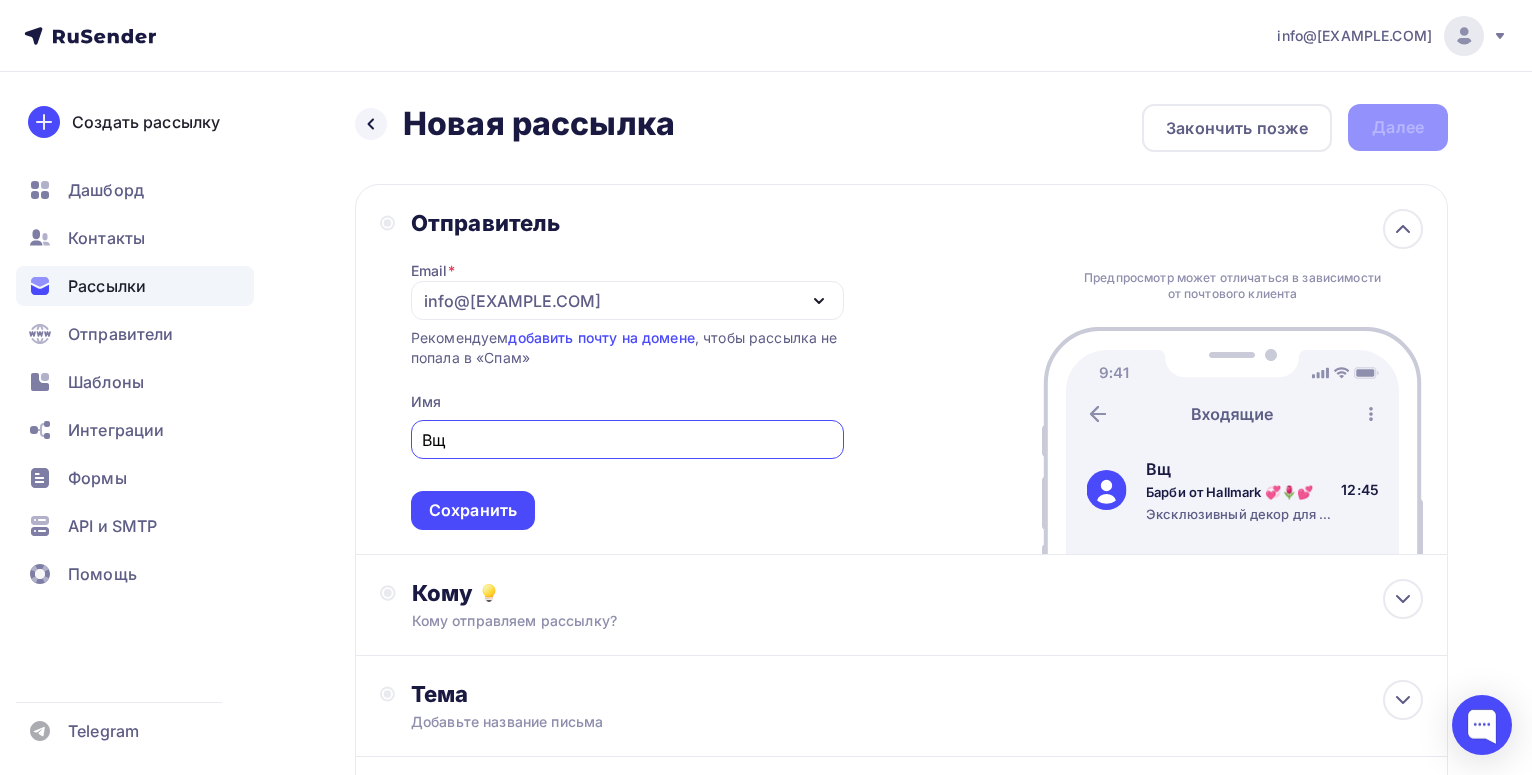 type on "В" 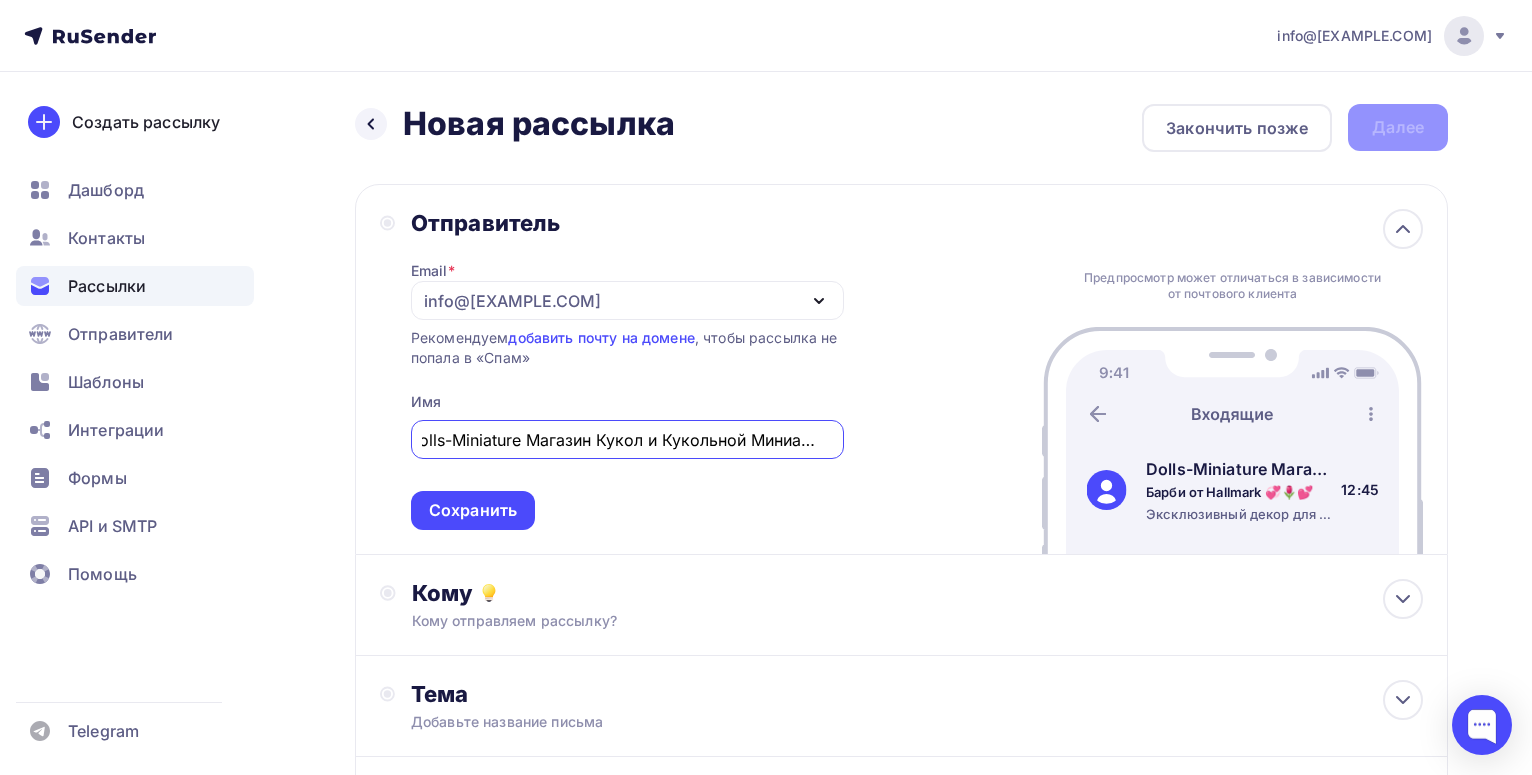 scroll, scrollTop: 0, scrollLeft: 27, axis: horizontal 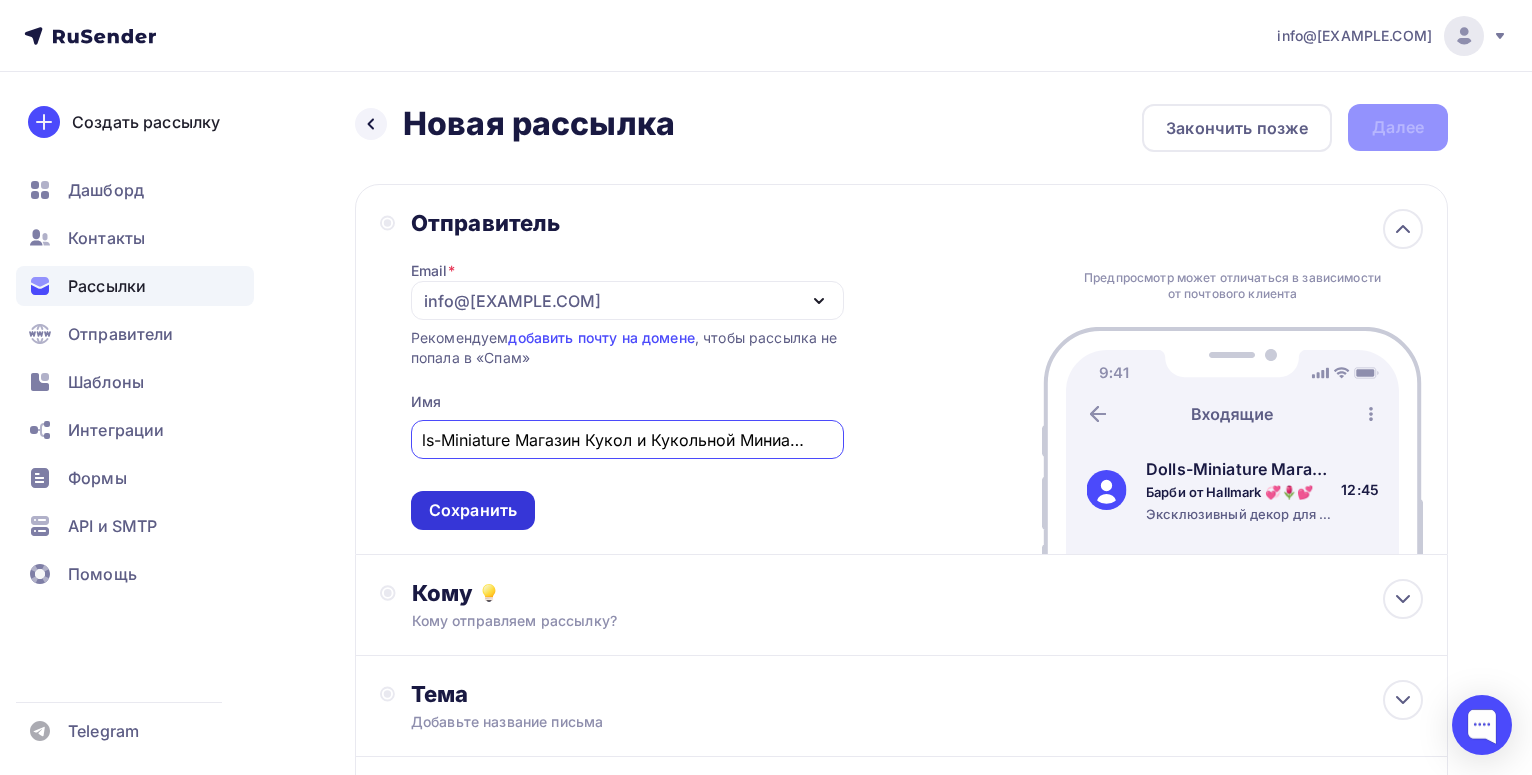 type on "Dolls-Miniature Магазин Кукол и Кукольной Миниатюры" 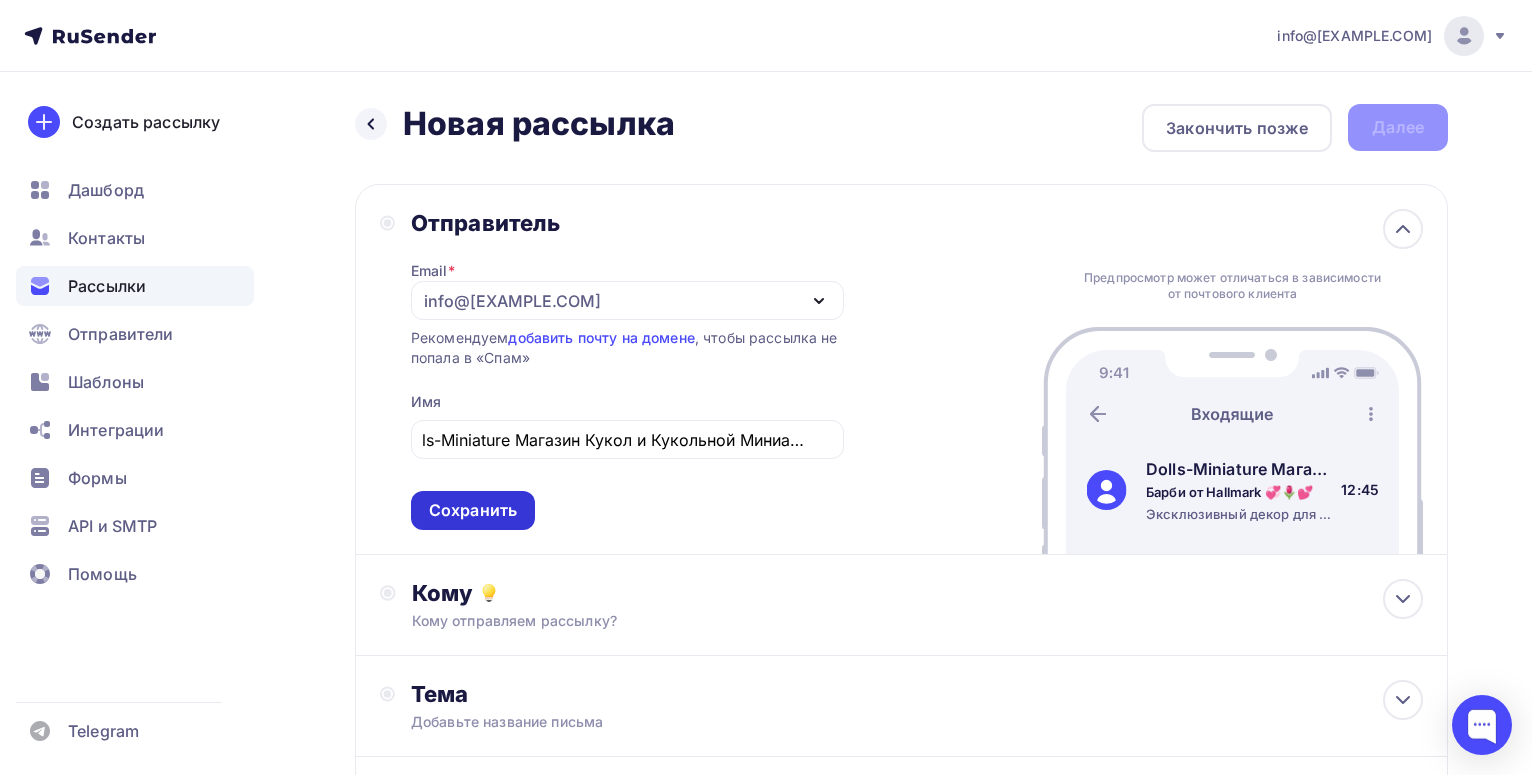 click on "Сохранить" at bounding box center [473, 510] 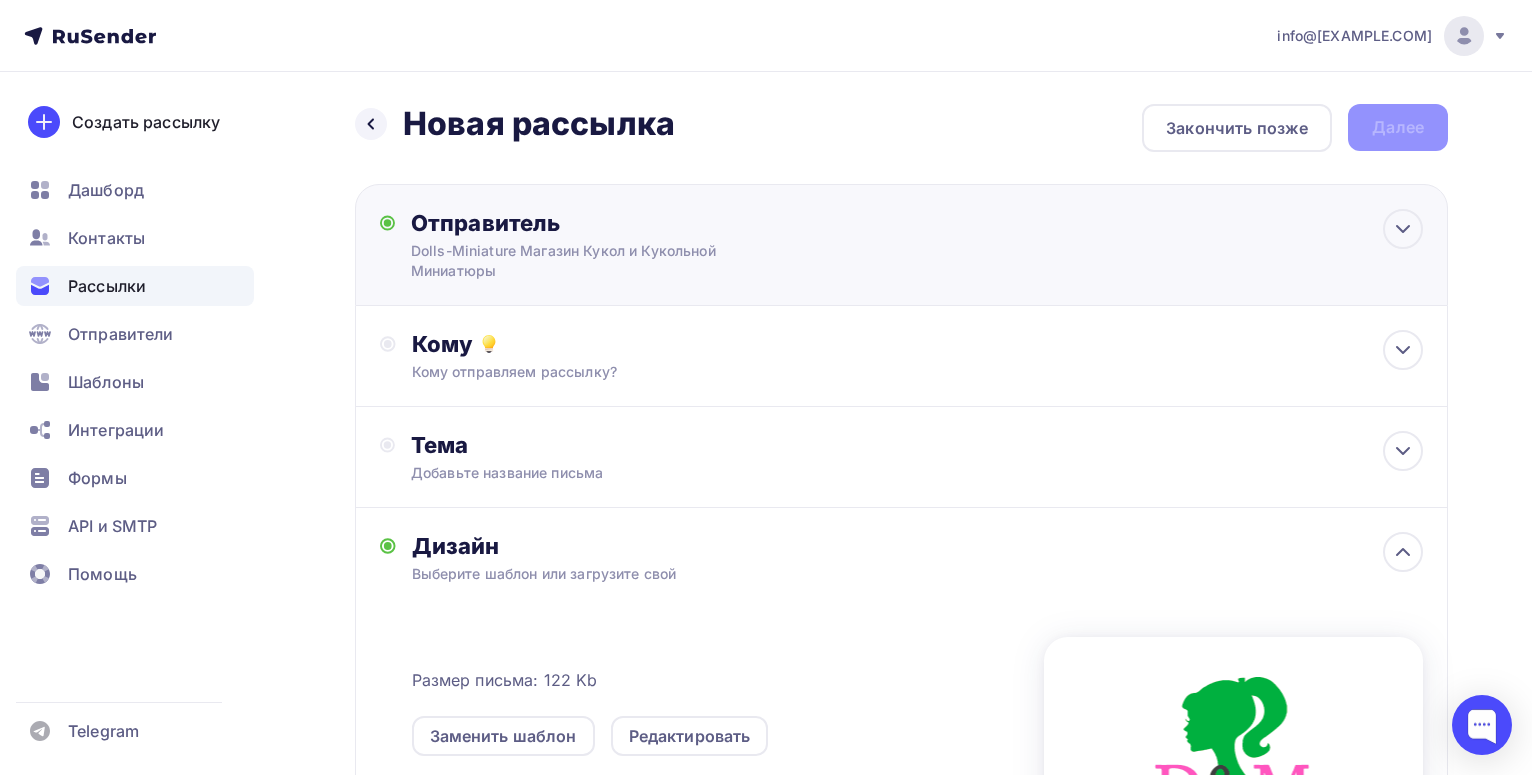 click on "Dolls-Miniature Магазин Кукол и Кукольной Миниатюры" at bounding box center [606, 261] 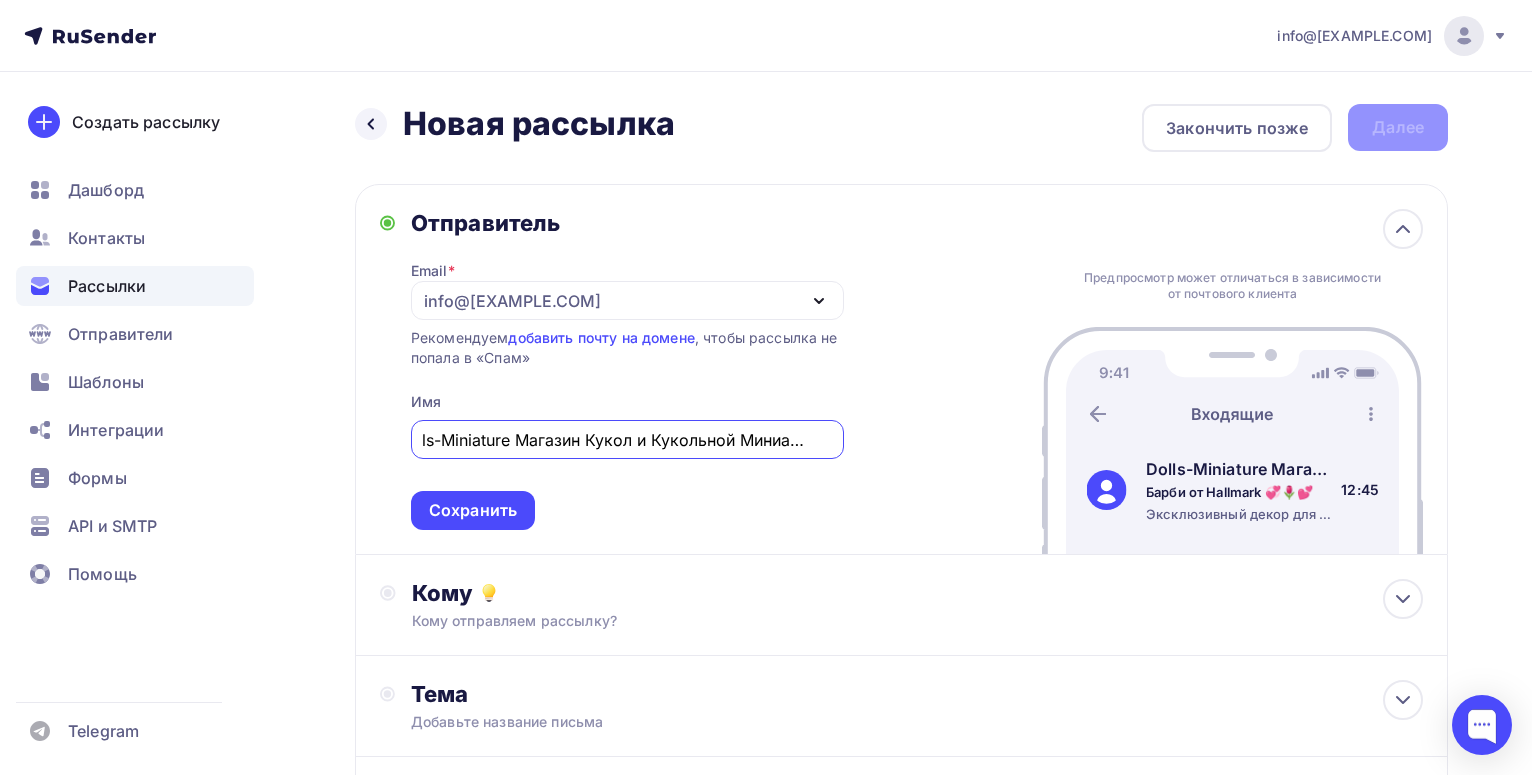 scroll, scrollTop: 0, scrollLeft: 27, axis: horizontal 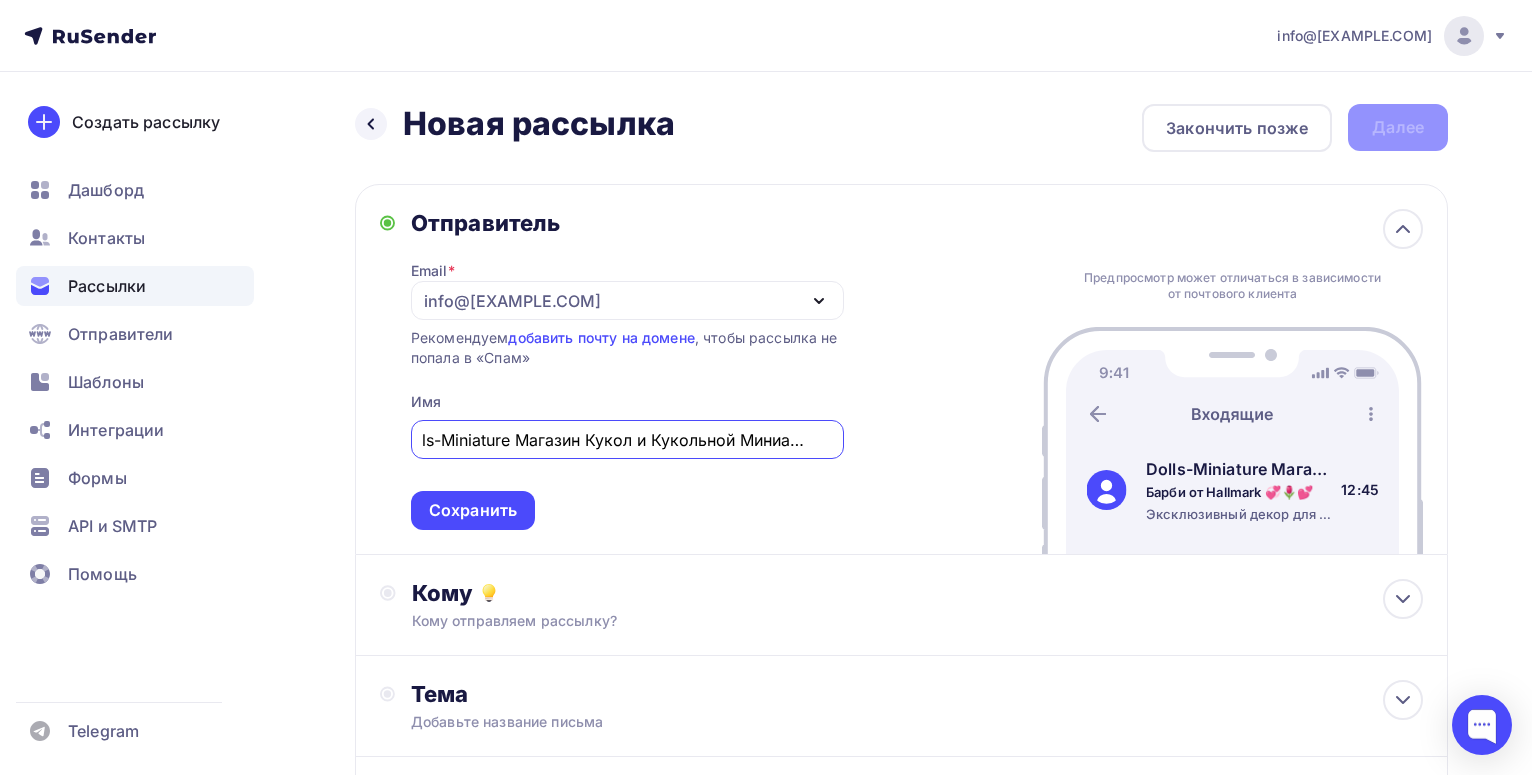 click on "Dolls-Miniature Магазин Кукол и Кукольной Миниатюры" at bounding box center (627, 440) 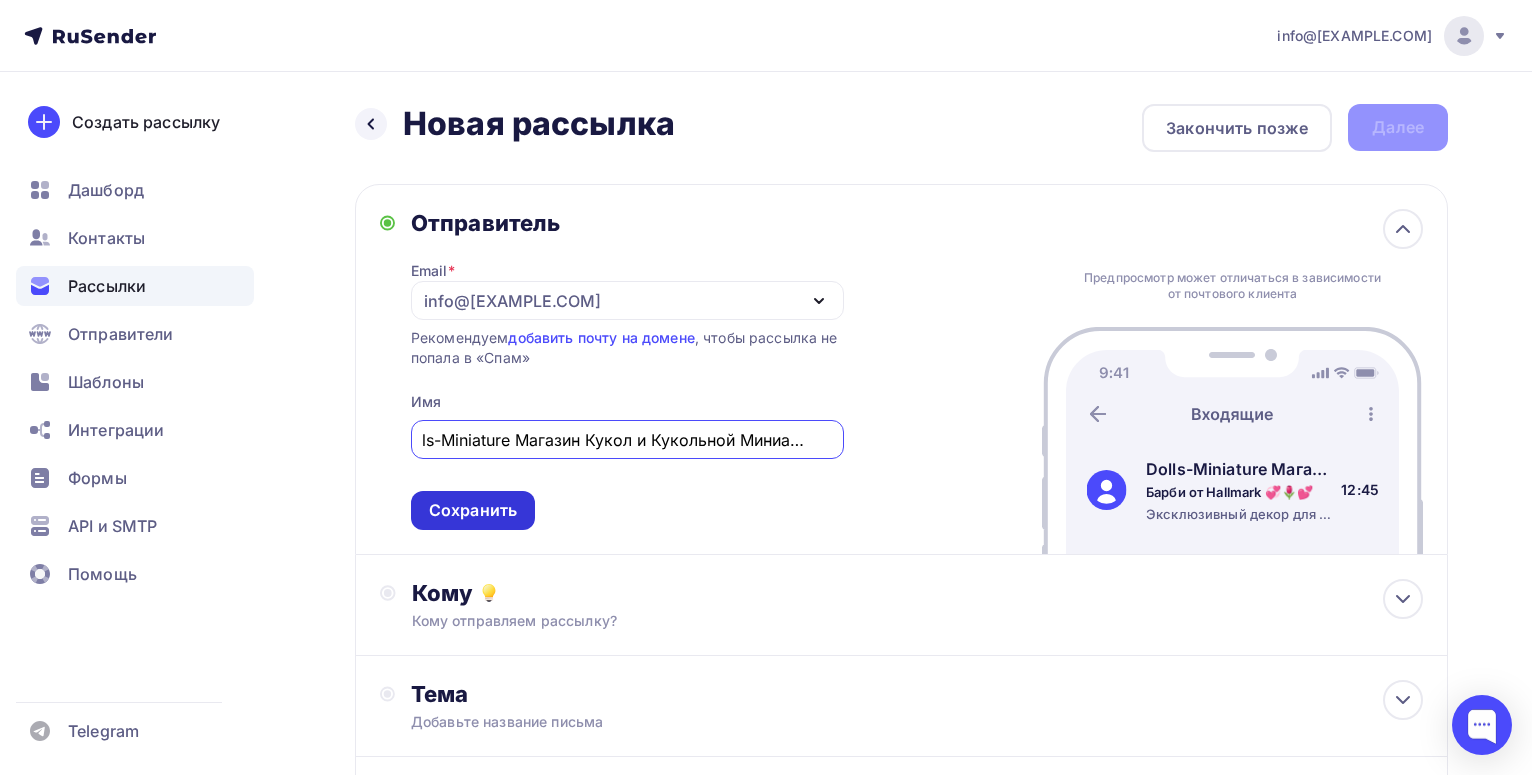 click on "Сохранить" at bounding box center (473, 510) 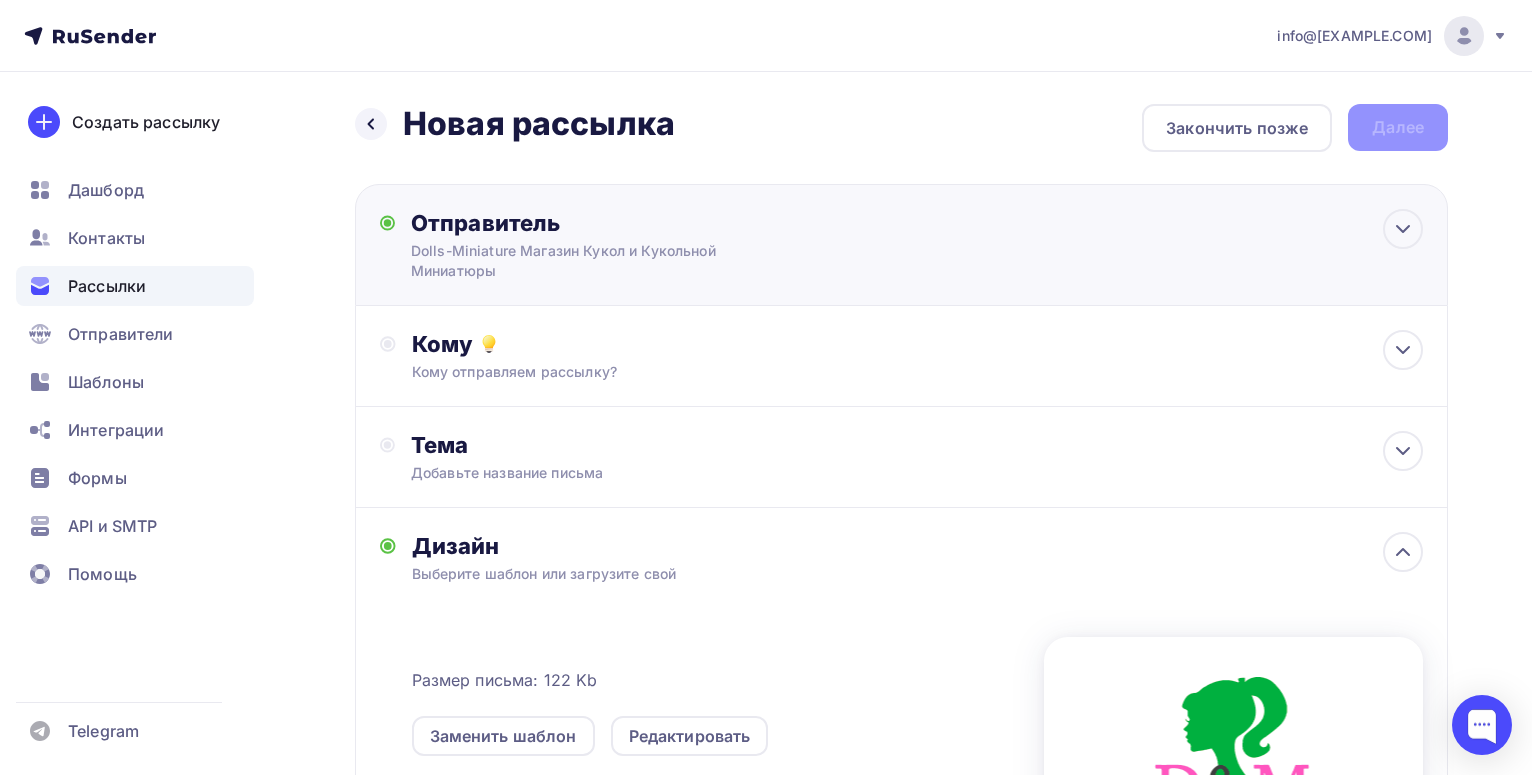 scroll, scrollTop: 0, scrollLeft: 27, axis: horizontal 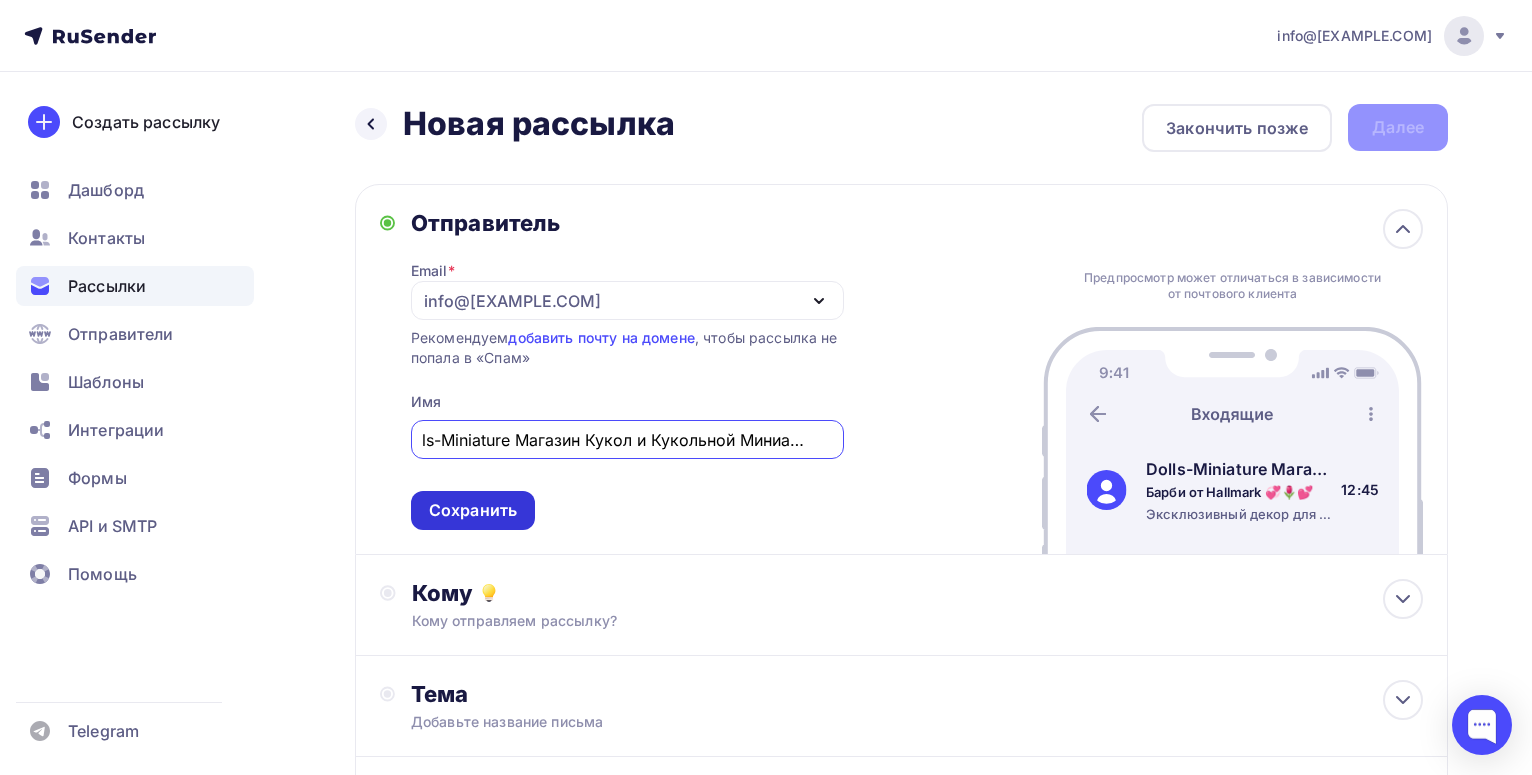 click on "Сохранить" at bounding box center [473, 510] 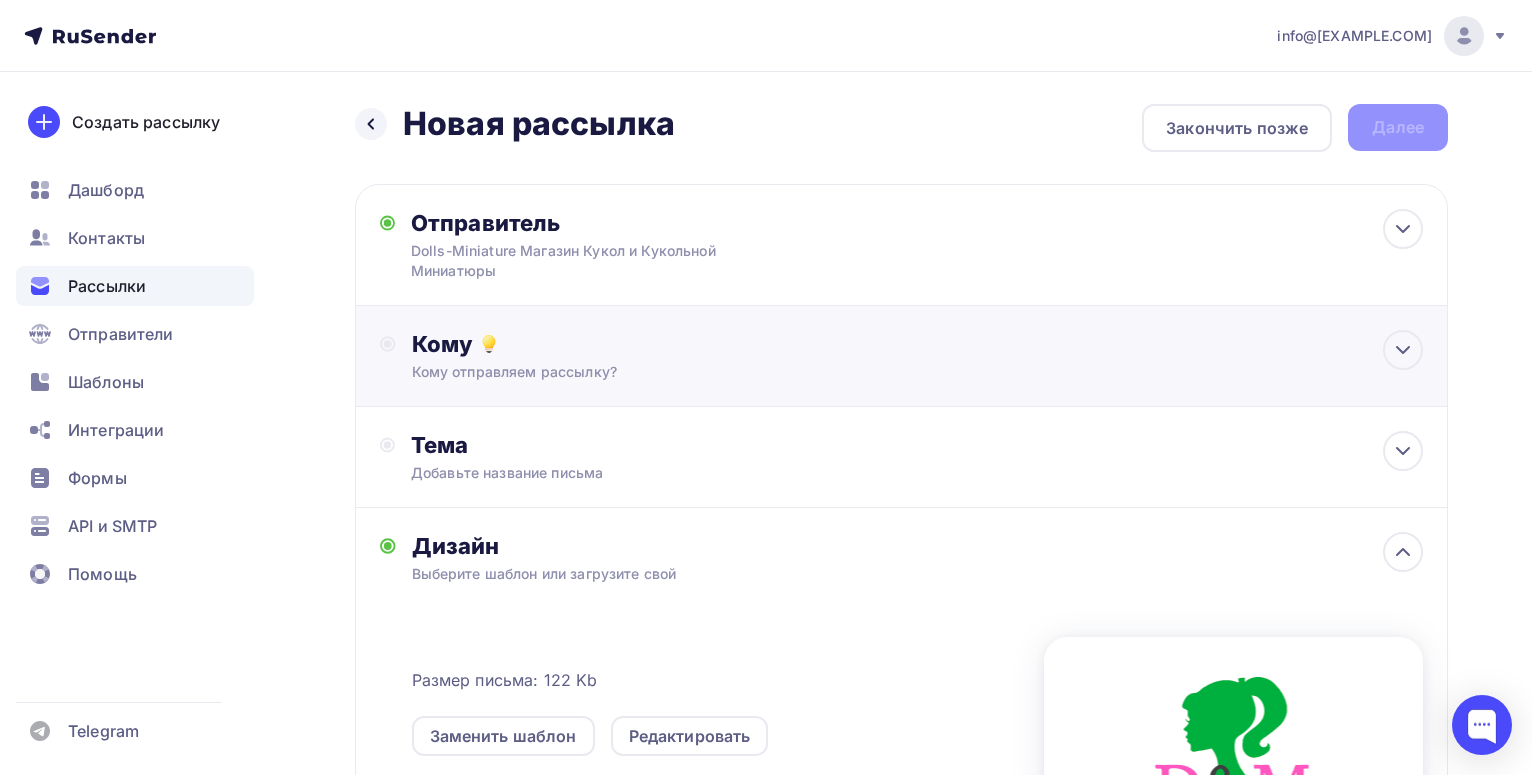 click on "Кому
Кому отправляем рассылку?
Списки получателей
Выберите список
Все списки
id
Test
(2)
#1451
Подписчики
(328)
#1450
Добавить список
Добавить сегментацию
Получателей:
0
Сохранить" at bounding box center [917, 356] 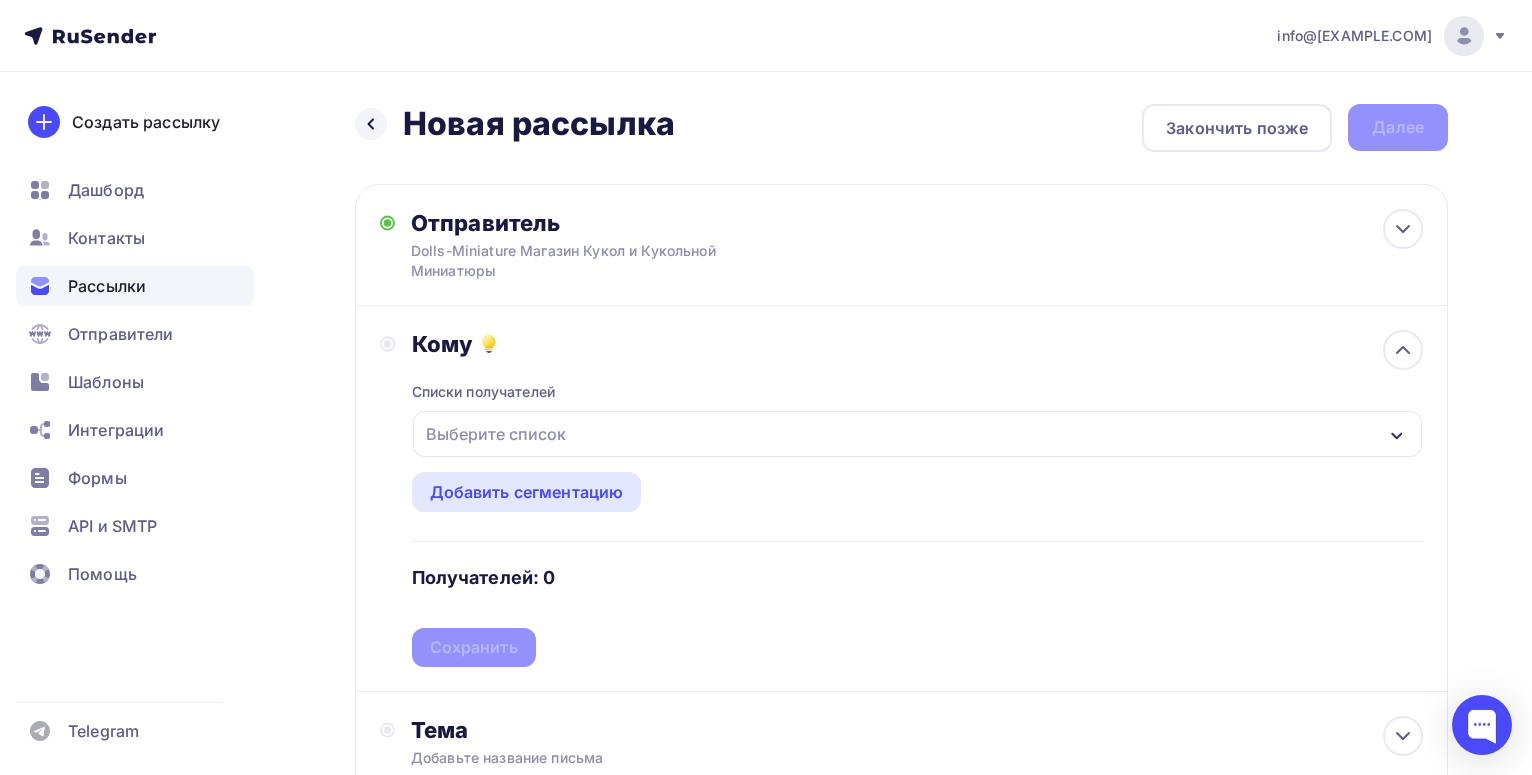 click on "Выберите список" at bounding box center (496, 434) 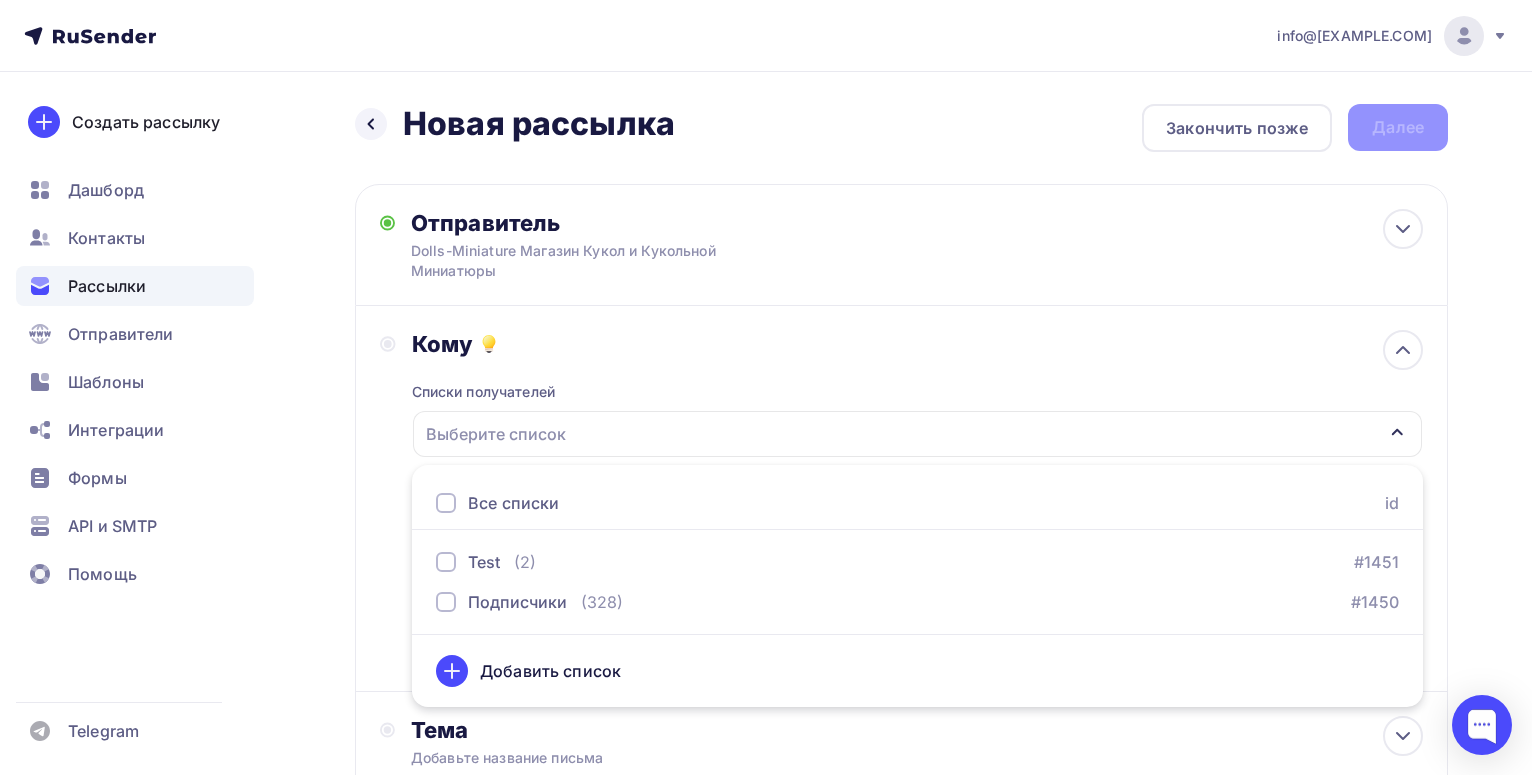 click on "Все списки" at bounding box center (513, 503) 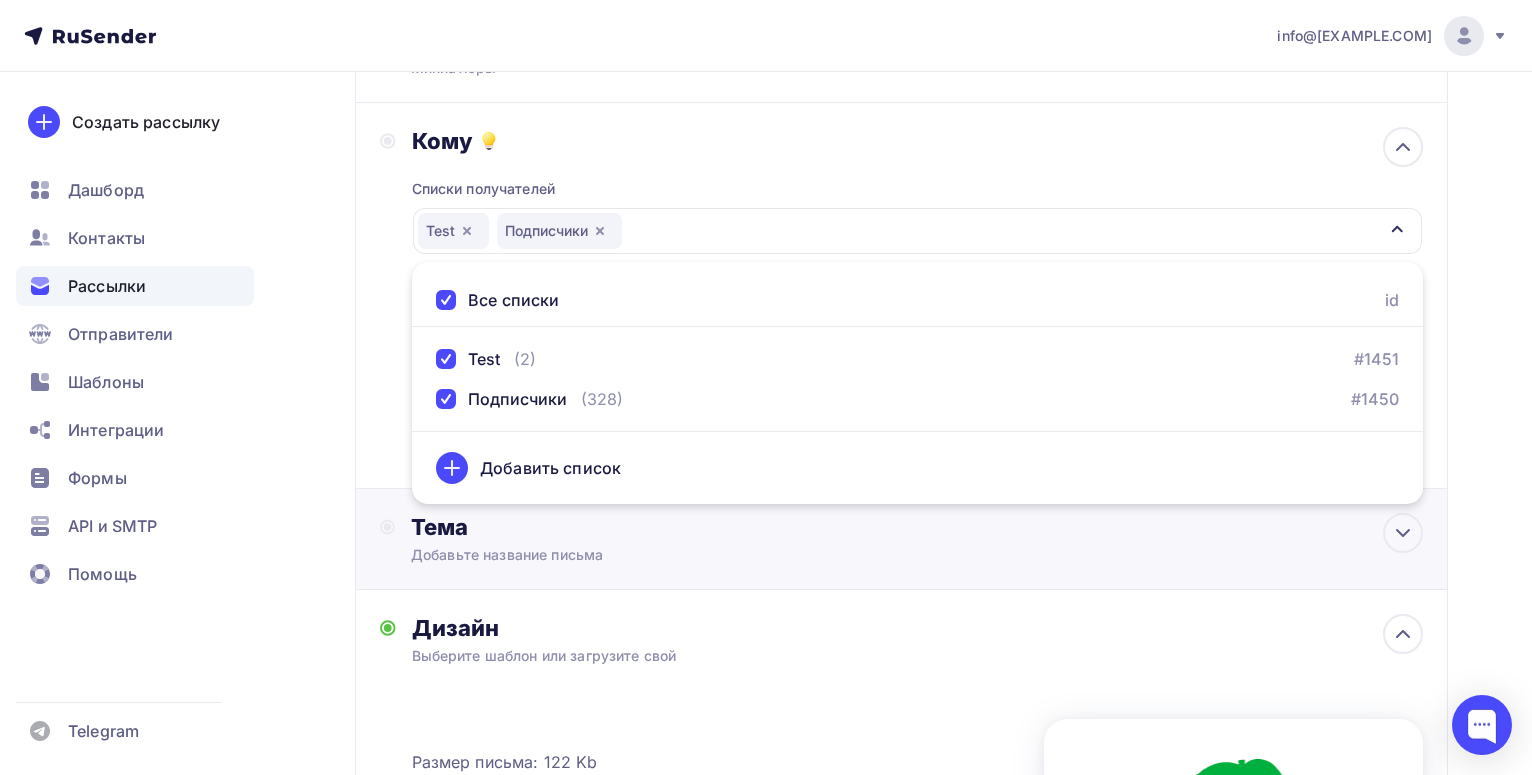 scroll, scrollTop: 204, scrollLeft: 0, axis: vertical 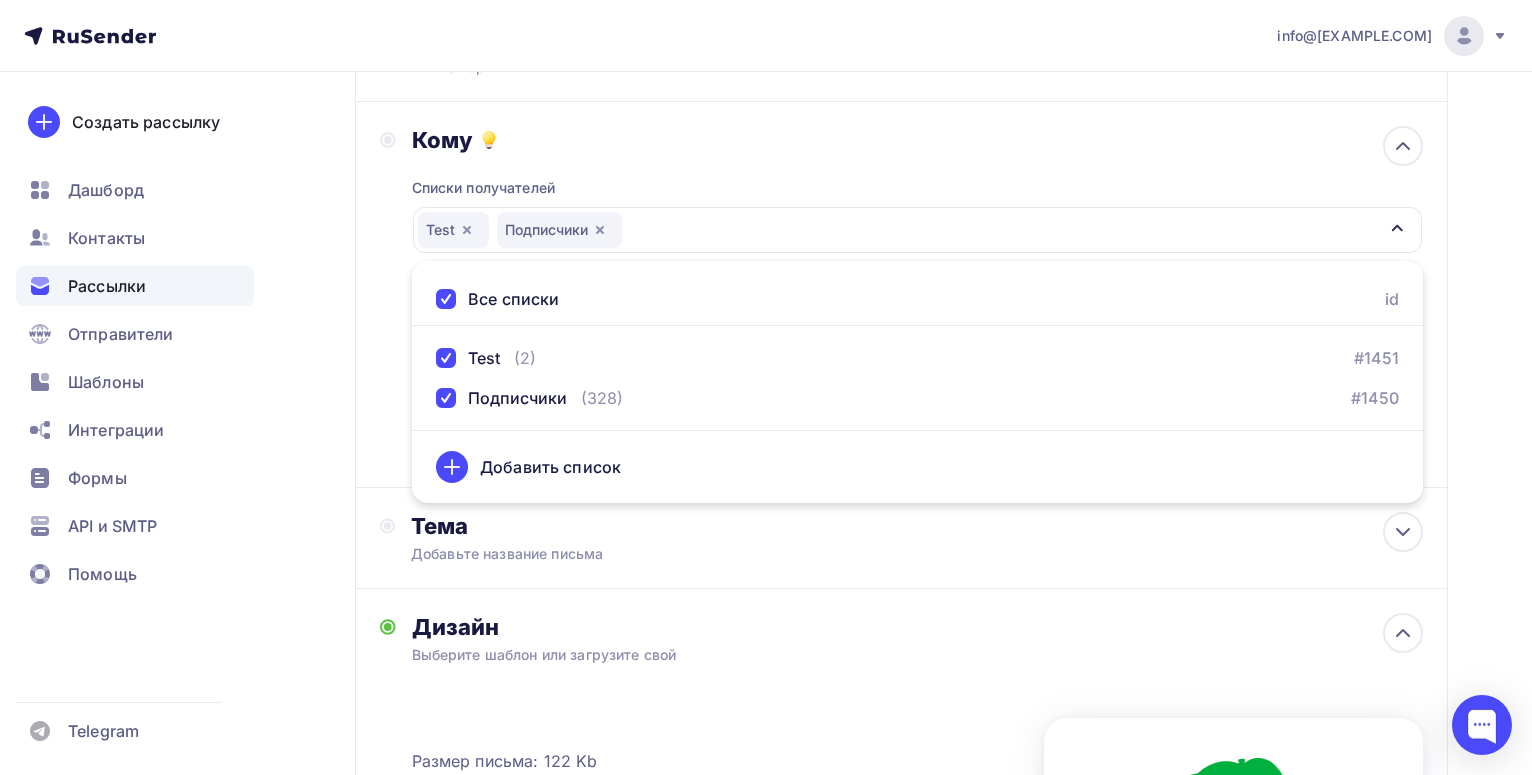click on "Все списки
id
Test
(2)
#1451
Подписчики
(328)
#1450
Добавить список" at bounding box center [917, 382] 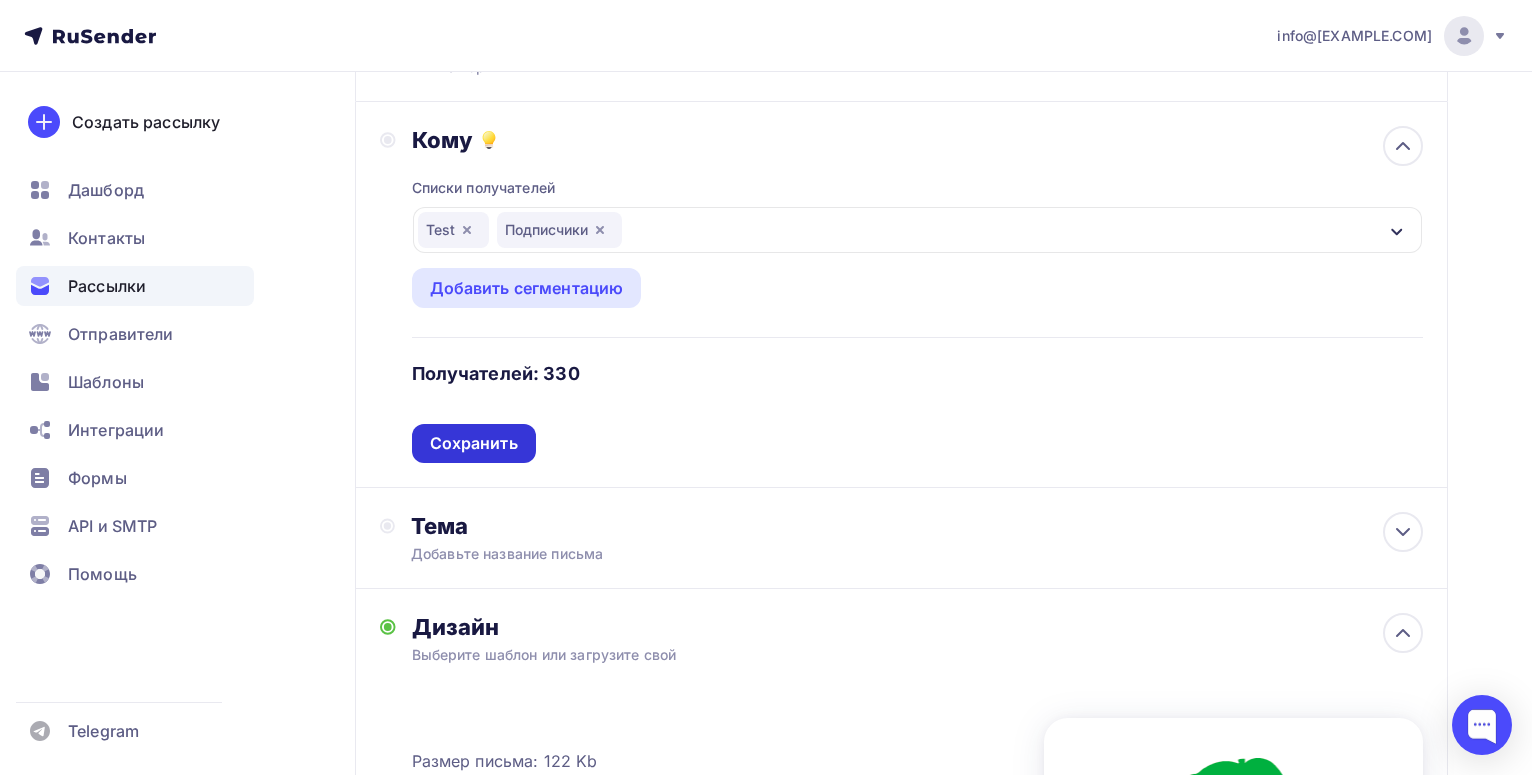 click on "Сохранить" at bounding box center (474, 443) 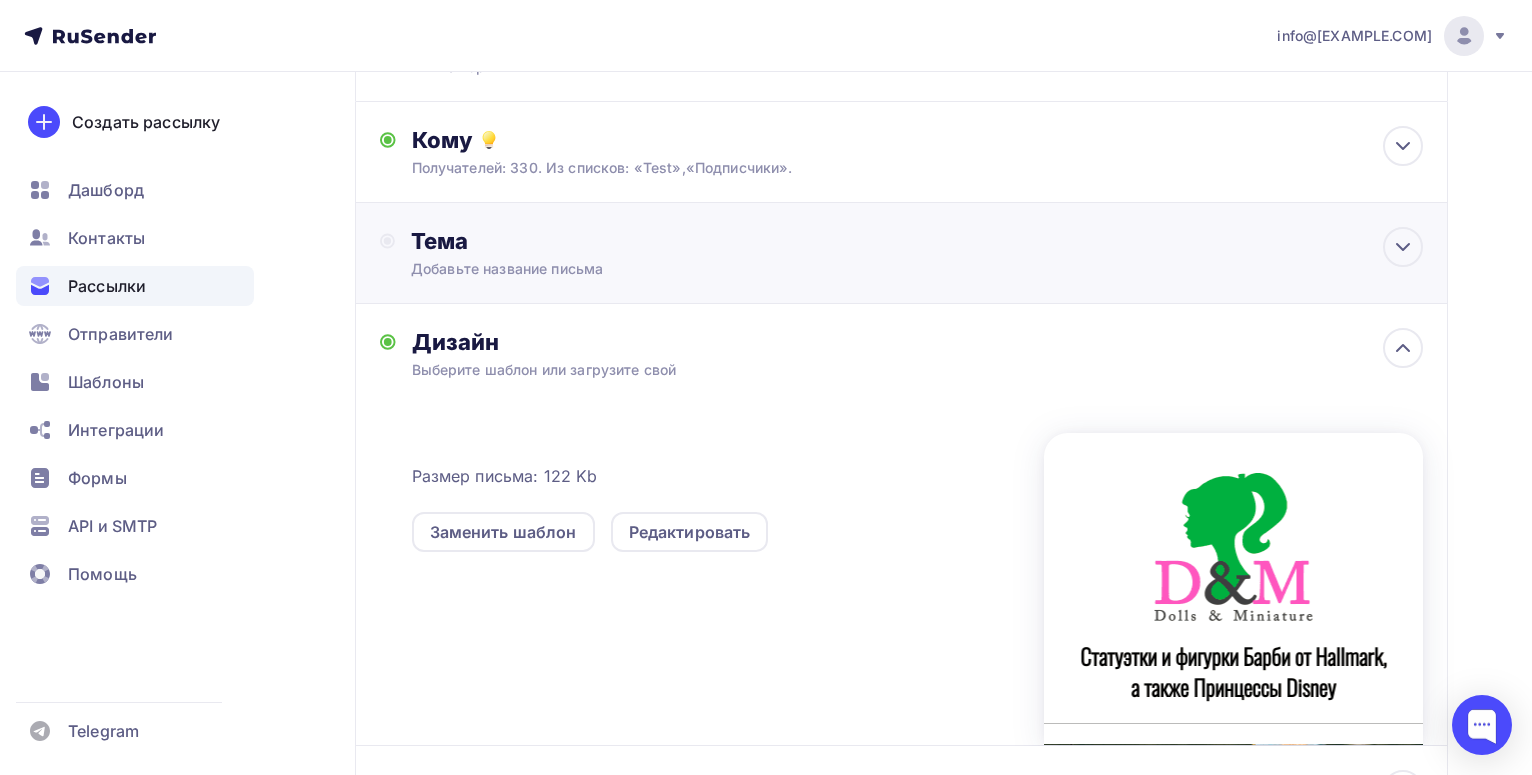 click on "Добавьте название письма" at bounding box center [589, 269] 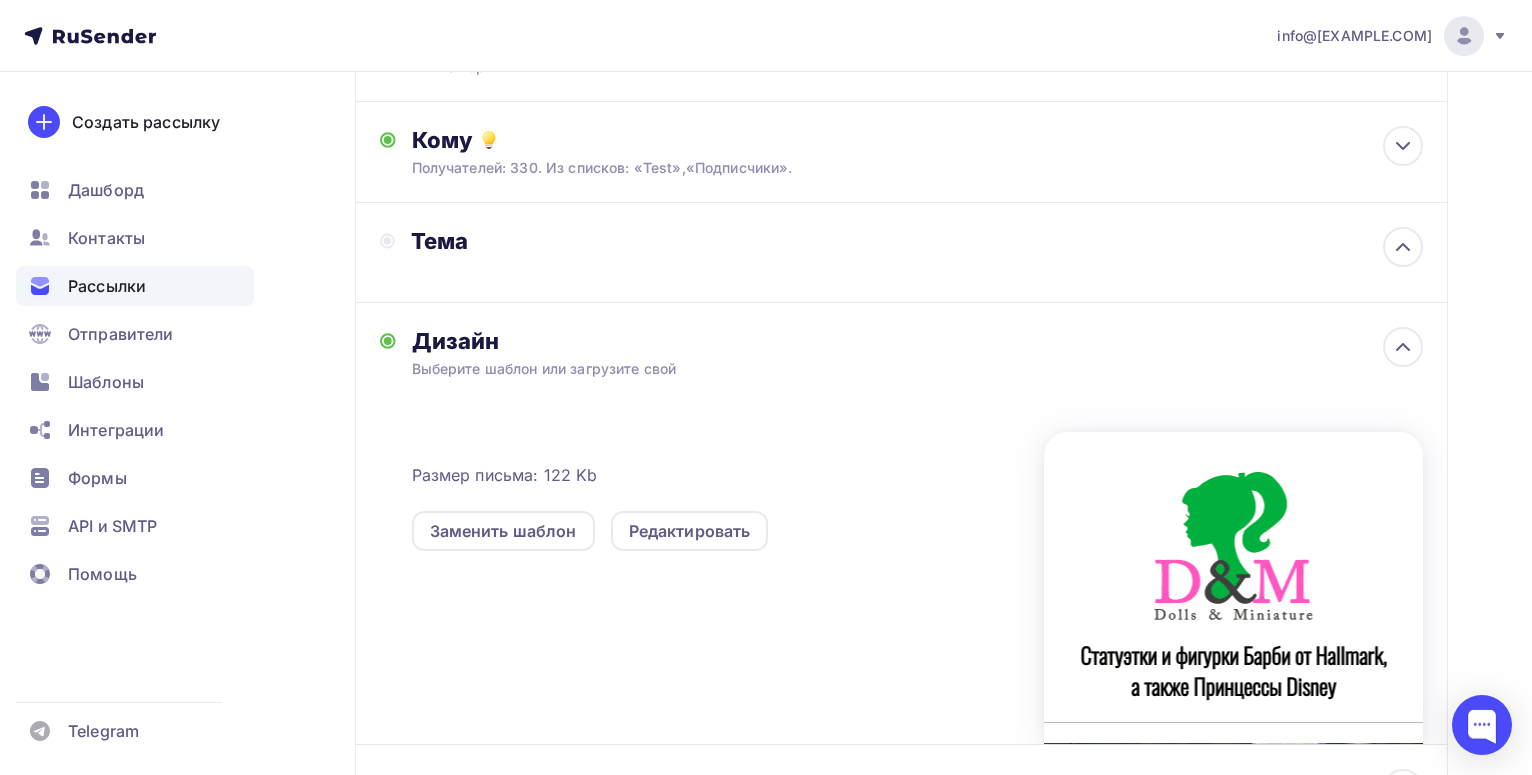click on "Тема" at bounding box center [901, 253] 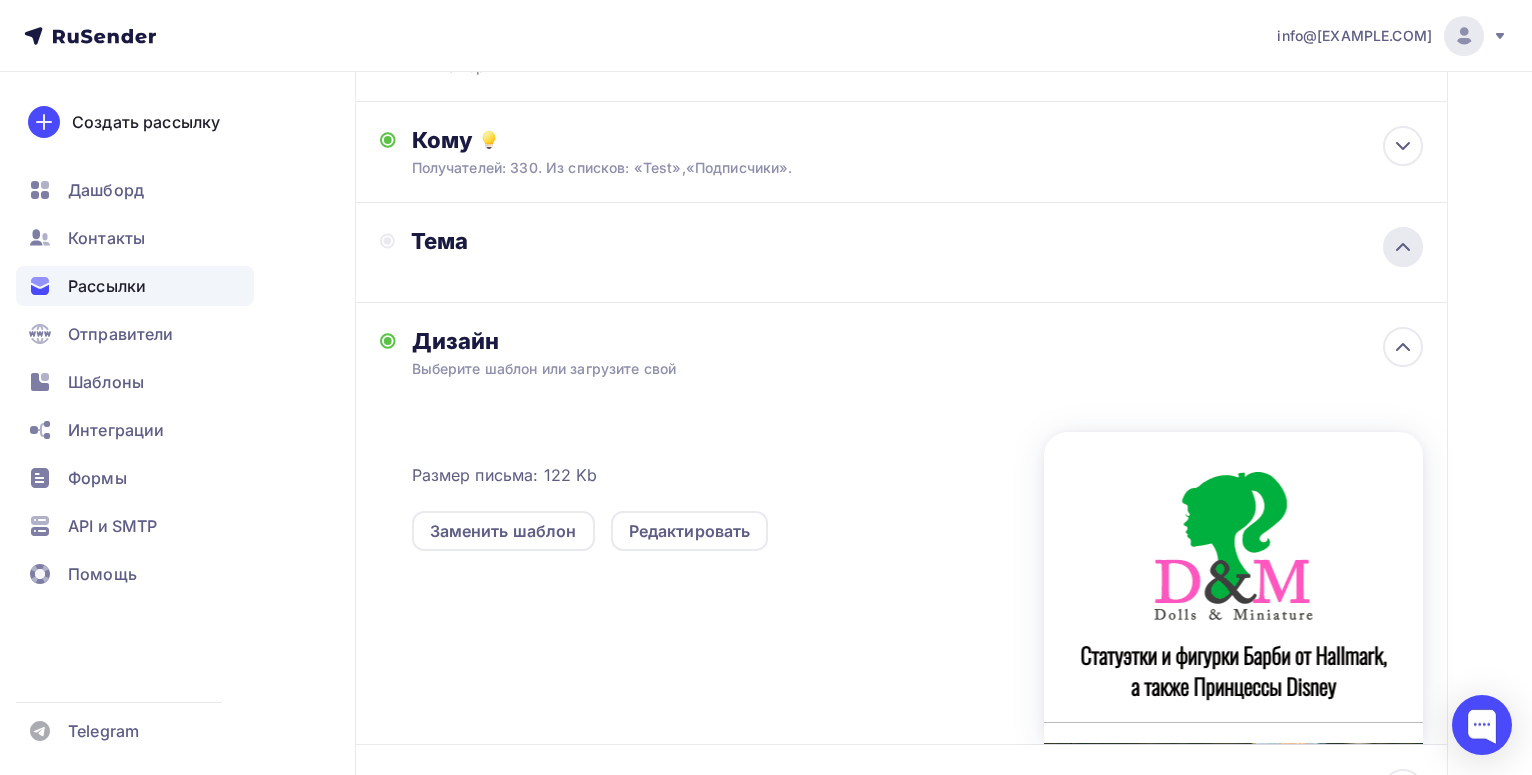 click 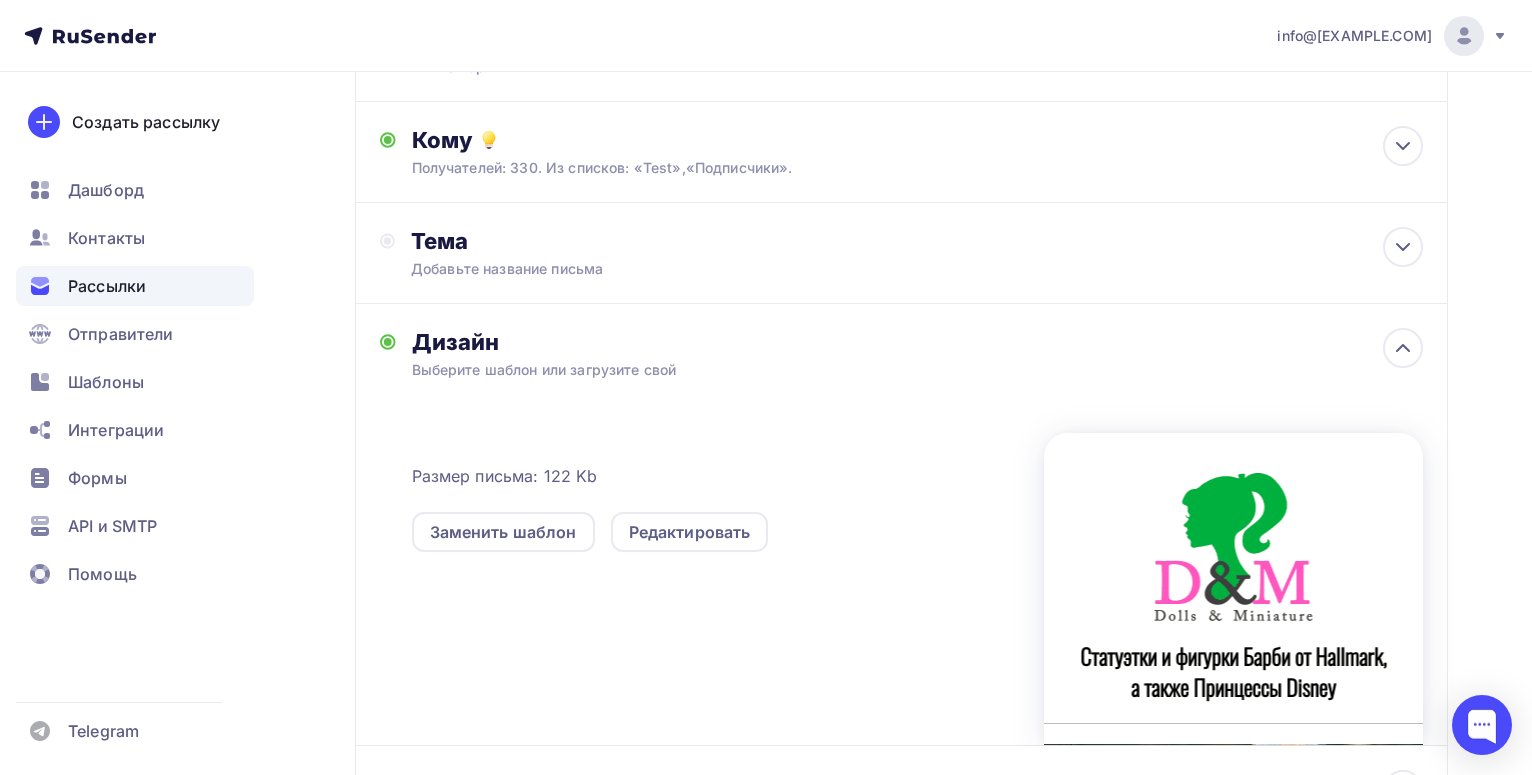 click on "Добавьте название письма" at bounding box center [589, 269] 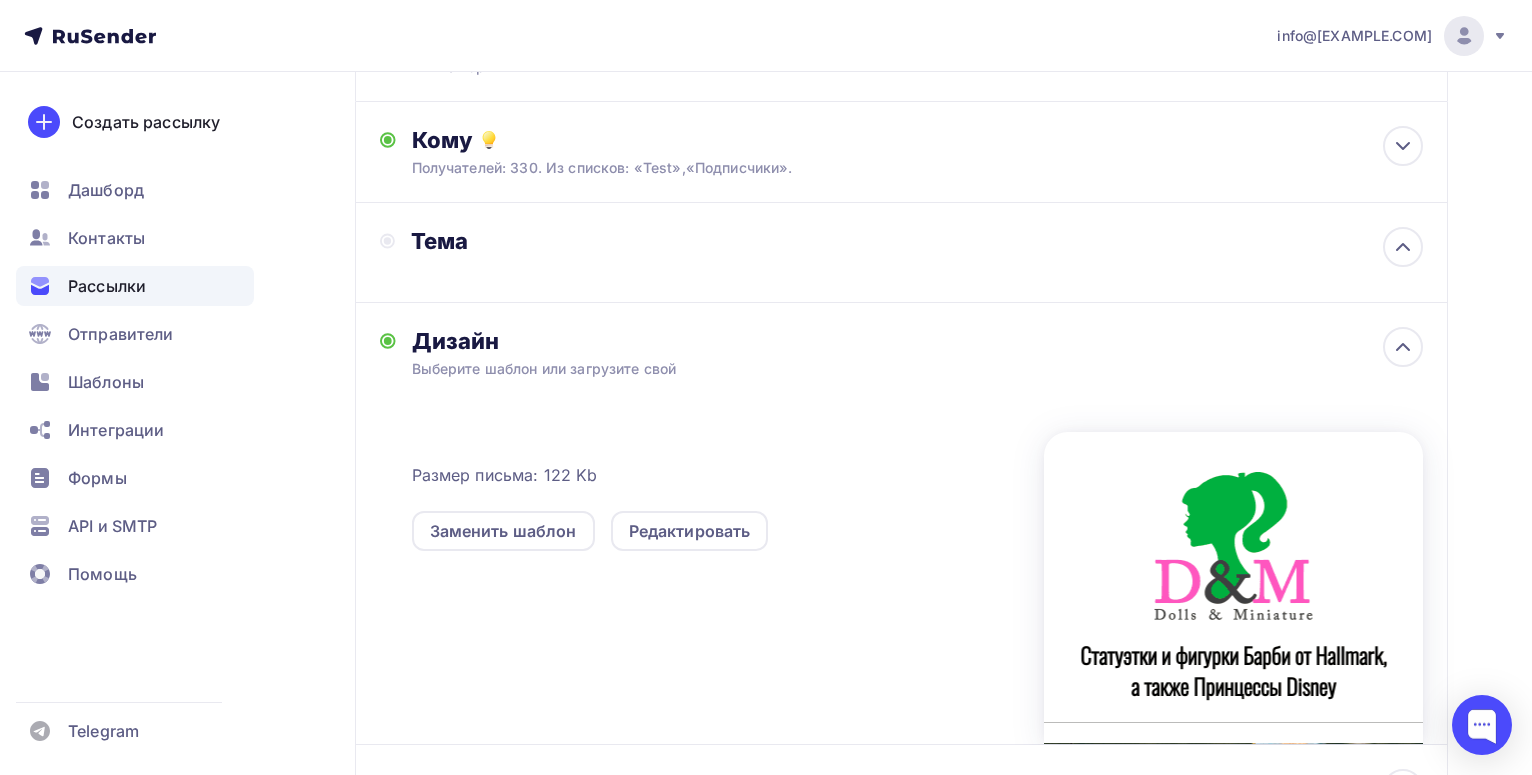 click on "Тема" at bounding box center (593, 252) 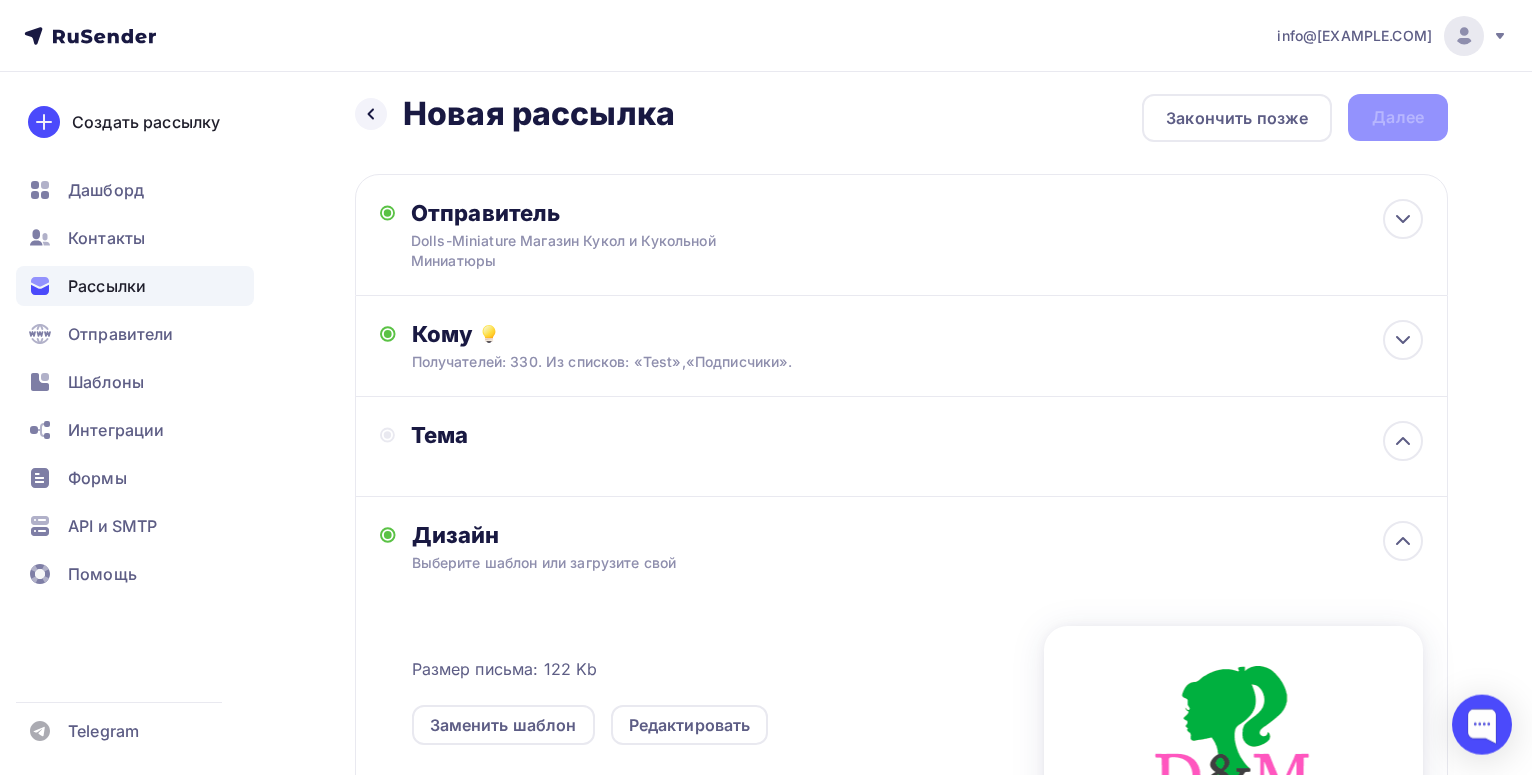 scroll, scrollTop: 0, scrollLeft: 0, axis: both 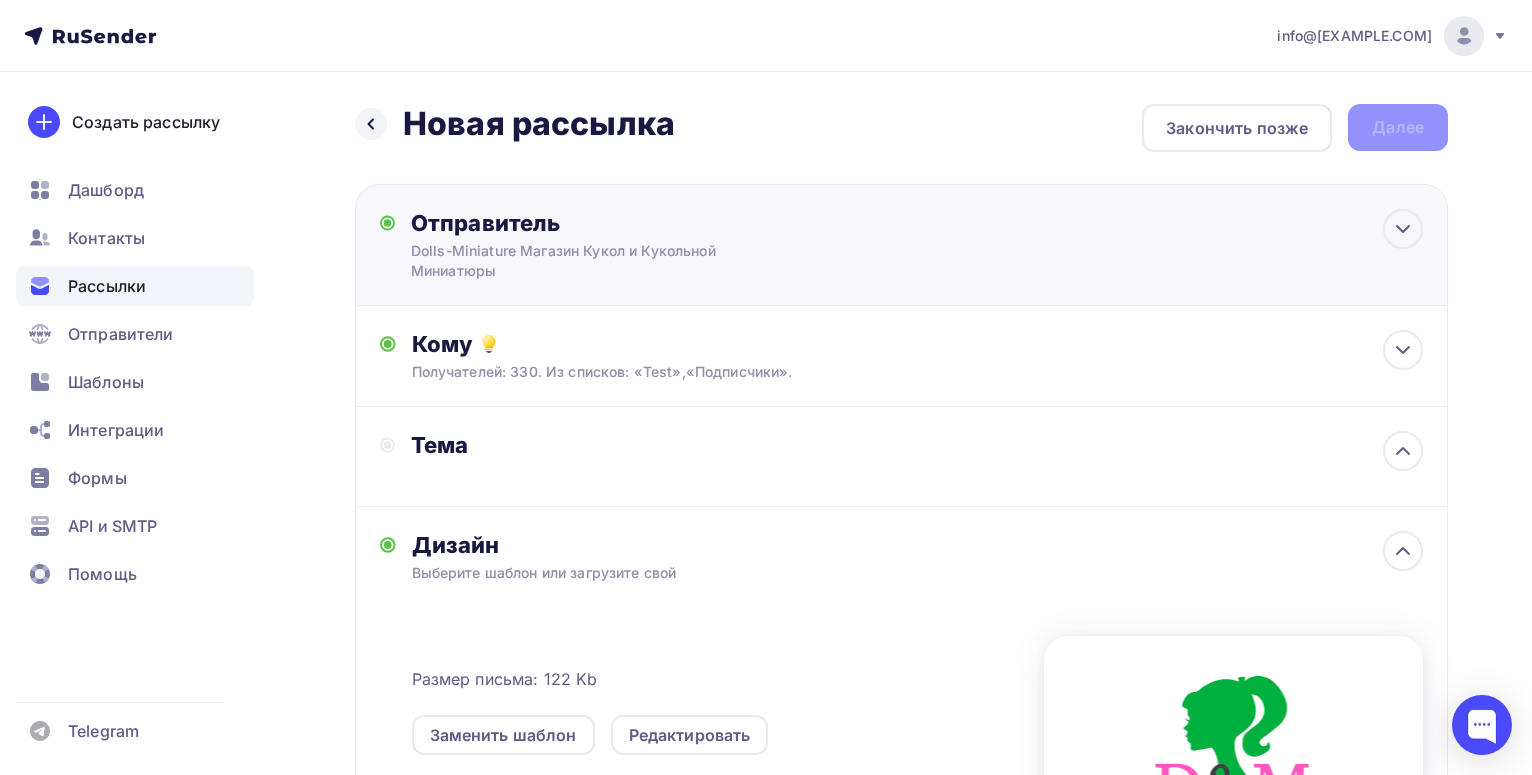 click on "Dolls-Miniature Магазин Кукол и Кукольной Миниатюры" at bounding box center [606, 261] 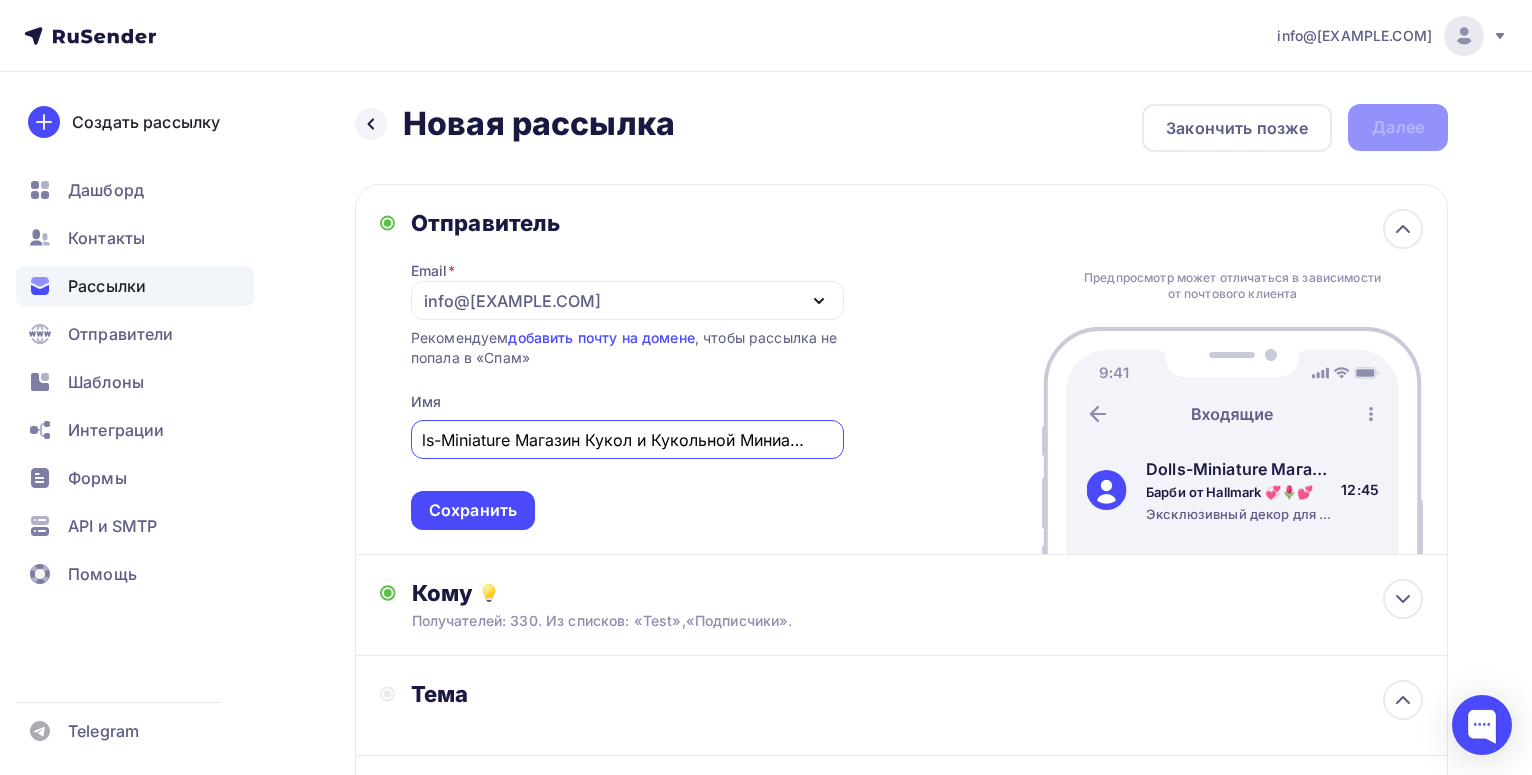 scroll, scrollTop: 0, scrollLeft: 27, axis: horizontal 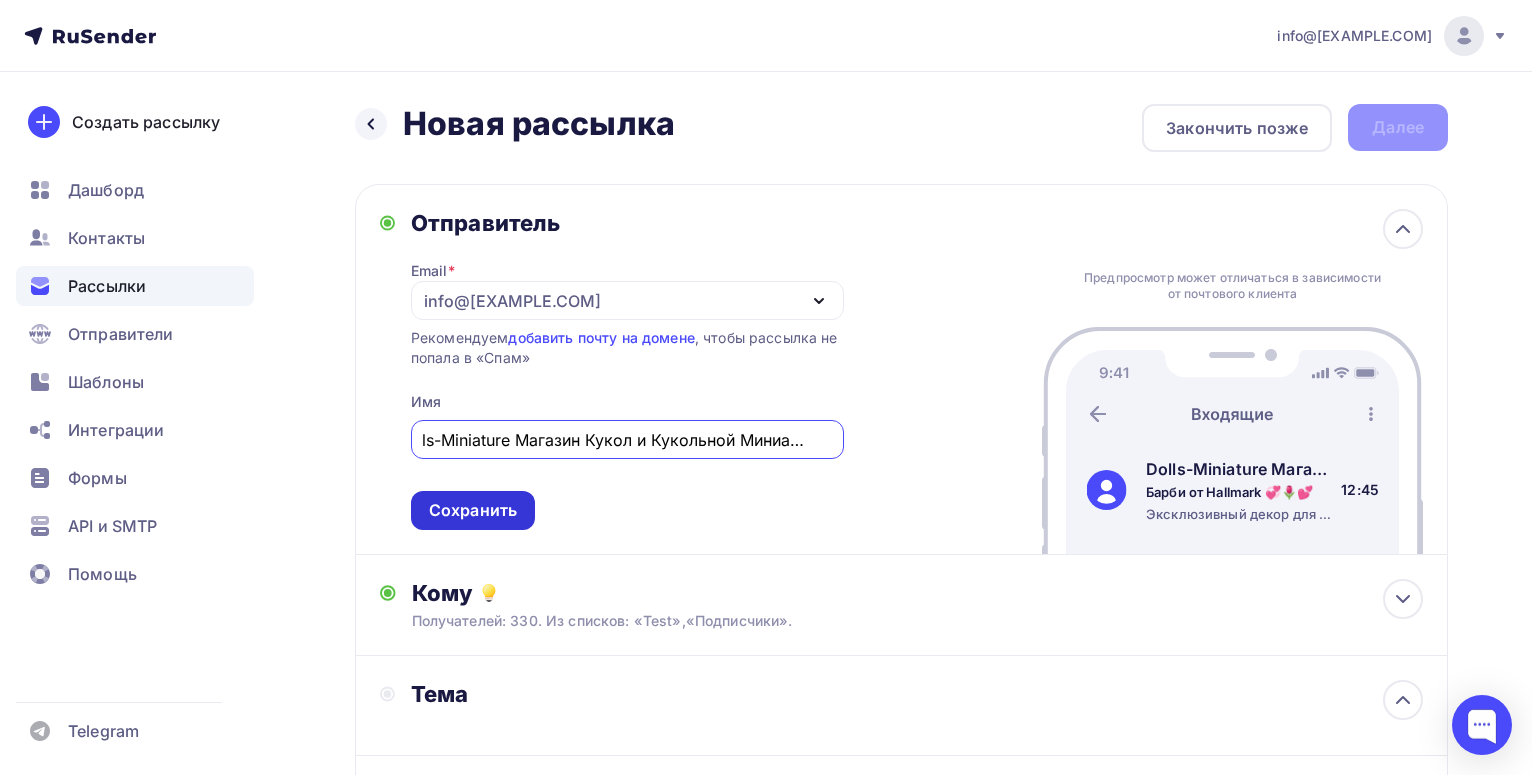 click on "Сохранить" at bounding box center (473, 510) 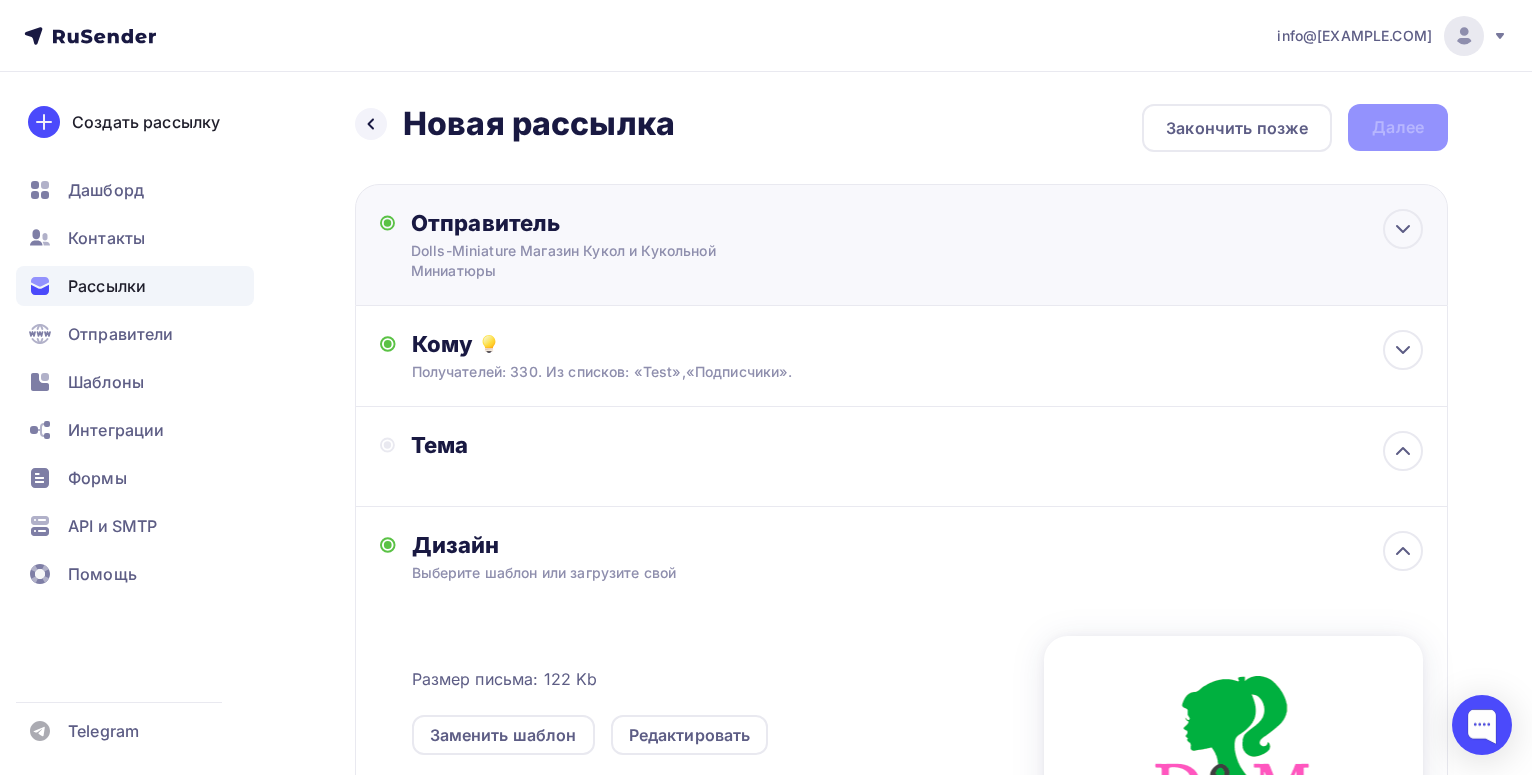scroll, scrollTop: 0, scrollLeft: 27, axis: horizontal 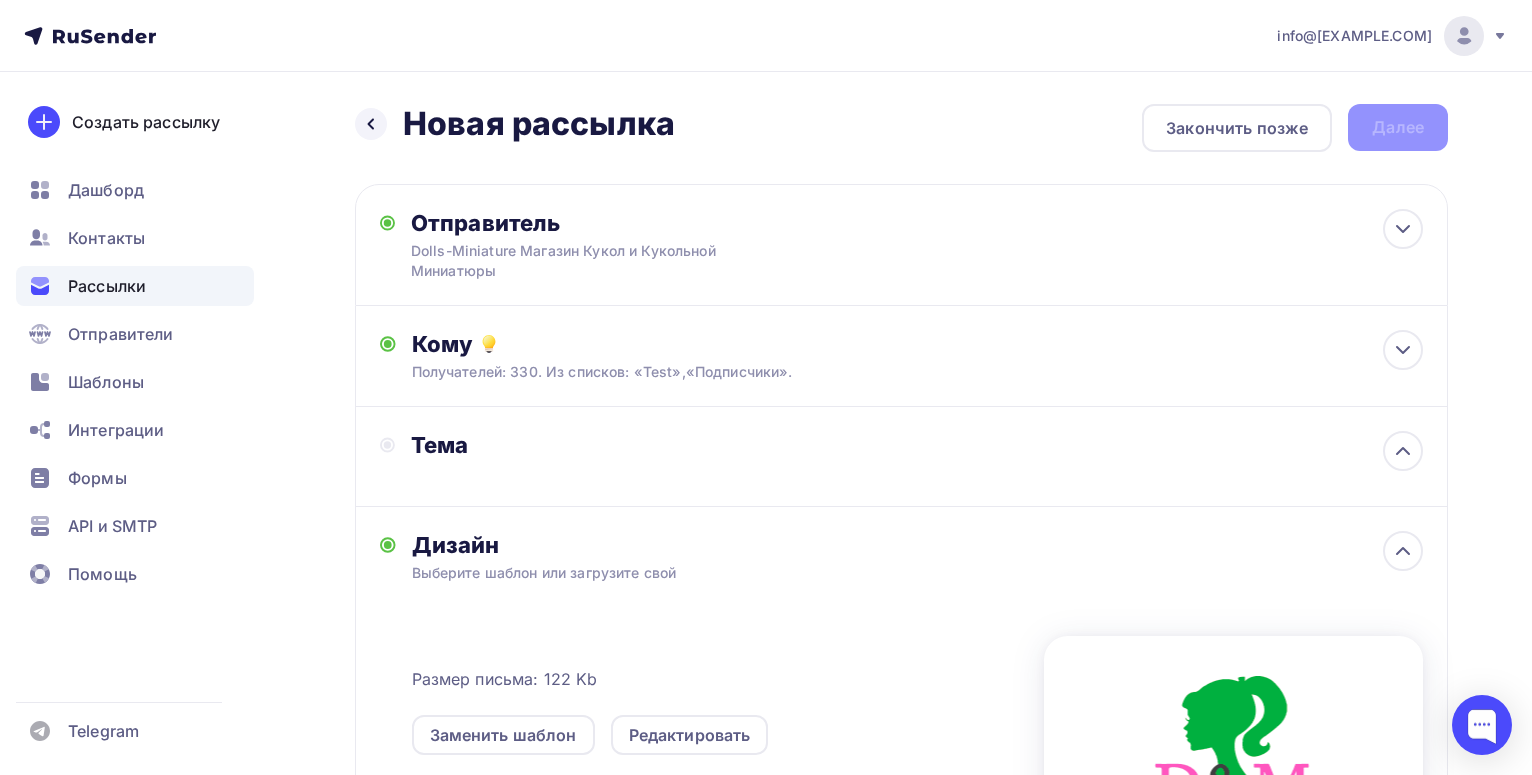 click on "Тема" at bounding box center [608, 445] 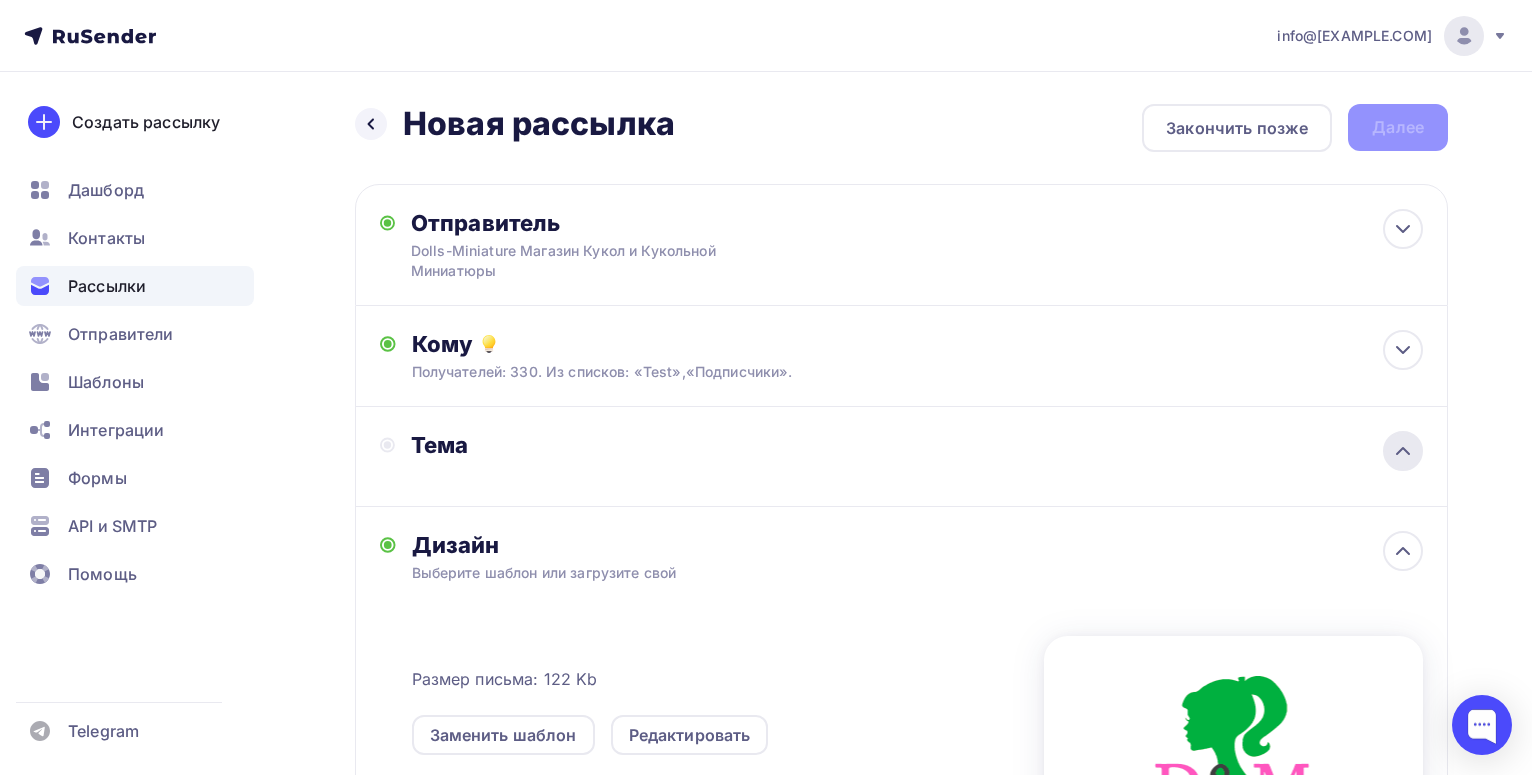 click 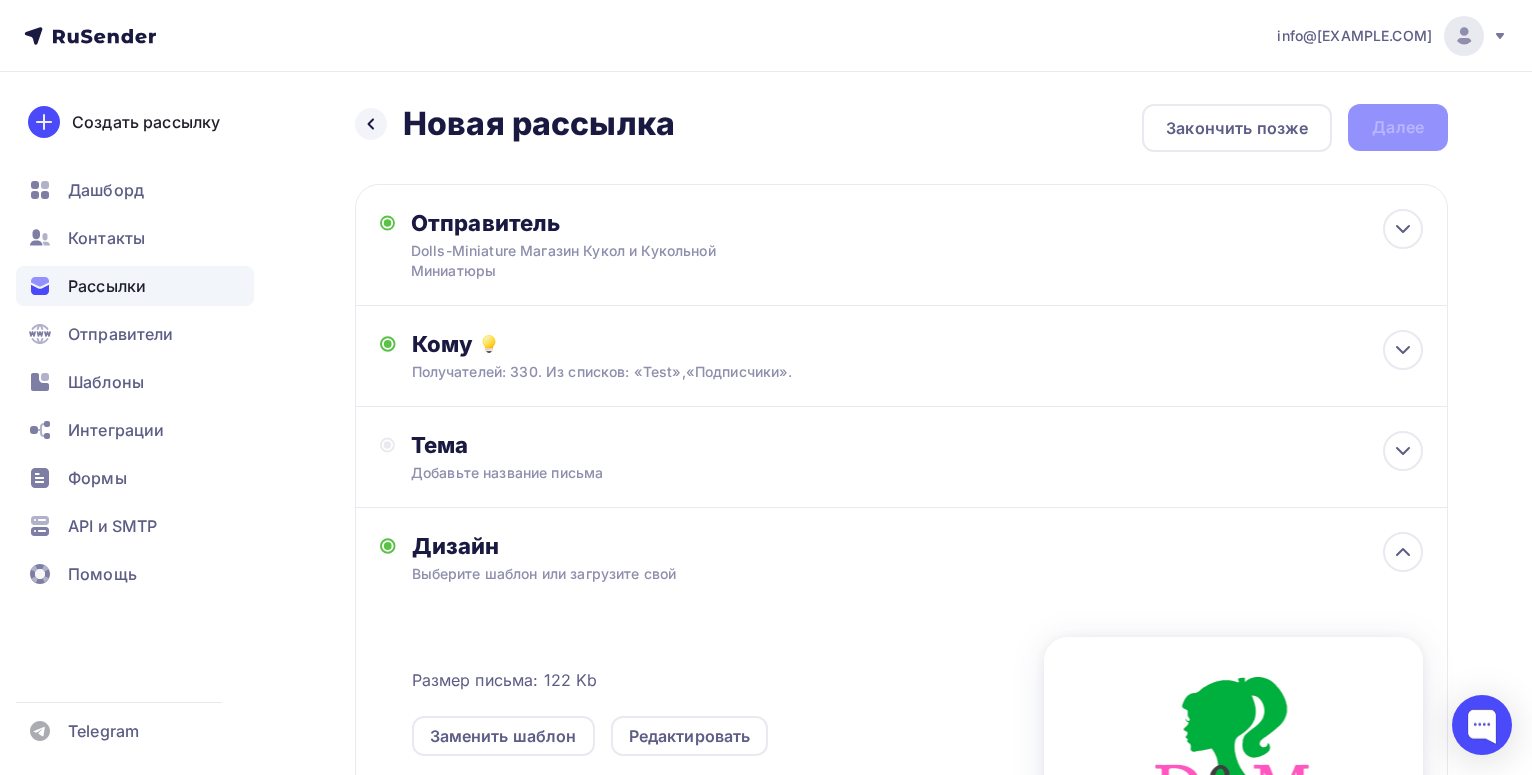 click on "Добавьте название письма" at bounding box center (589, 473) 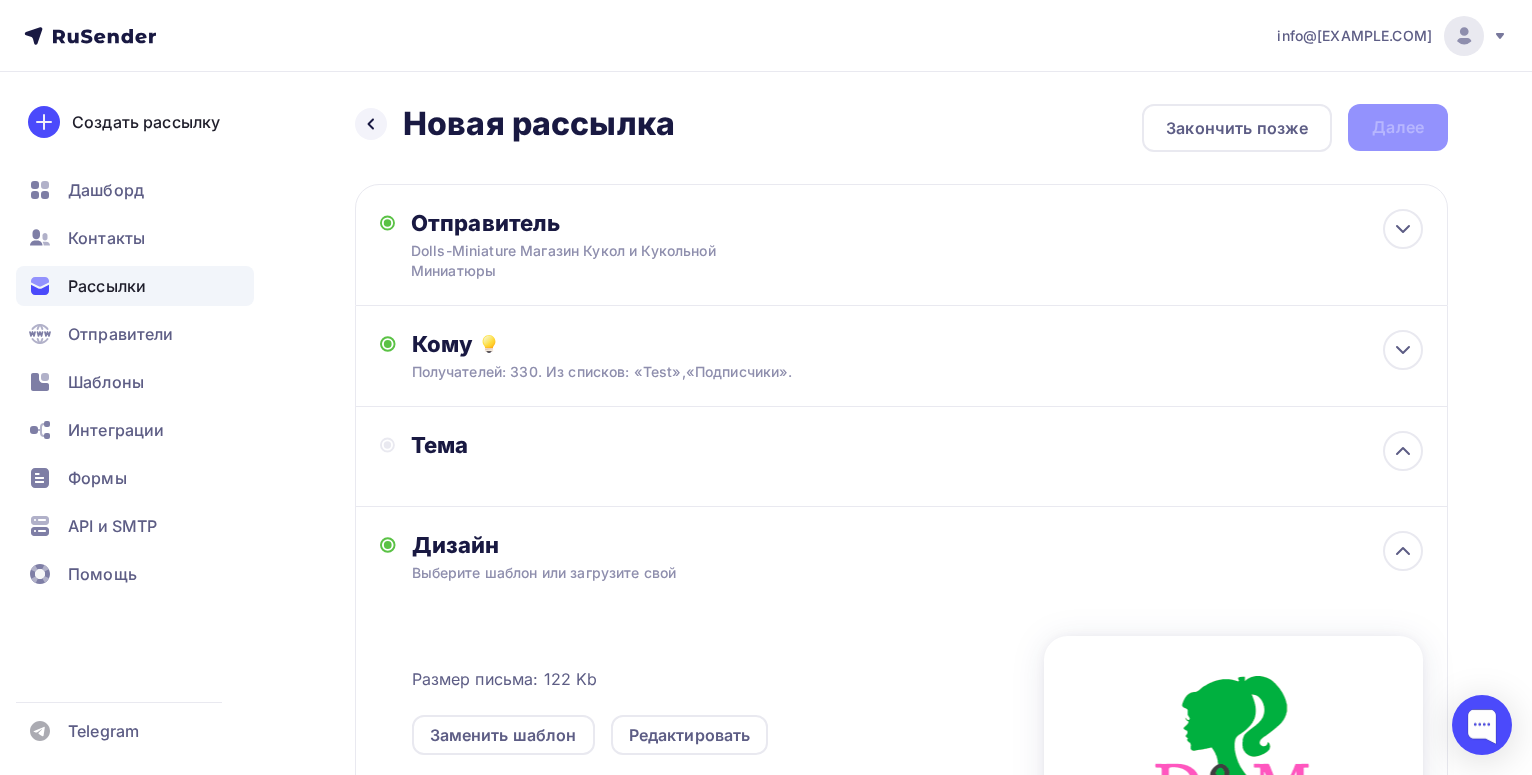click on "Тема" at bounding box center [608, 445] 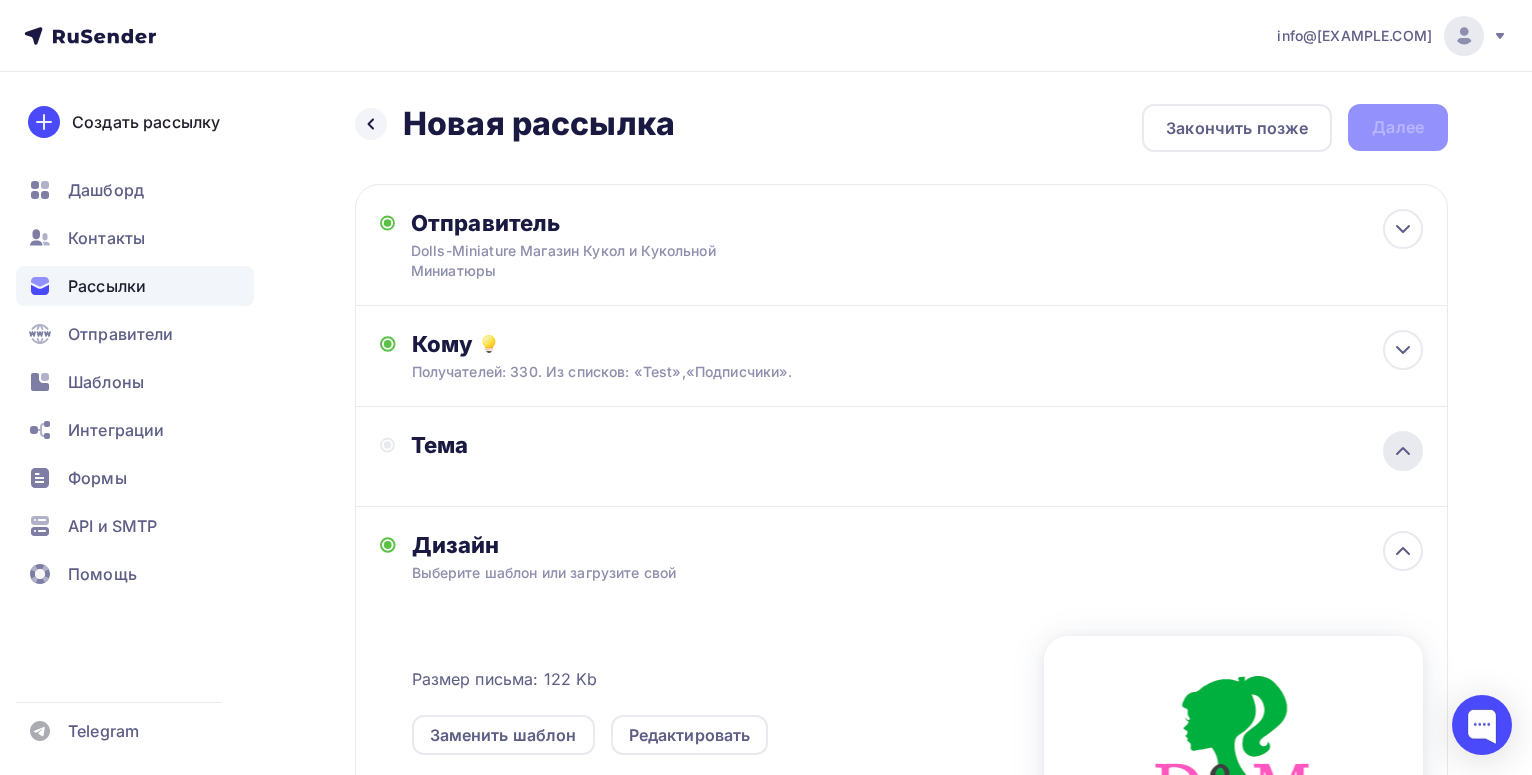 click 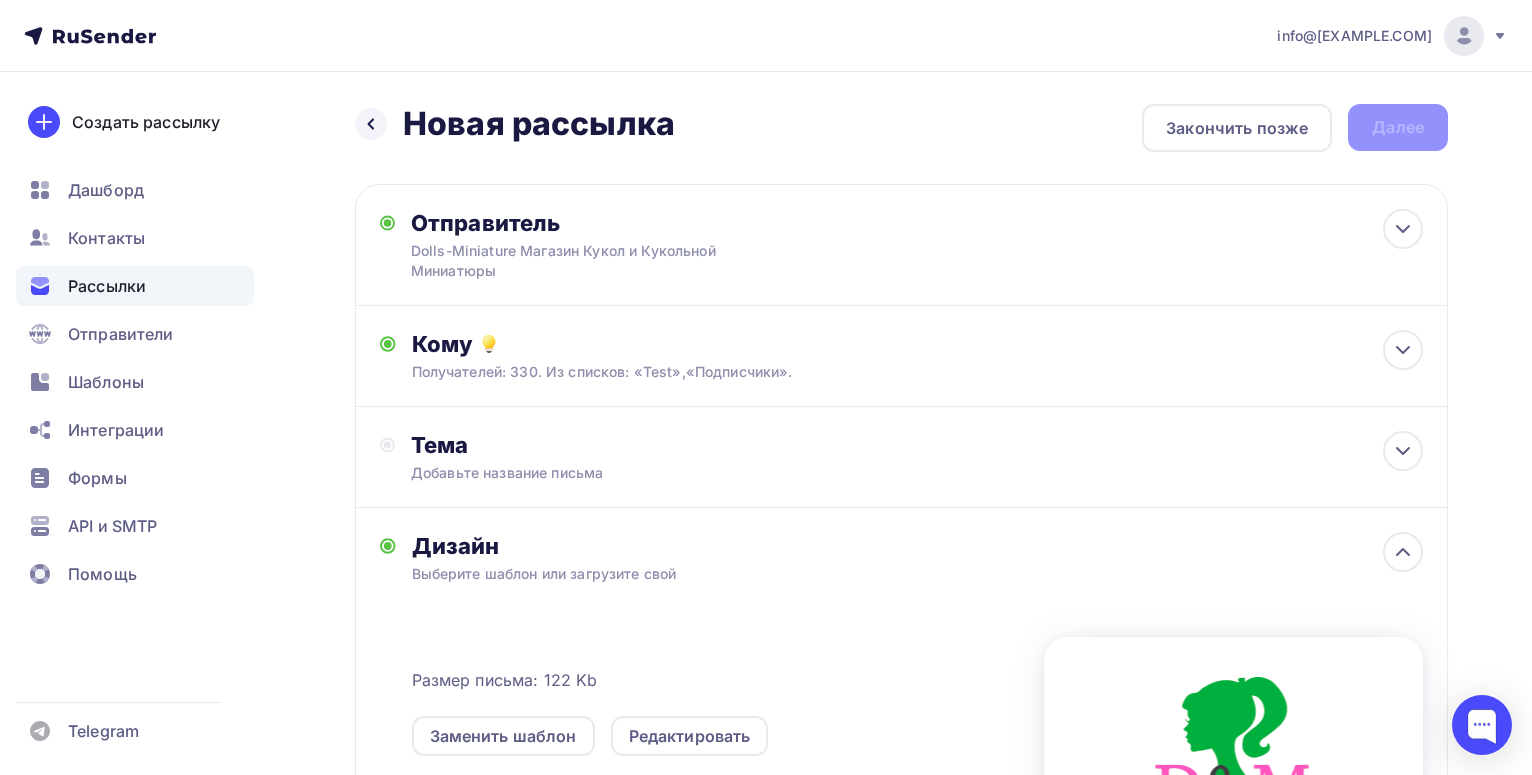 click on "Добавьте название письма" at bounding box center (589, 473) 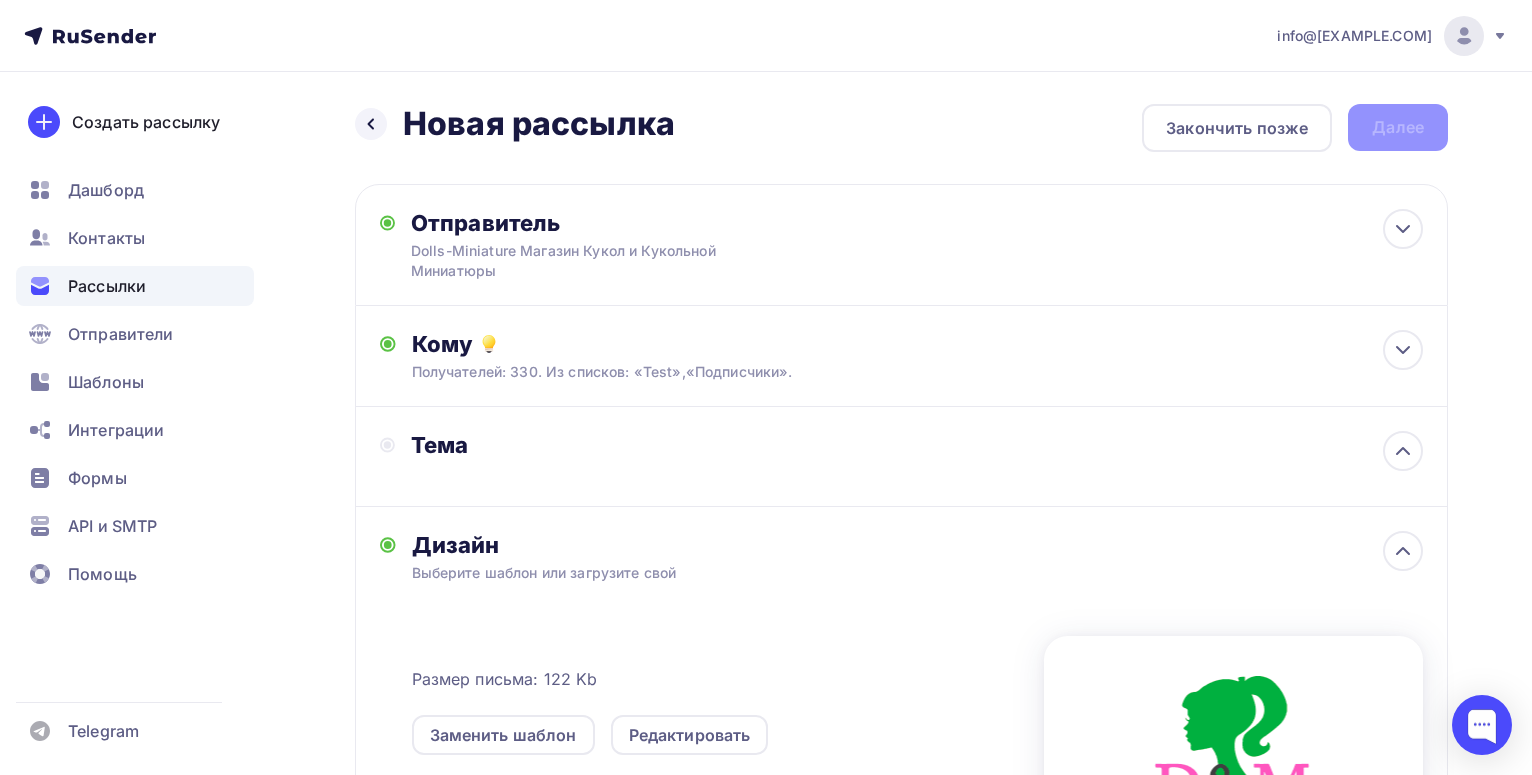 click on "Тема" at bounding box center [901, 457] 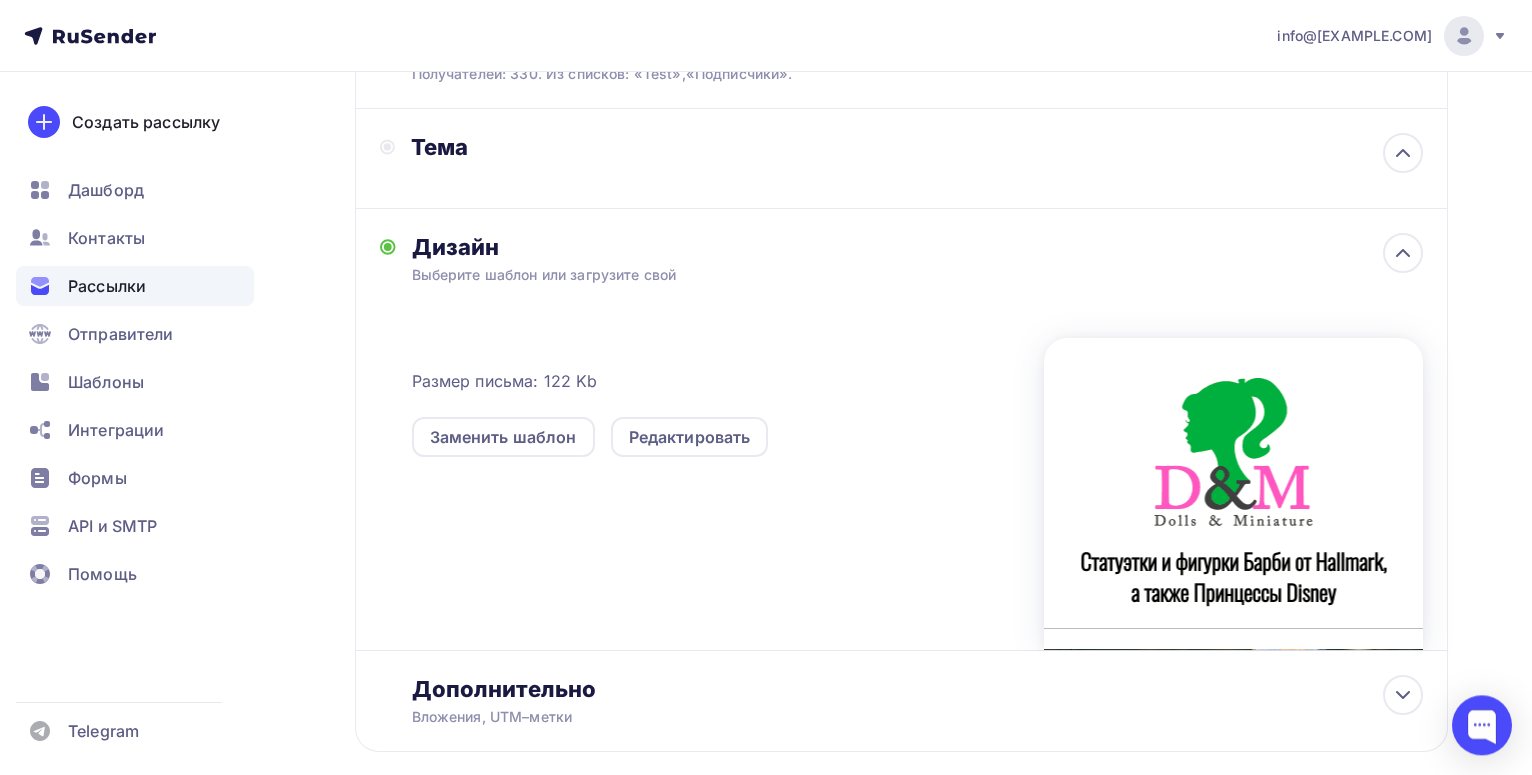 scroll, scrollTop: 404, scrollLeft: 0, axis: vertical 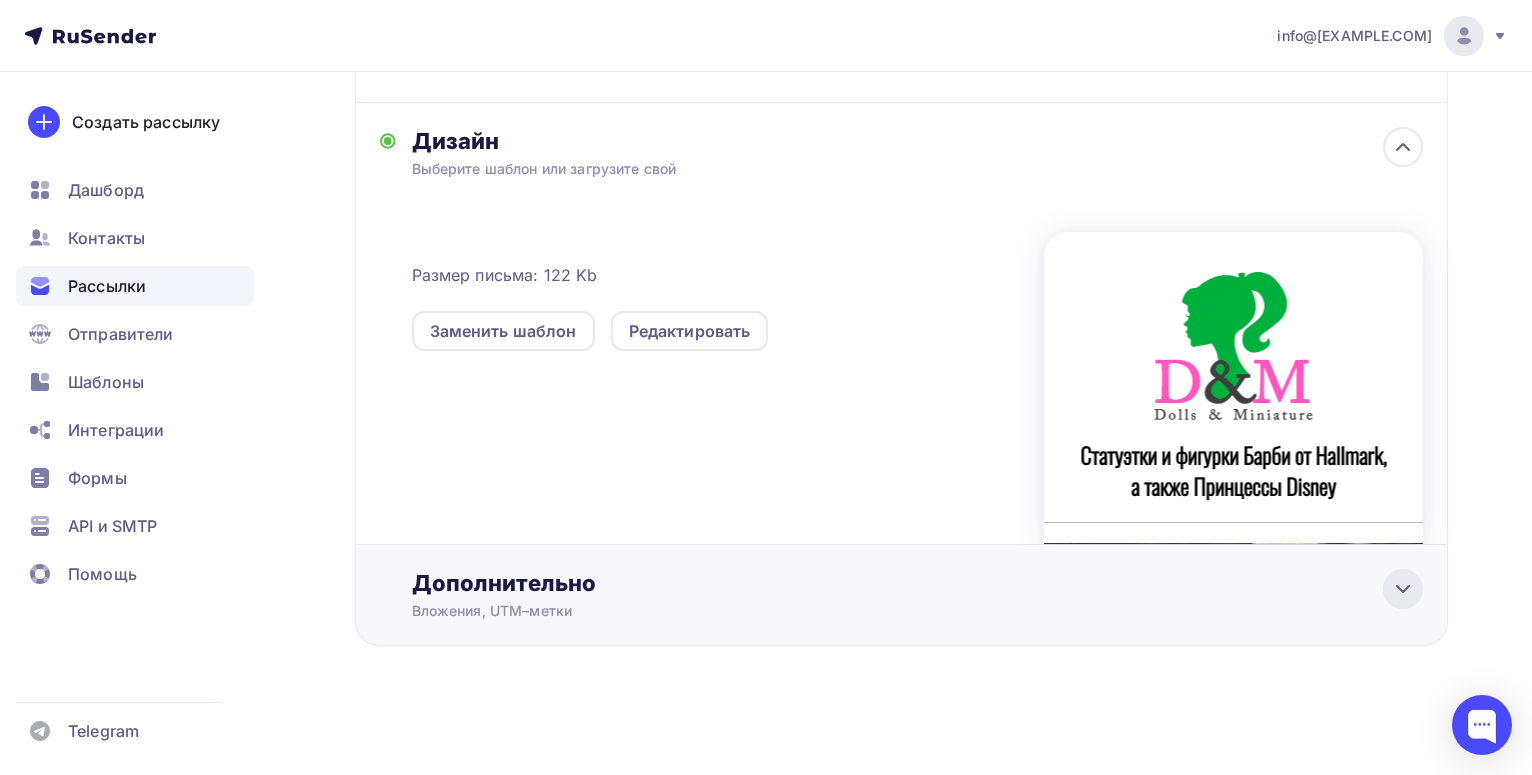 click 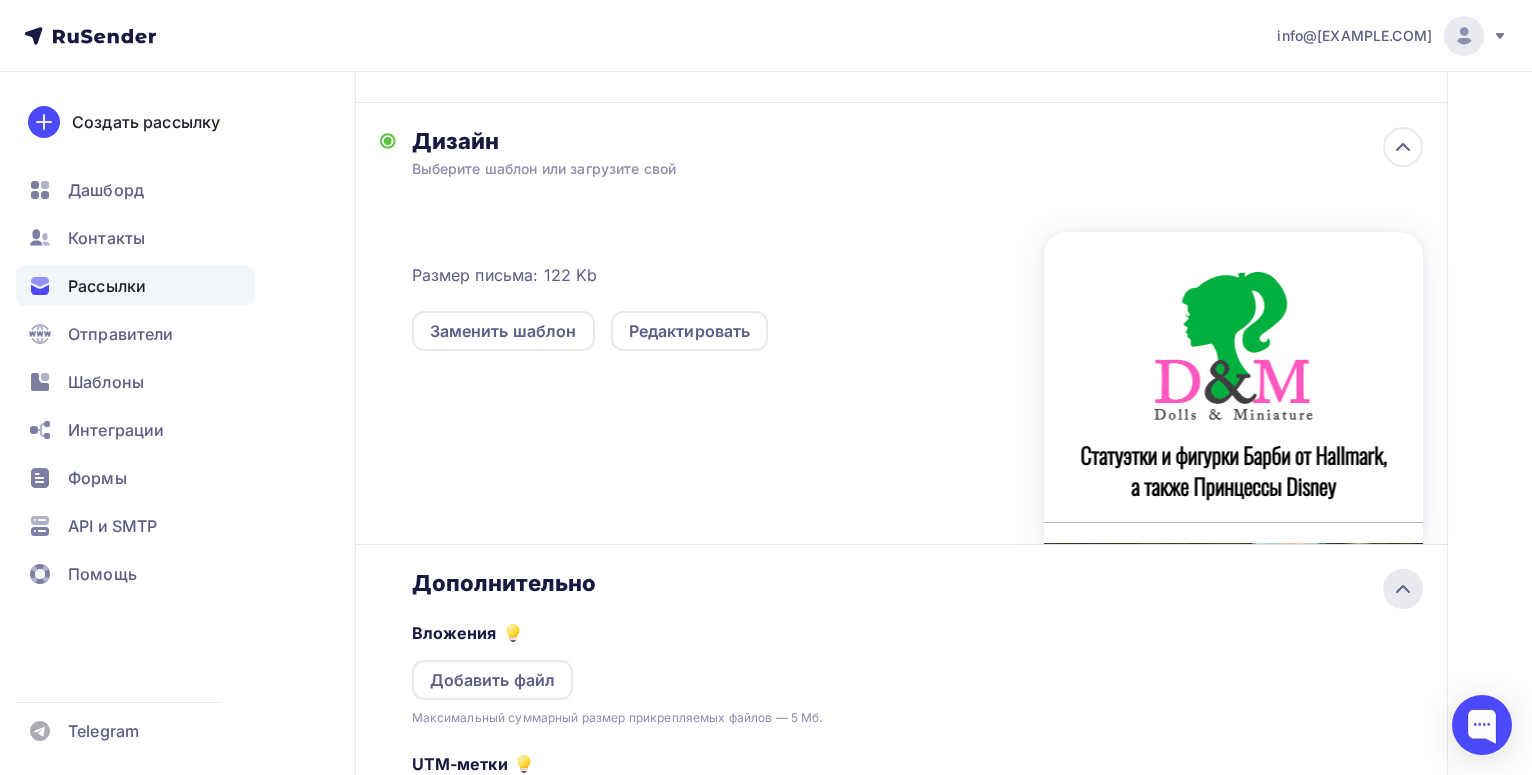 scroll, scrollTop: 403, scrollLeft: 0, axis: vertical 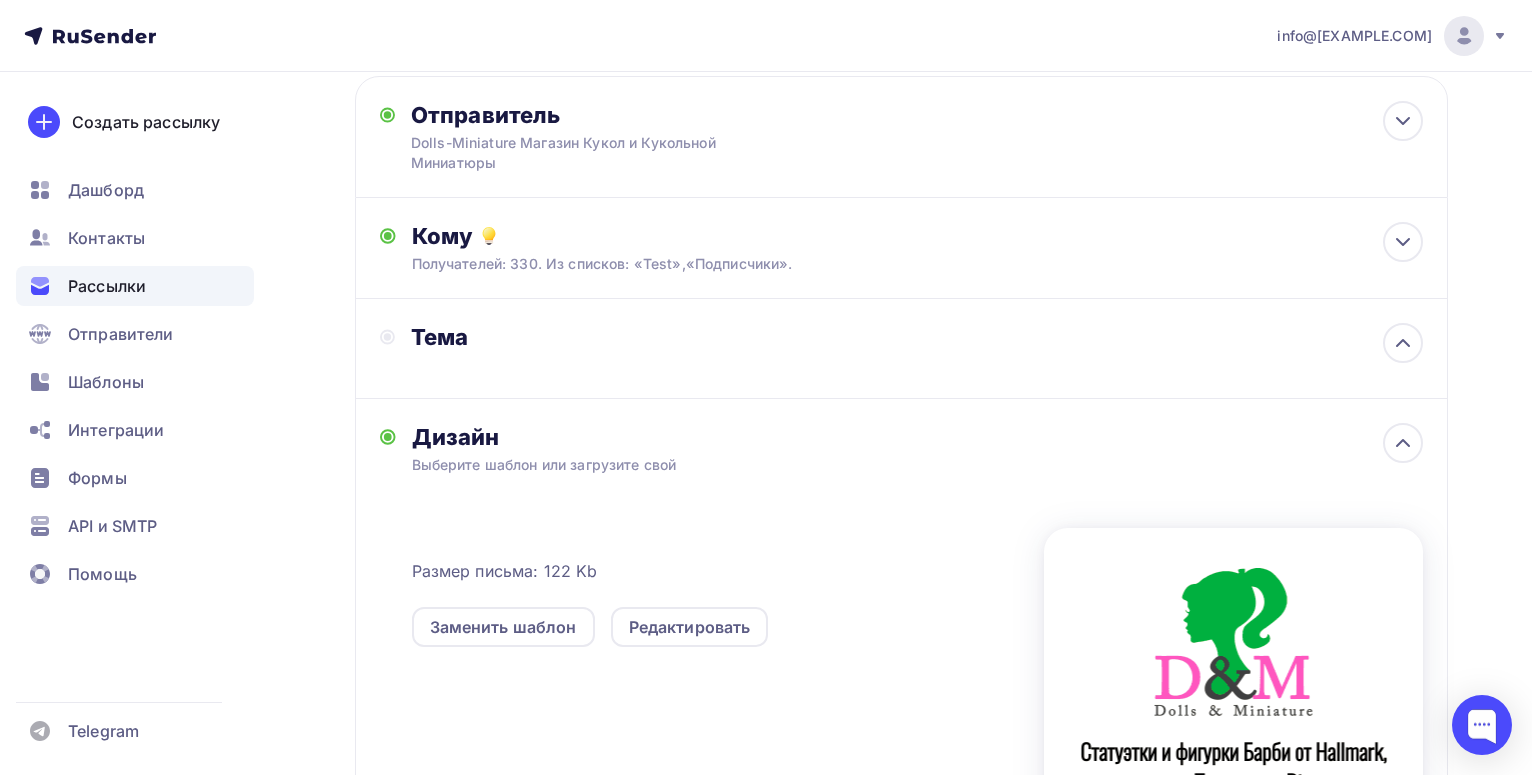 click on "Тема" at bounding box center [608, 337] 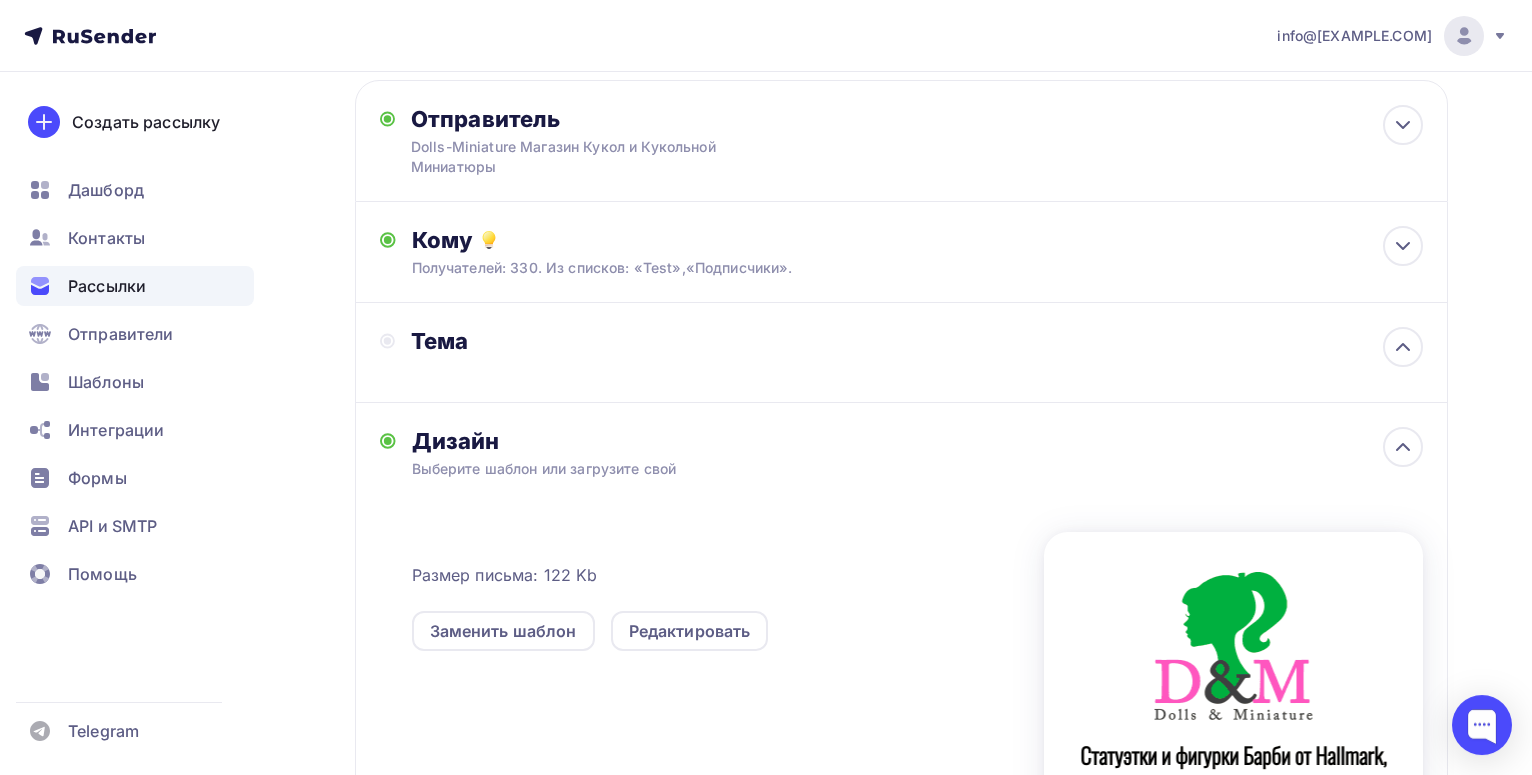 scroll, scrollTop: 0, scrollLeft: 0, axis: both 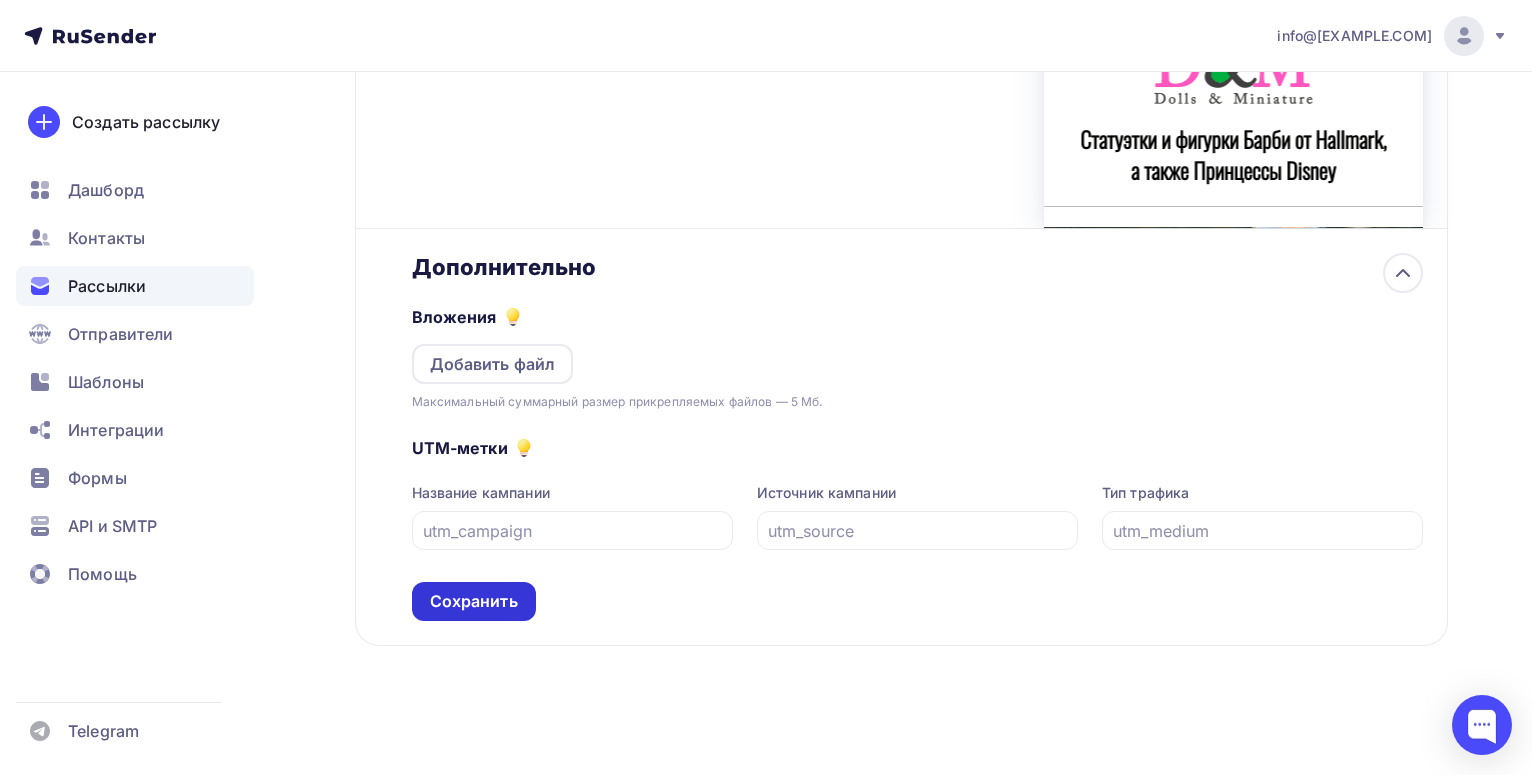 click on "Сохранить" at bounding box center (474, 601) 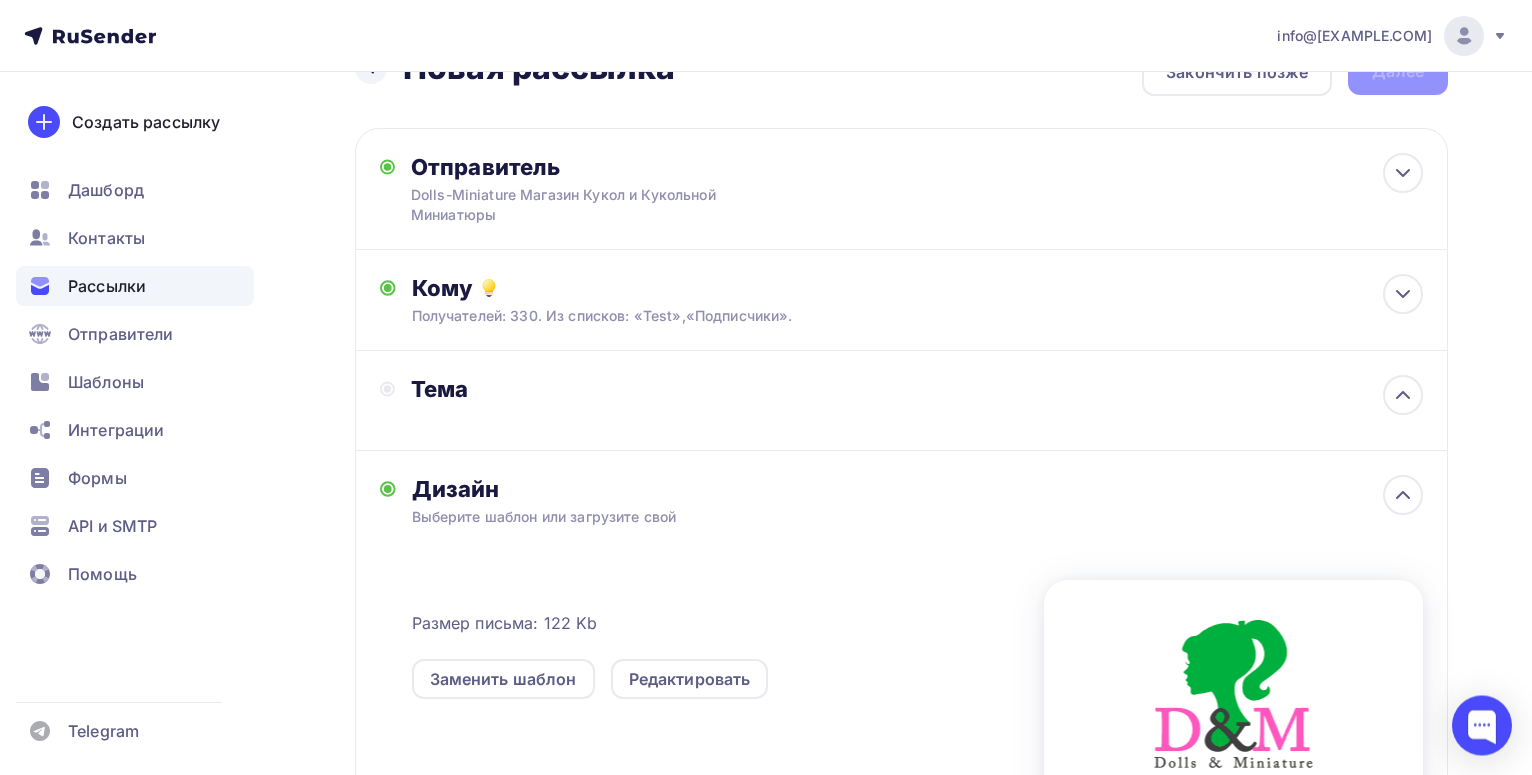 scroll, scrollTop: 0, scrollLeft: 0, axis: both 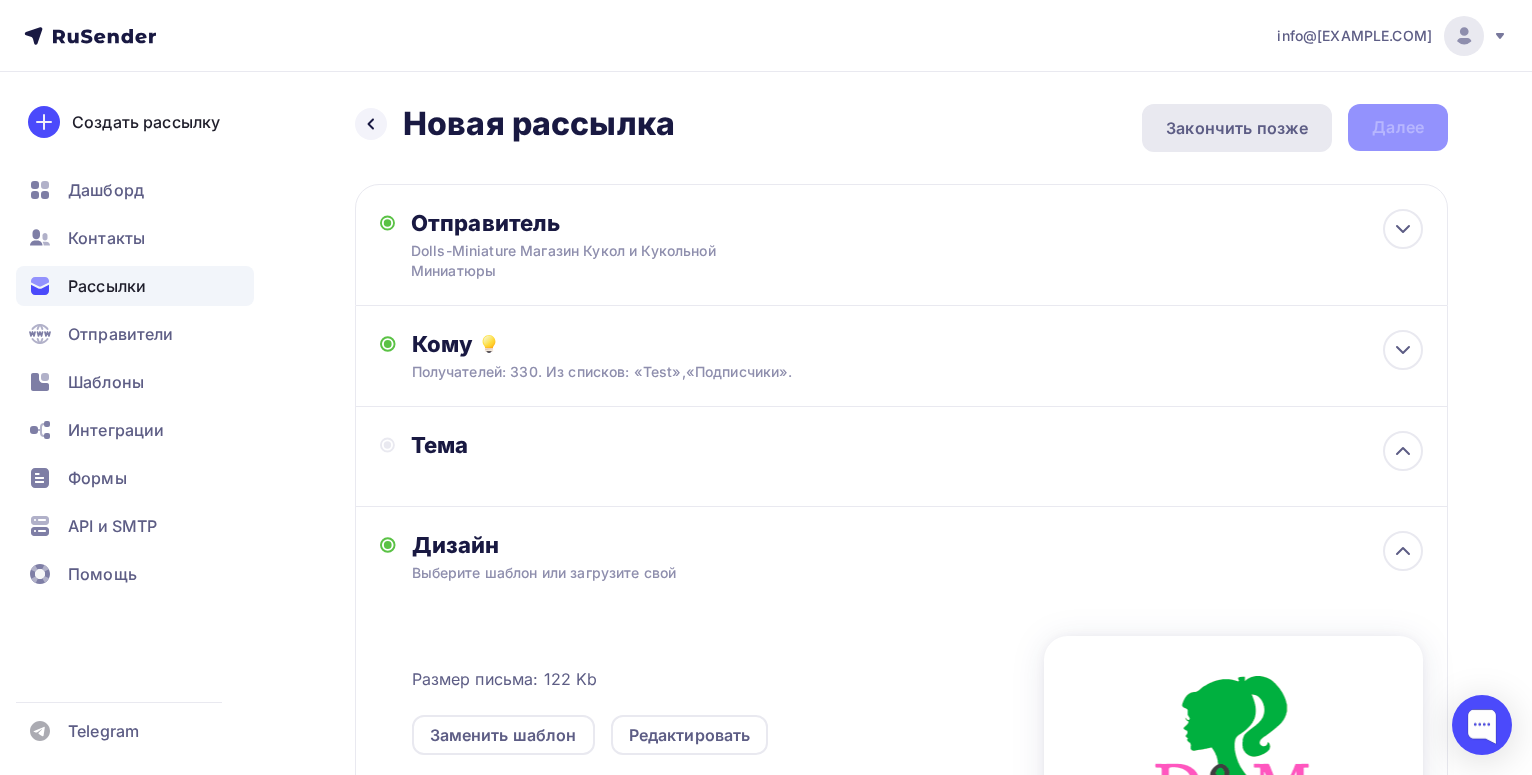 click on "Закончить позже" at bounding box center (1237, 128) 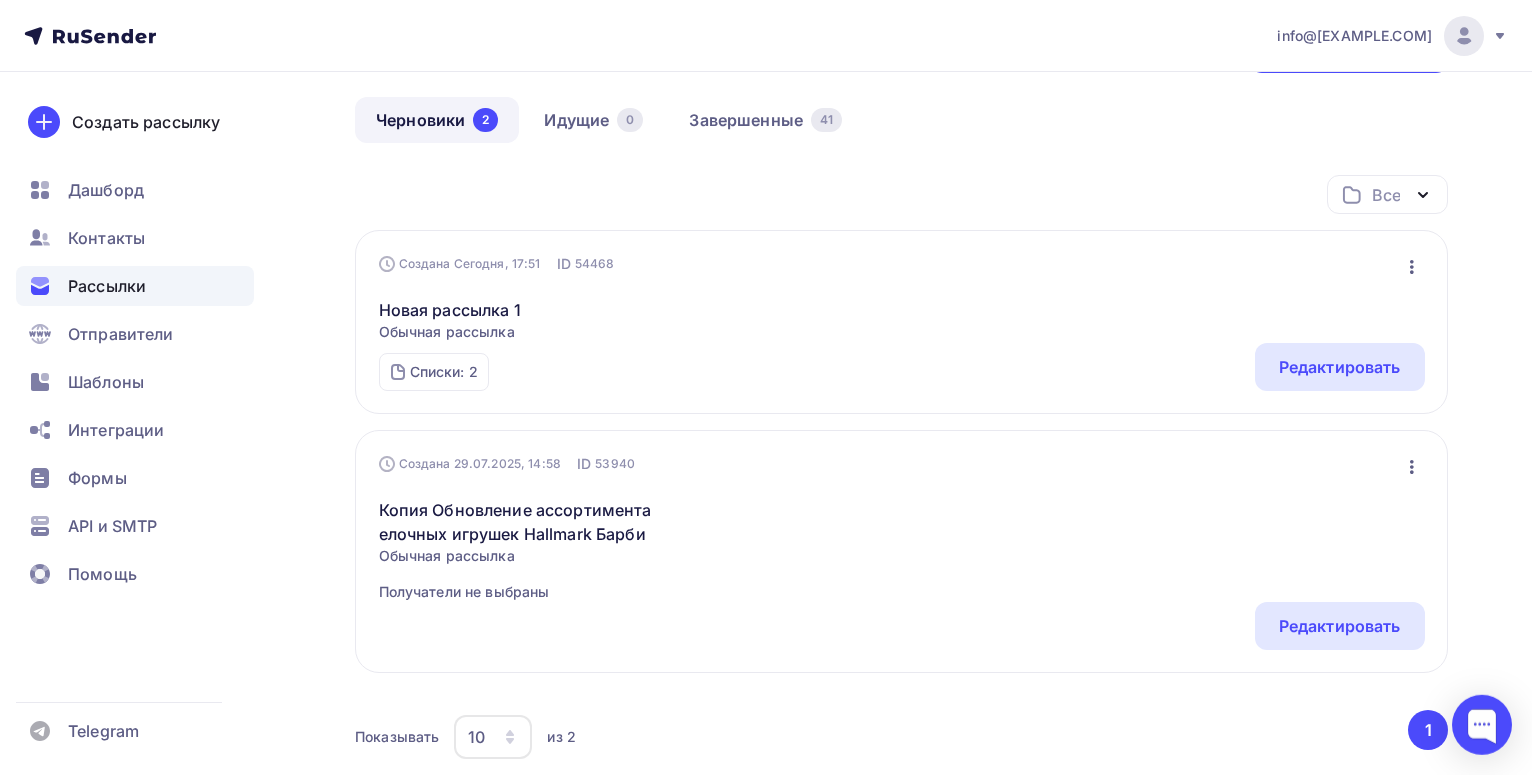 scroll, scrollTop: 102, scrollLeft: 0, axis: vertical 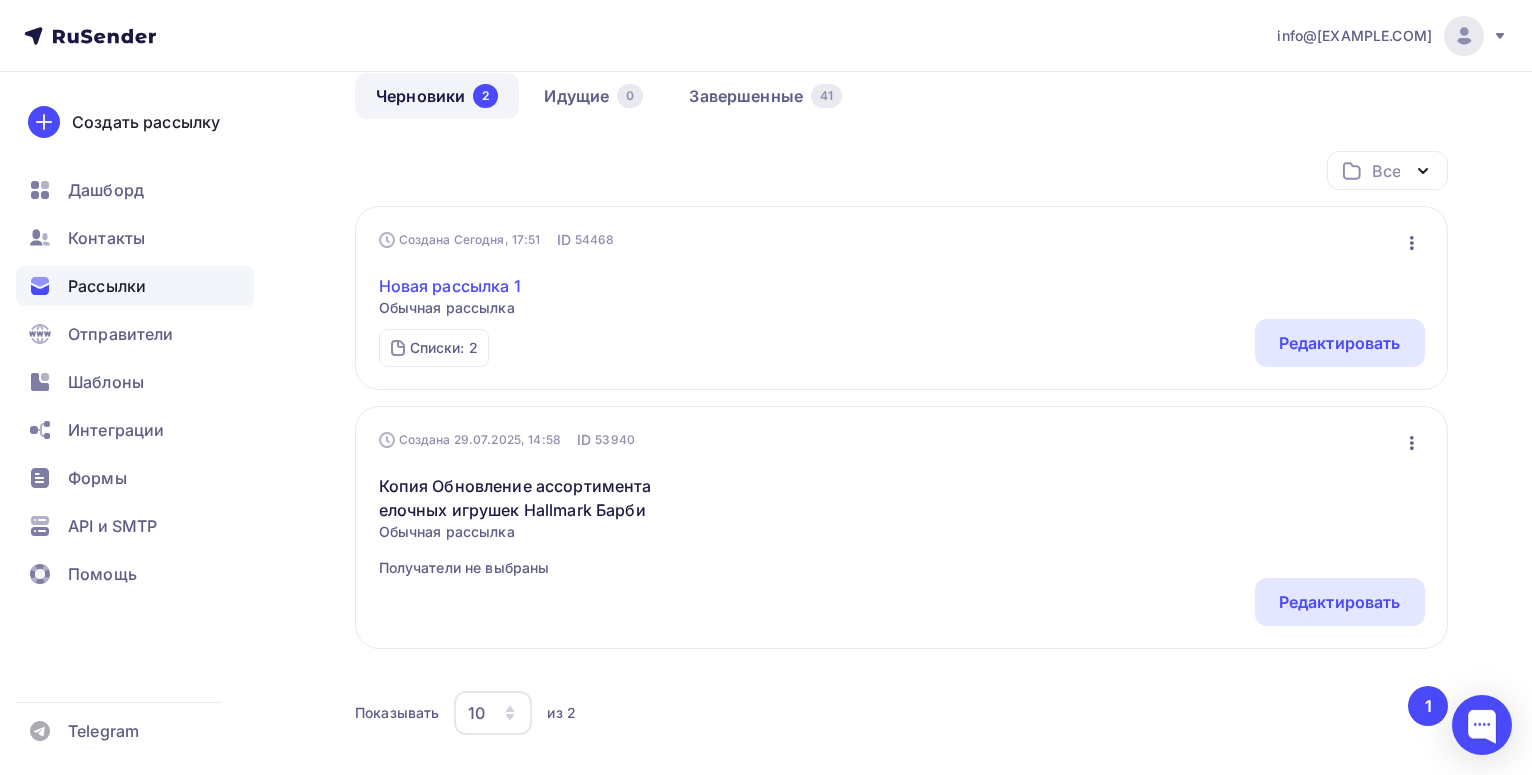 click on "Новая рассылка 1" at bounding box center (450, 286) 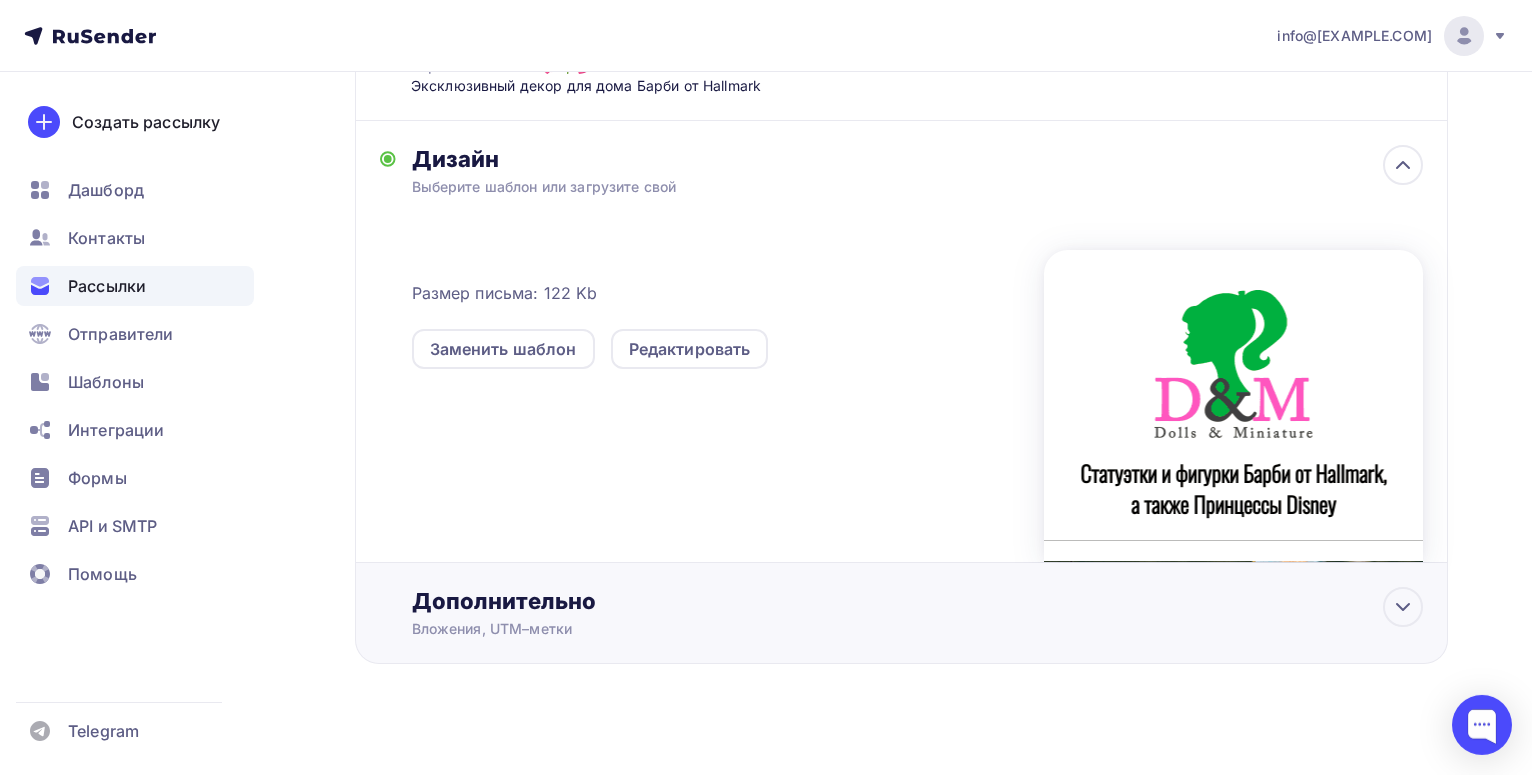 scroll, scrollTop: 408, scrollLeft: 0, axis: vertical 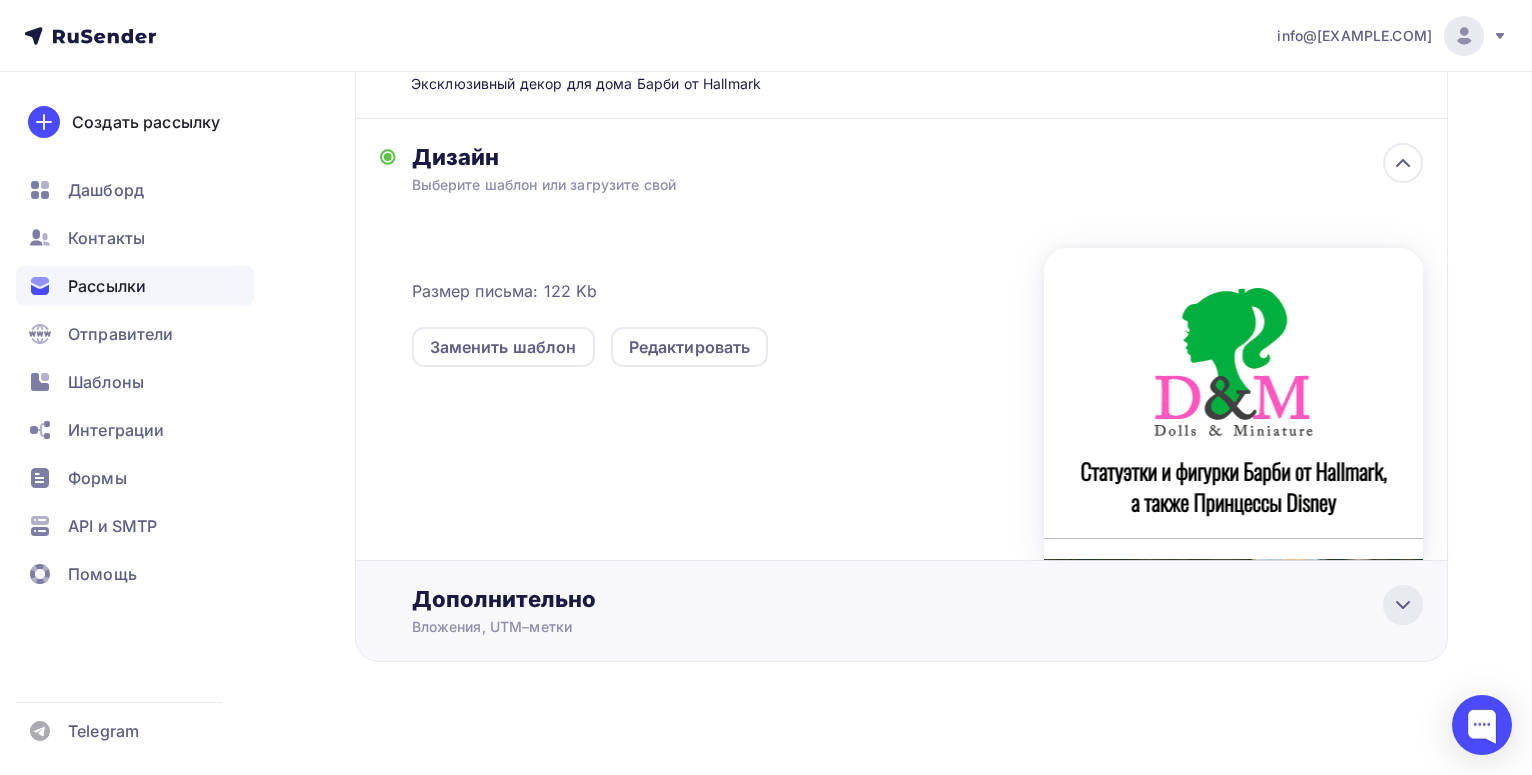 click 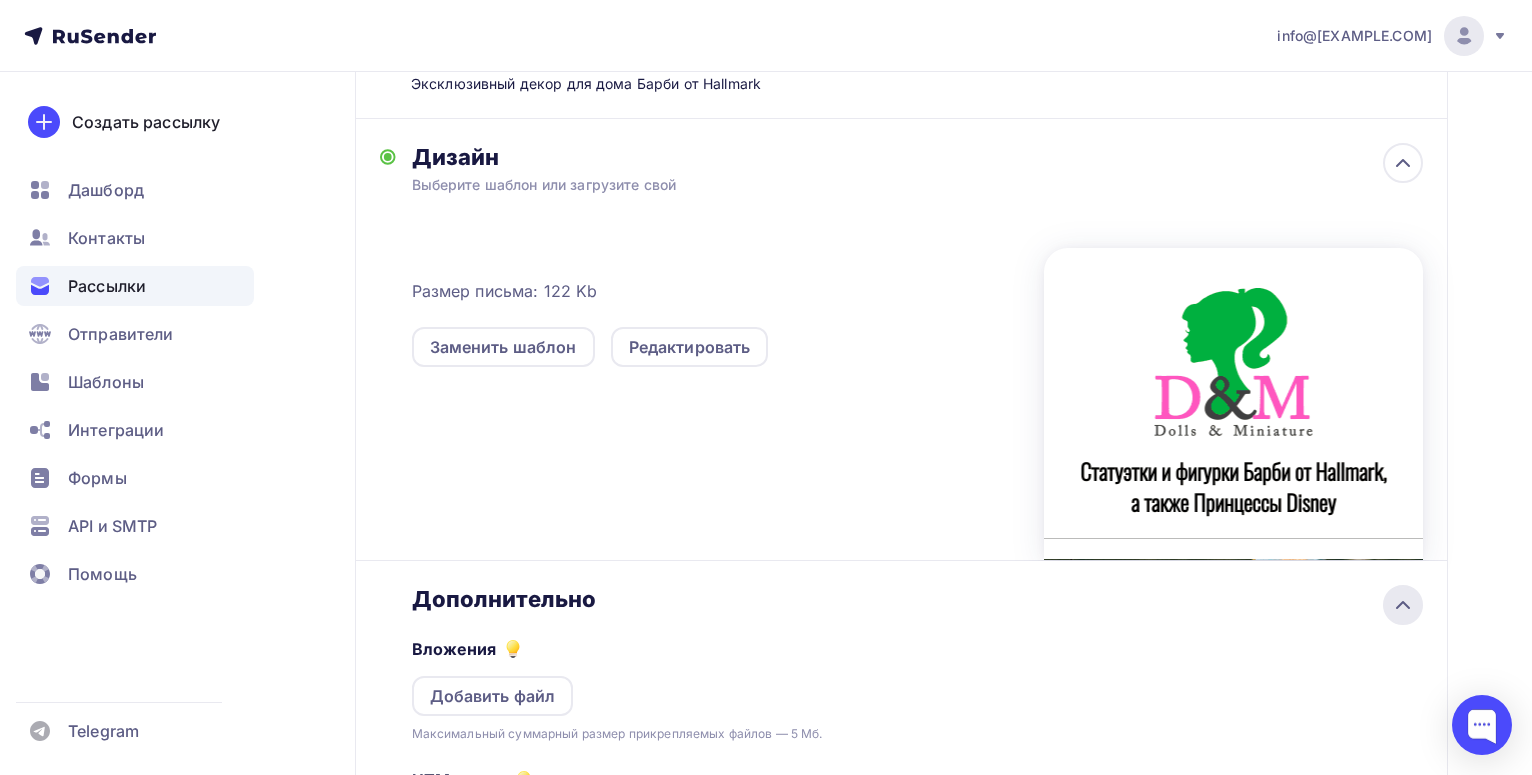 scroll, scrollTop: 0, scrollLeft: 0, axis: both 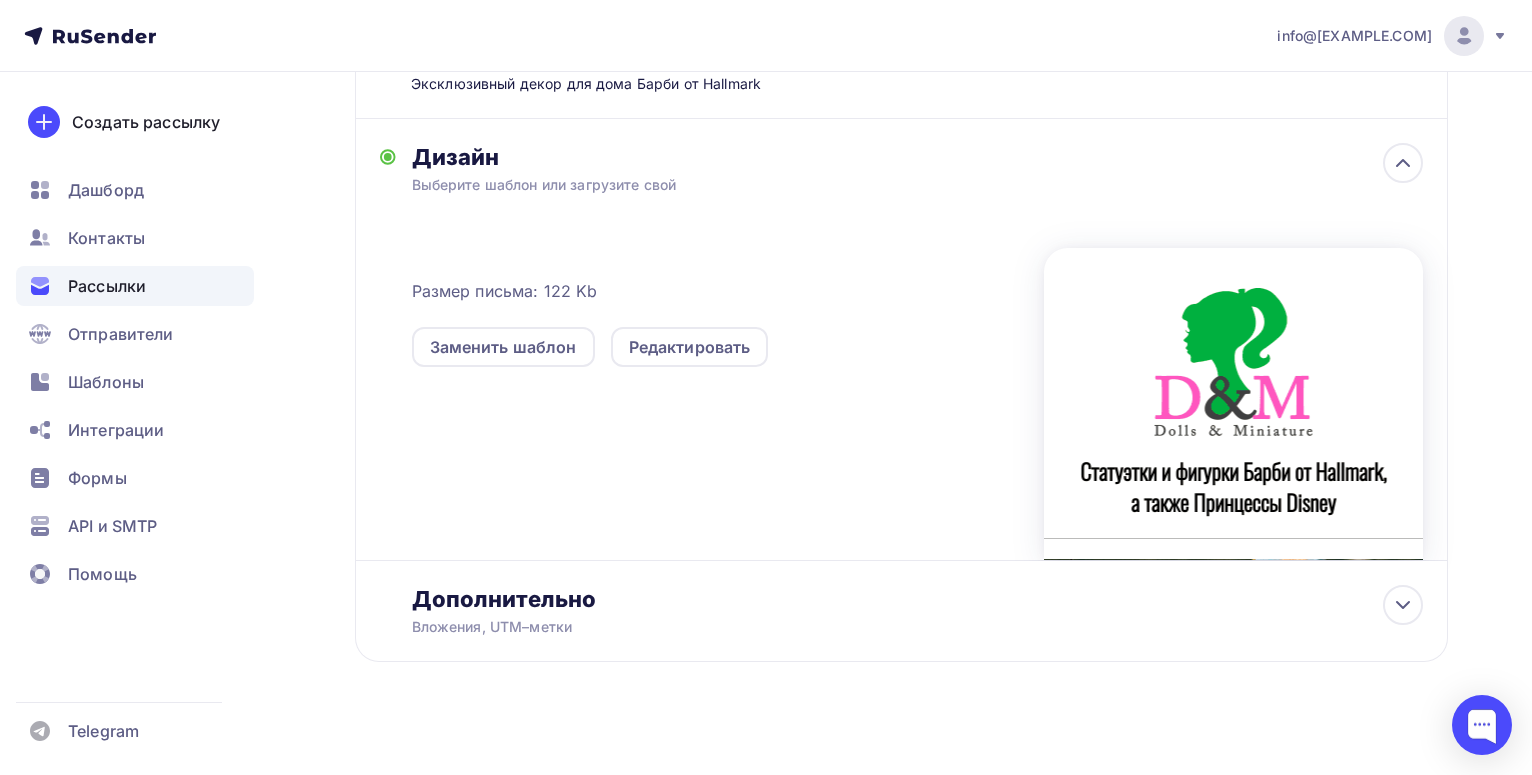click at bounding box center (1233, 404) 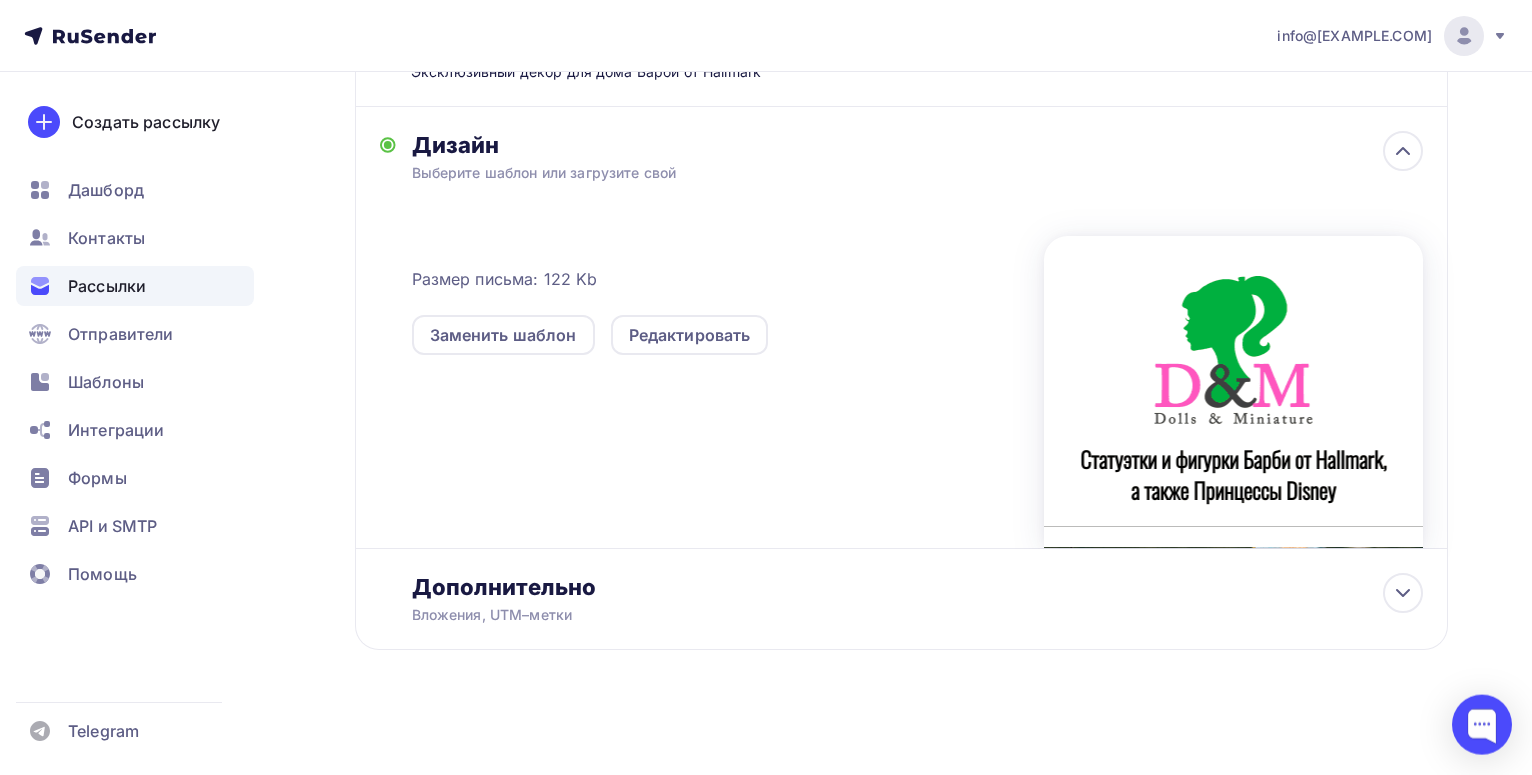 scroll, scrollTop: 424, scrollLeft: 0, axis: vertical 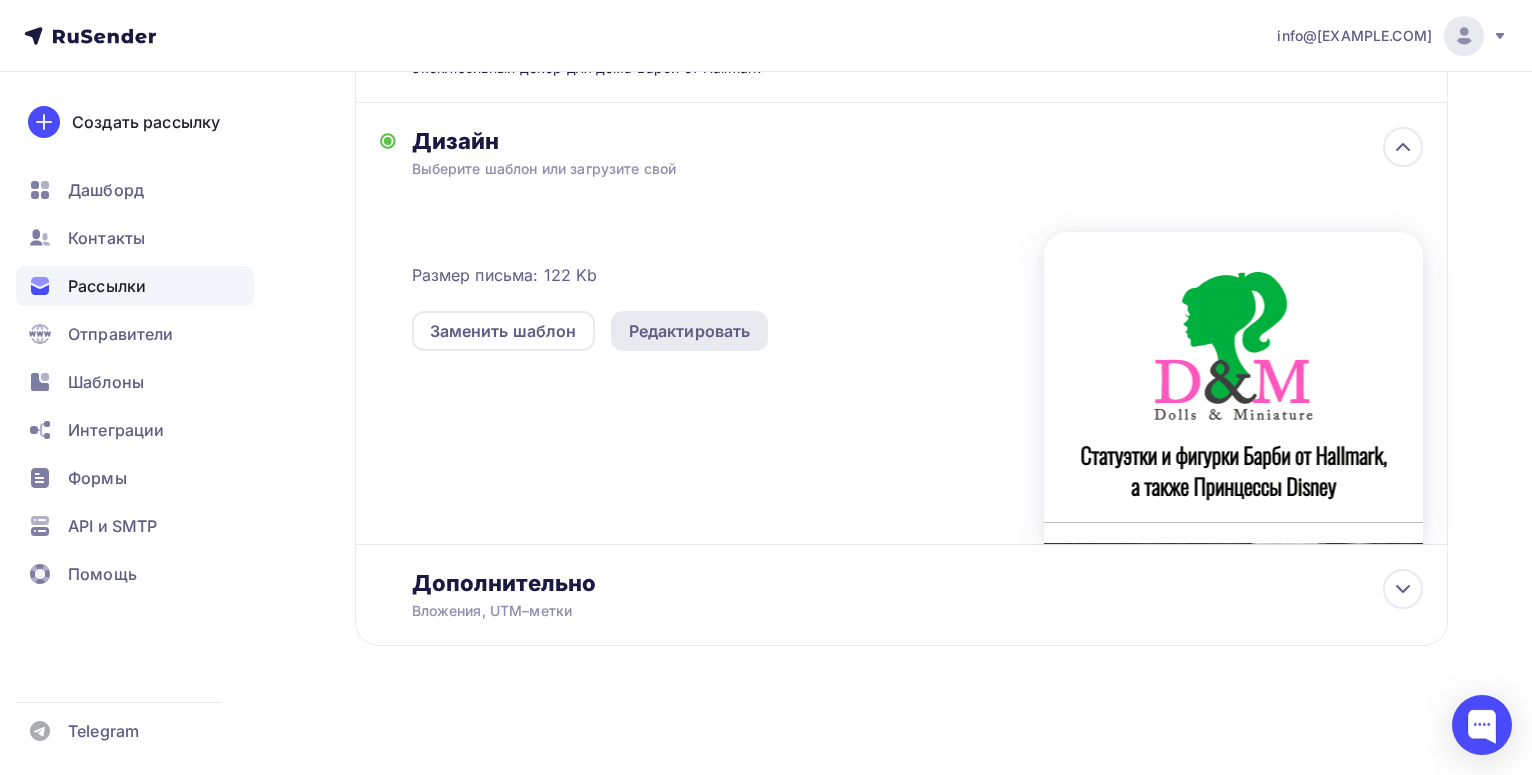 click on "Редактировать" at bounding box center [690, 331] 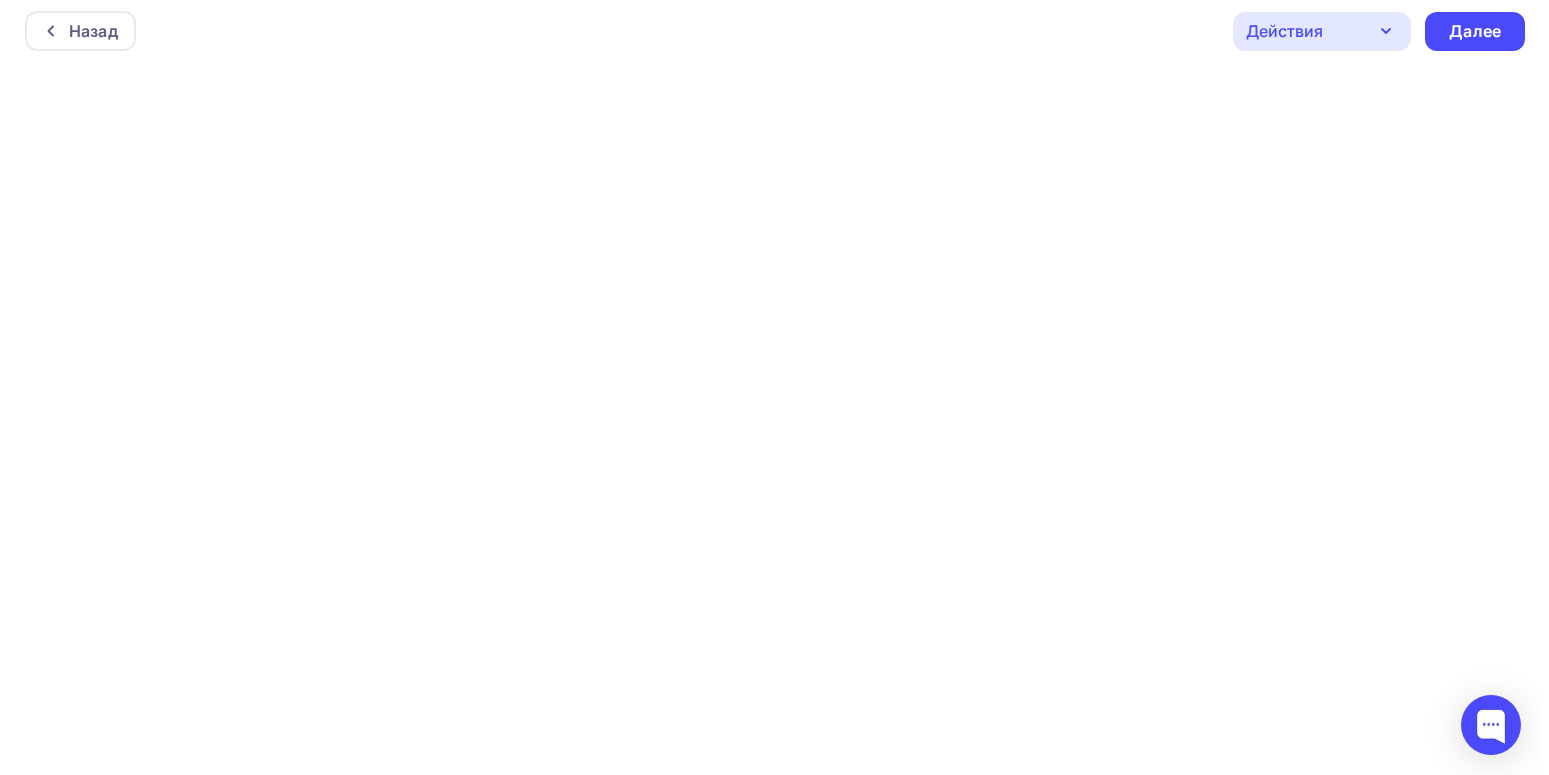 scroll, scrollTop: 0, scrollLeft: 0, axis: both 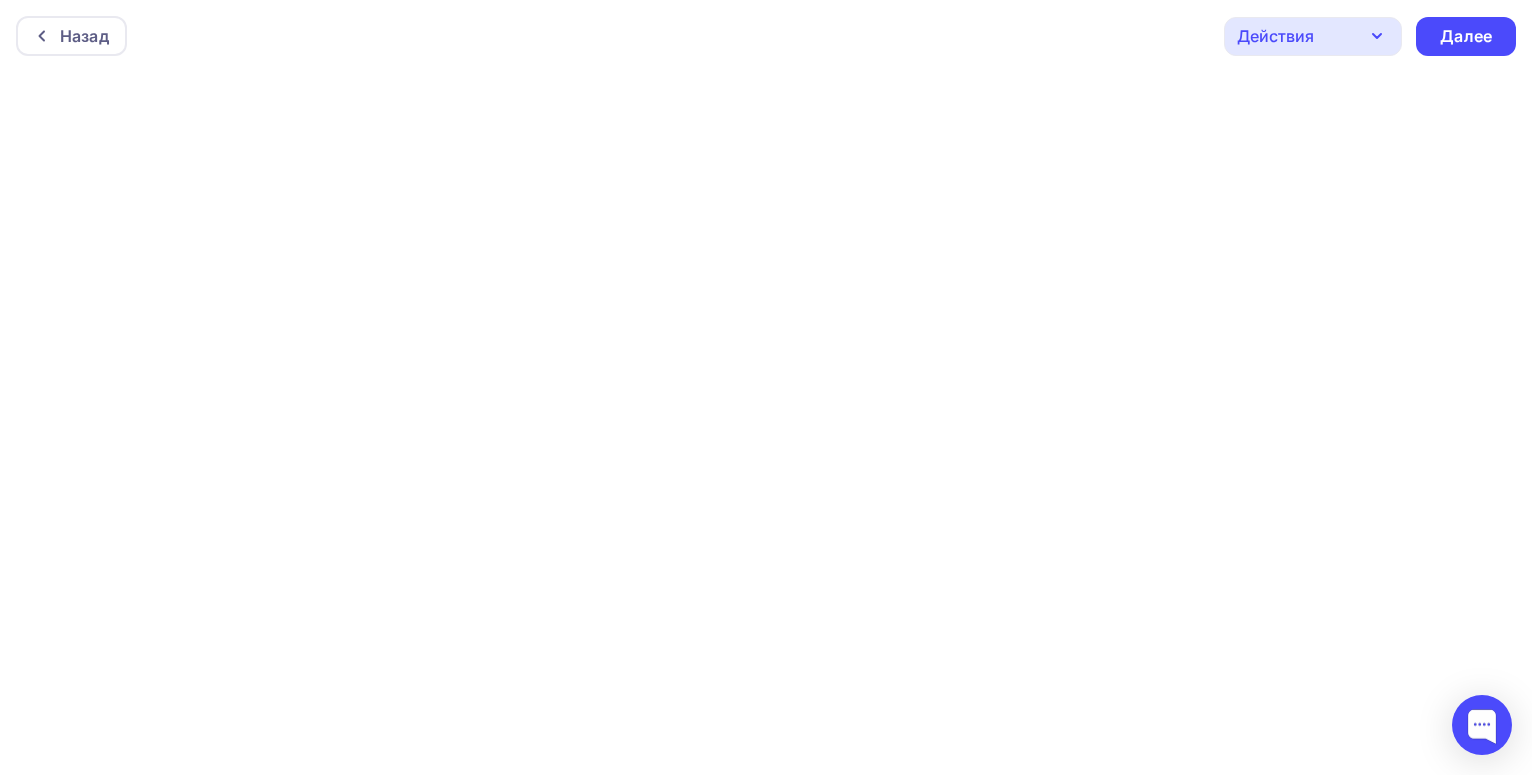 click on "Назад
Действия
Отправить тестовое письмо             Предпросмотр               Сохранить в Мои шаблоны               Выйти без сохранения               Далее" at bounding box center [766, 36] 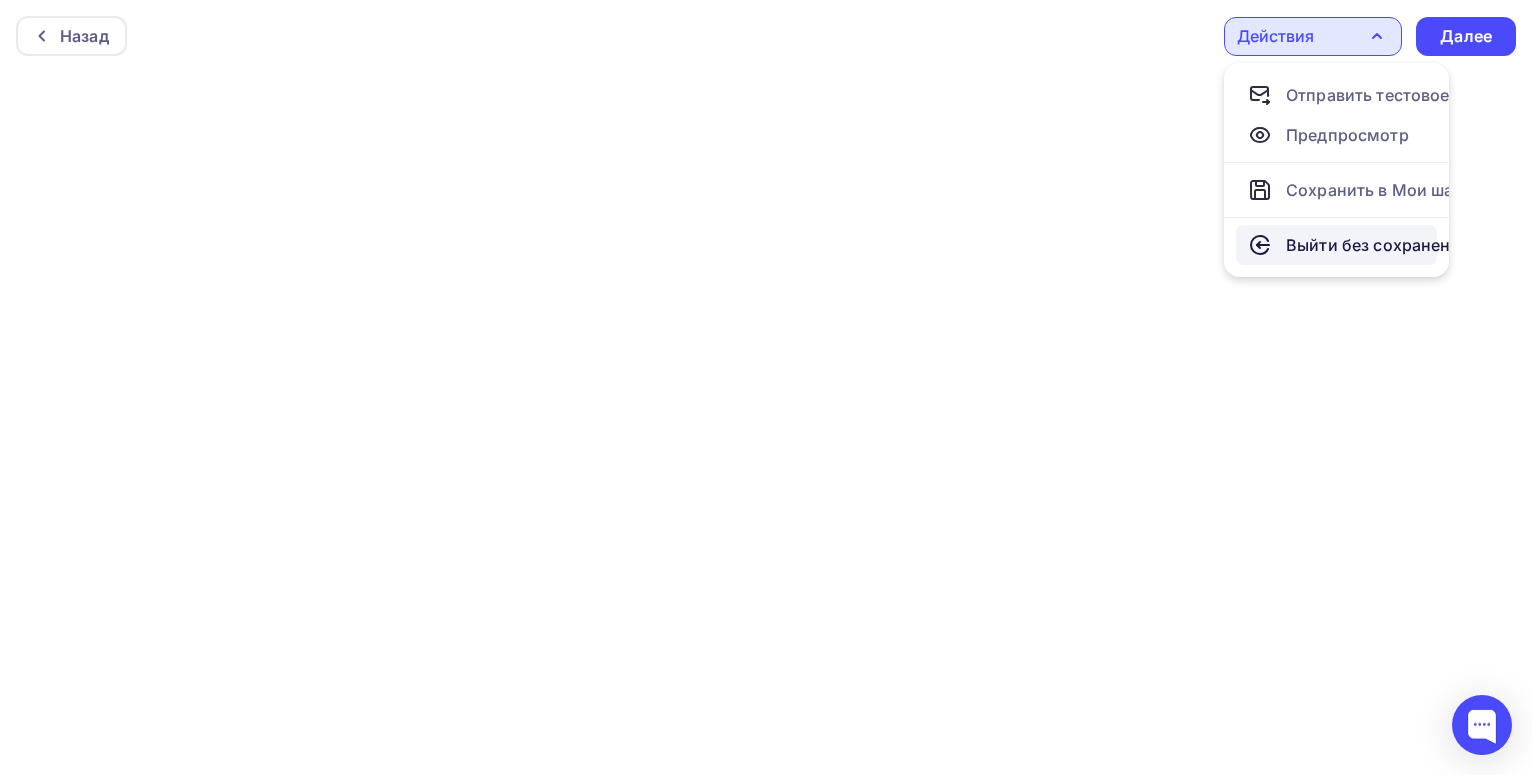 click on "Выйти без сохранения" at bounding box center [1378, 245] 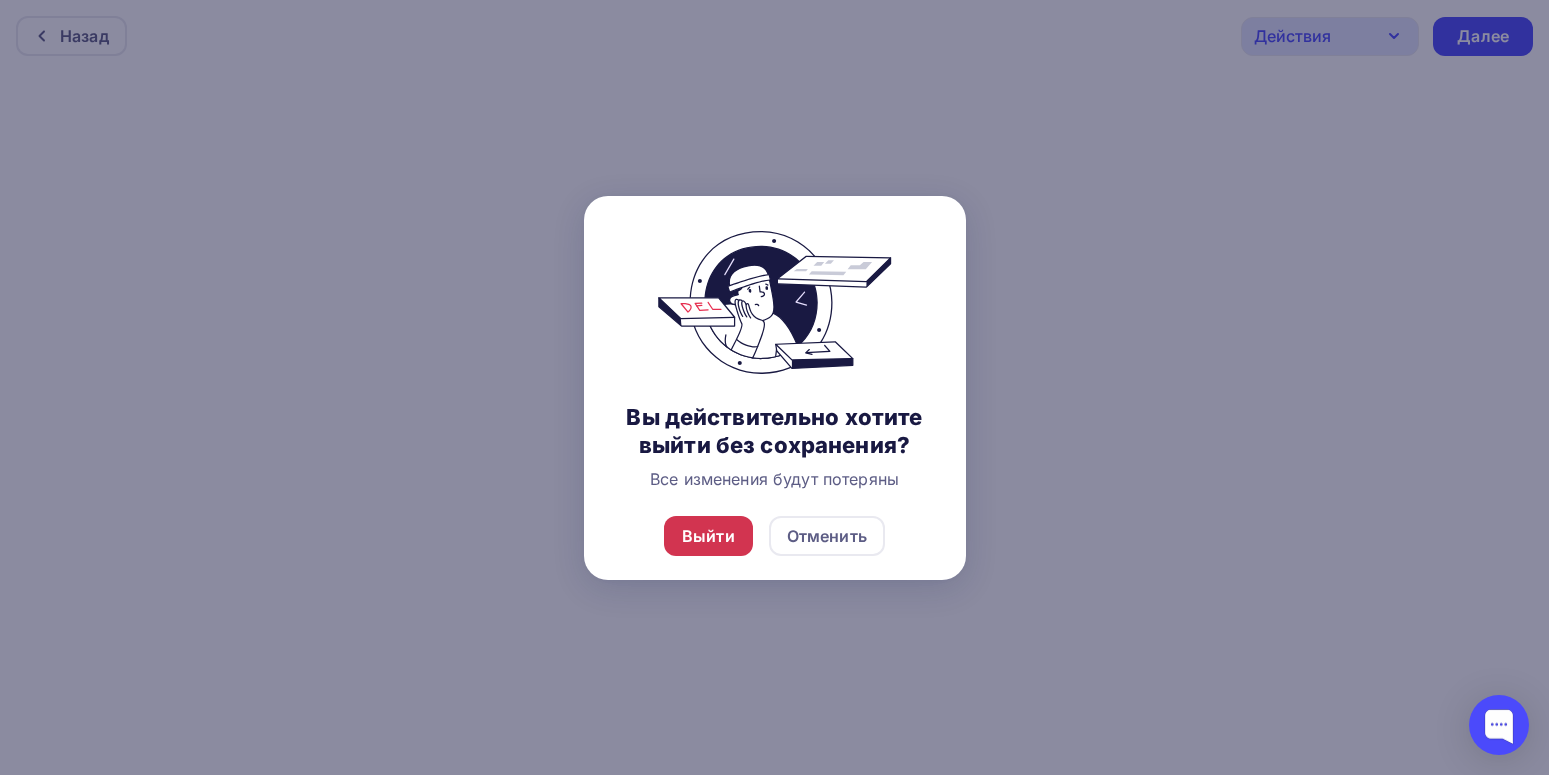 click on "Выйти" at bounding box center [708, 536] 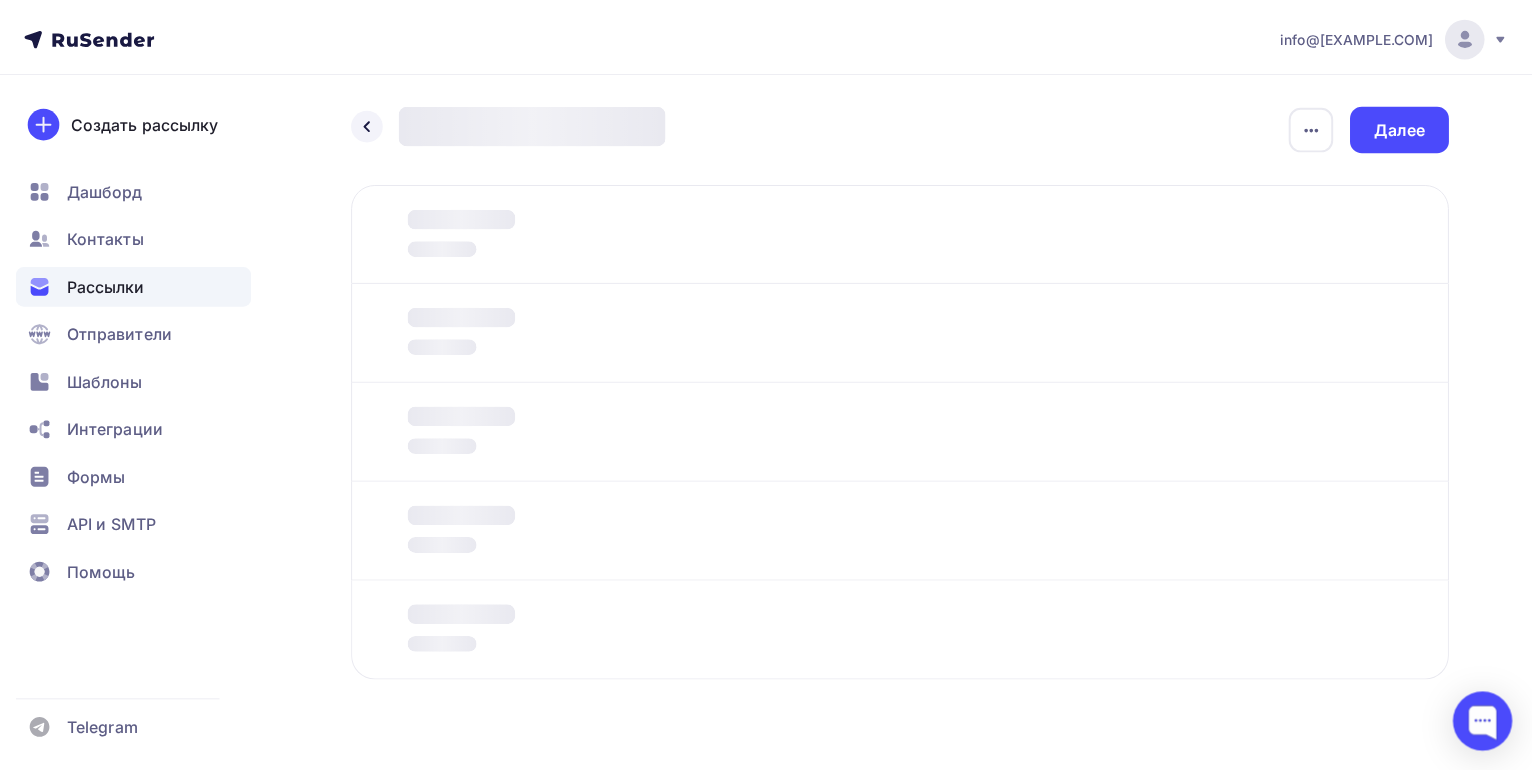 scroll, scrollTop: 37, scrollLeft: 0, axis: vertical 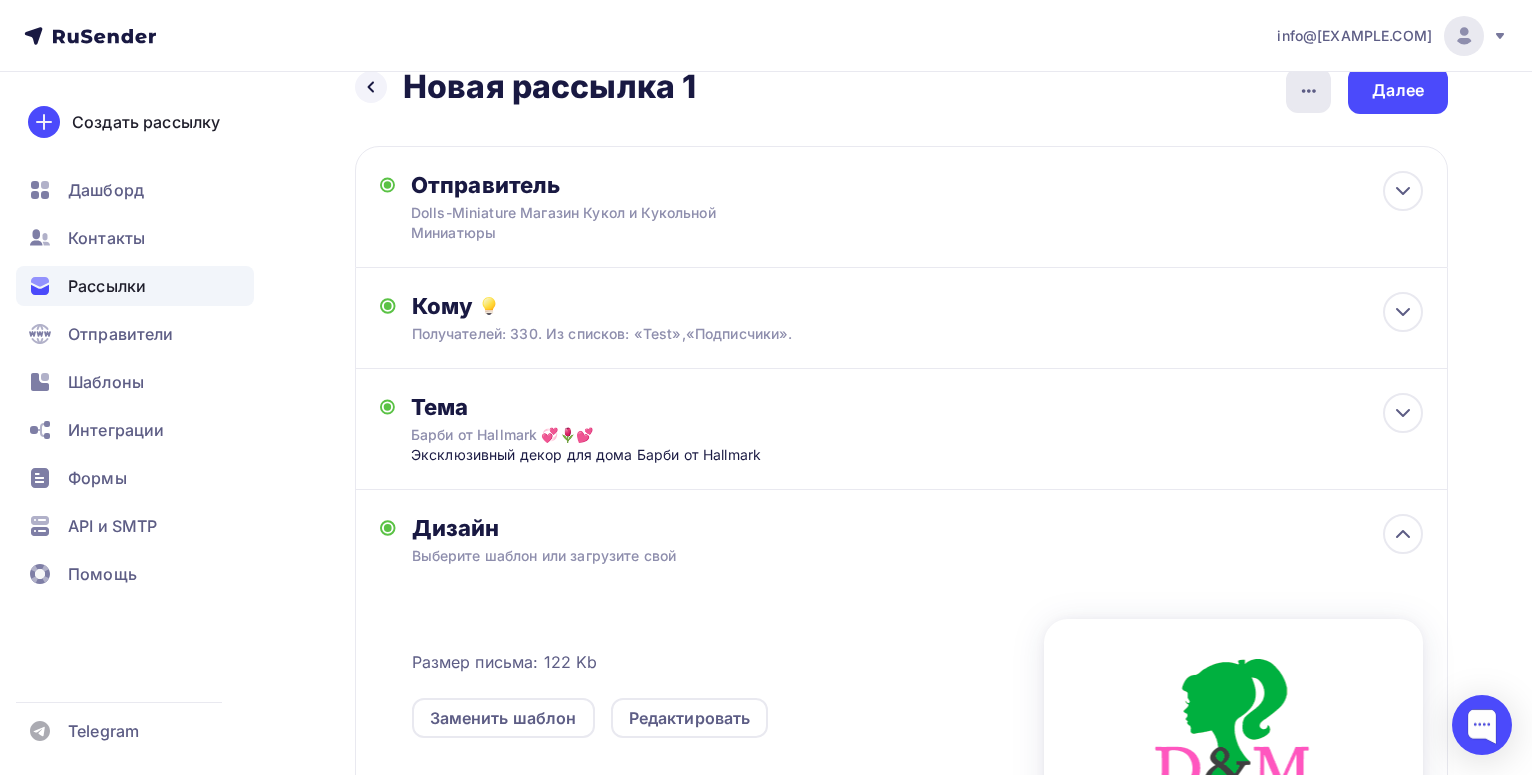 click 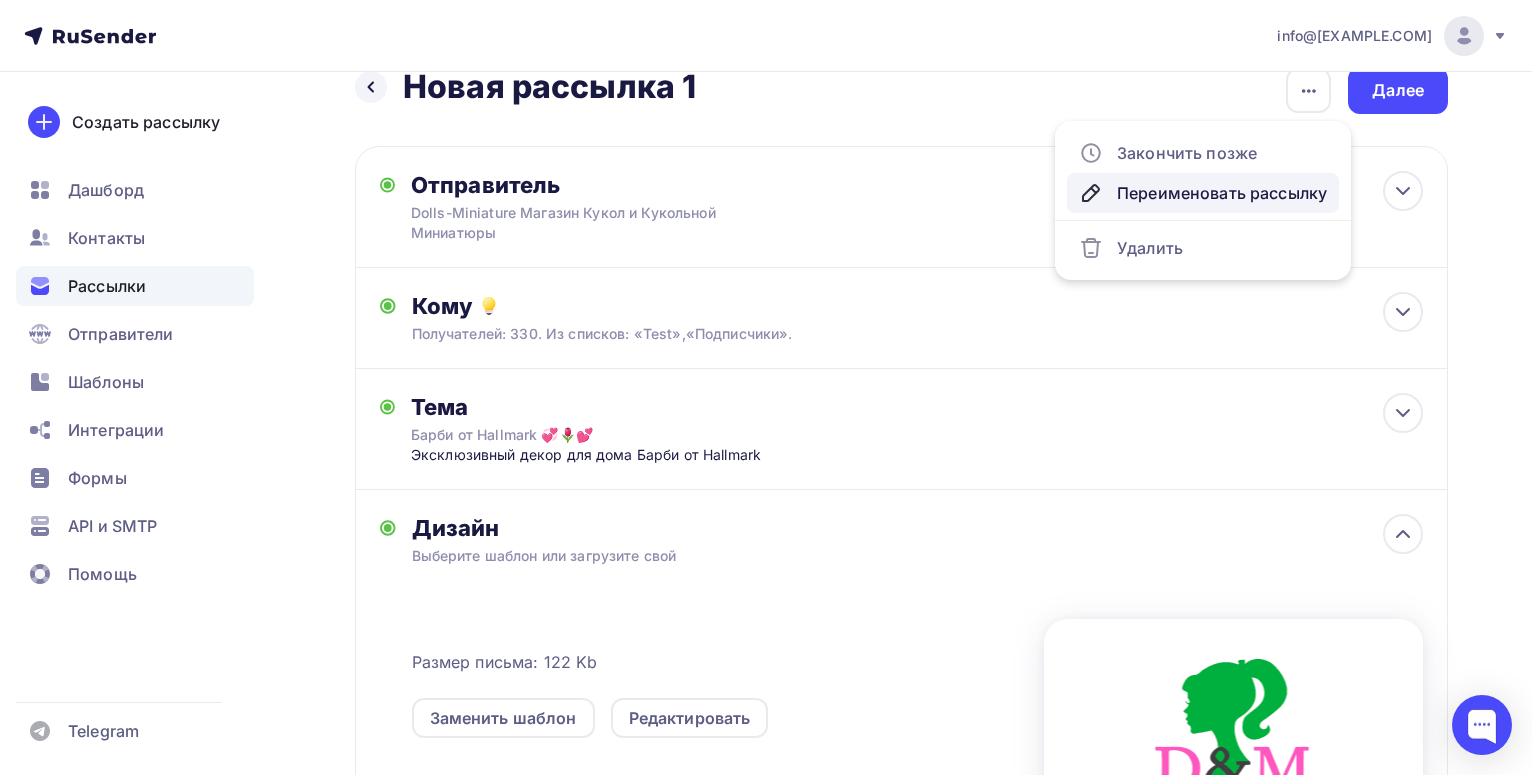 click on "Переименовать рассылку" at bounding box center (1203, 193) 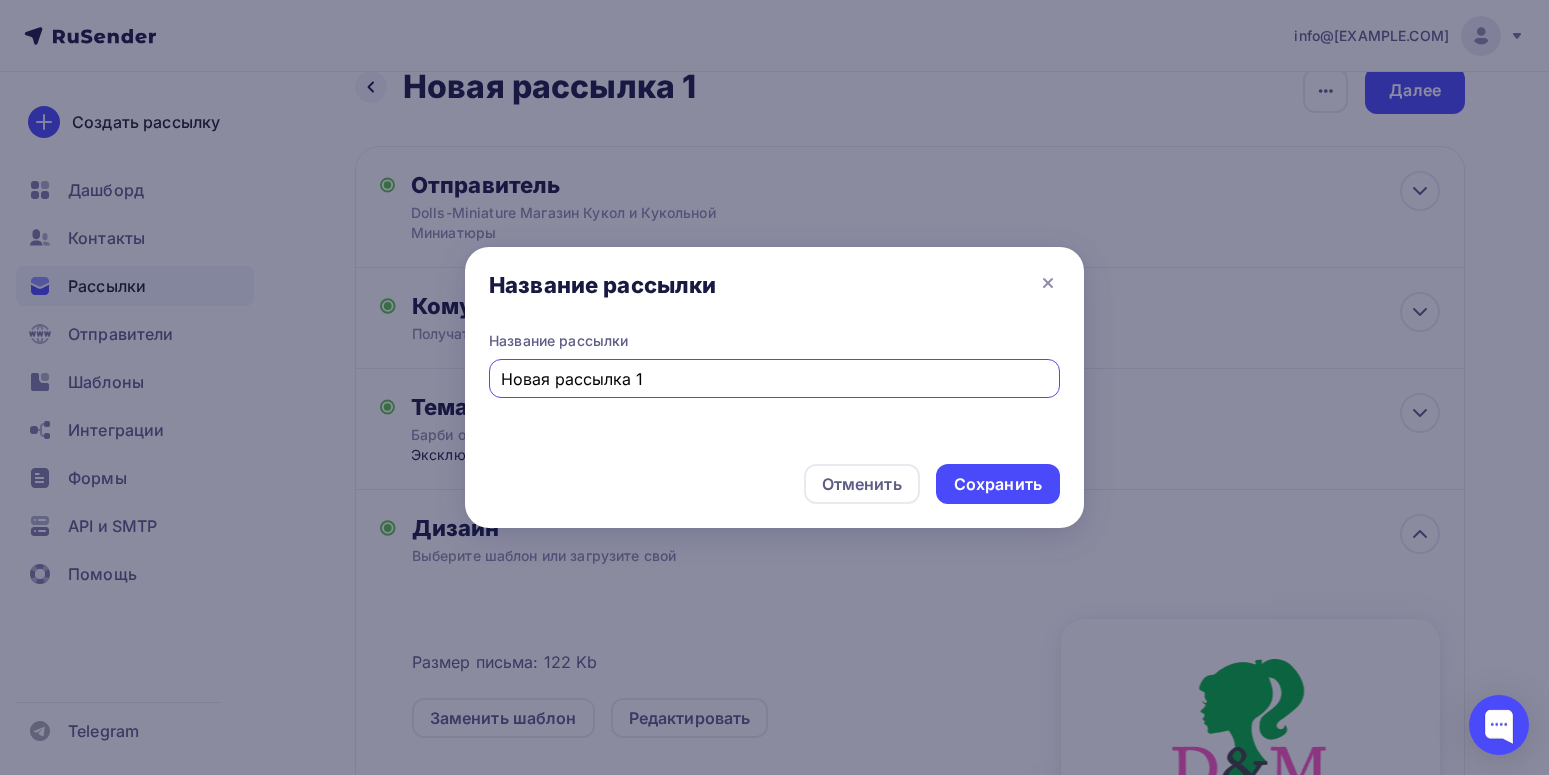 drag, startPoint x: 651, startPoint y: 383, endPoint x: 481, endPoint y: 382, distance: 170.00294 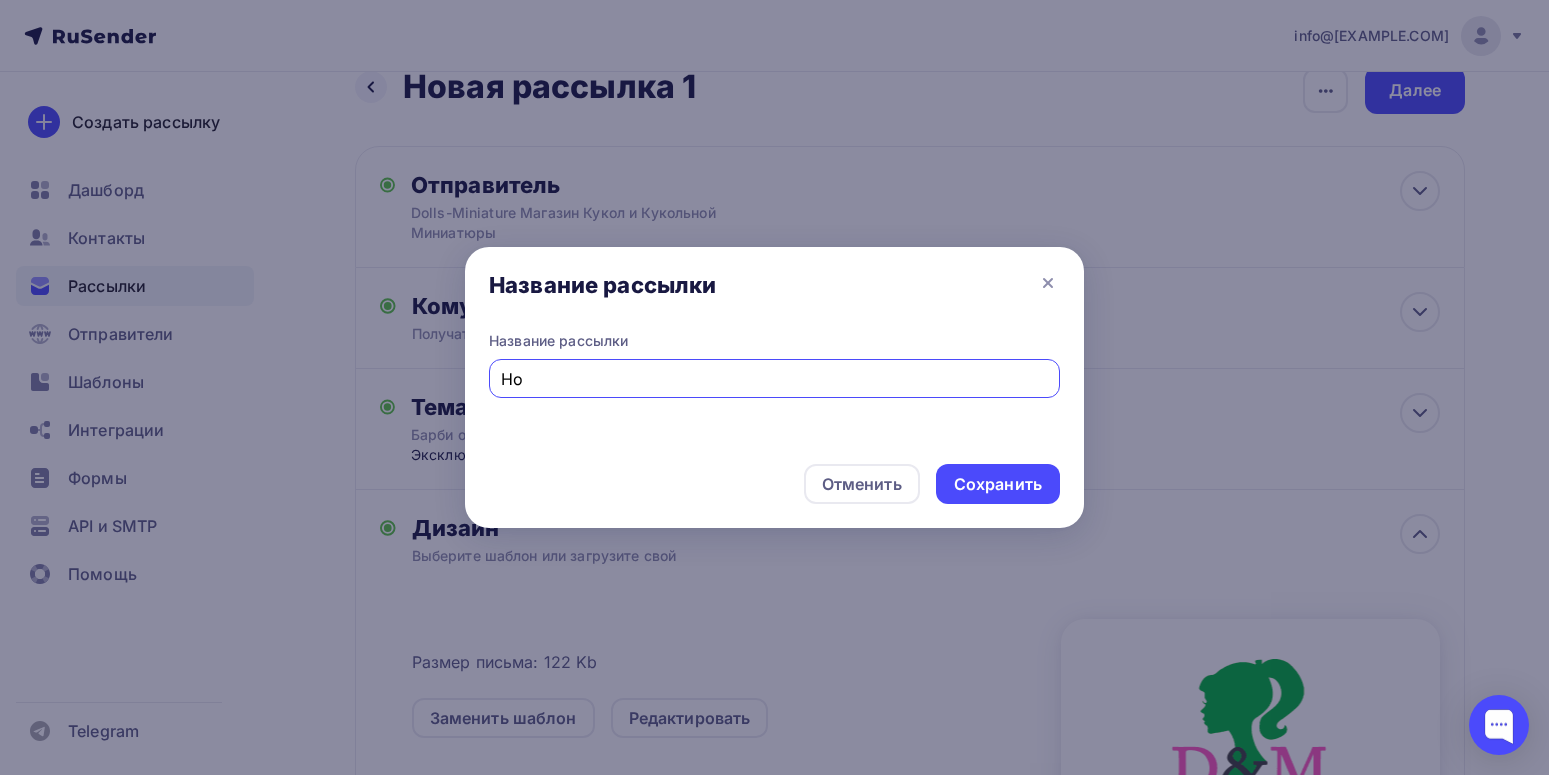 type on "Н" 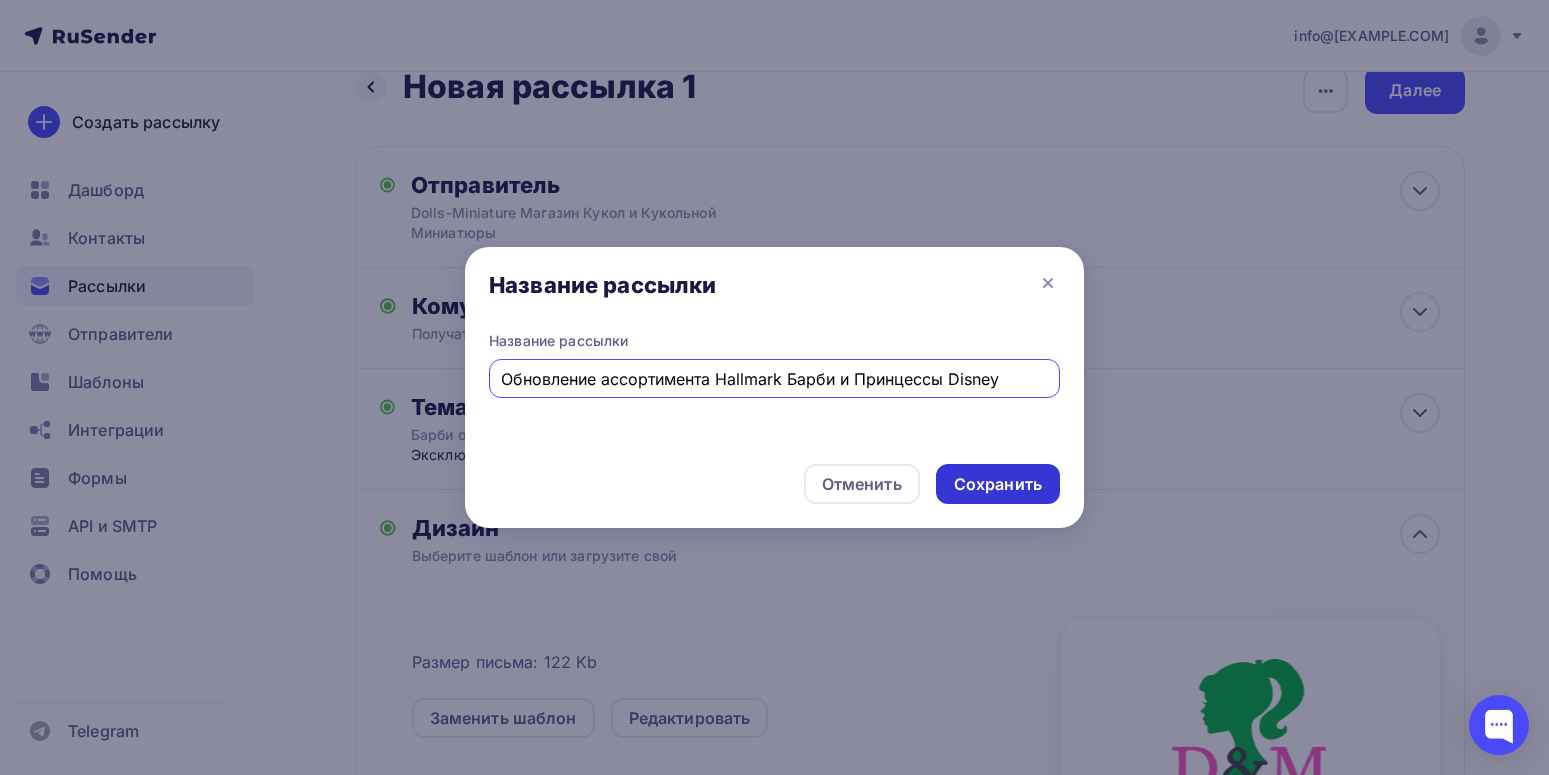 type on "Обновление ассортимента Hallmark Барби и Принцессы Disney" 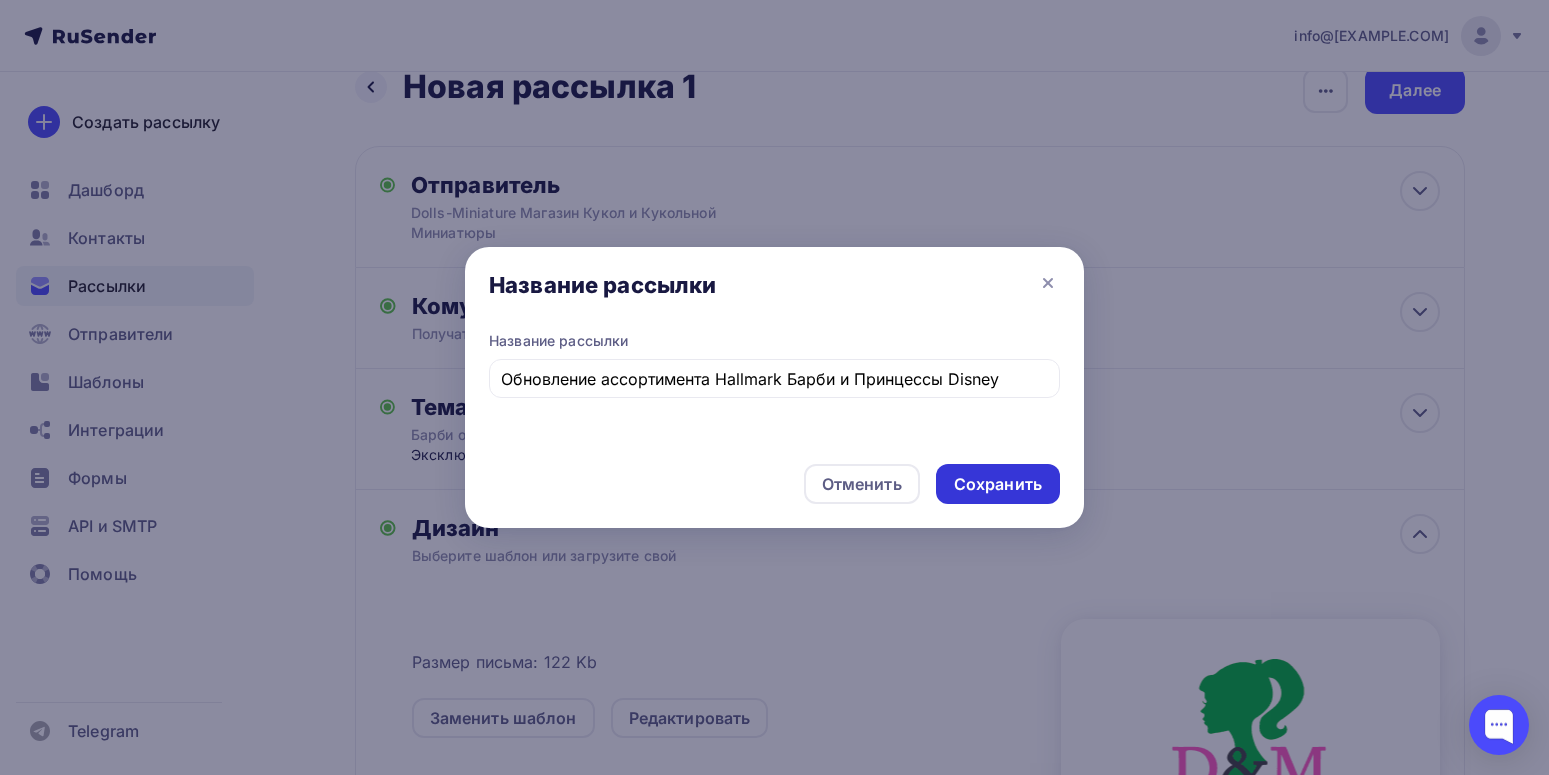 click on "Сохранить" at bounding box center [998, 484] 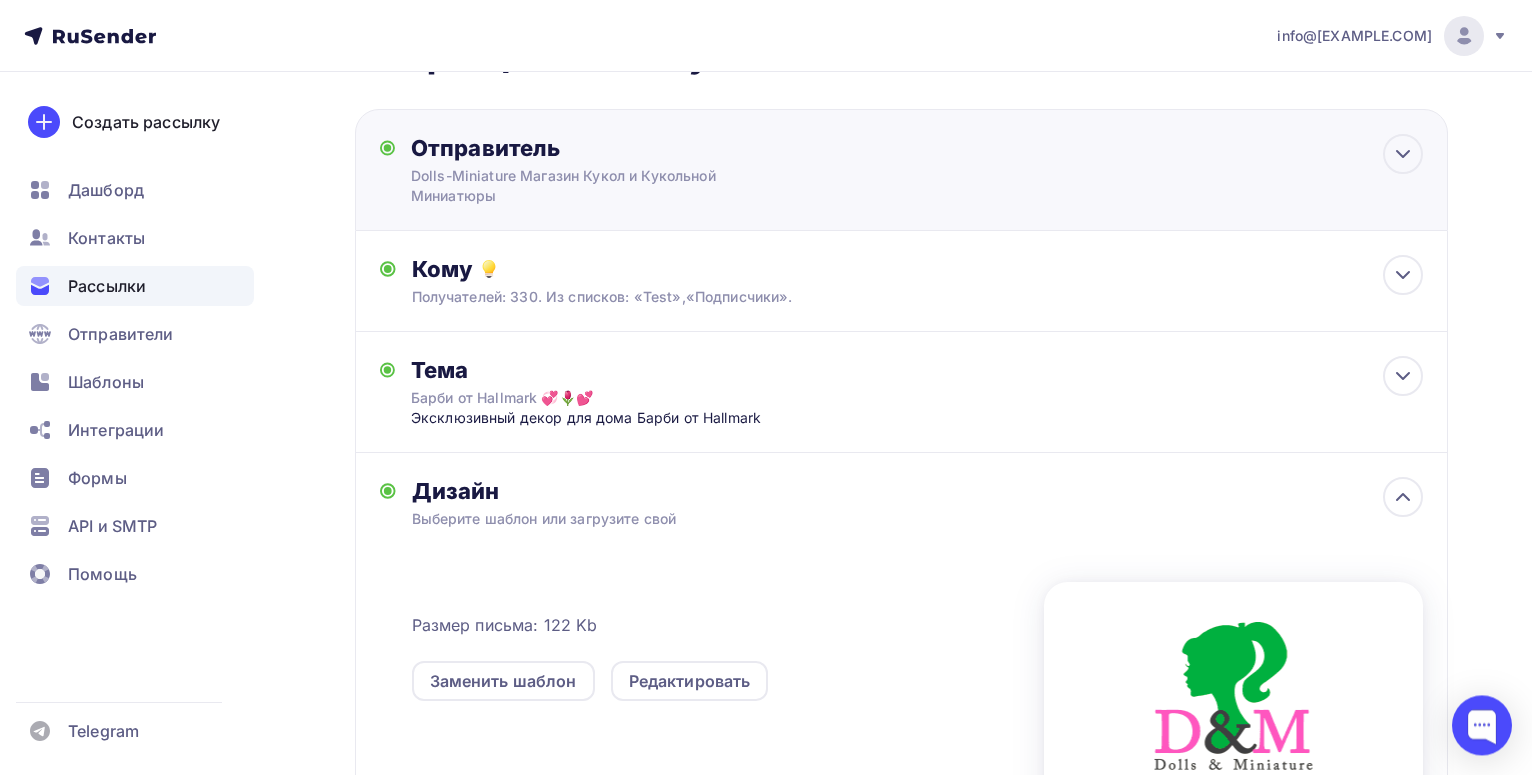 scroll, scrollTop: 139, scrollLeft: 0, axis: vertical 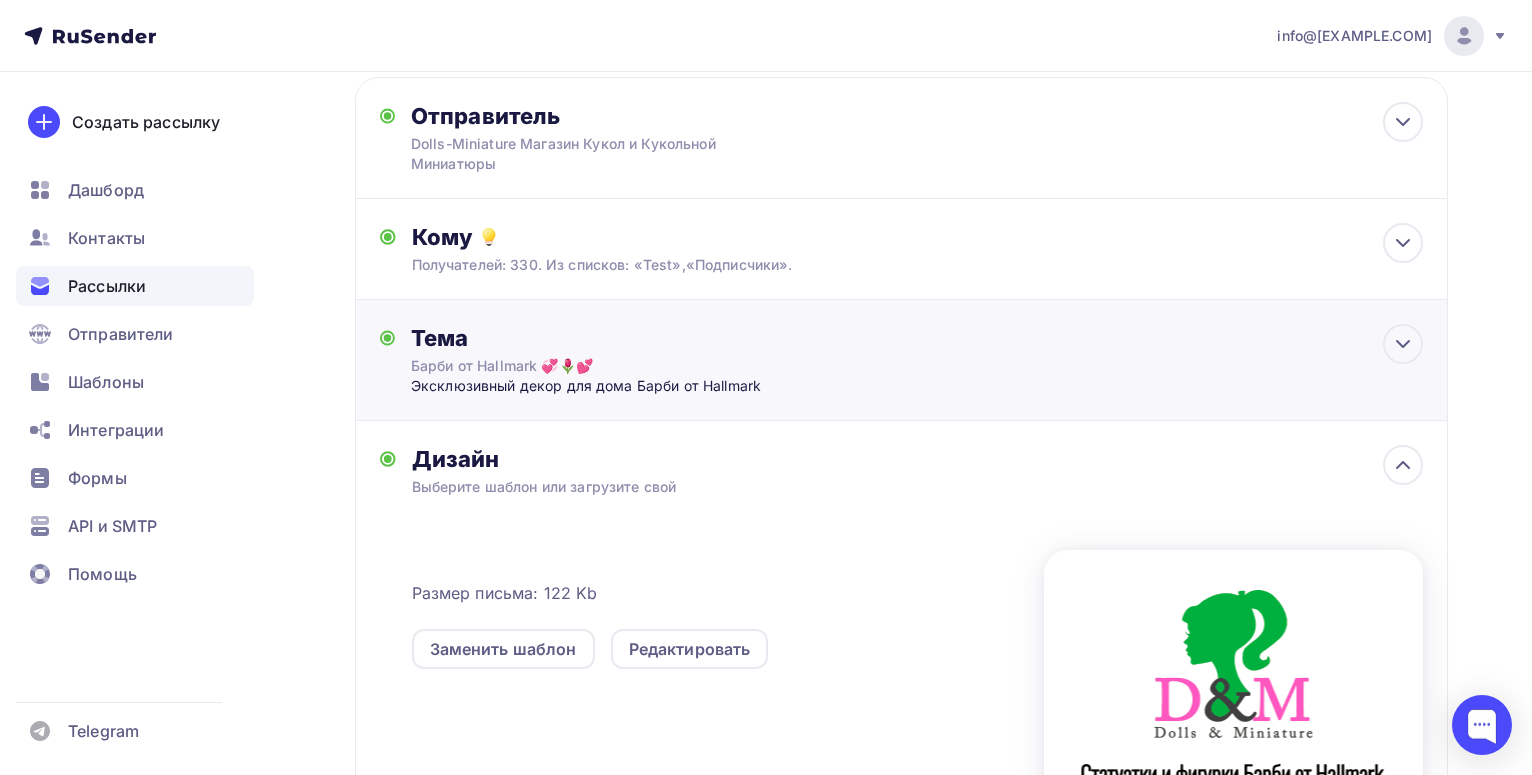 click on "Эксклюзивный декор для дома Барби от Hallmark" at bounding box center [608, 386] 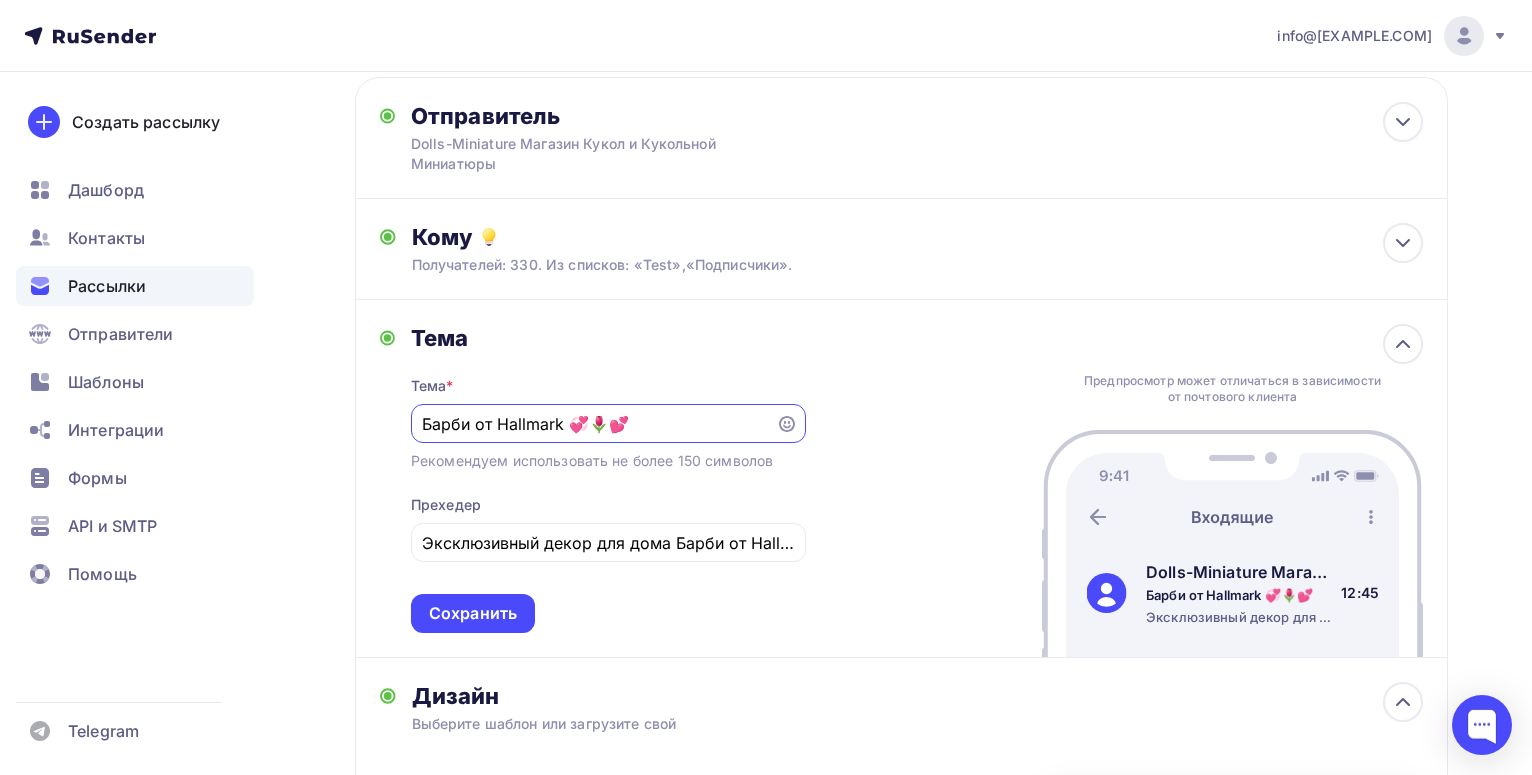 scroll, scrollTop: 0, scrollLeft: 0, axis: both 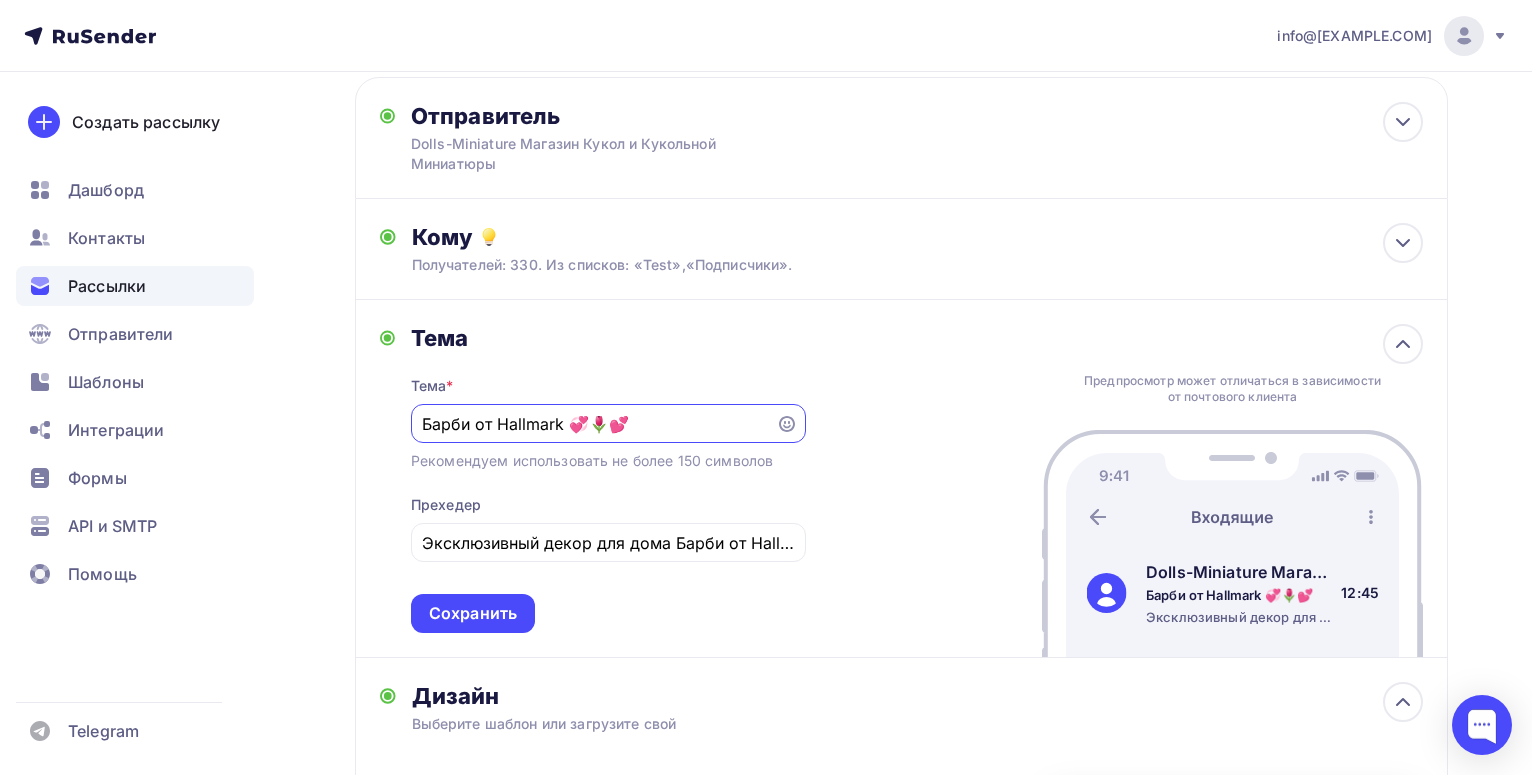 click on "Барби от Hallmark 💞🌷💕" at bounding box center [593, 424] 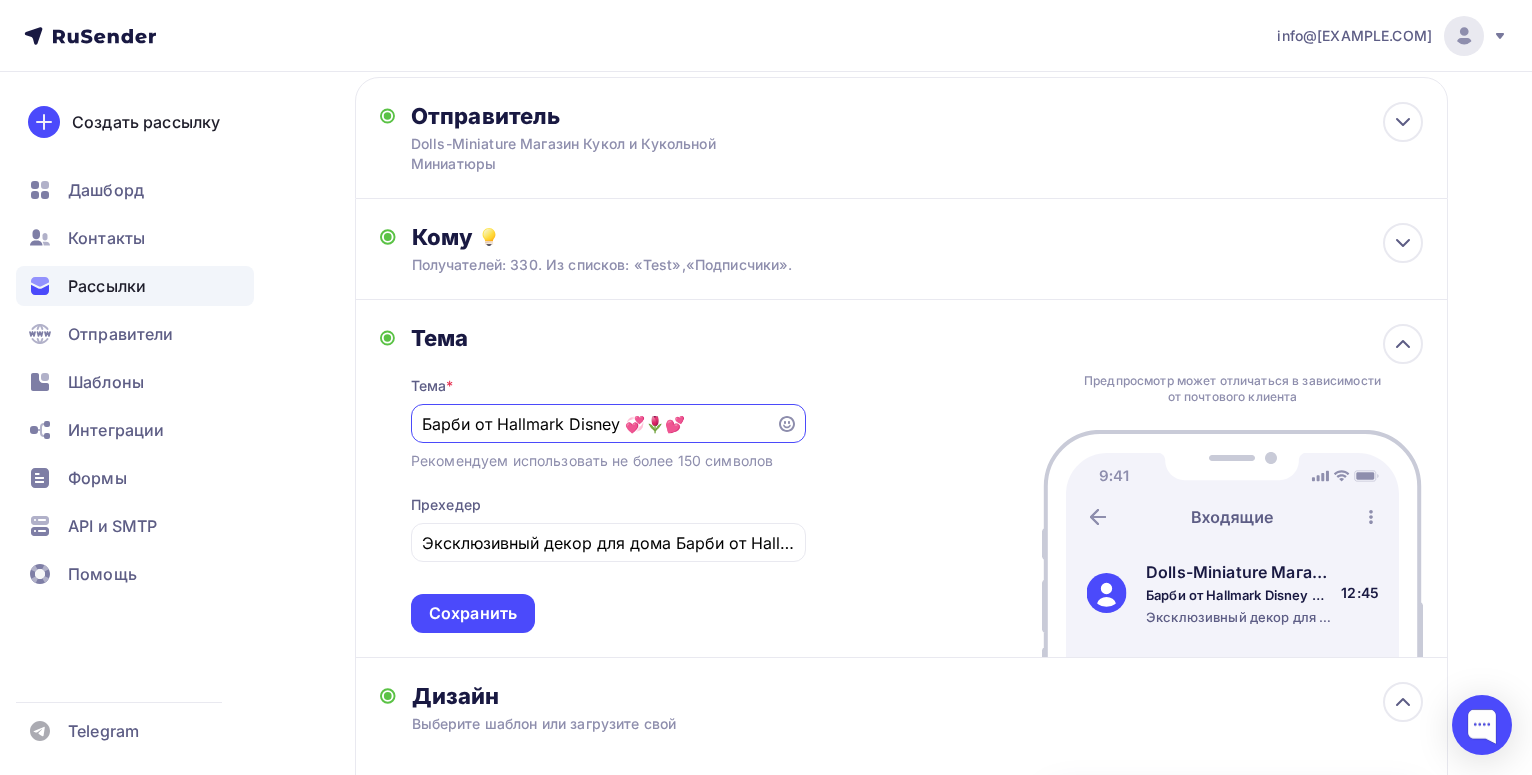 click on "Барби от Hallmark Disney 💞🌷💕" at bounding box center [593, 424] 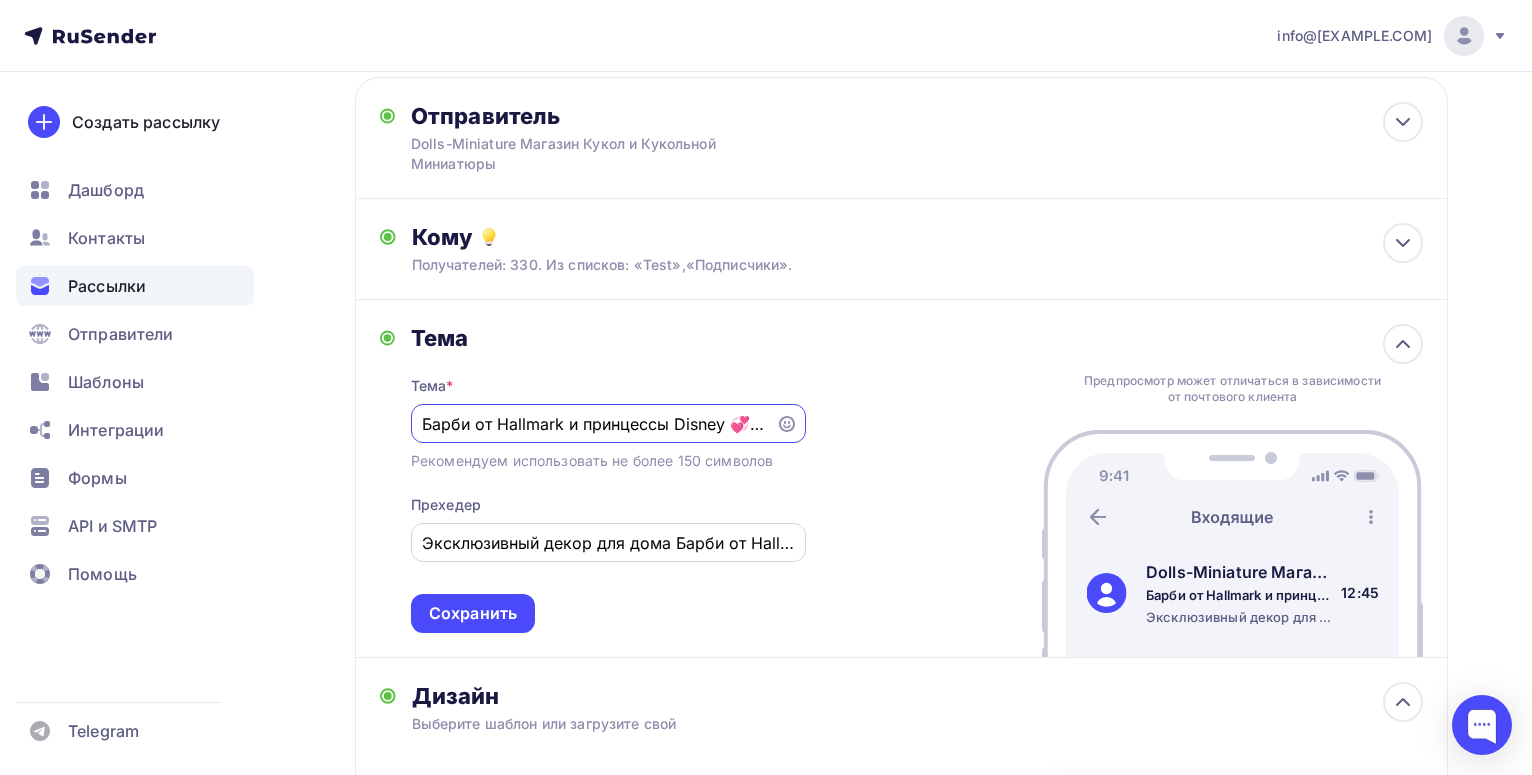 type on "Барби от Hallmark и принцессы Disney 💞🌷💕" 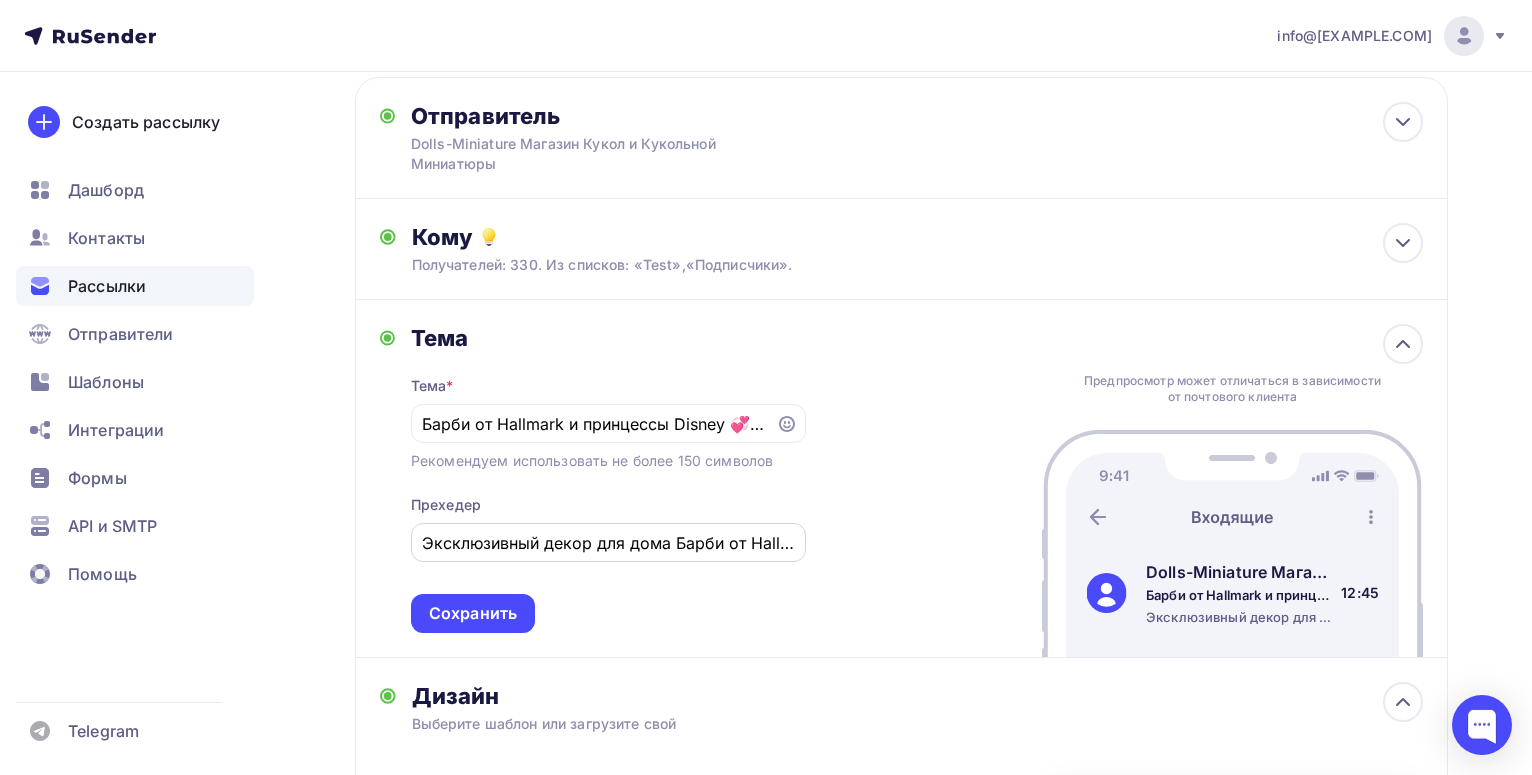 drag, startPoint x: 797, startPoint y: 544, endPoint x: 553, endPoint y: 540, distance: 244.03279 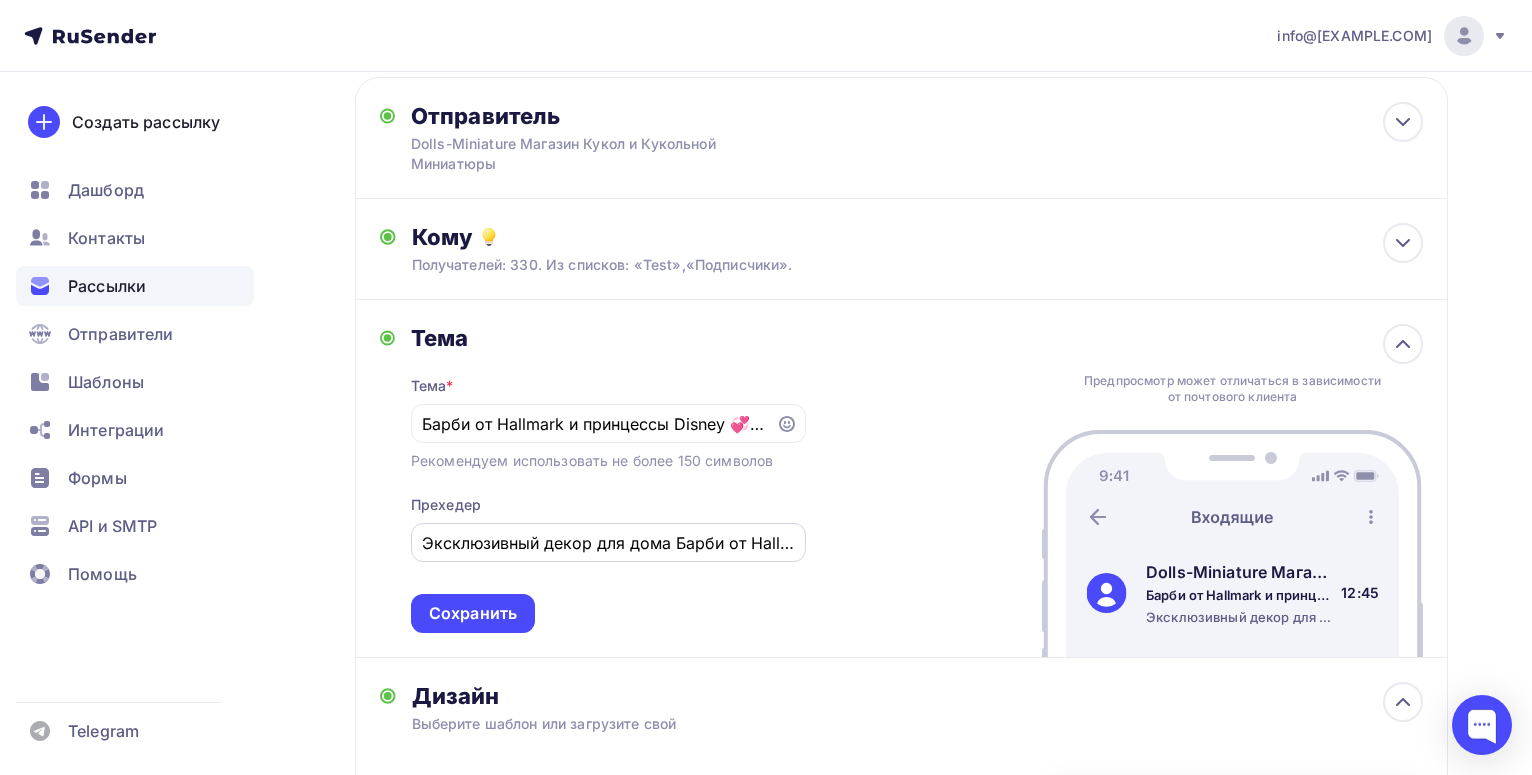 click on "Эксклюзивный декор для дома Барби от Hallmark" at bounding box center [608, 542] 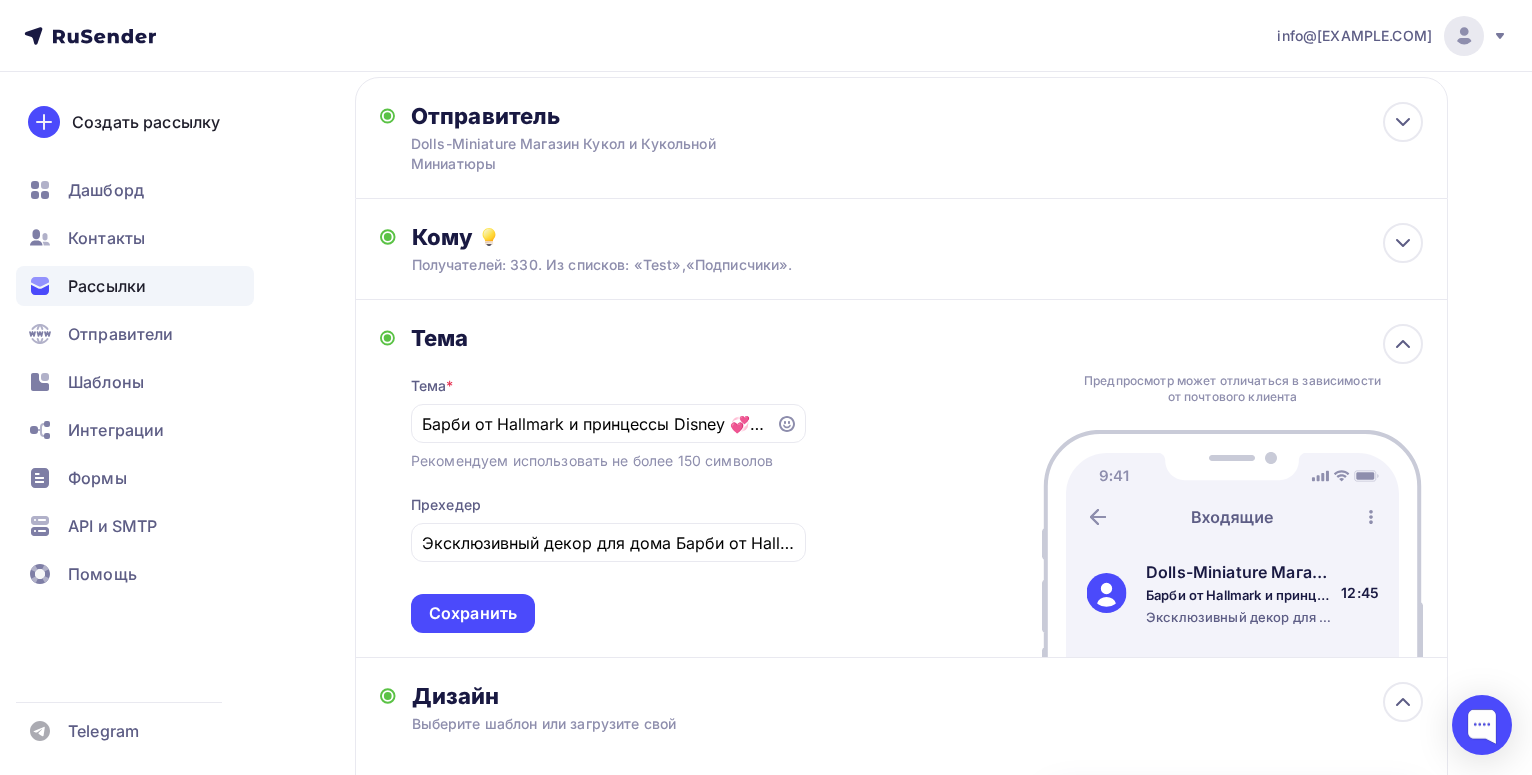 drag, startPoint x: 421, startPoint y: 541, endPoint x: 829, endPoint y: 563, distance: 408.5927 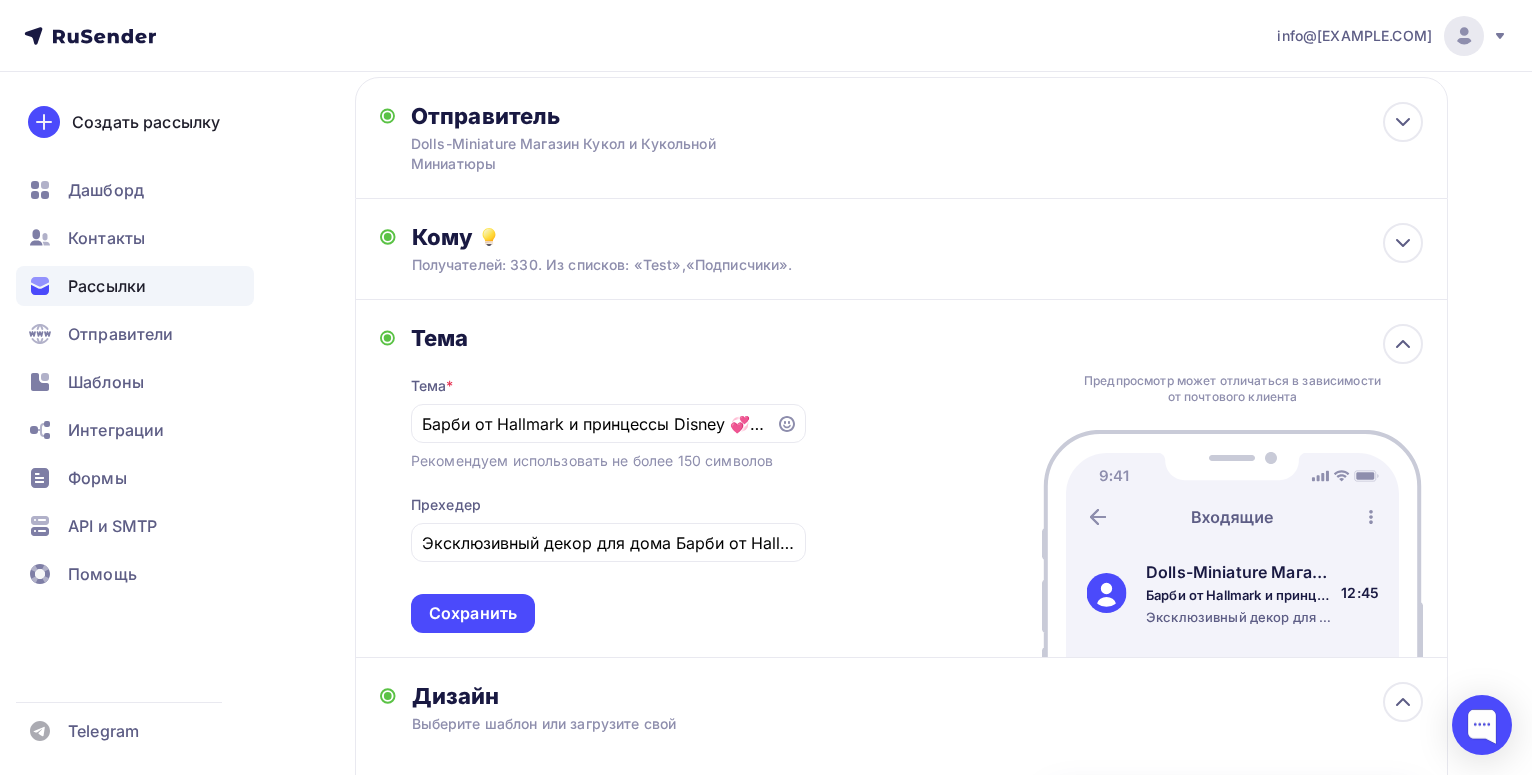 click on "Тема
Тема  *     Барби от Hallmark и принцессы Disney 💞🌷💕
Рекомендуем использовать не более 150 символов
Прехедер     Эксклюзивный декор для дома Барби от Hallmark           Сохранить
Предпросмотр может отличаться  в зависимости от почтового клиента
Dolls-Miniature Магазин Кукол и Кукольной Миниатюры
Барби от Hallmark и принцессы Disney 💞🌷💕
Эксклюзивный декор для дома Барби от Hallmark
12:45" at bounding box center (901, 479) 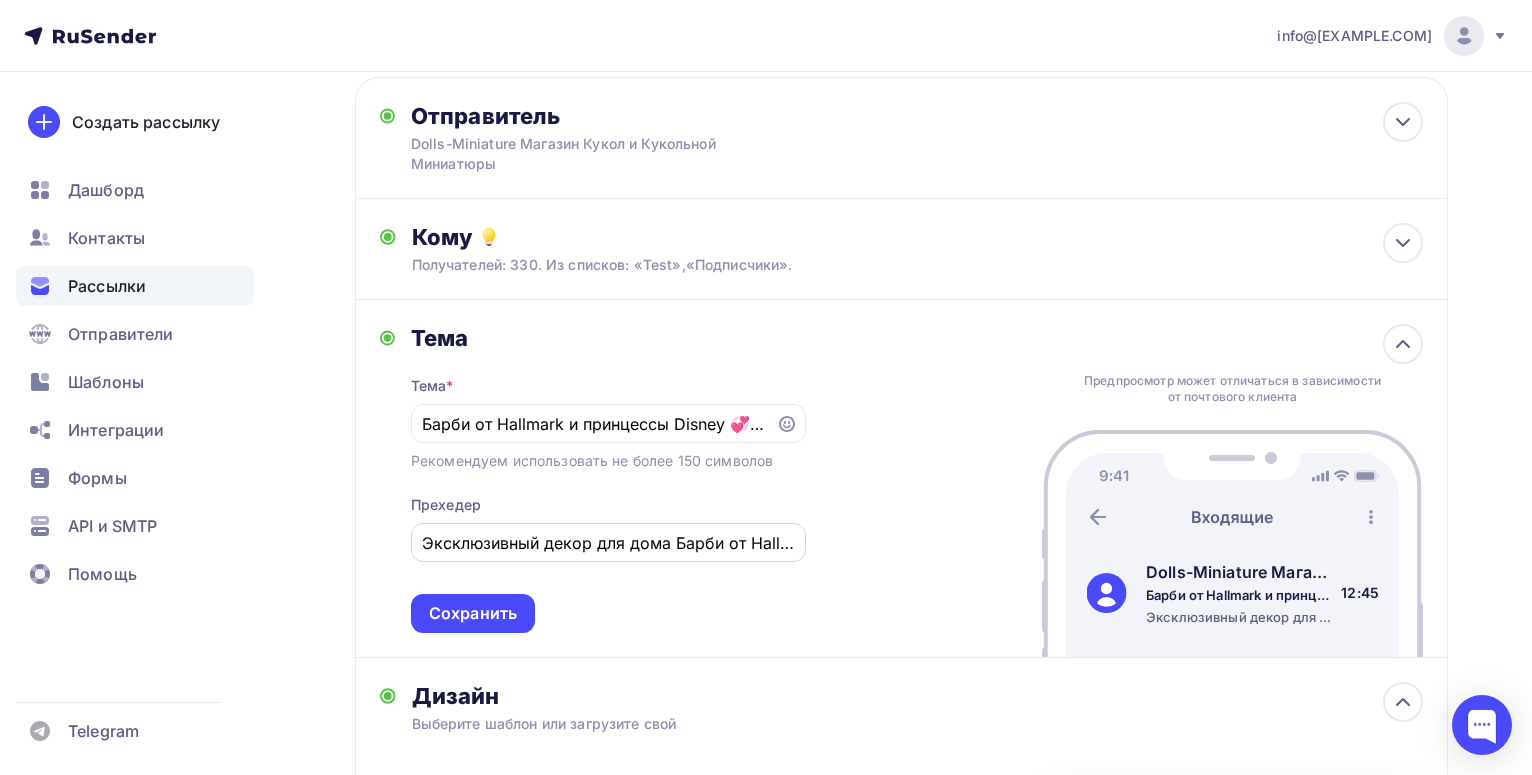 click on "Эксклюзивный декор для дома Барби от Hallmark" at bounding box center [608, 543] 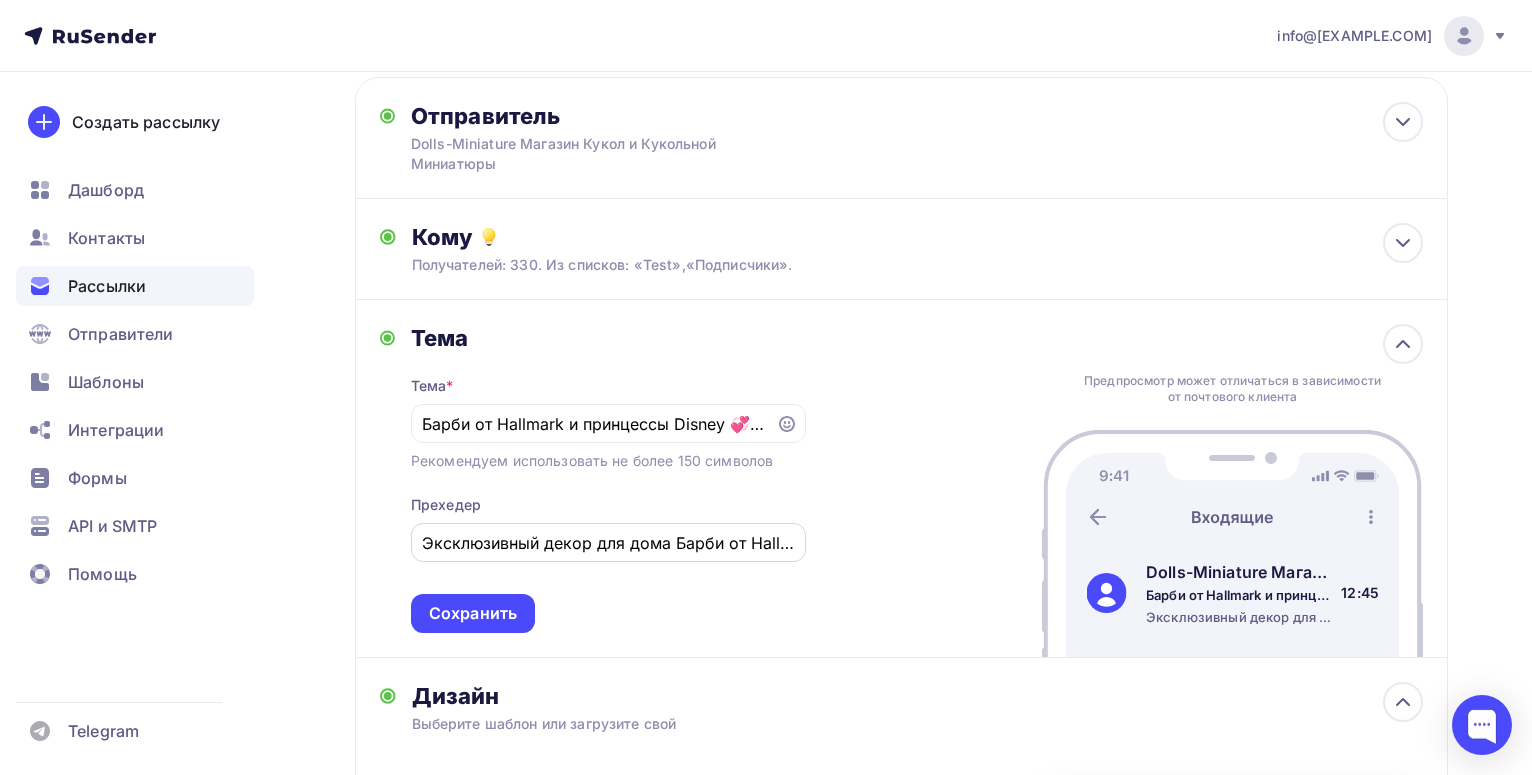 drag, startPoint x: 421, startPoint y: 541, endPoint x: 557, endPoint y: 540, distance: 136.00368 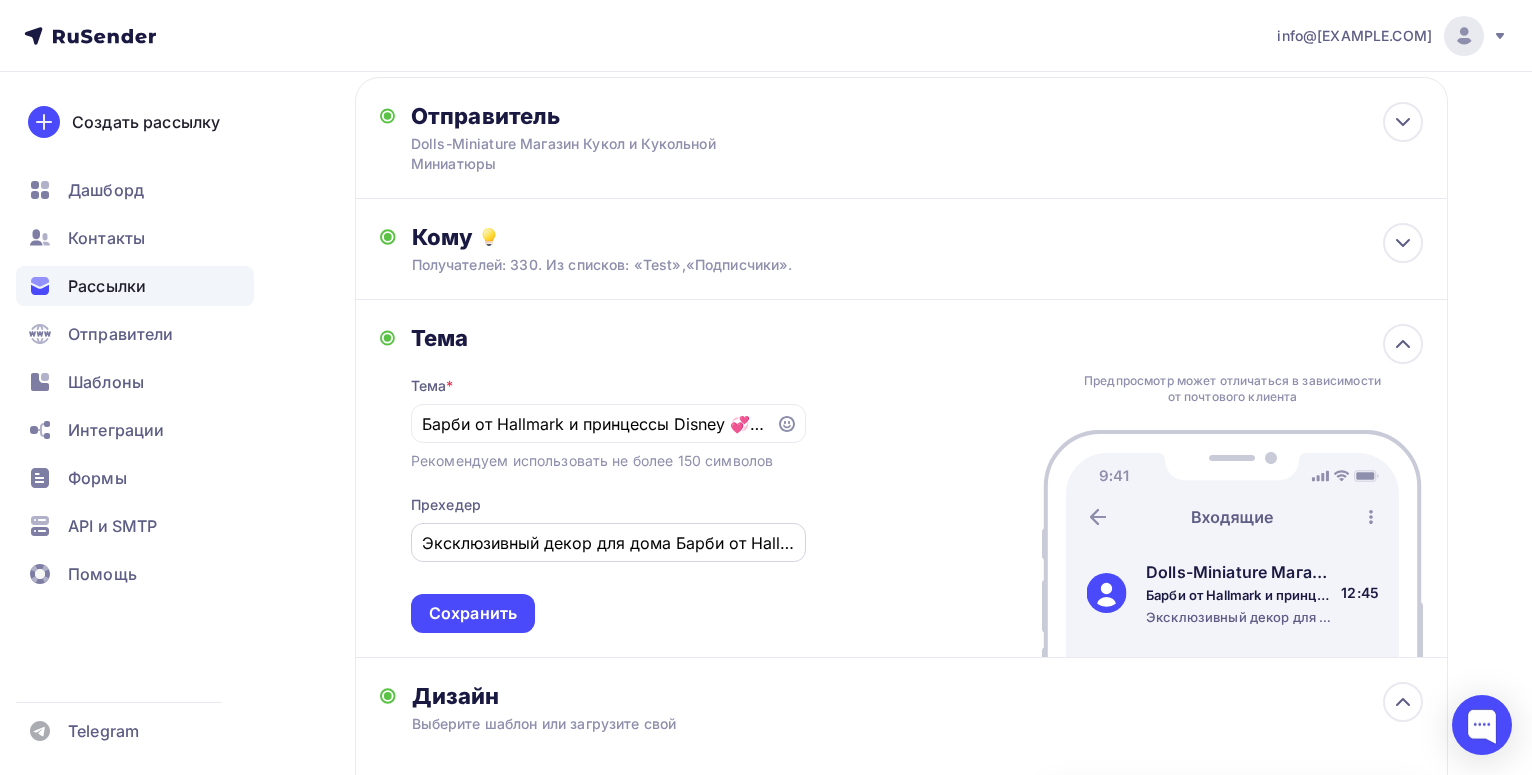 click on "Эксклюзивный декор для дома Барби от Hallmark" at bounding box center (608, 542) 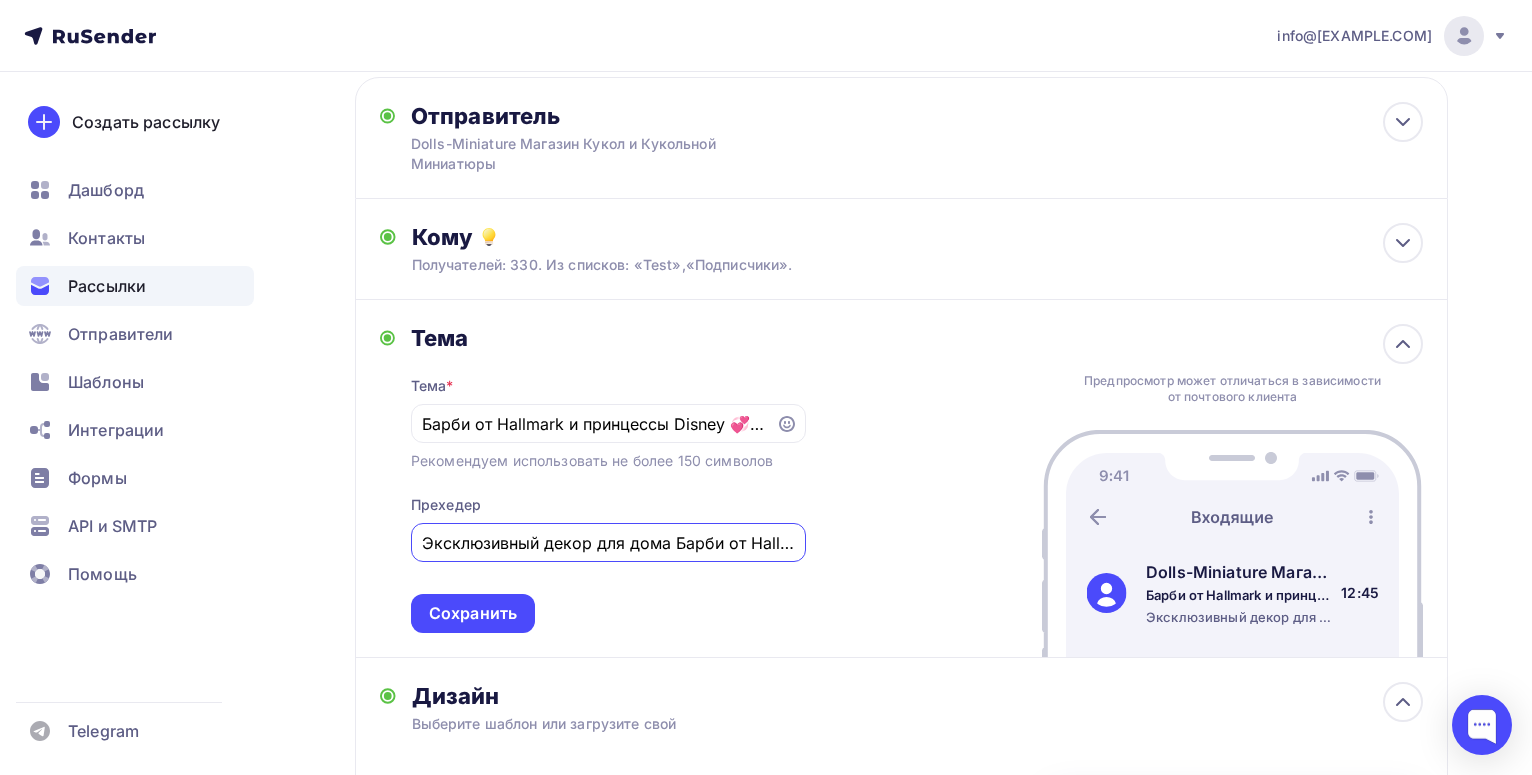 scroll, scrollTop: 0, scrollLeft: 23, axis: horizontal 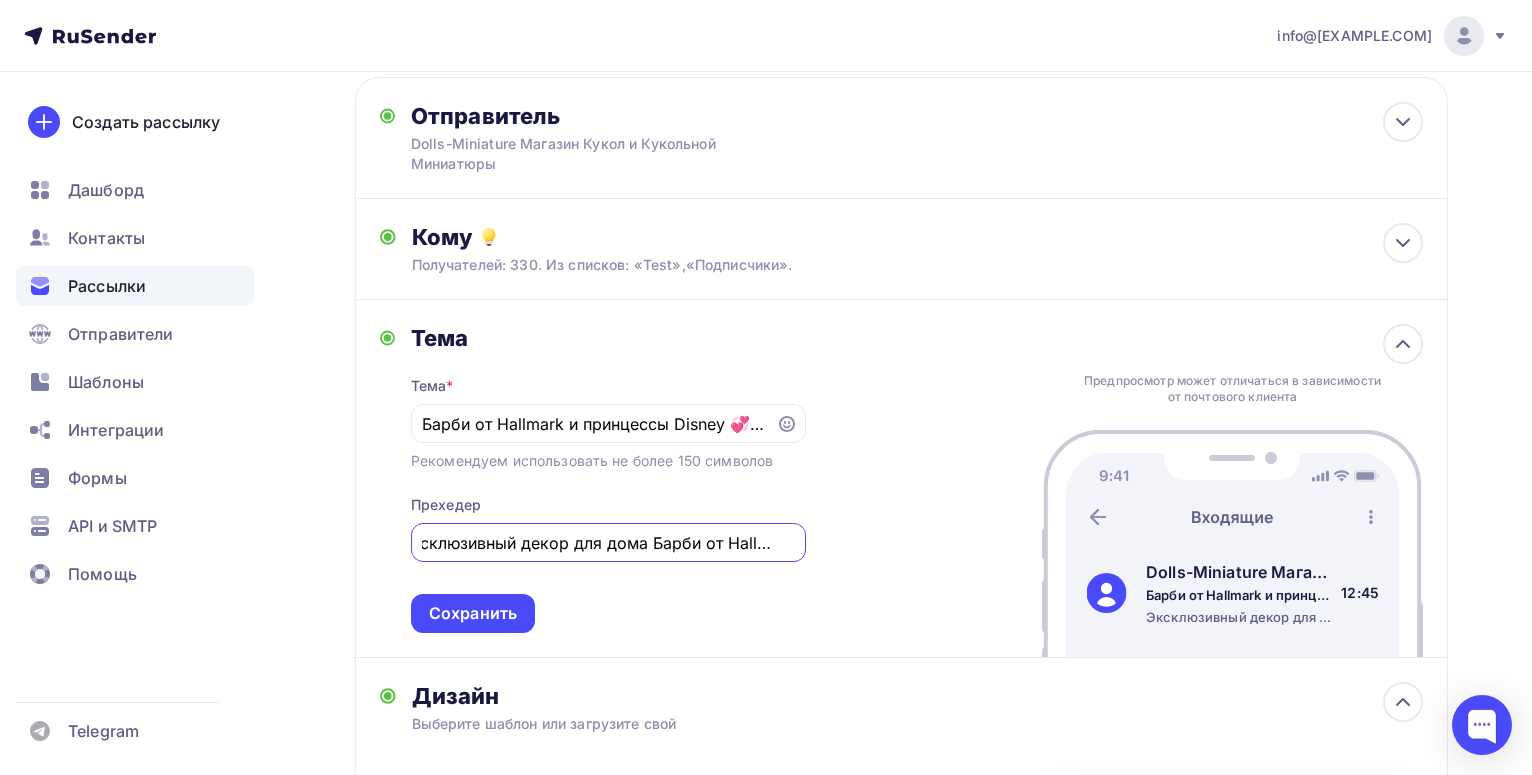 drag, startPoint x: 424, startPoint y: 543, endPoint x: 886, endPoint y: 549, distance: 462.03897 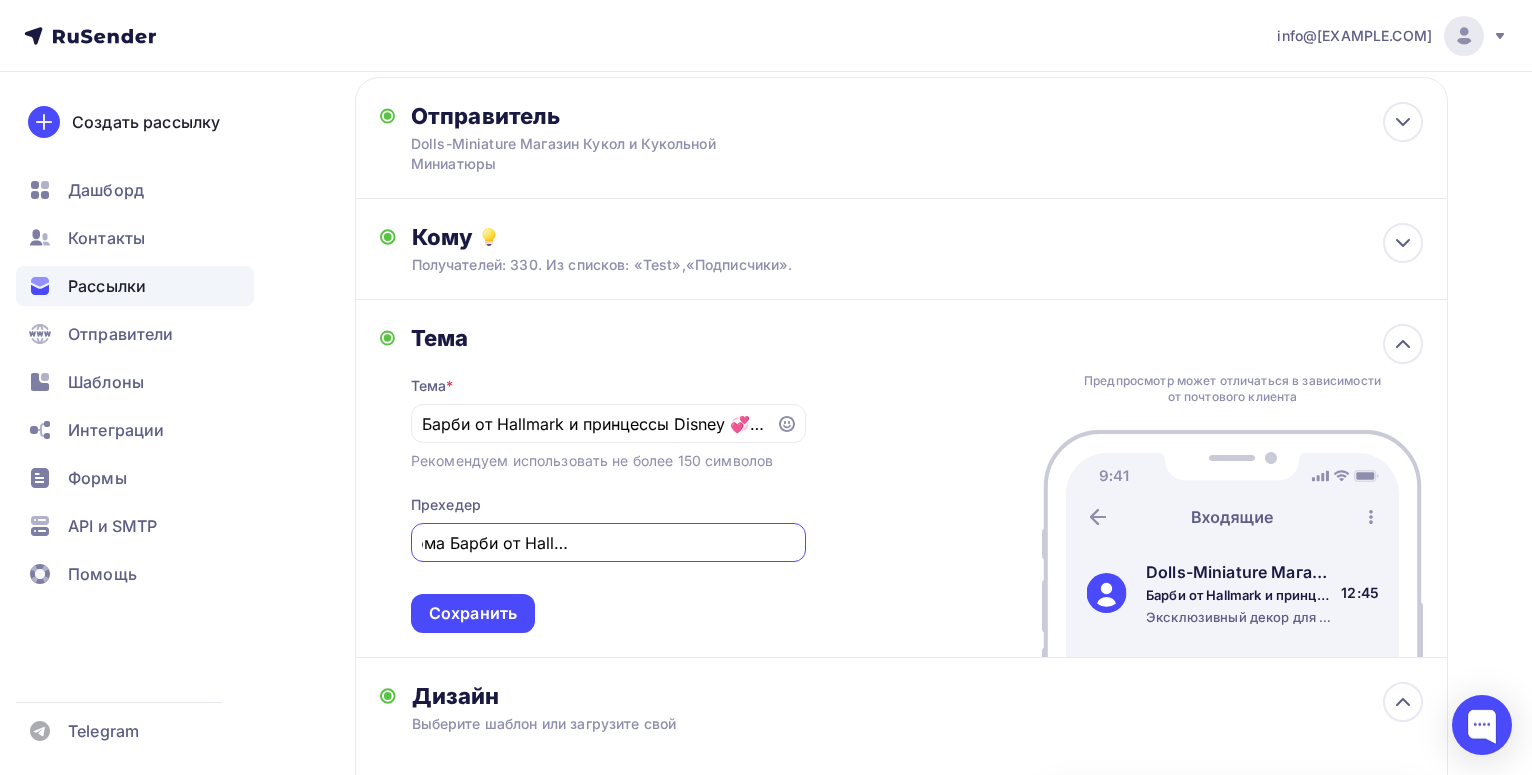 scroll, scrollTop: 0, scrollLeft: 234, axis: horizontal 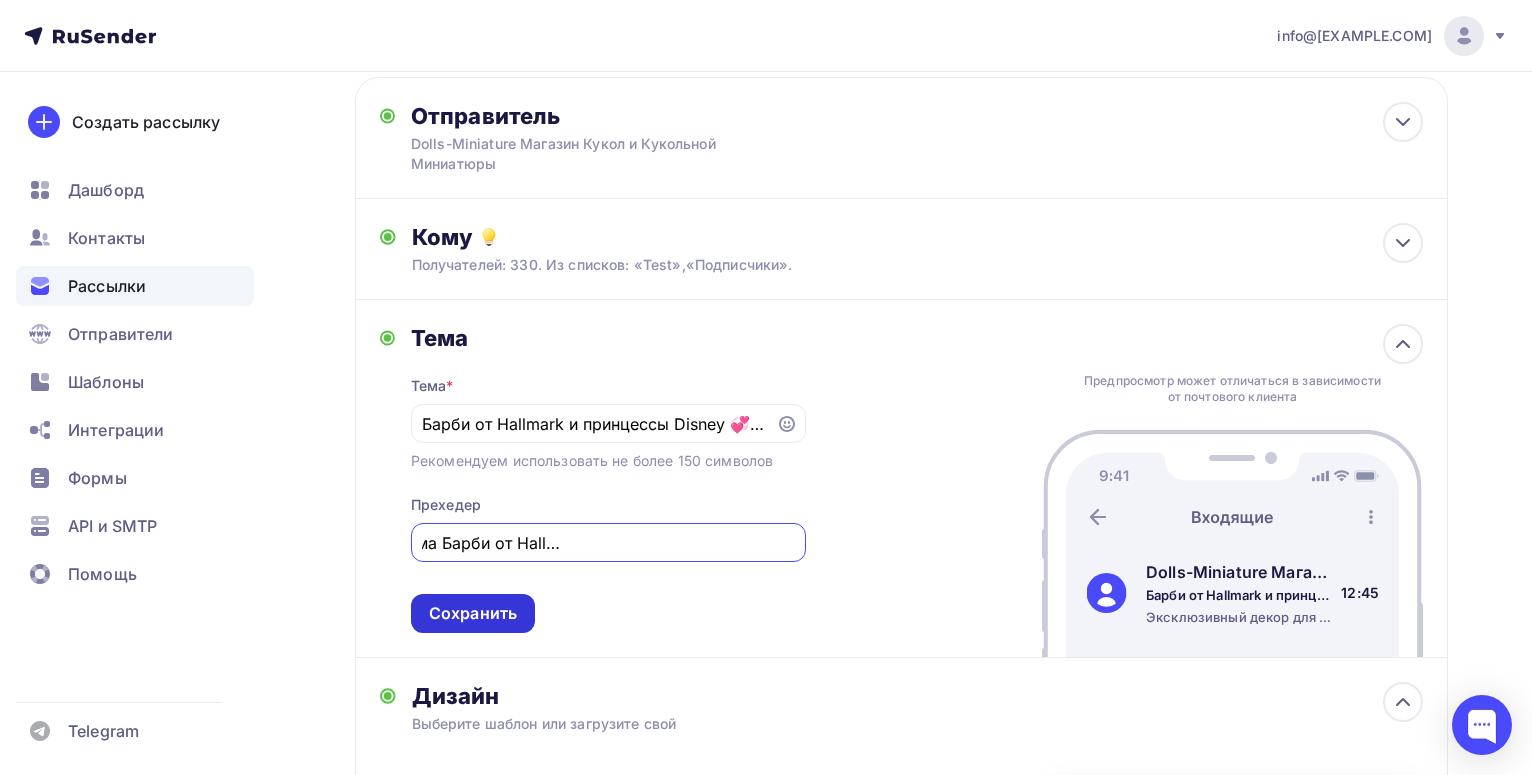 type on "Эксклюзивный декор для дома Барби от Hallmark а также Принцессы Disney" 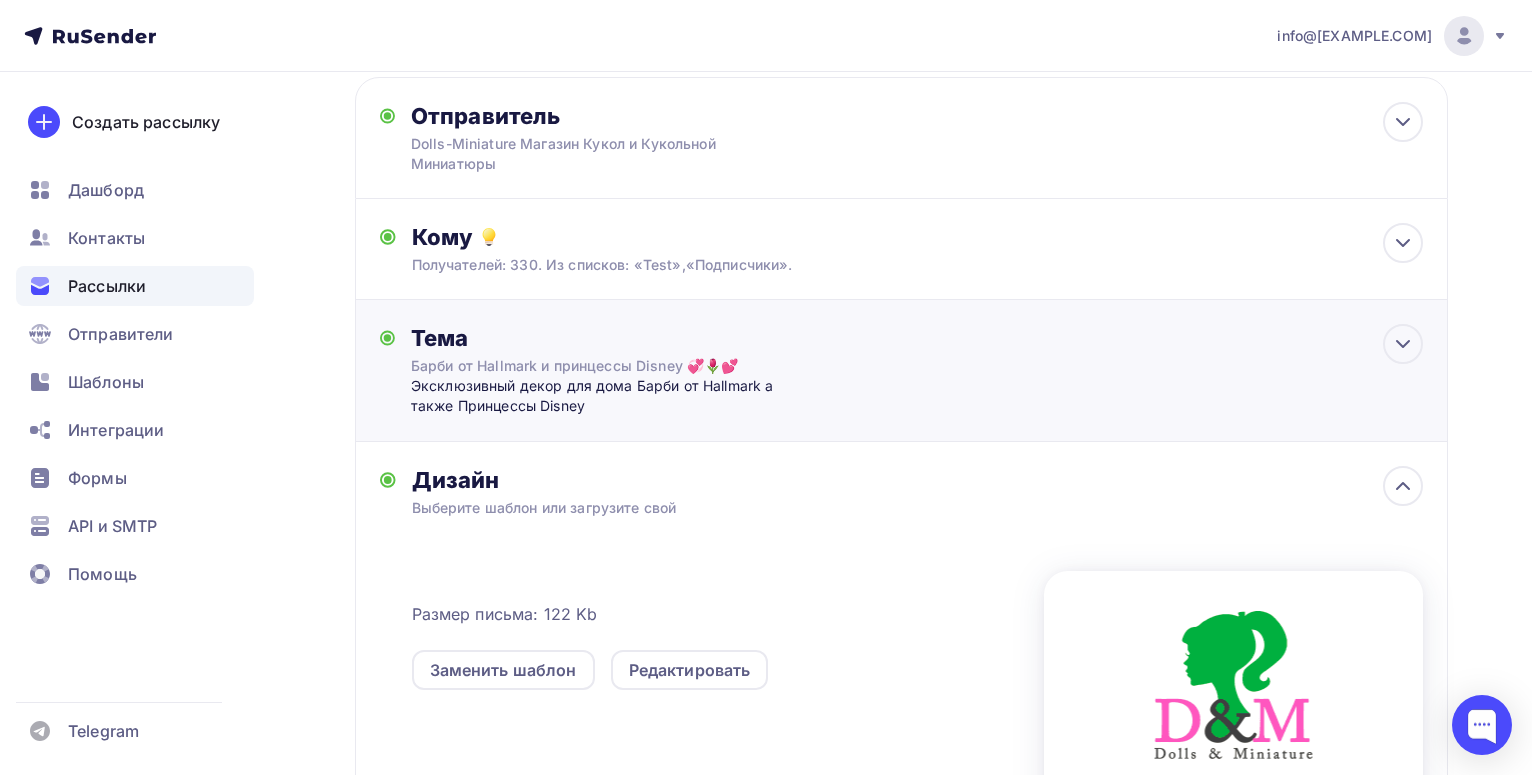 scroll, scrollTop: 0, scrollLeft: 234, axis: horizontal 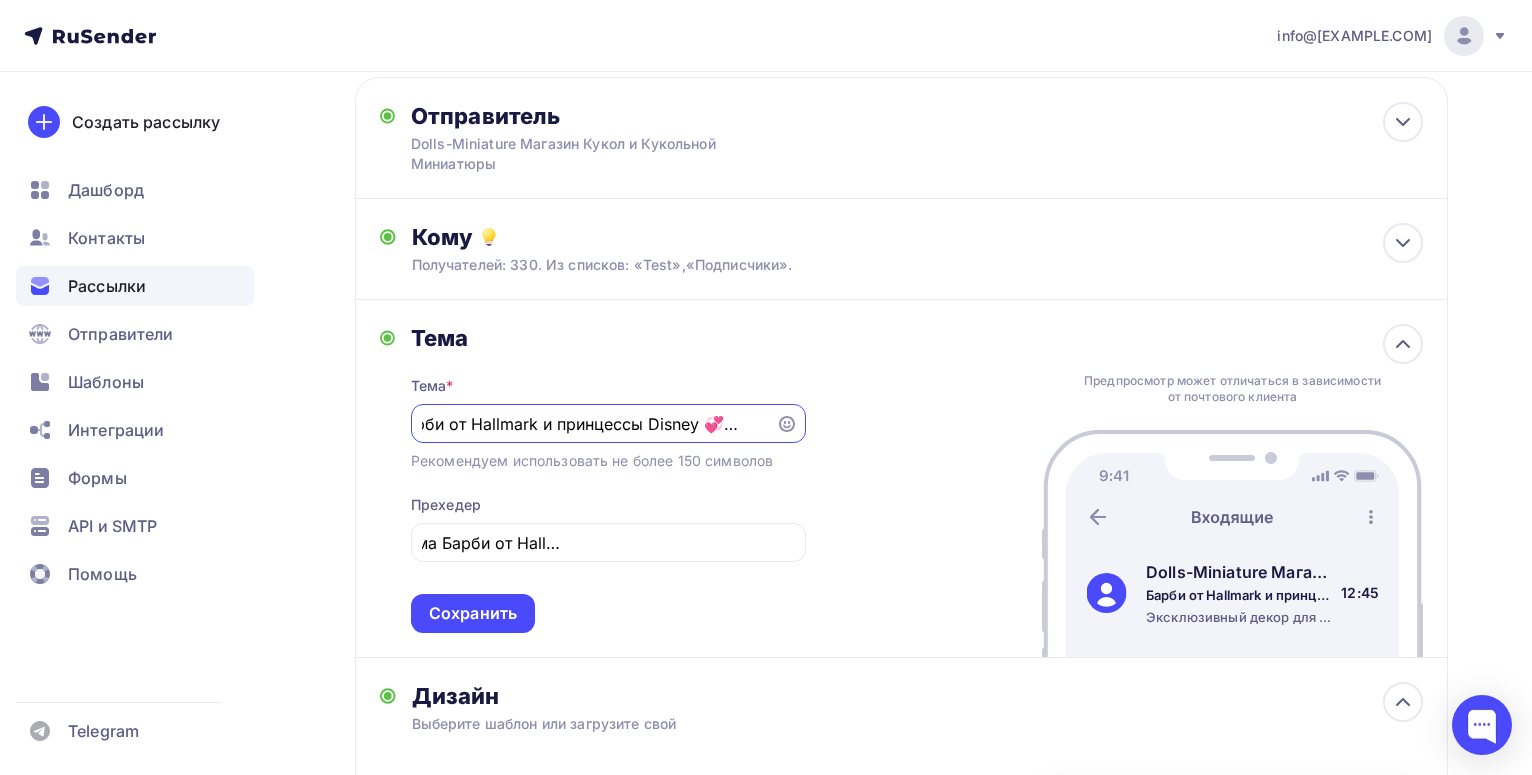 drag, startPoint x: 729, startPoint y: 422, endPoint x: 819, endPoint y: 422, distance: 90 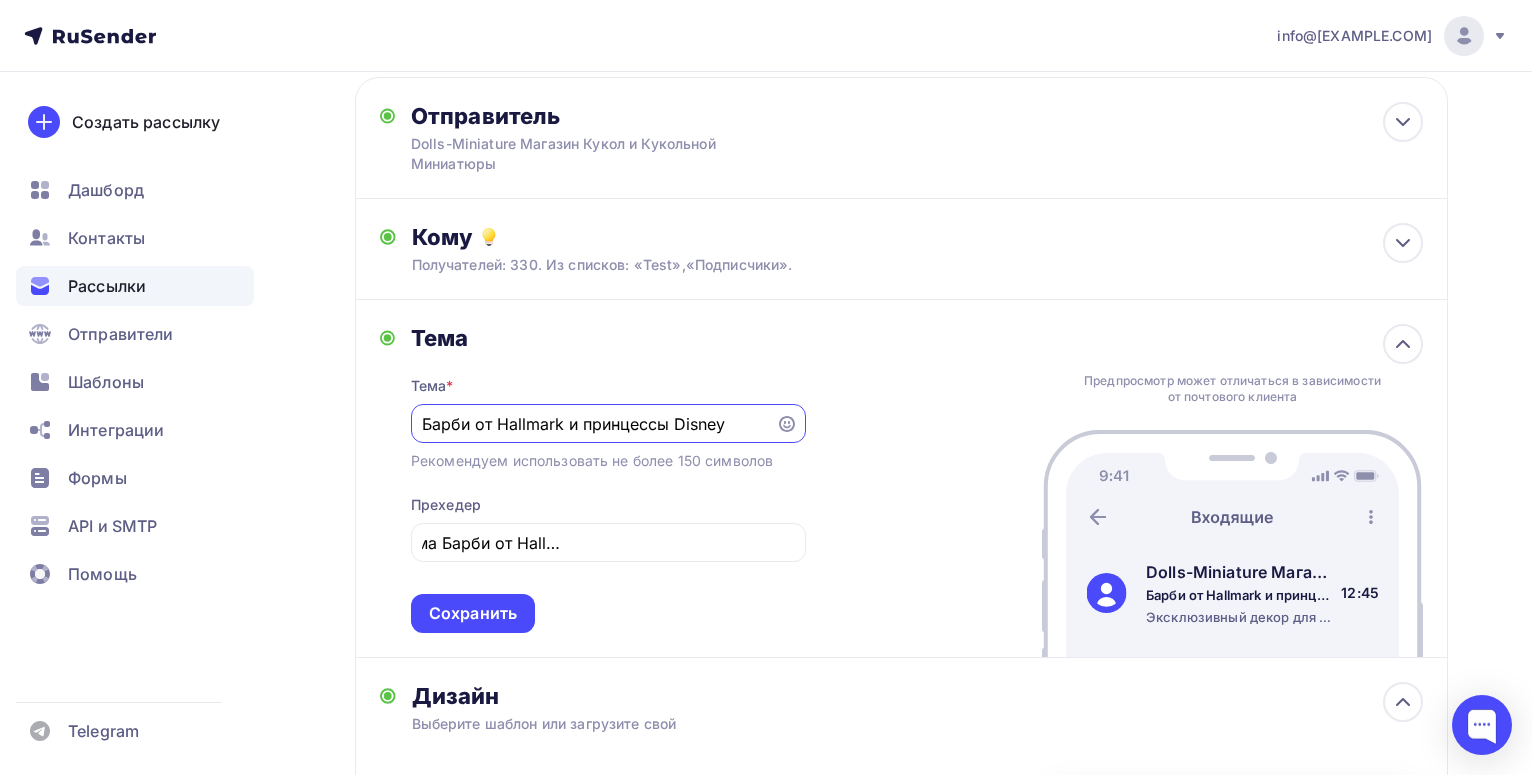scroll, scrollTop: 0, scrollLeft: 0, axis: both 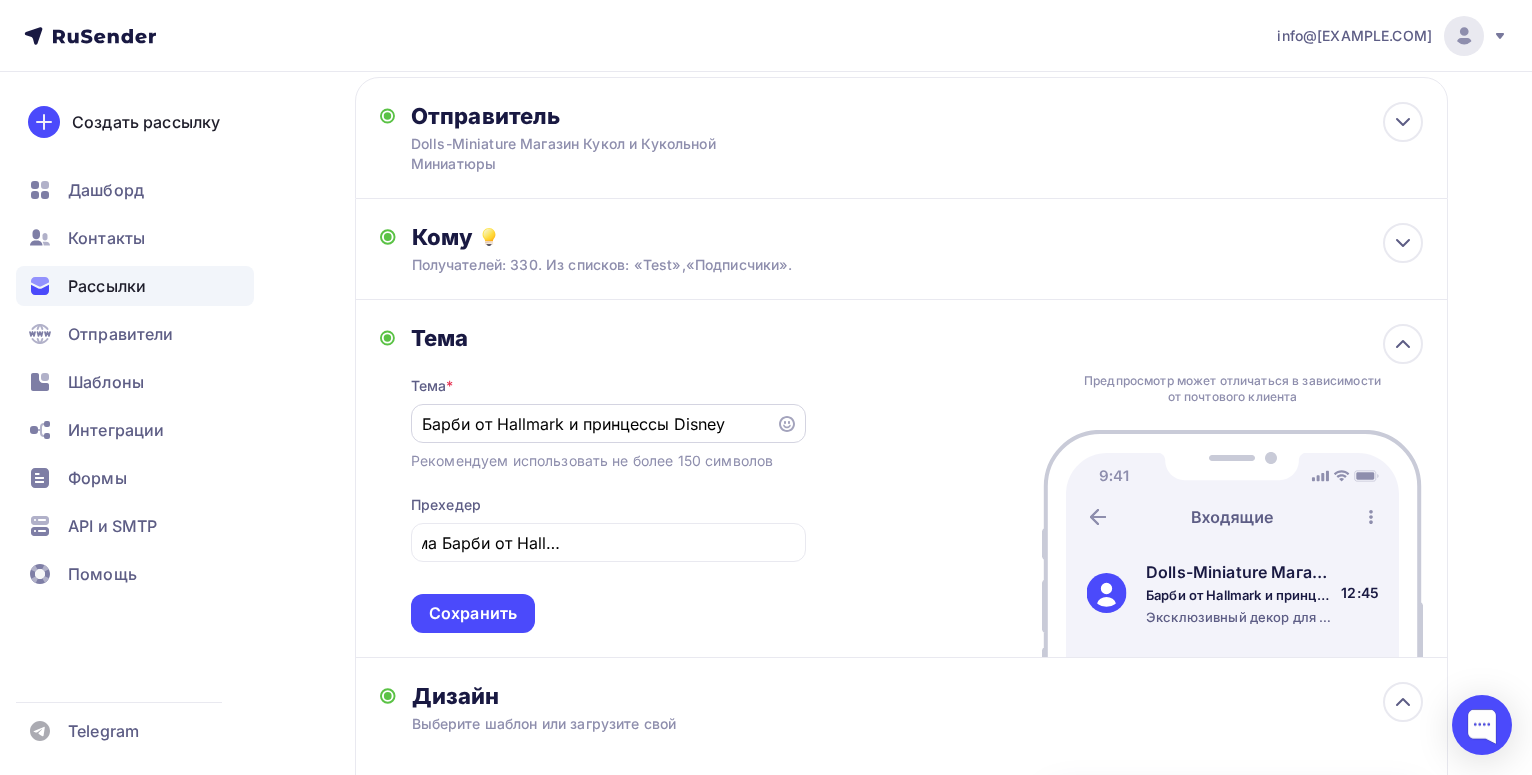 click 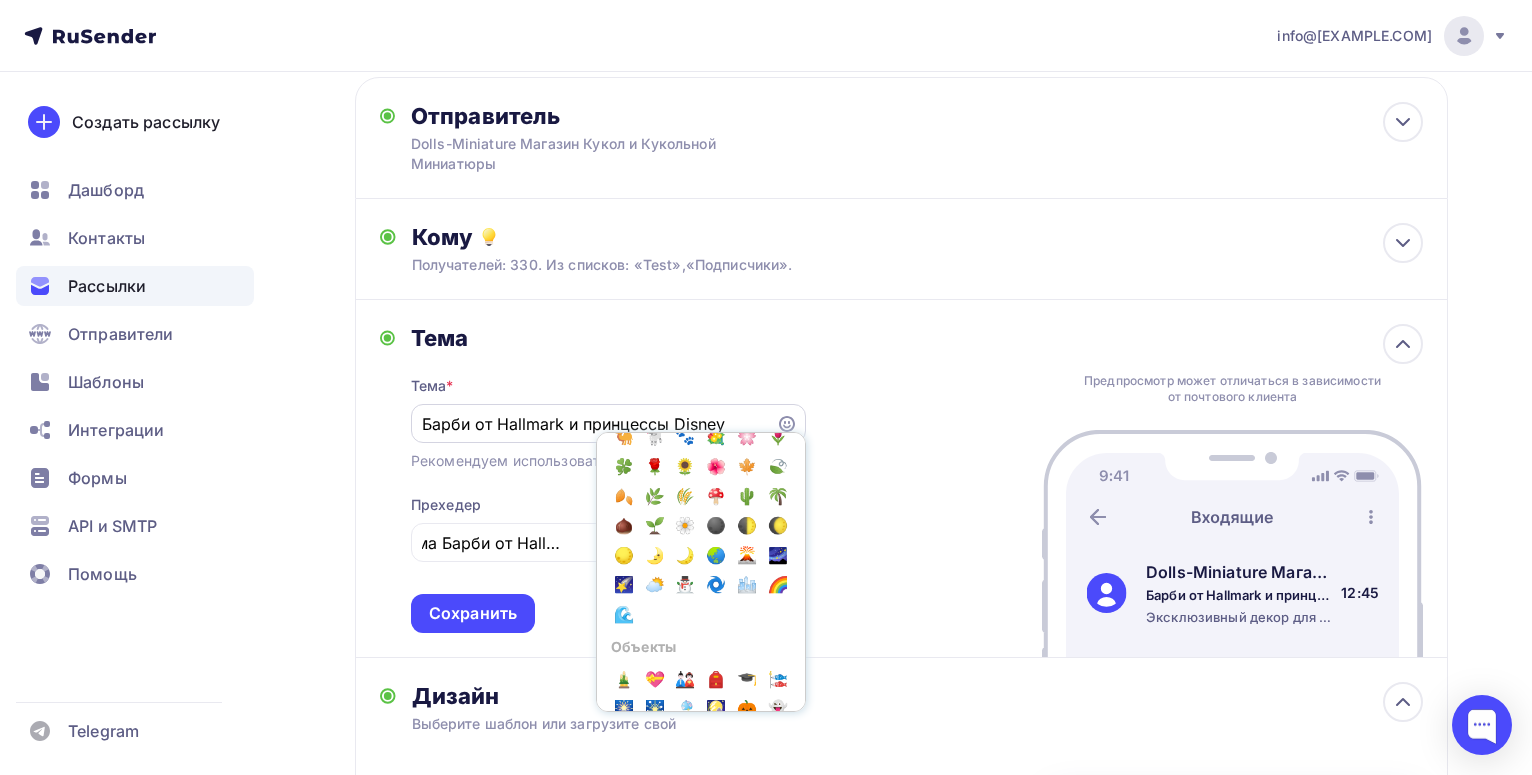 scroll, scrollTop: 1320, scrollLeft: 0, axis: vertical 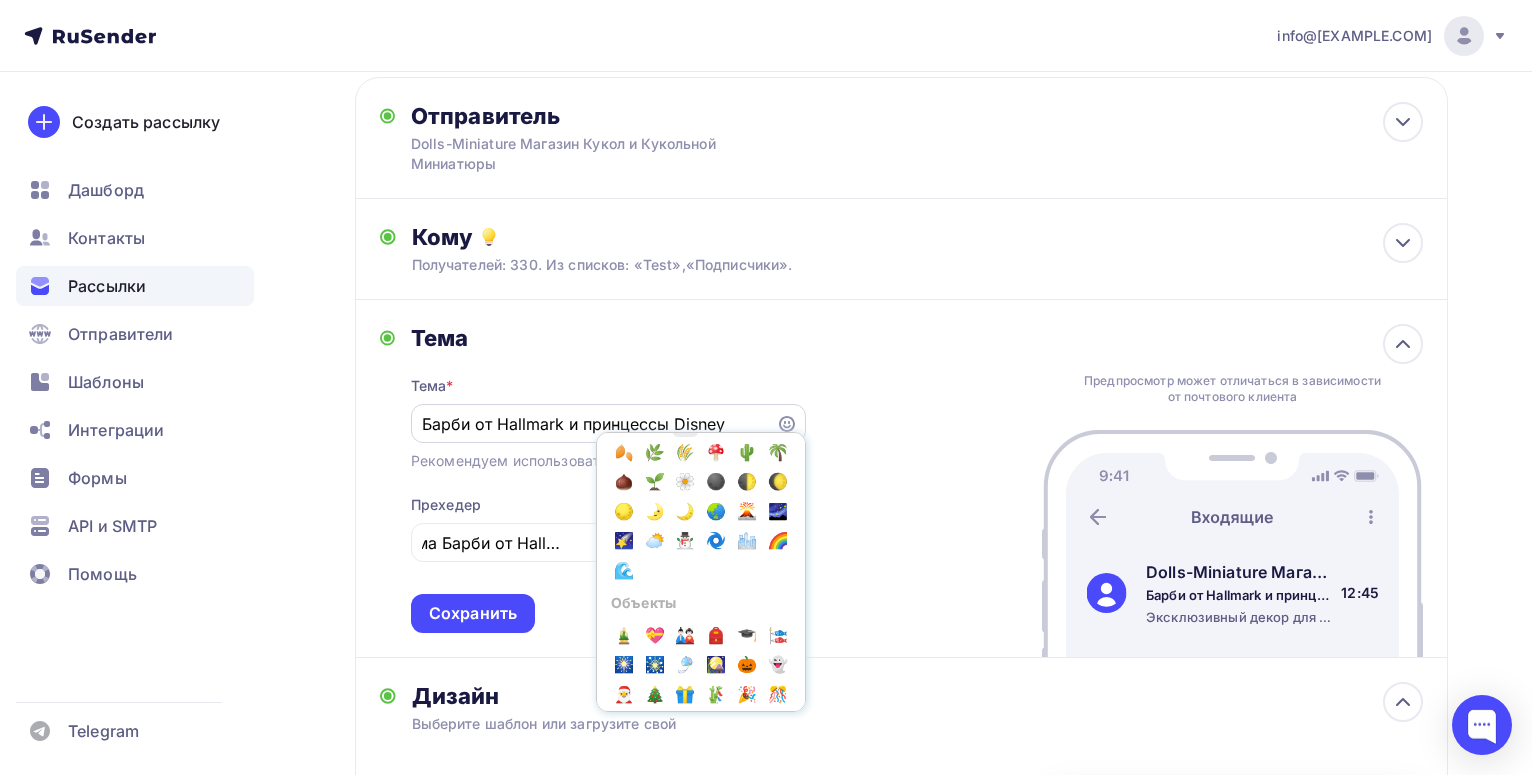 click on "🌻" at bounding box center (686, 422) 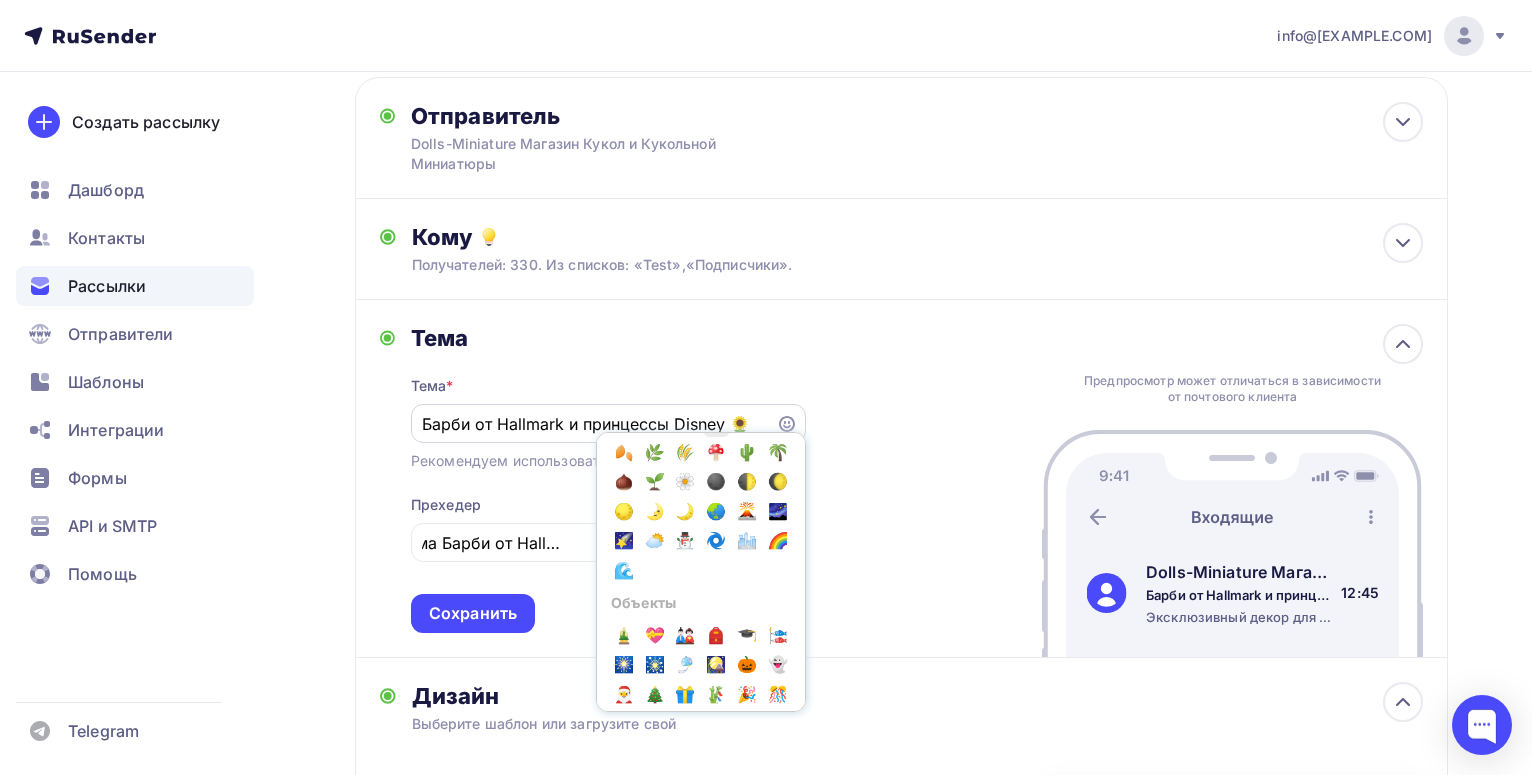 click on "🌺" at bounding box center (717, 422) 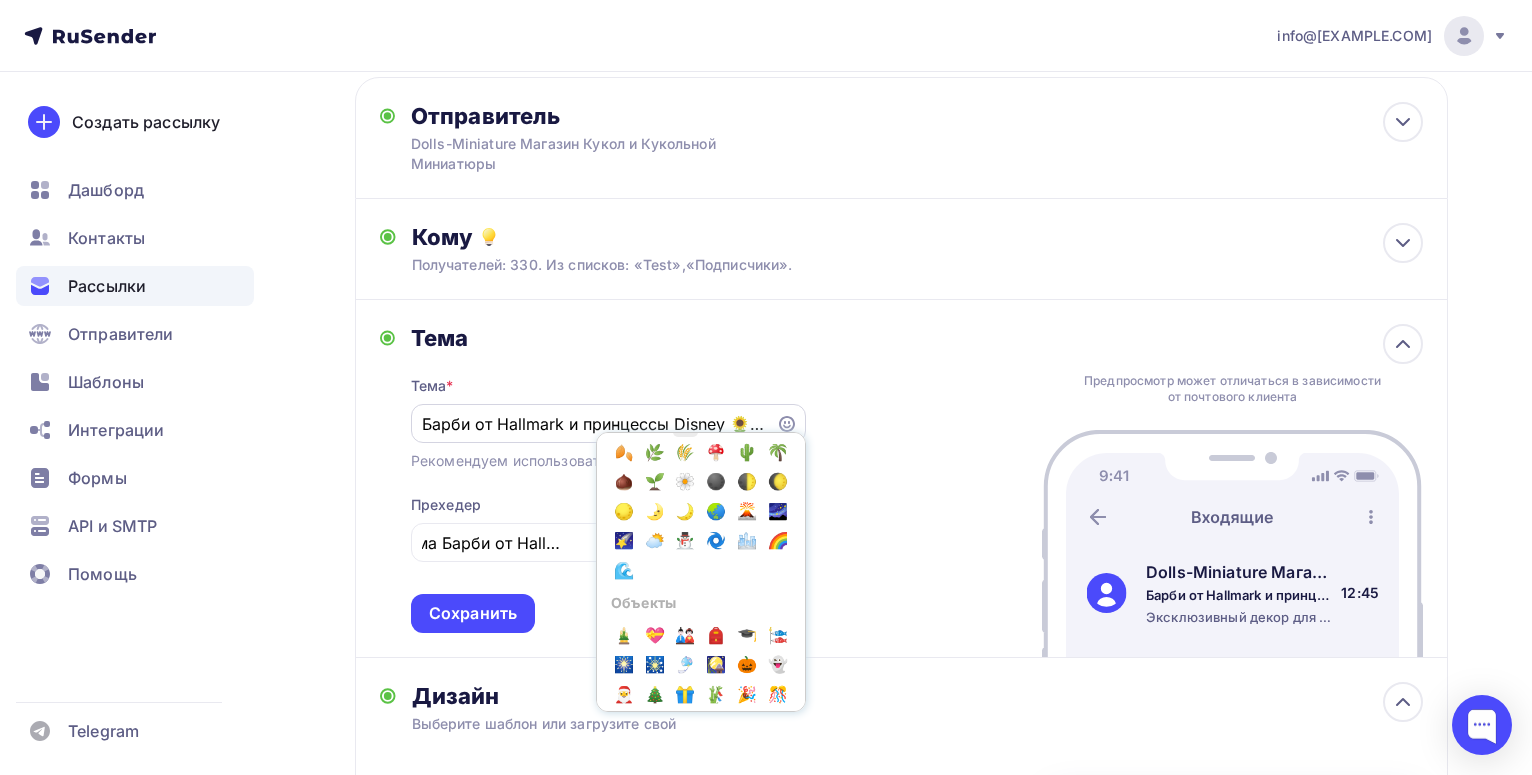 click on "🌻" at bounding box center (686, 422) 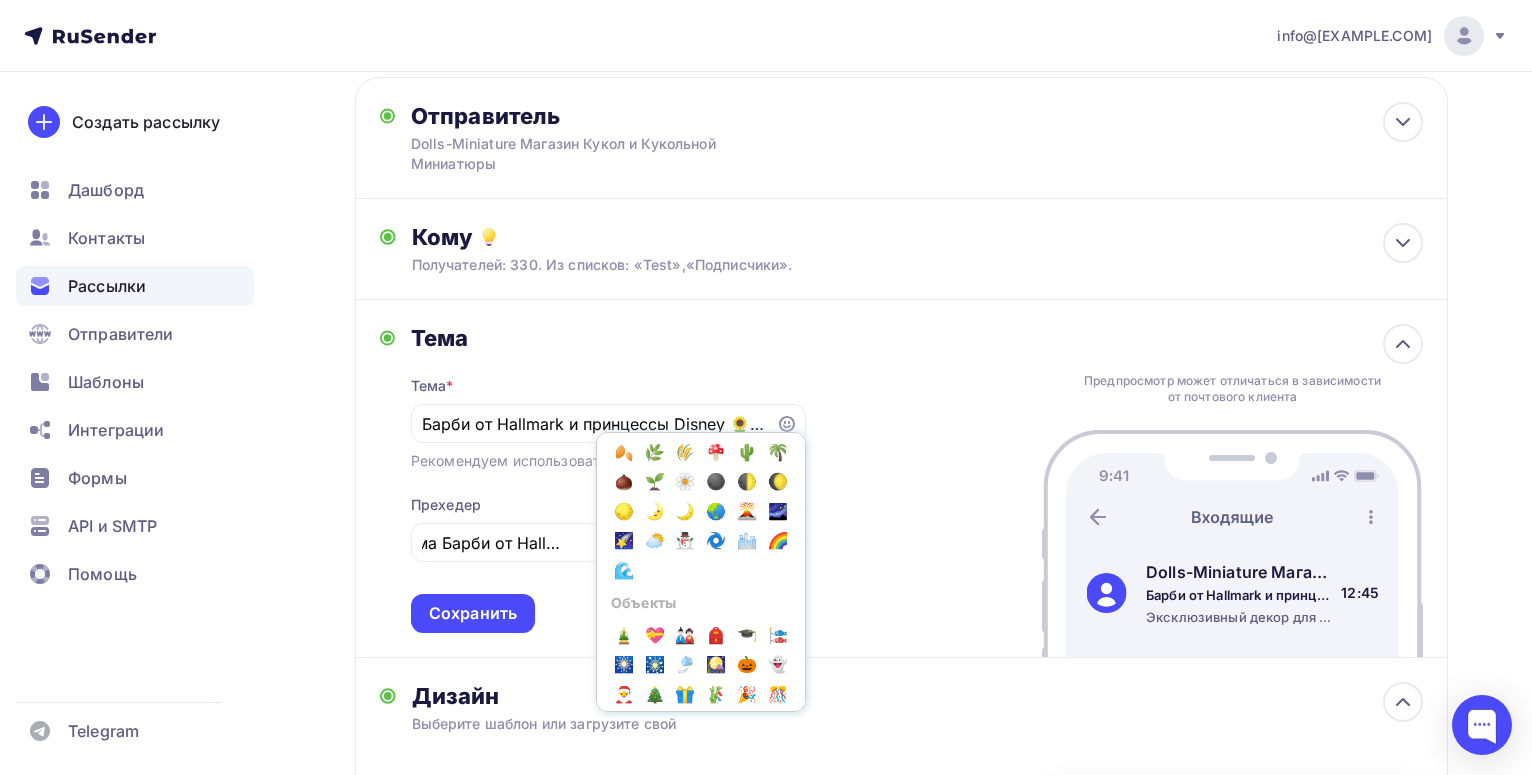click on "Тема
Тема  *     Барби от Hallmark и принцессы Disney 🌻🌺🌻       Популярное   👍 👎 😭 😕 😐 😊 😍 Эмоции   😄 😃 😀 😊 😉 😍 😘 😚 😗 😙 😜 😝 😛 😳 😁 😔 😌 😒 😞 😣 😢 😂 😭 😪 😥 😰 😅 😓 😩 😫 😨 😱 😠 😡 😤 😖 😆 😋 😷 😎 😴 😵 😲 😟 😦 😧 👿 😮 😬 😐 😕 😯 😏 😑 👲 👳 👮 👷 💂 👶 👦 👧 👨 👩 👴 👵 👱 👼 👸 😺 😸 😻 😽 😼 🙀 😿 😹 😾 👹 👺 🙈 🙉 🙊 💀 👽 💩 🔥 ✨ 🌟 💫 💥 💢 💦 💧 💤 💨 👂 👀 👃 👅 👄 👍 👎 👌 👊 ✊ 👋 ✋ 👐 👆 👇 👉 👈 🙌 🙏 👏 💪 🚶 🏃 💃 👫 👪 💏 💑 👯 🙆 🙅 💁 🙋 💆 💇 💅 👰 🙎 🙍 🙇 🎩 👑 👒 👟 👞 👡 👠 👢 👕 👔 👚 👗 🎽 👖 👘 👙 💼 👜 👝 👛 👓 🎀 🌂 💄 💛 💙 💜 💚" at bounding box center (901, 479) 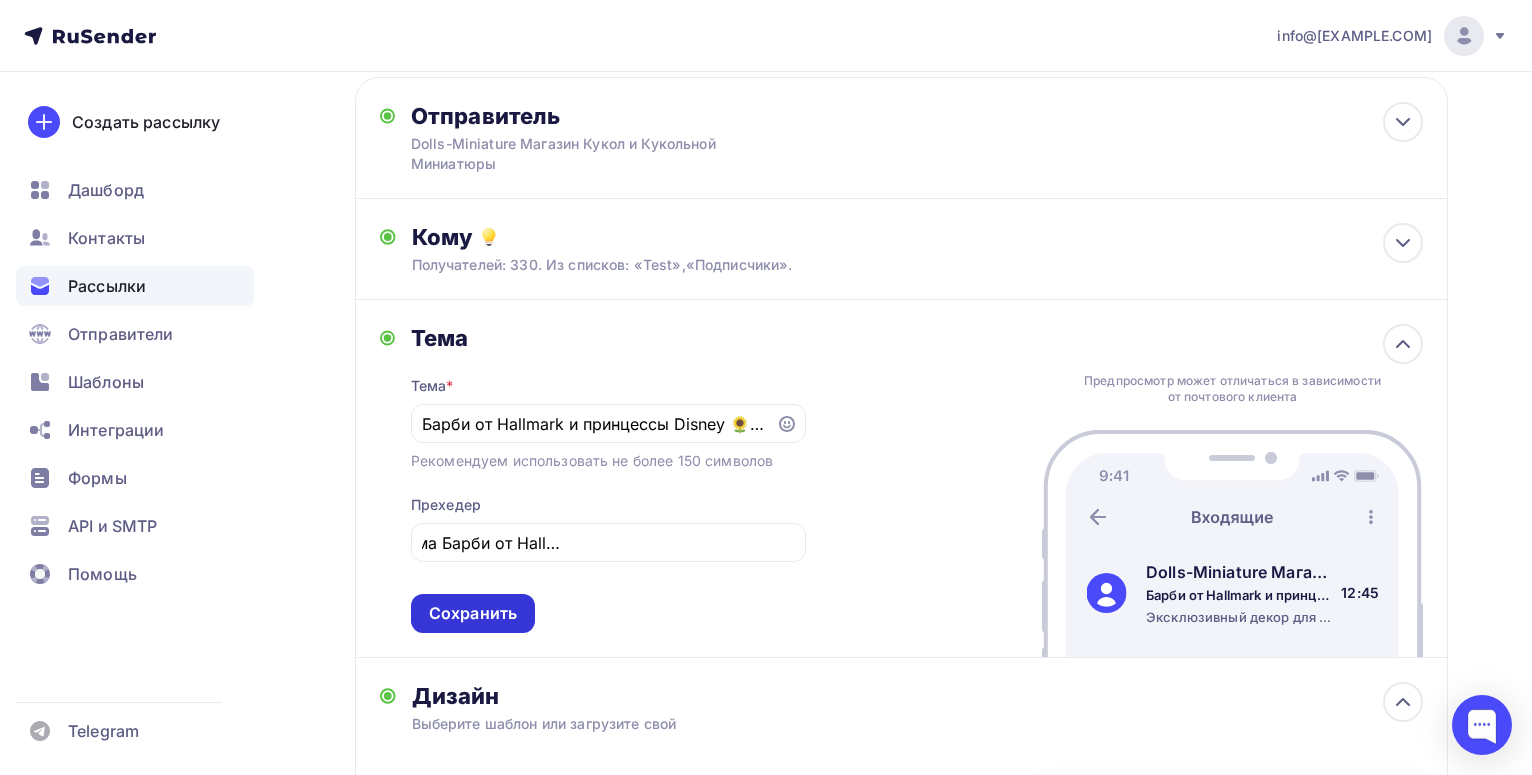 click on "Сохранить" at bounding box center (473, 613) 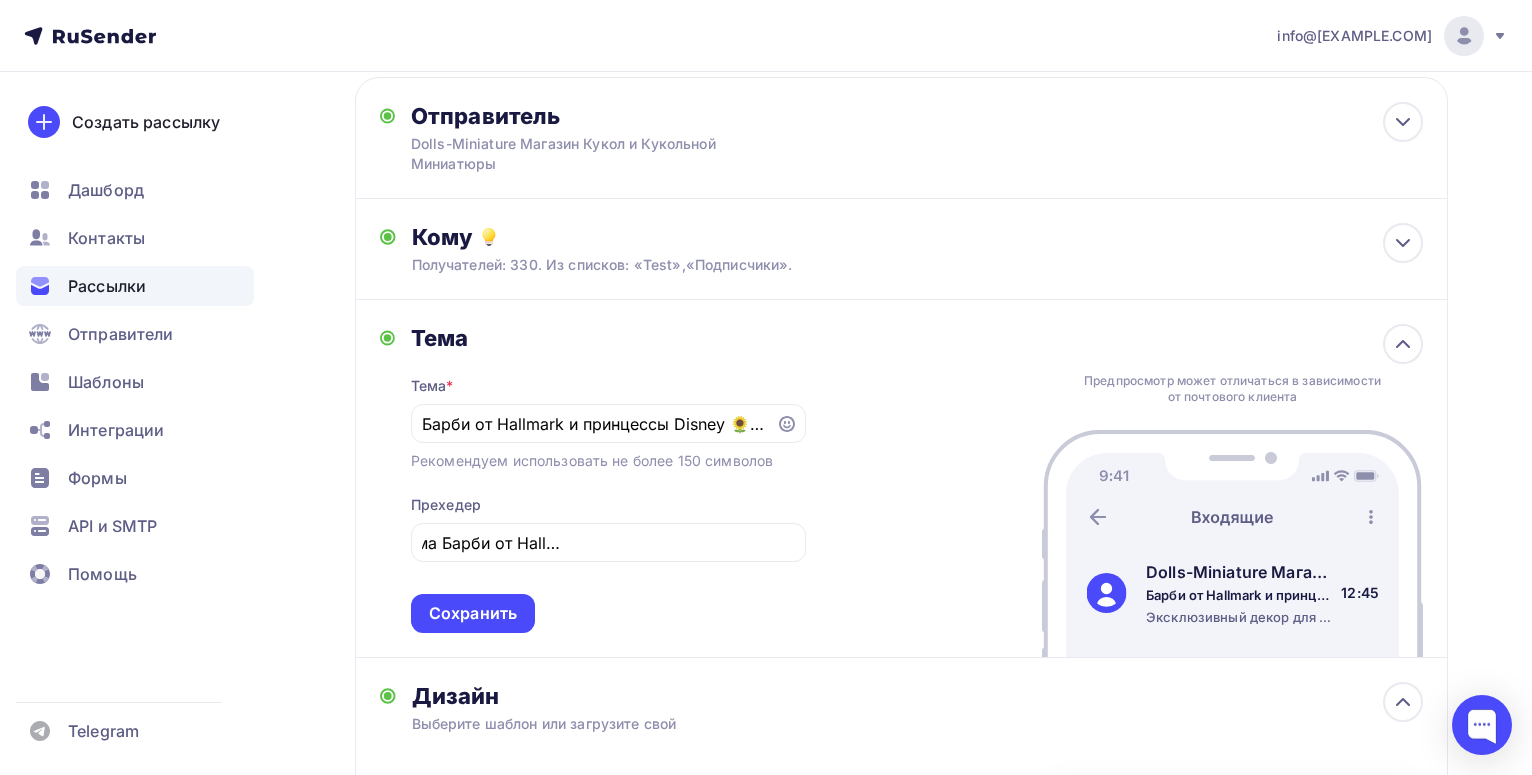 scroll, scrollTop: 0, scrollLeft: 234, axis: horizontal 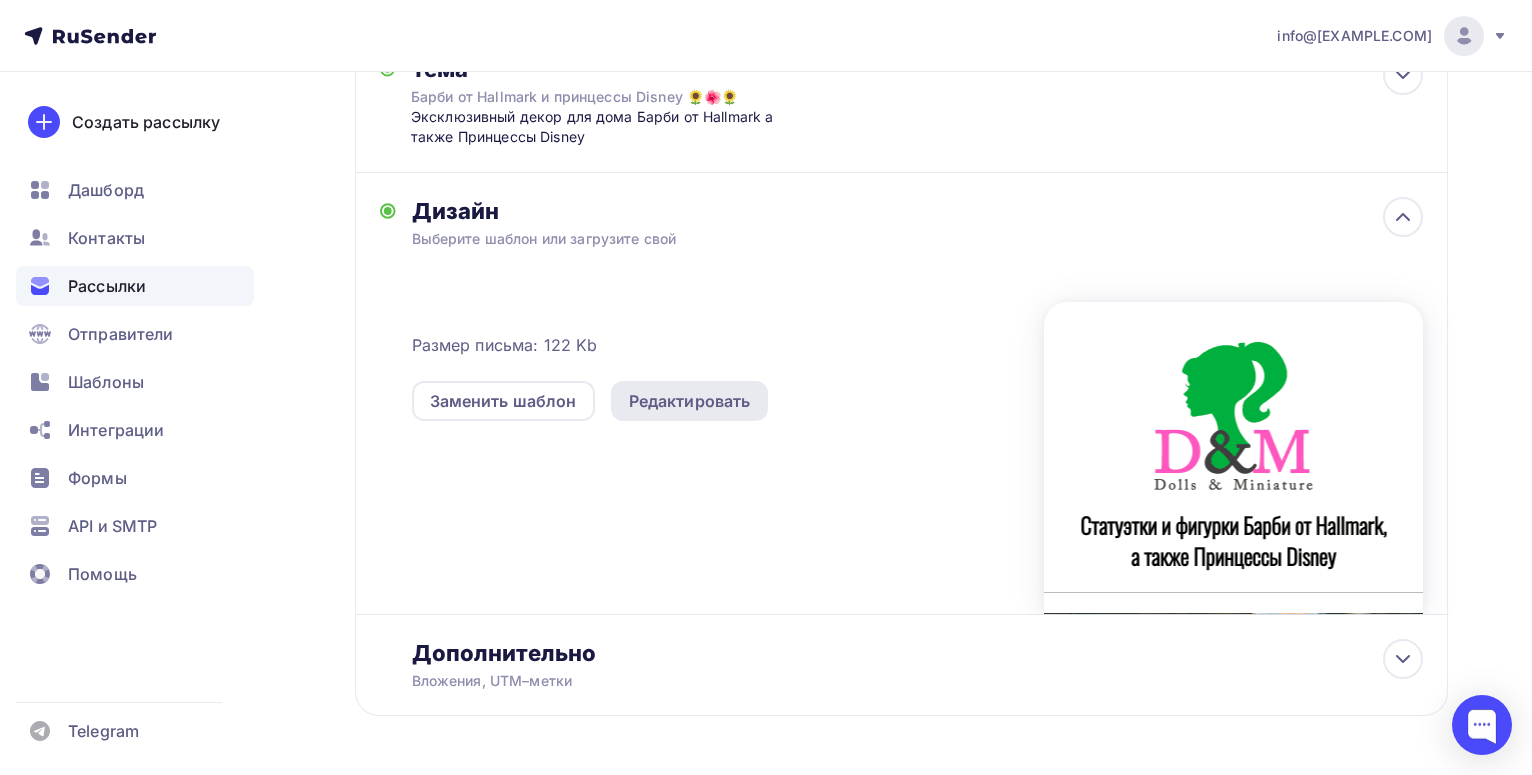 click on "Редактировать" at bounding box center [690, 401] 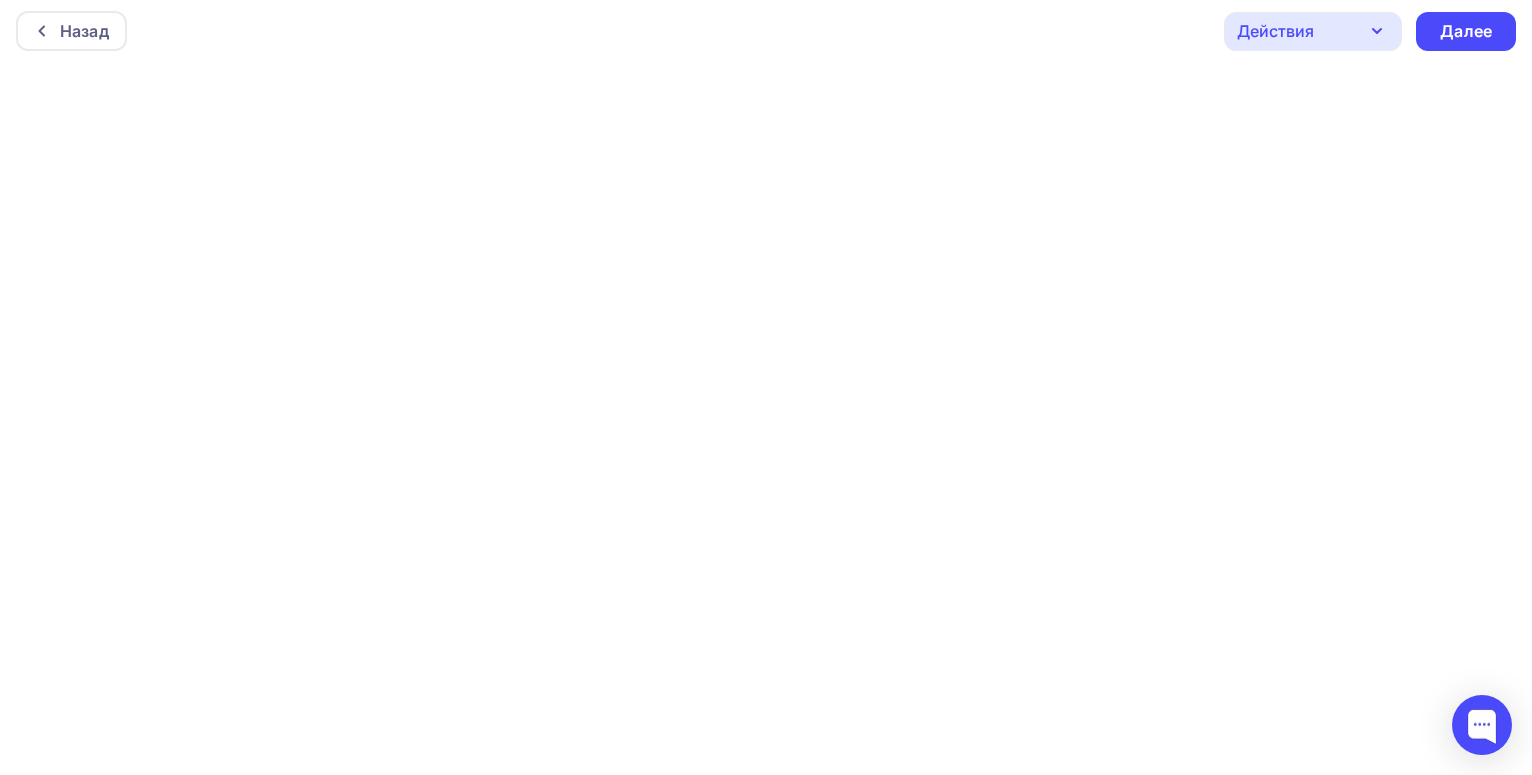 scroll, scrollTop: 0, scrollLeft: 0, axis: both 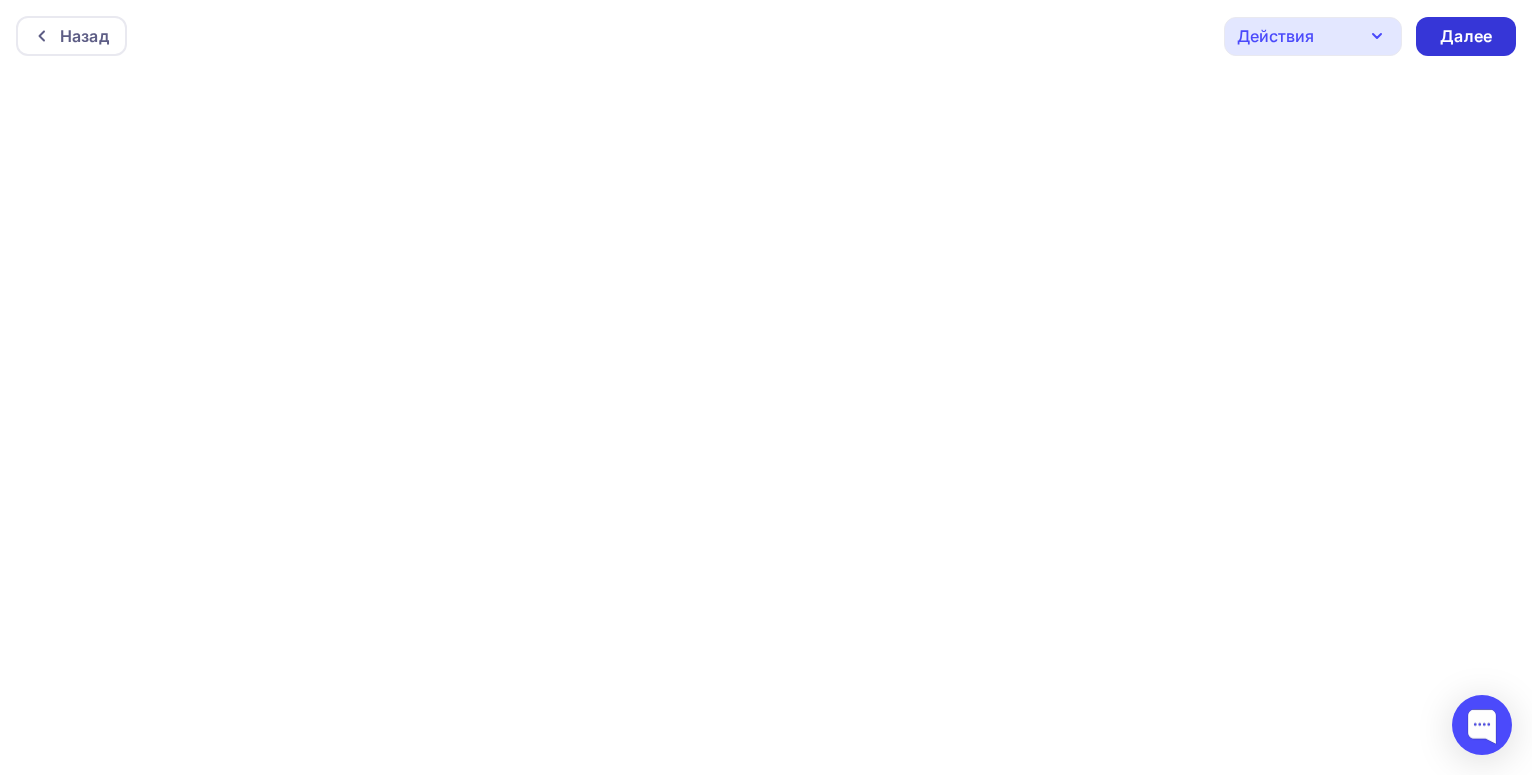 click on "Далее" at bounding box center (1466, 36) 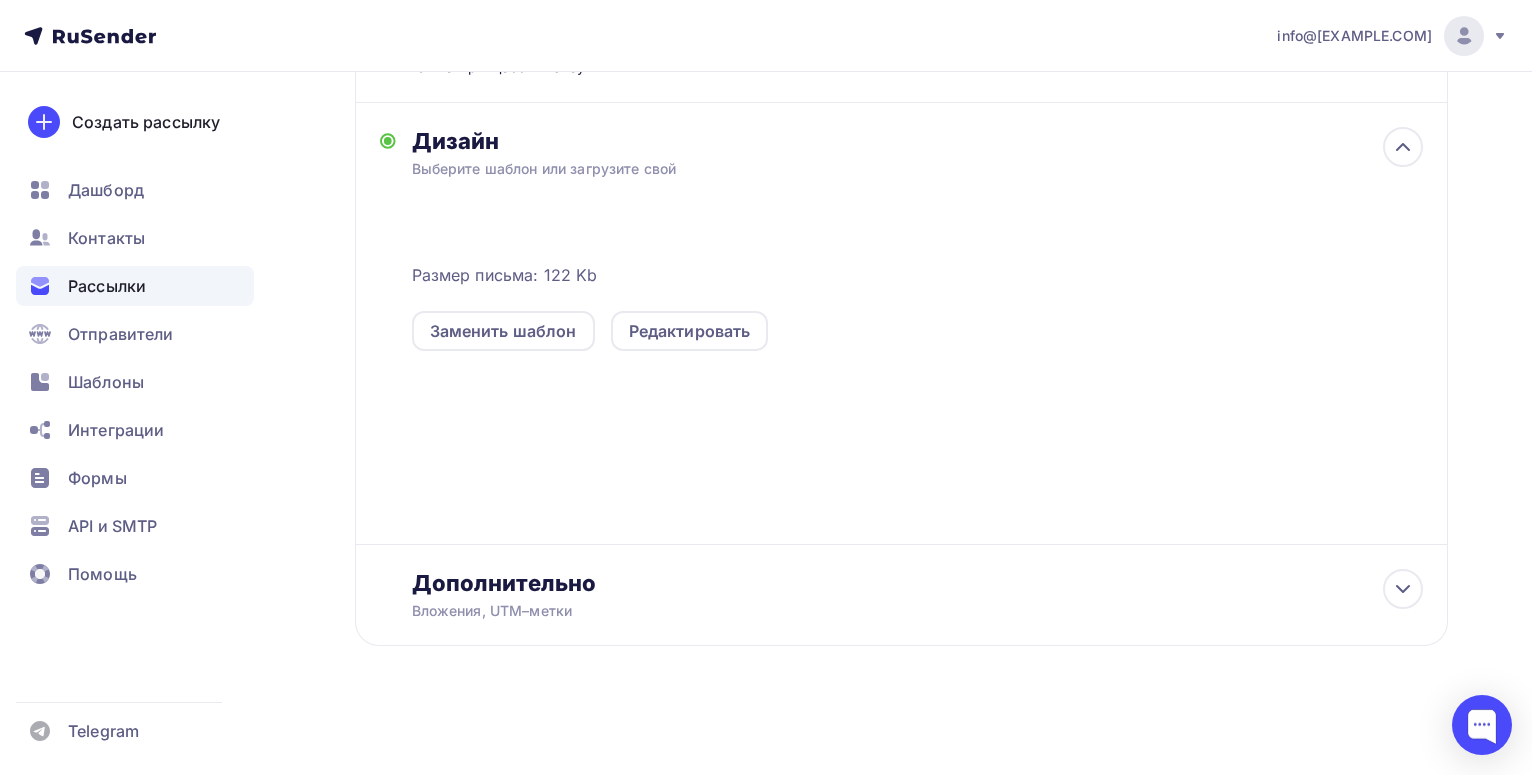 scroll, scrollTop: 70, scrollLeft: 0, axis: vertical 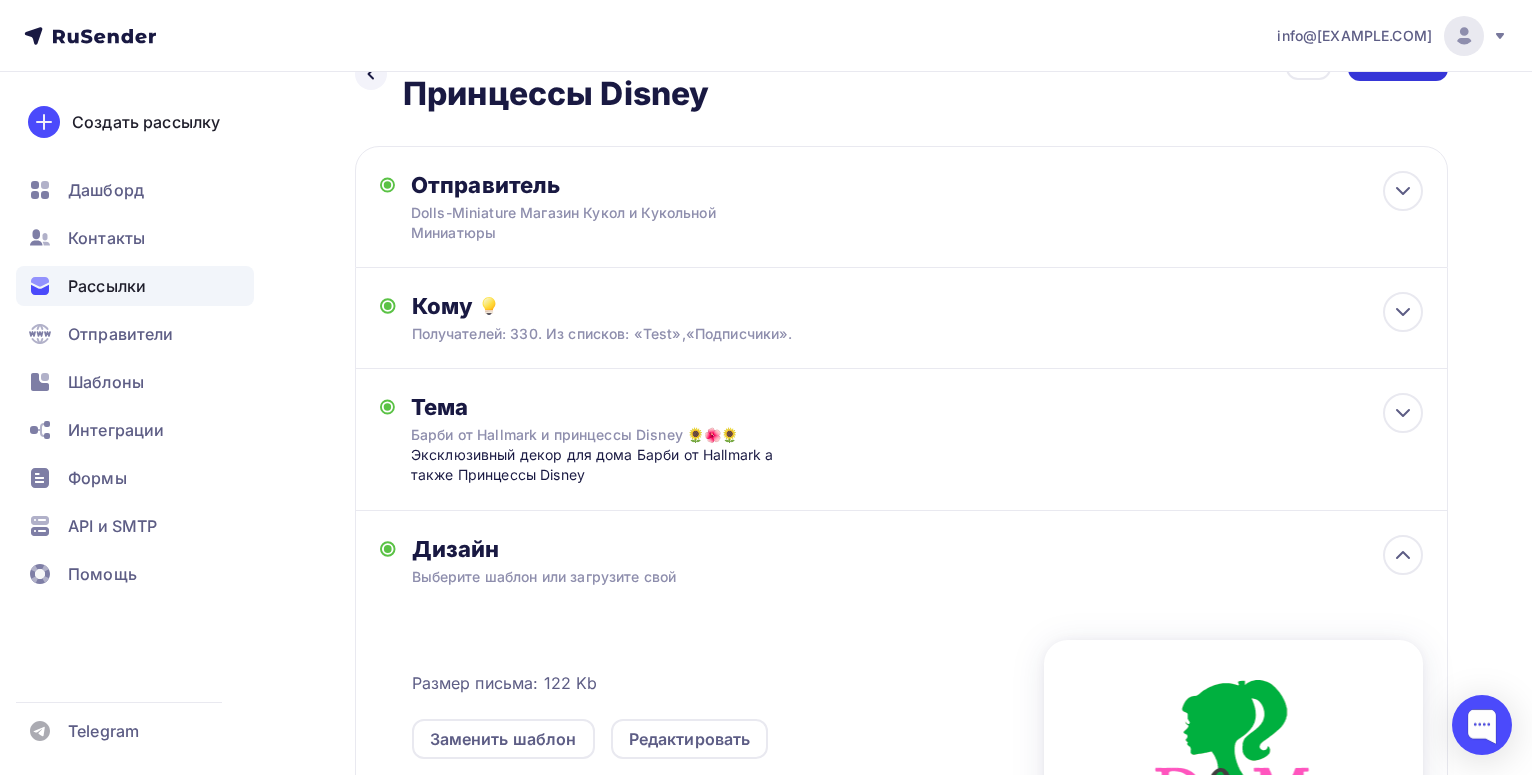 click on "Далее" at bounding box center (1398, 57) 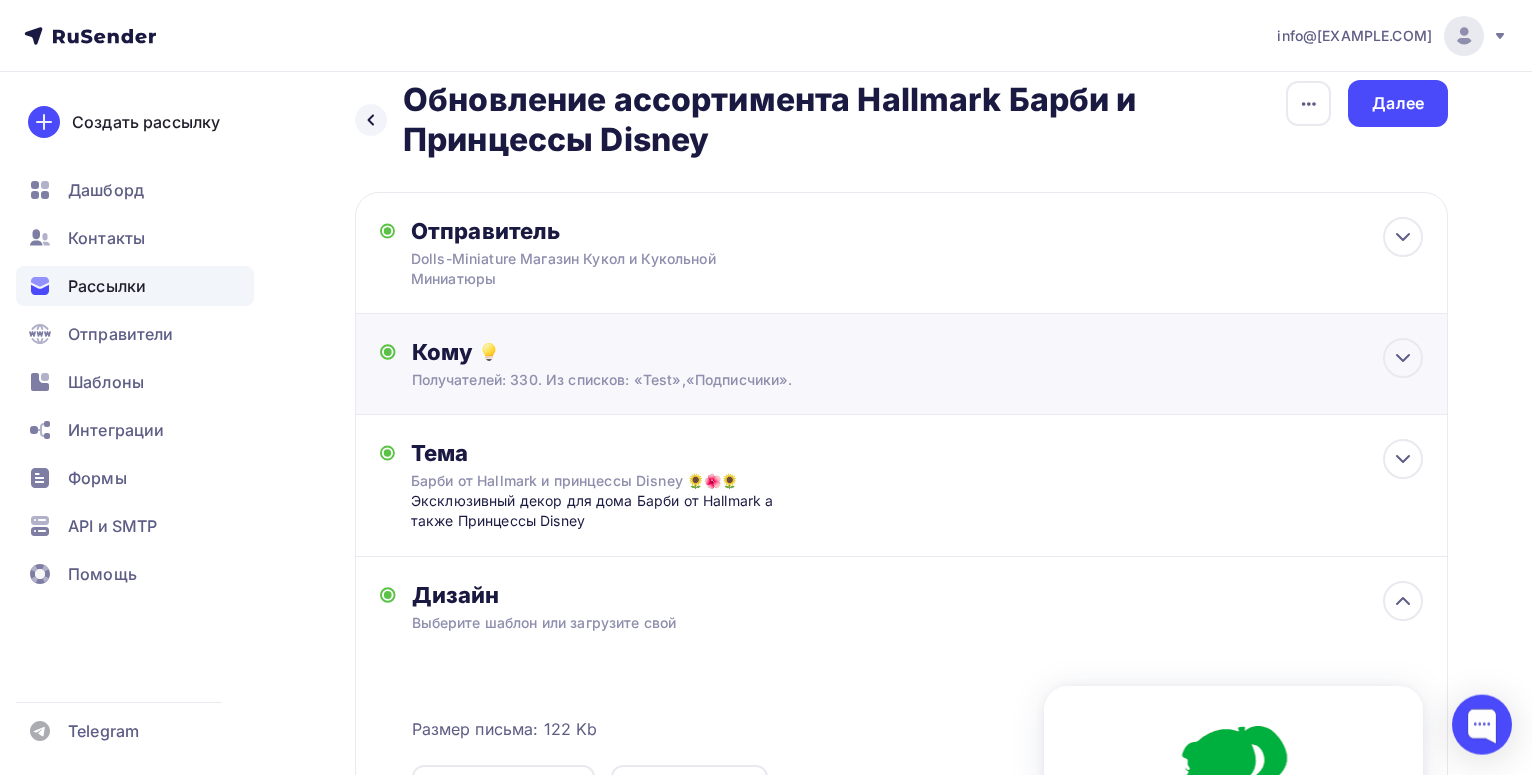 scroll, scrollTop: 0, scrollLeft: 0, axis: both 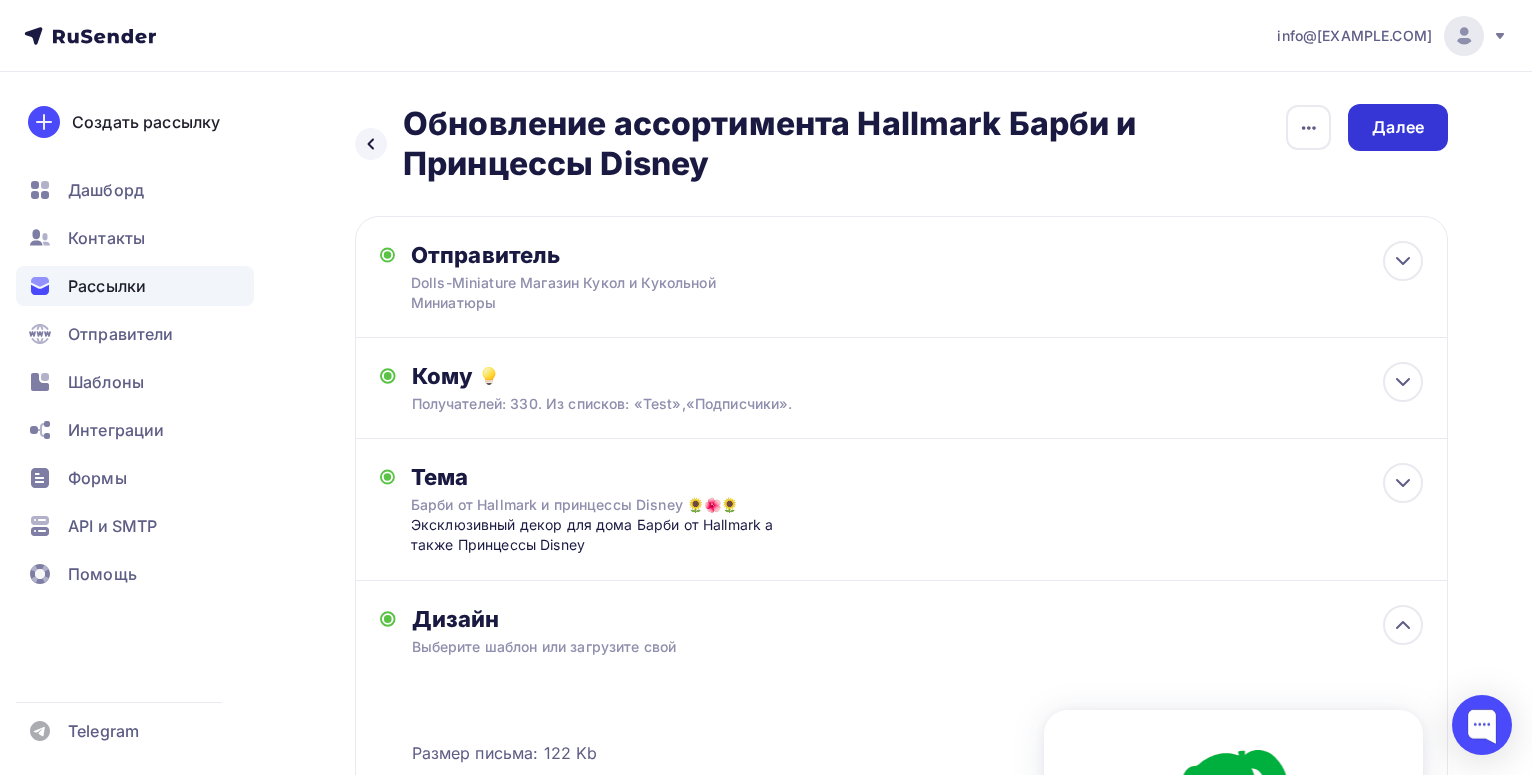 click on "Далее" at bounding box center (1398, 127) 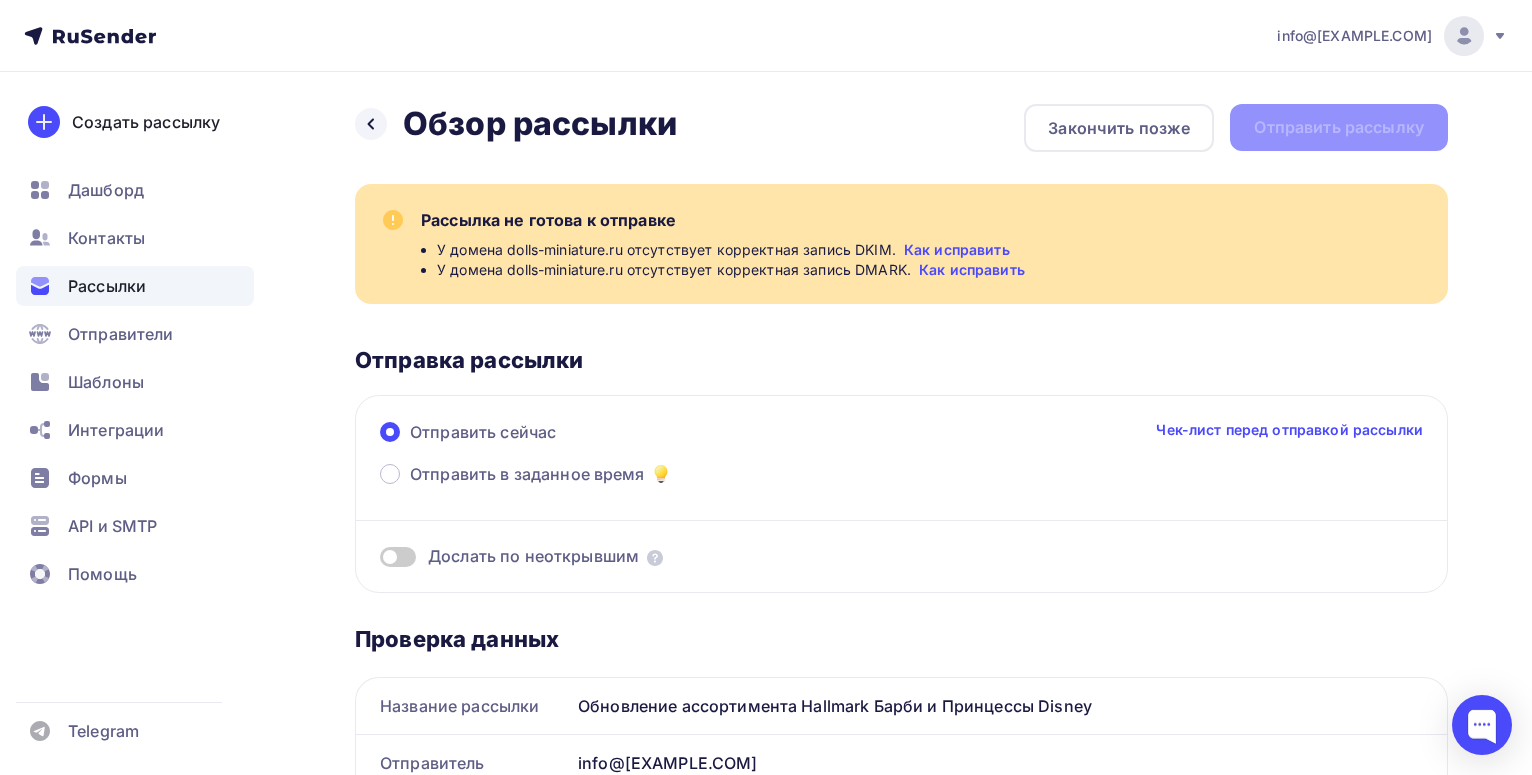 scroll, scrollTop: 0, scrollLeft: 0, axis: both 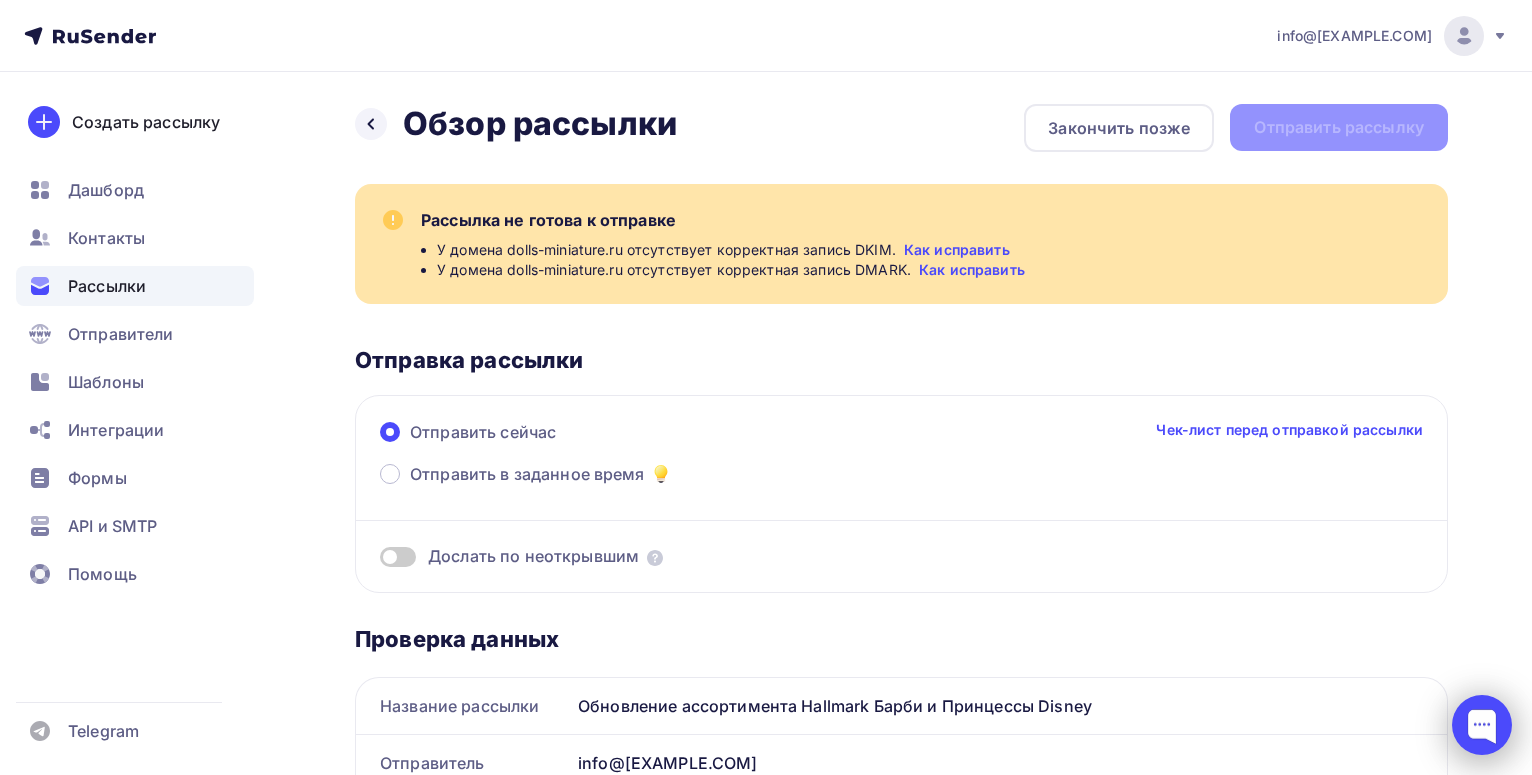 click at bounding box center (1482, 725) 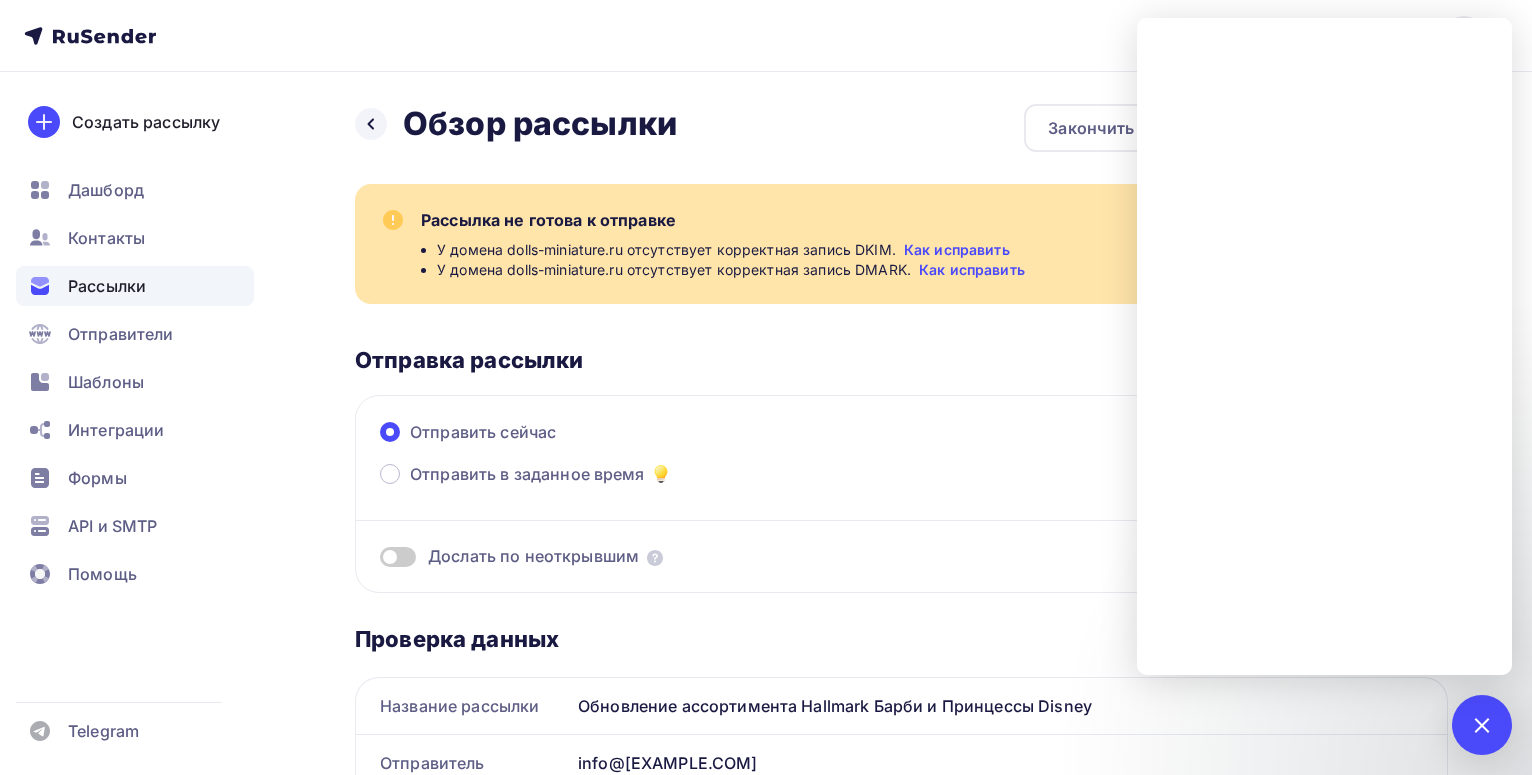drag, startPoint x: 629, startPoint y: 254, endPoint x: 850, endPoint y: 253, distance: 221.00226 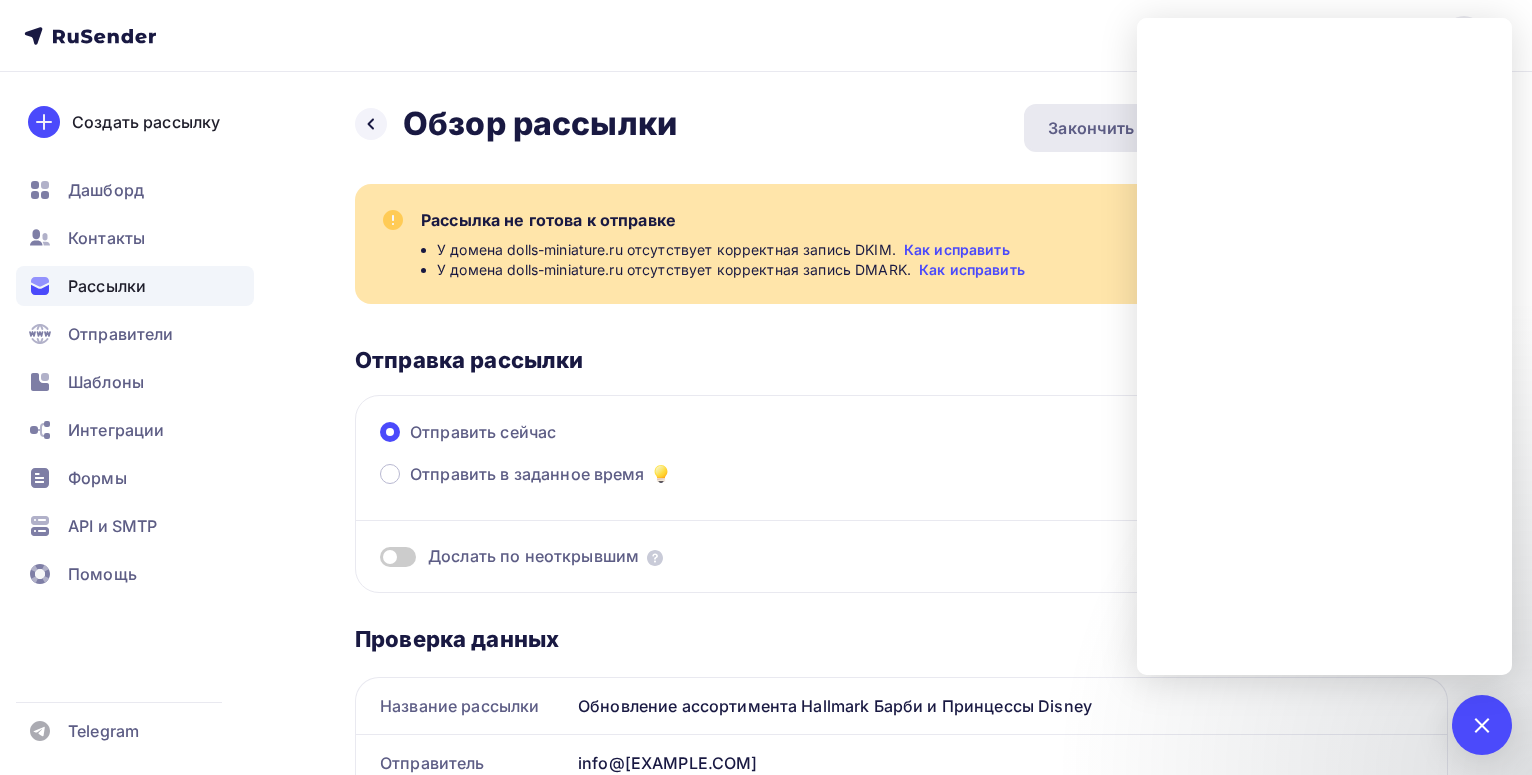 click on "Закончить позже" at bounding box center [1119, 128] 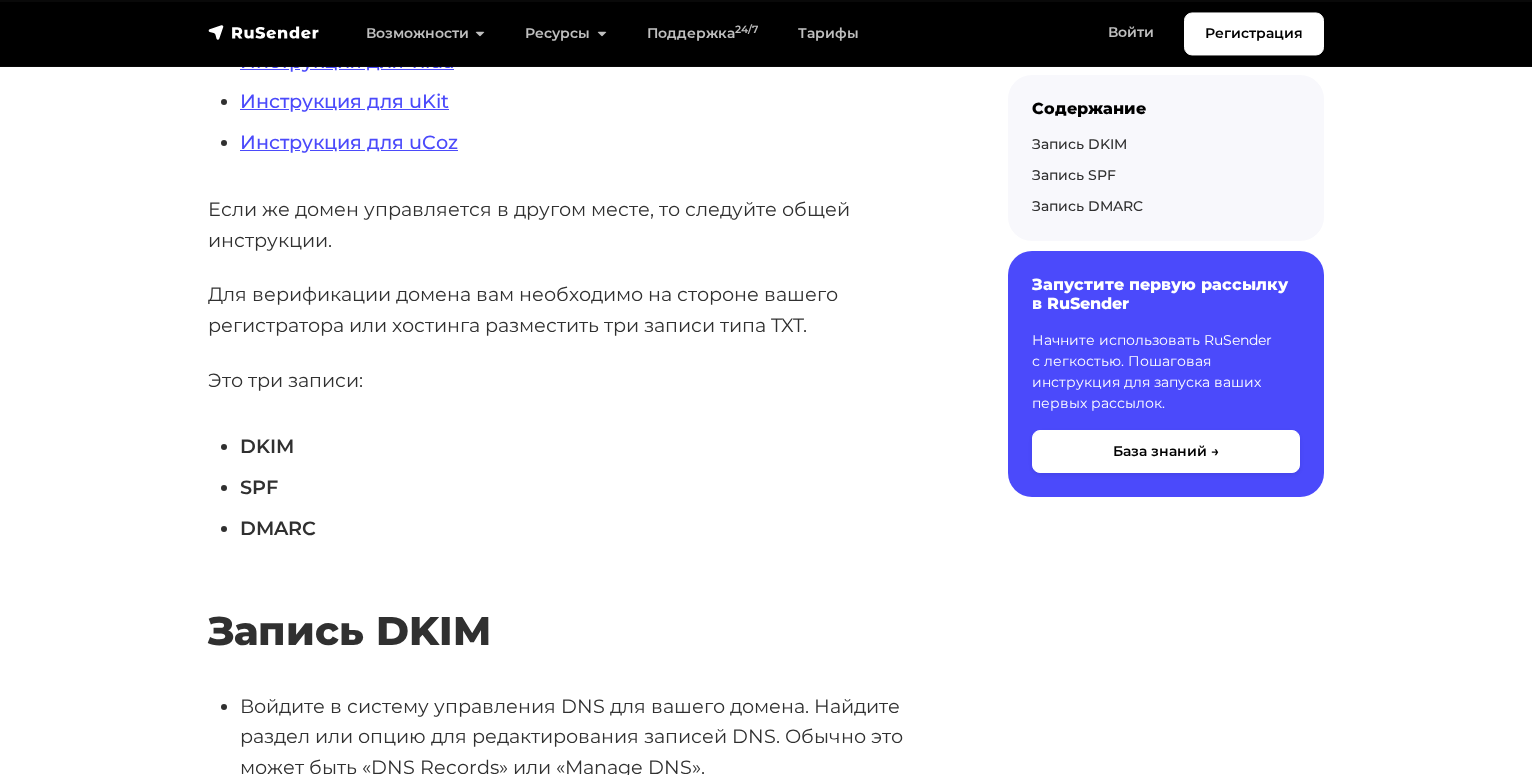 scroll, scrollTop: 816, scrollLeft: 0, axis: vertical 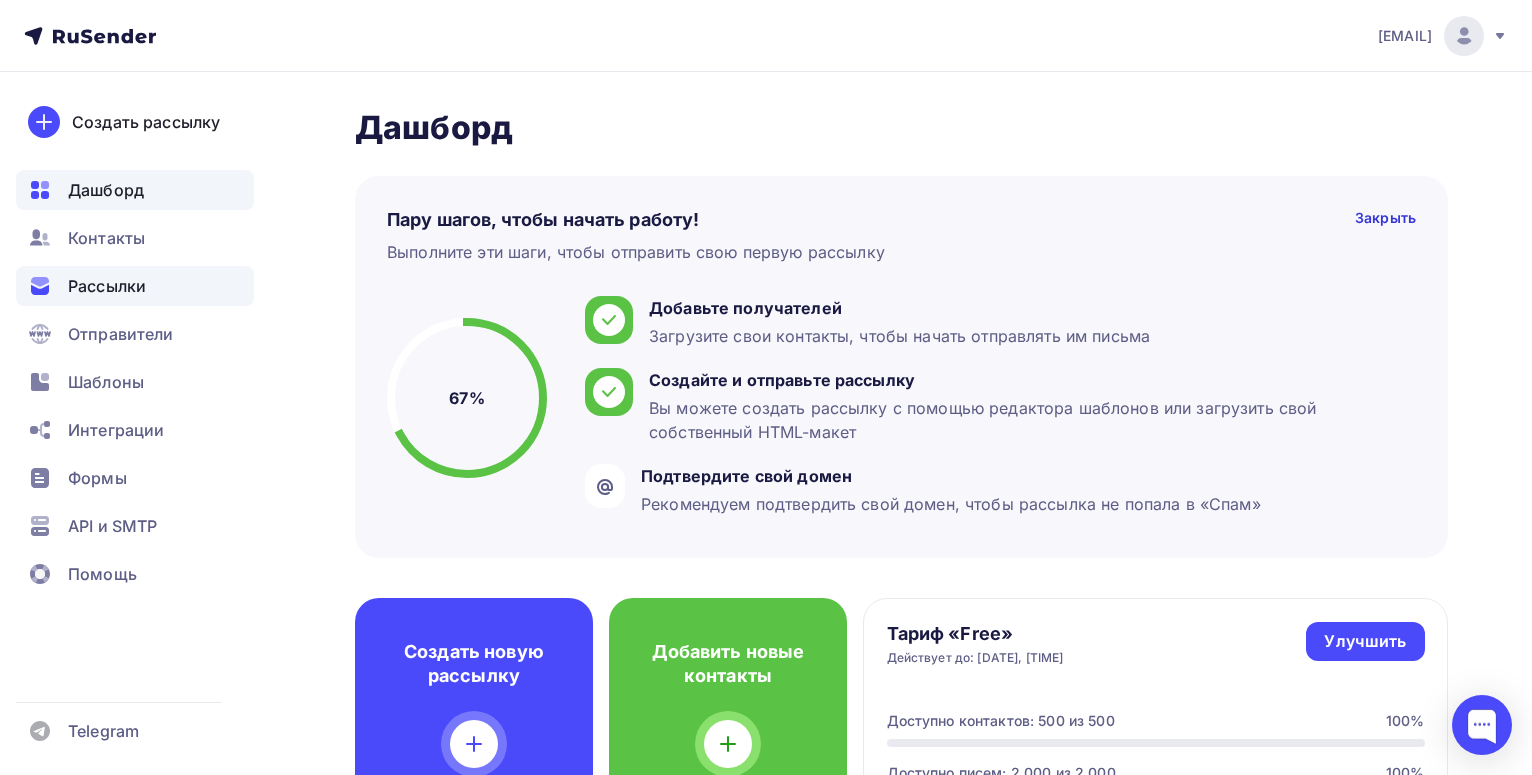 click on "Рассылки" at bounding box center (107, 286) 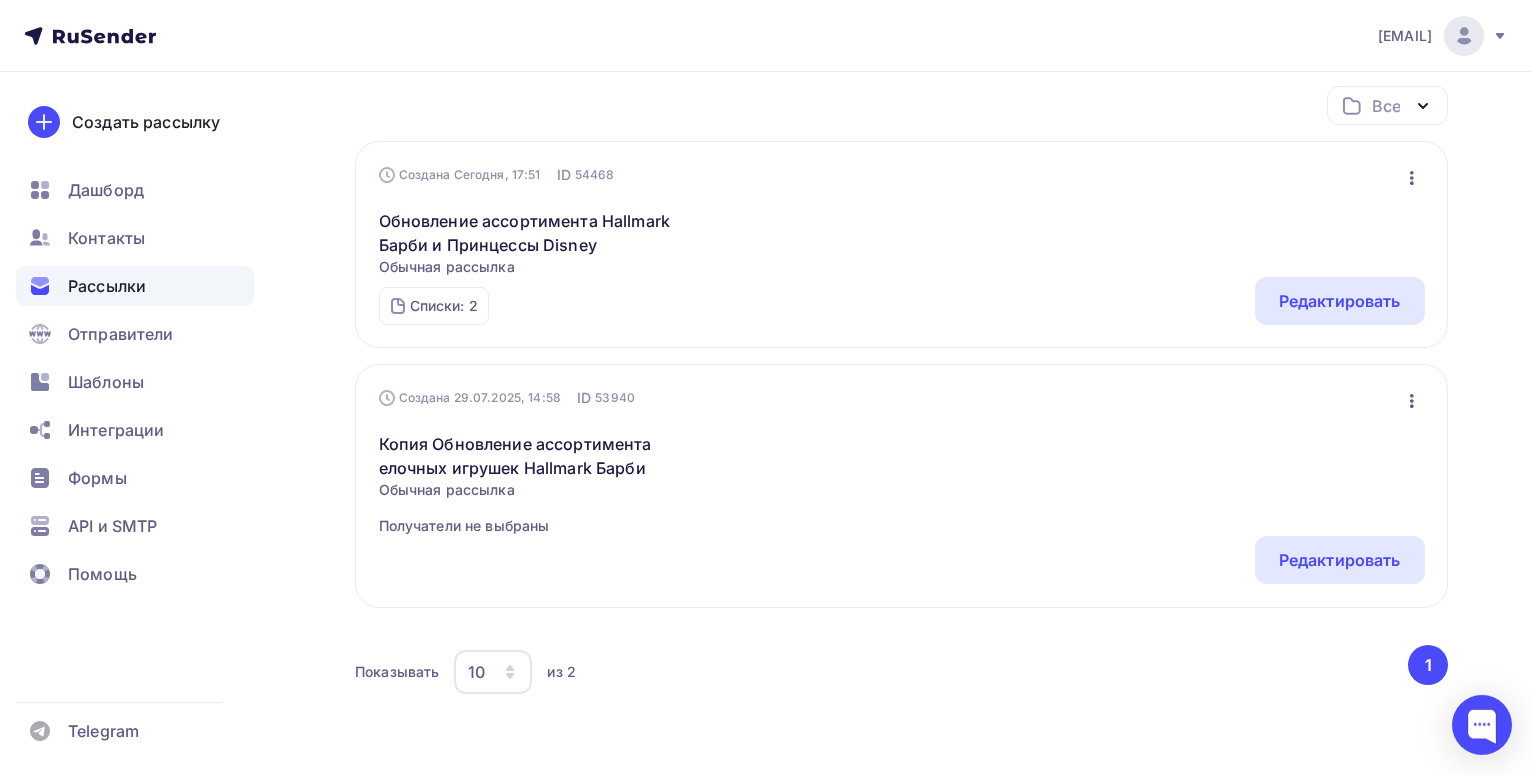scroll, scrollTop: 241, scrollLeft: 0, axis: vertical 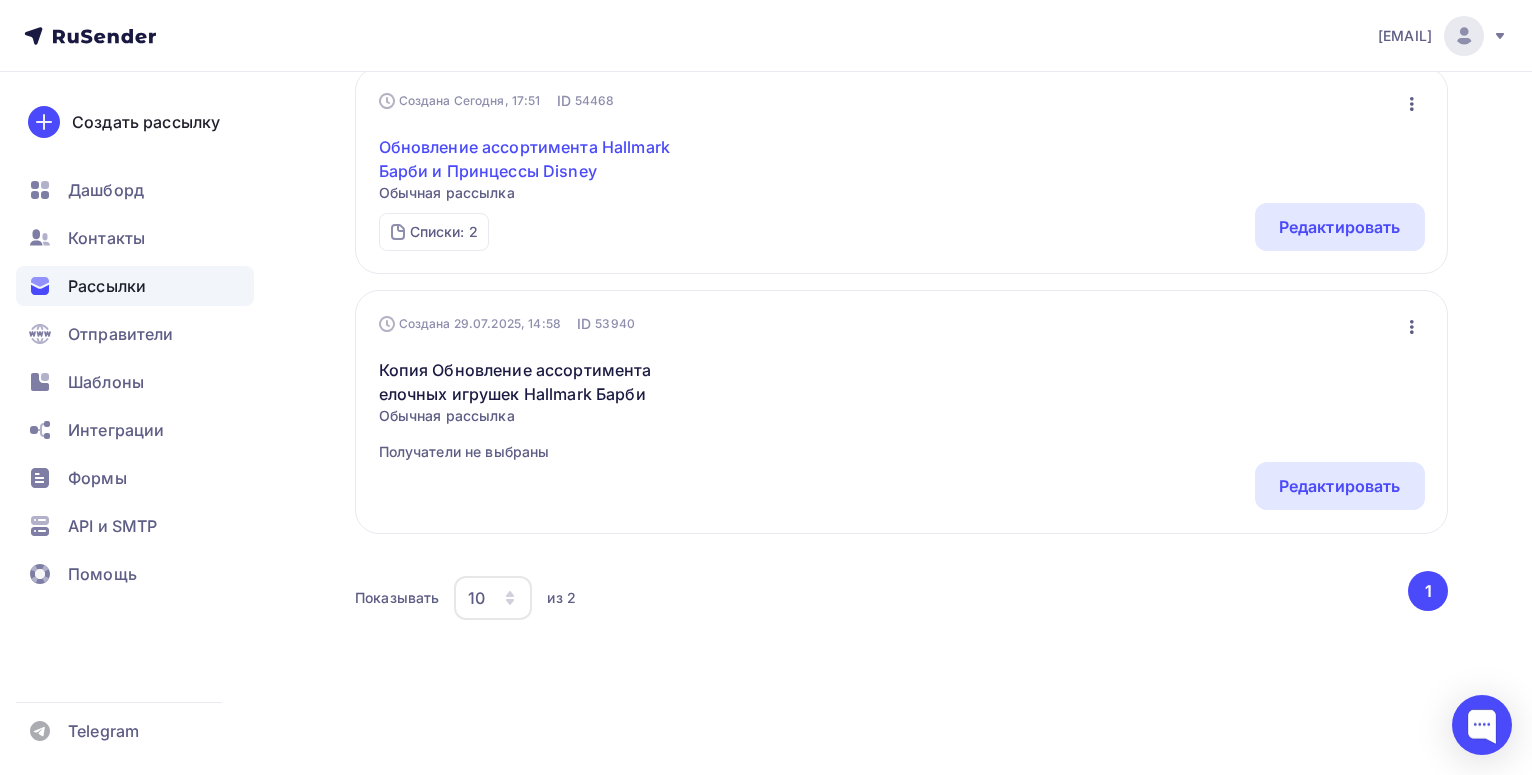 click on "Обновление ассортимента Hallmark Барби и Принцессы Disney" at bounding box center (550, 159) 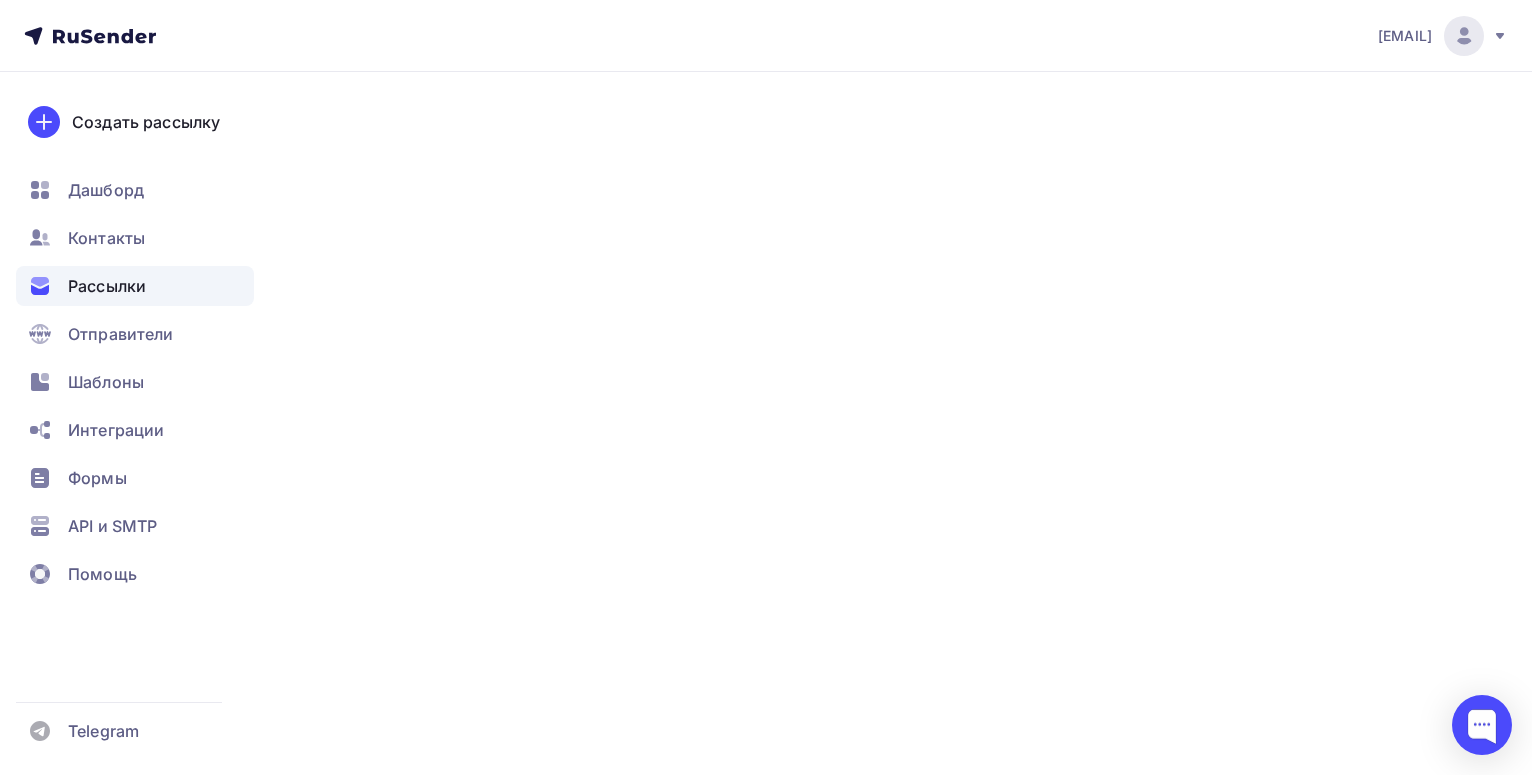 scroll, scrollTop: 0, scrollLeft: 0, axis: both 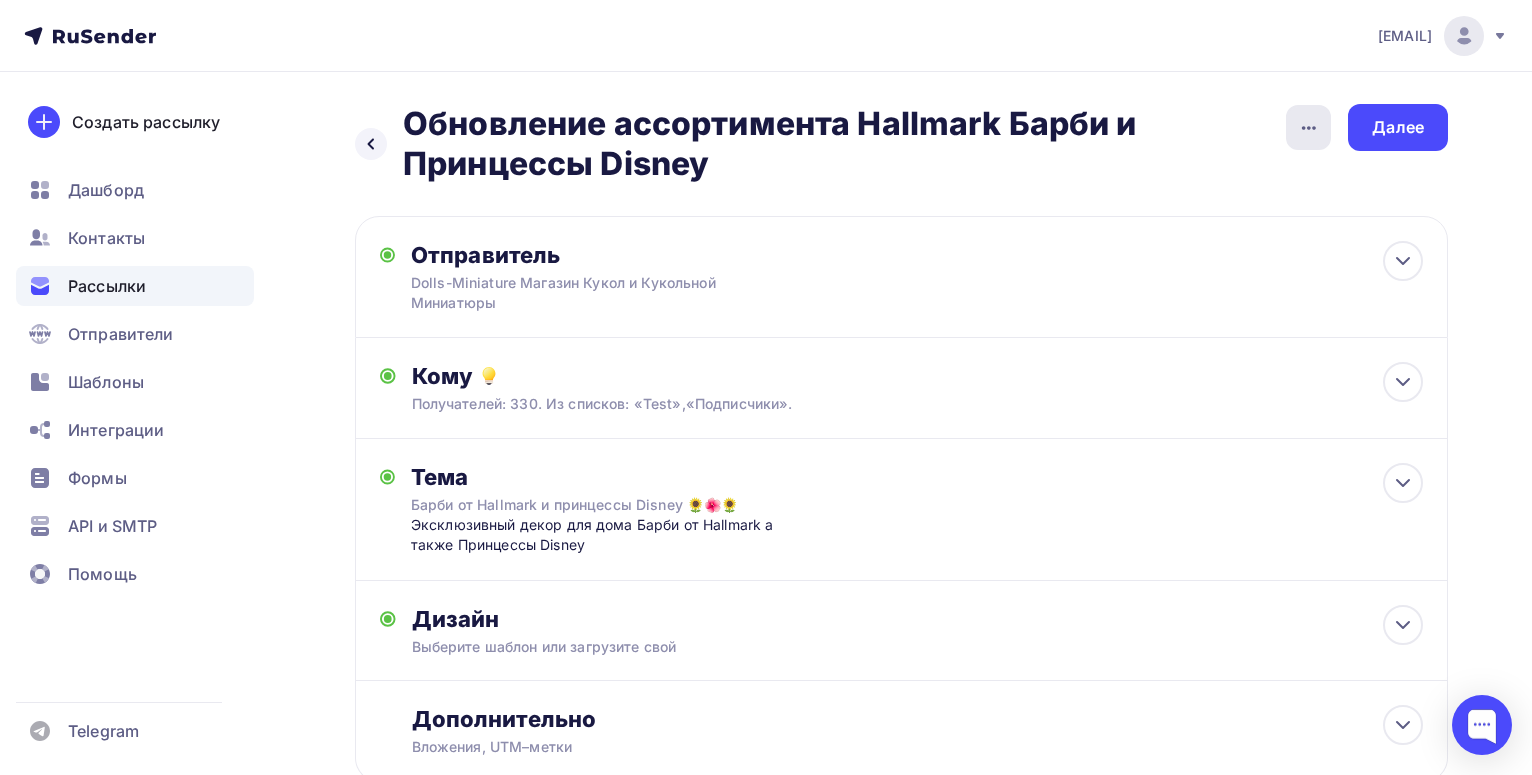 click 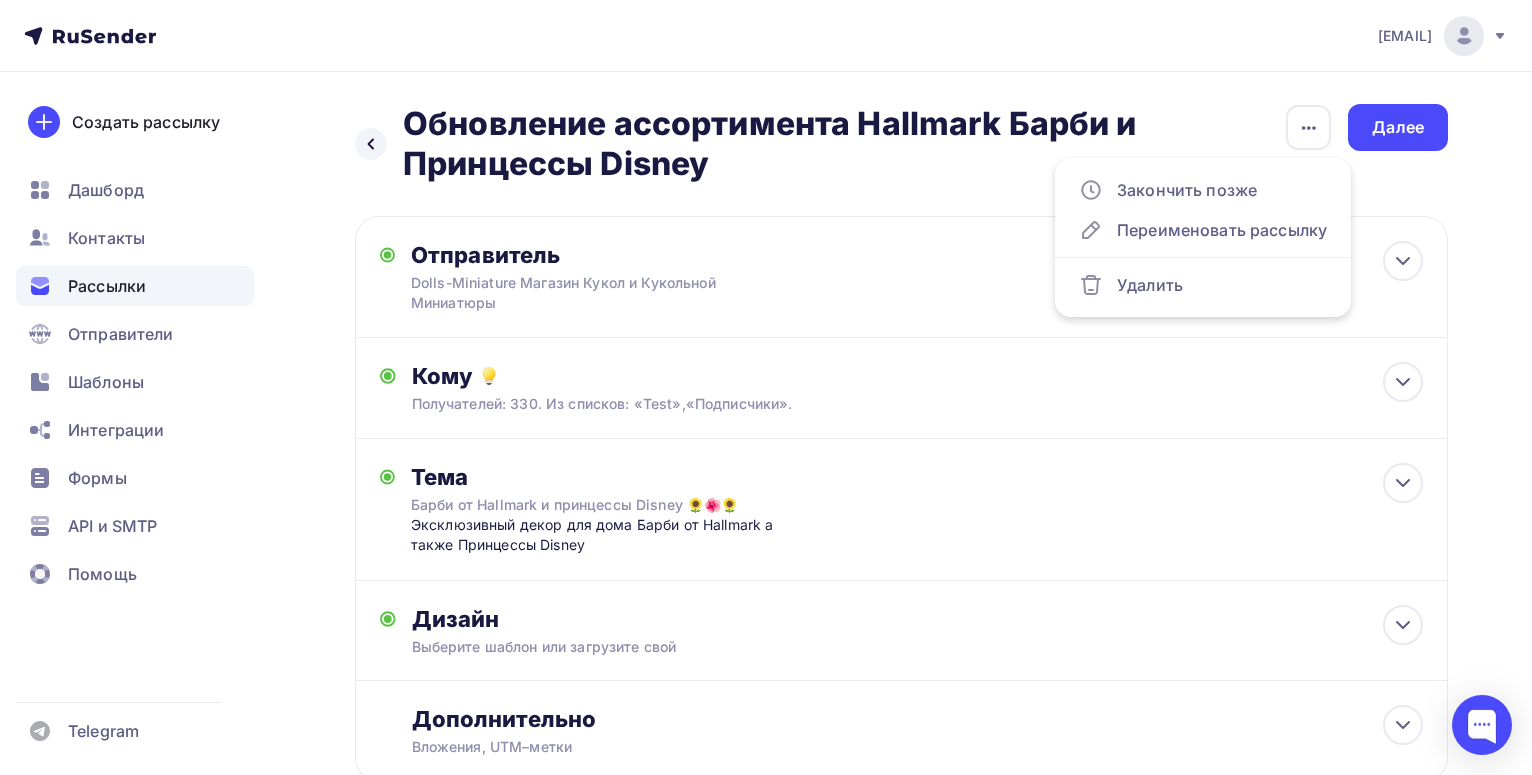click on "Обновление ассортимента Hallmark Барби и Принцессы Disney" at bounding box center (844, 144) 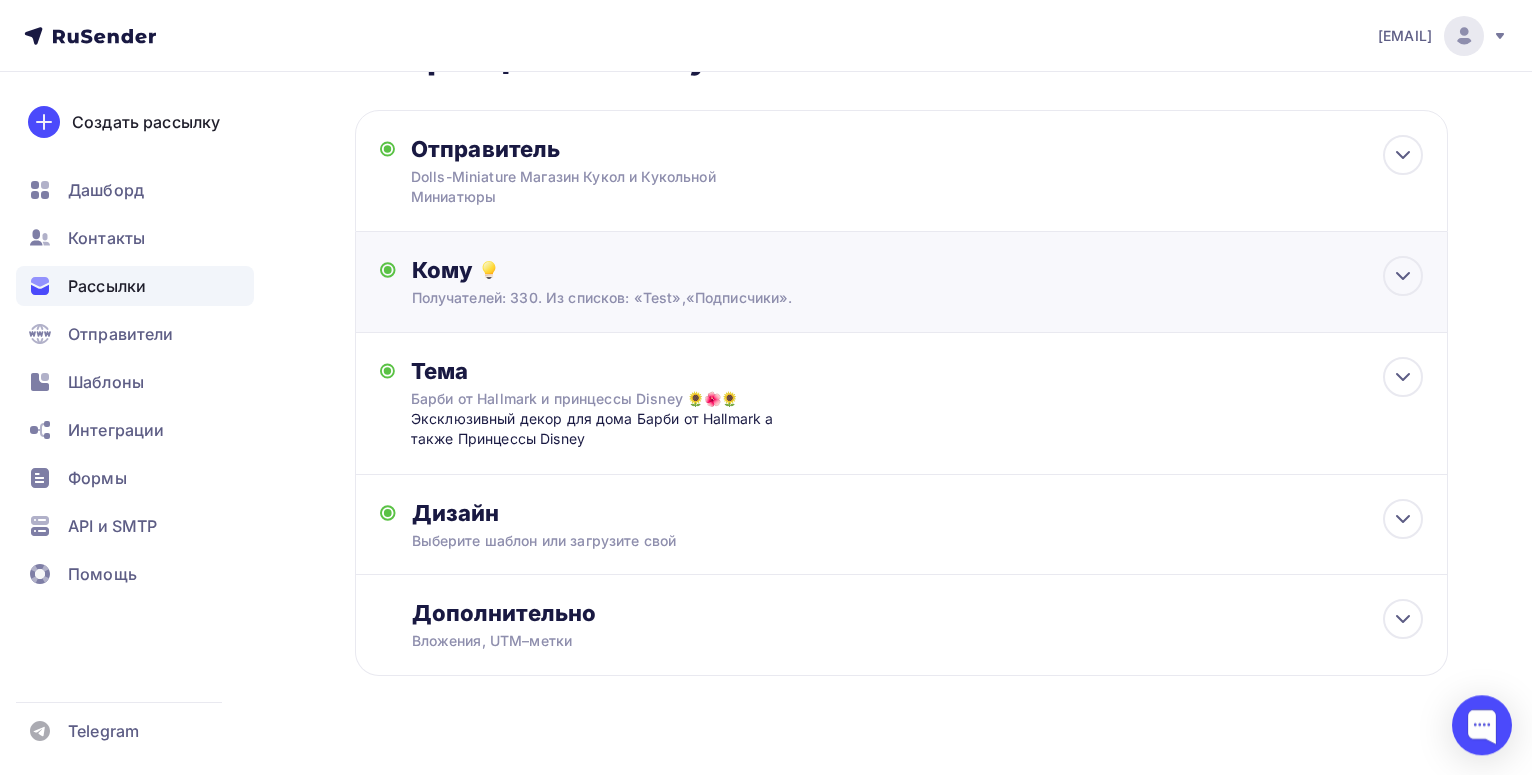 scroll, scrollTop: 136, scrollLeft: 0, axis: vertical 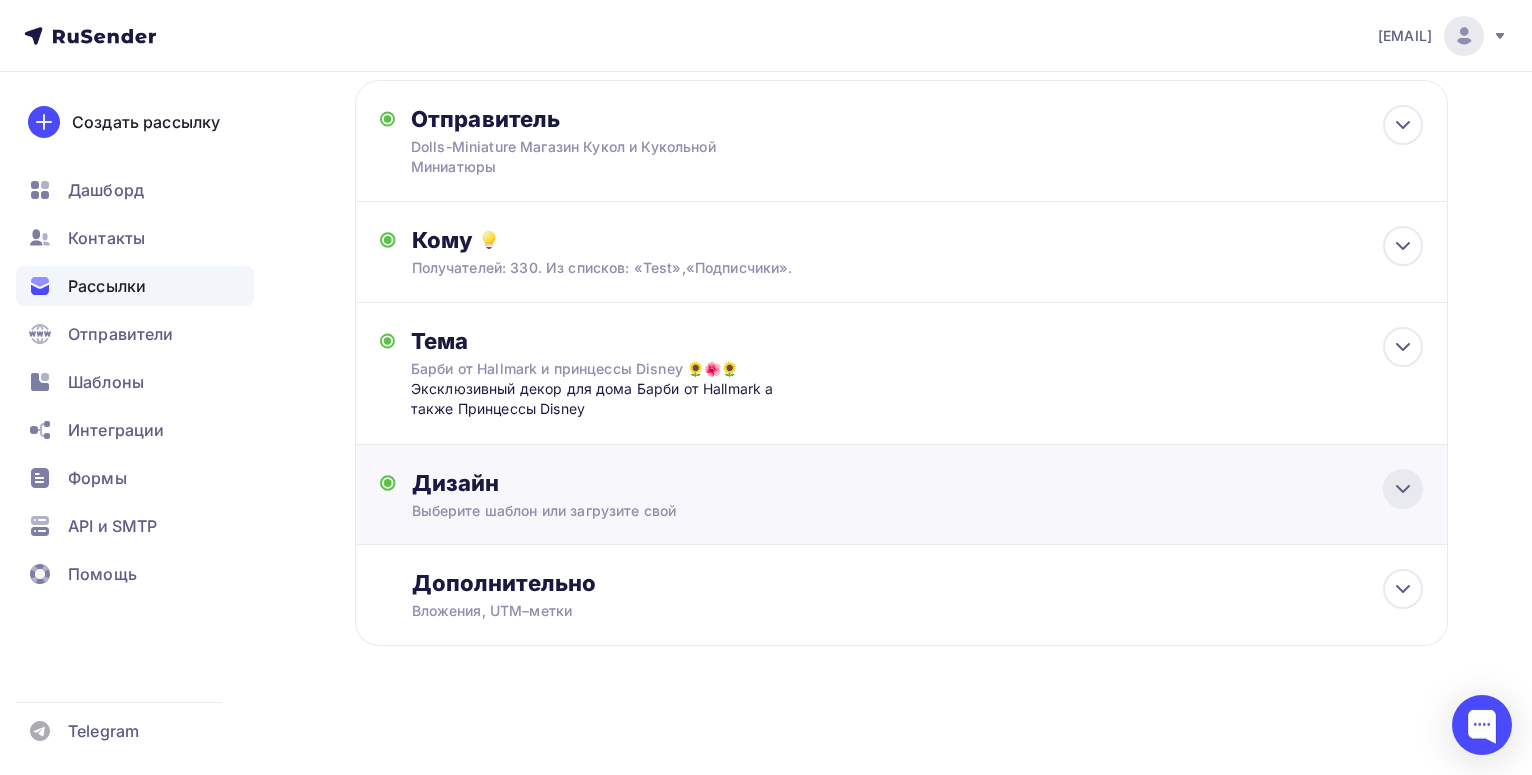 click at bounding box center (1403, 489) 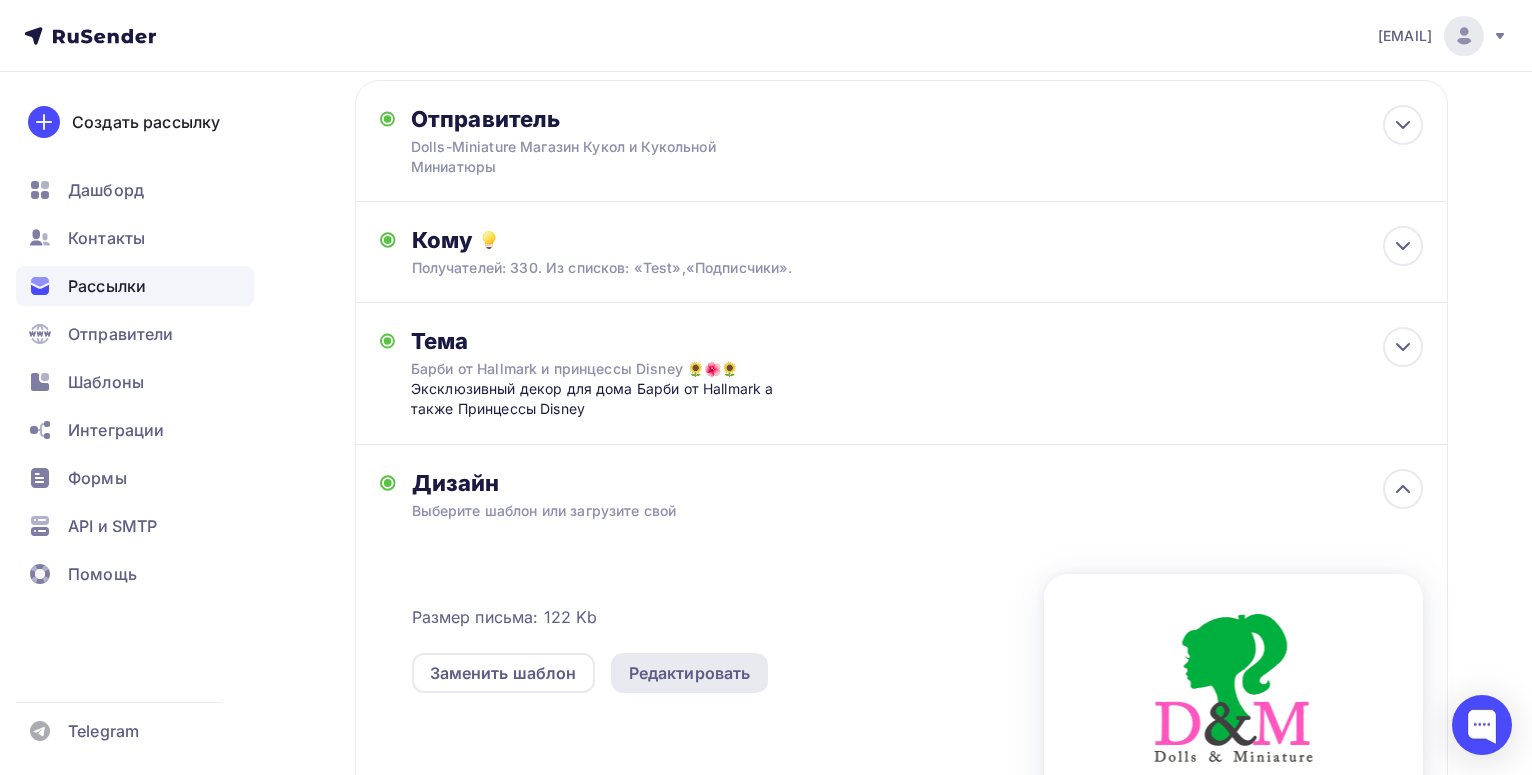 click on "Редактировать" at bounding box center [690, 673] 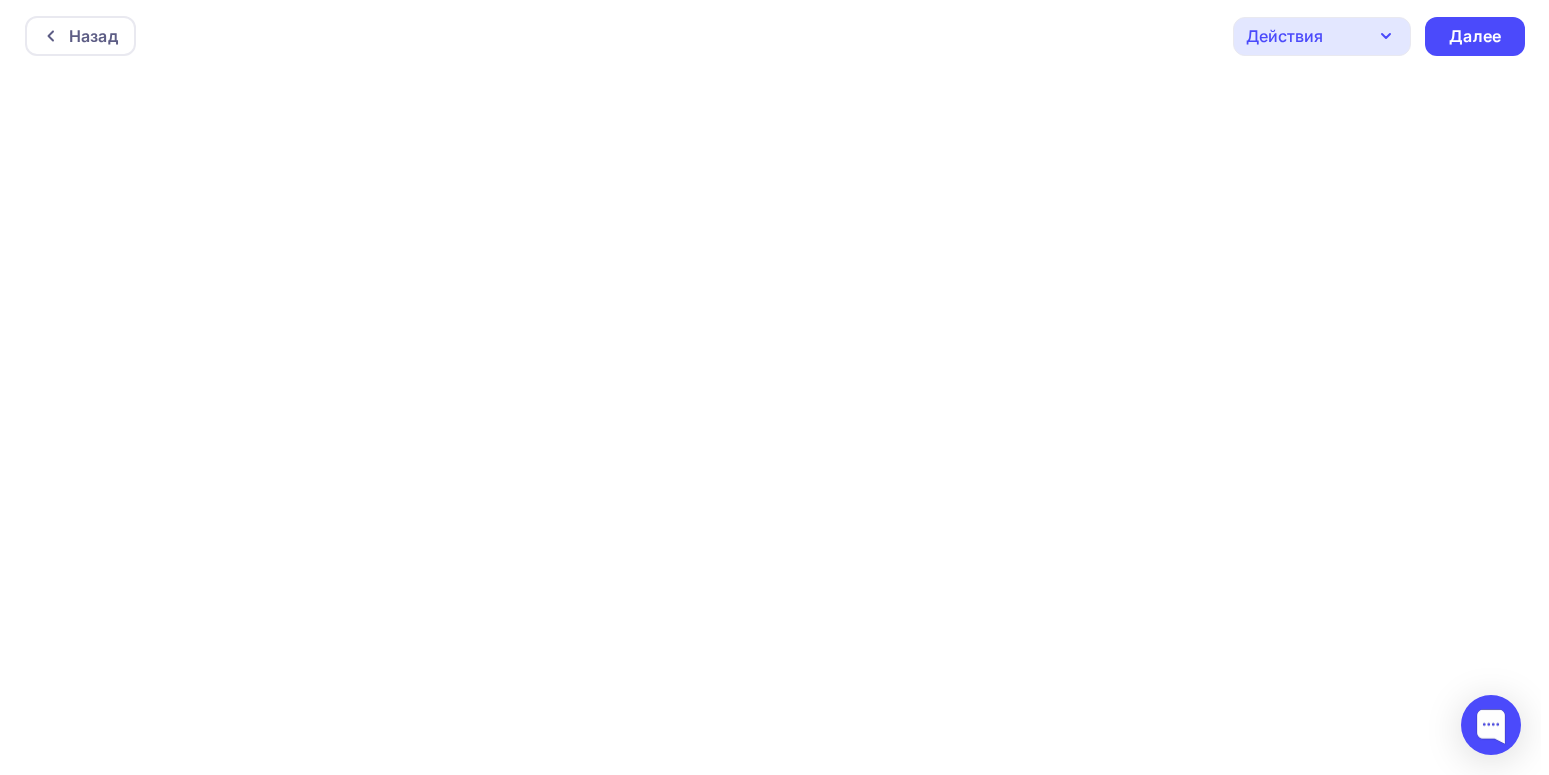 scroll, scrollTop: 0, scrollLeft: 0, axis: both 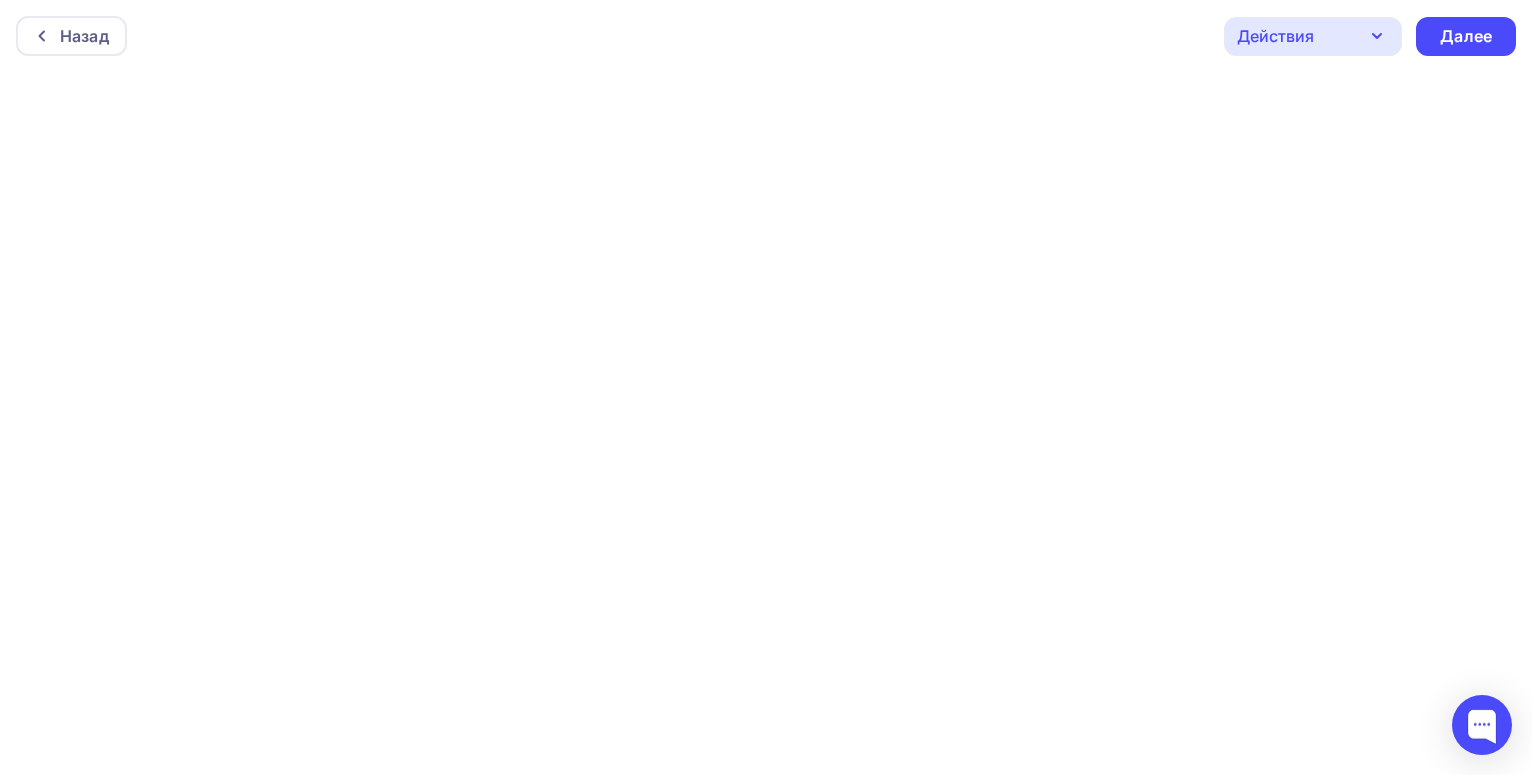 click on "Действия" at bounding box center [1313, 36] 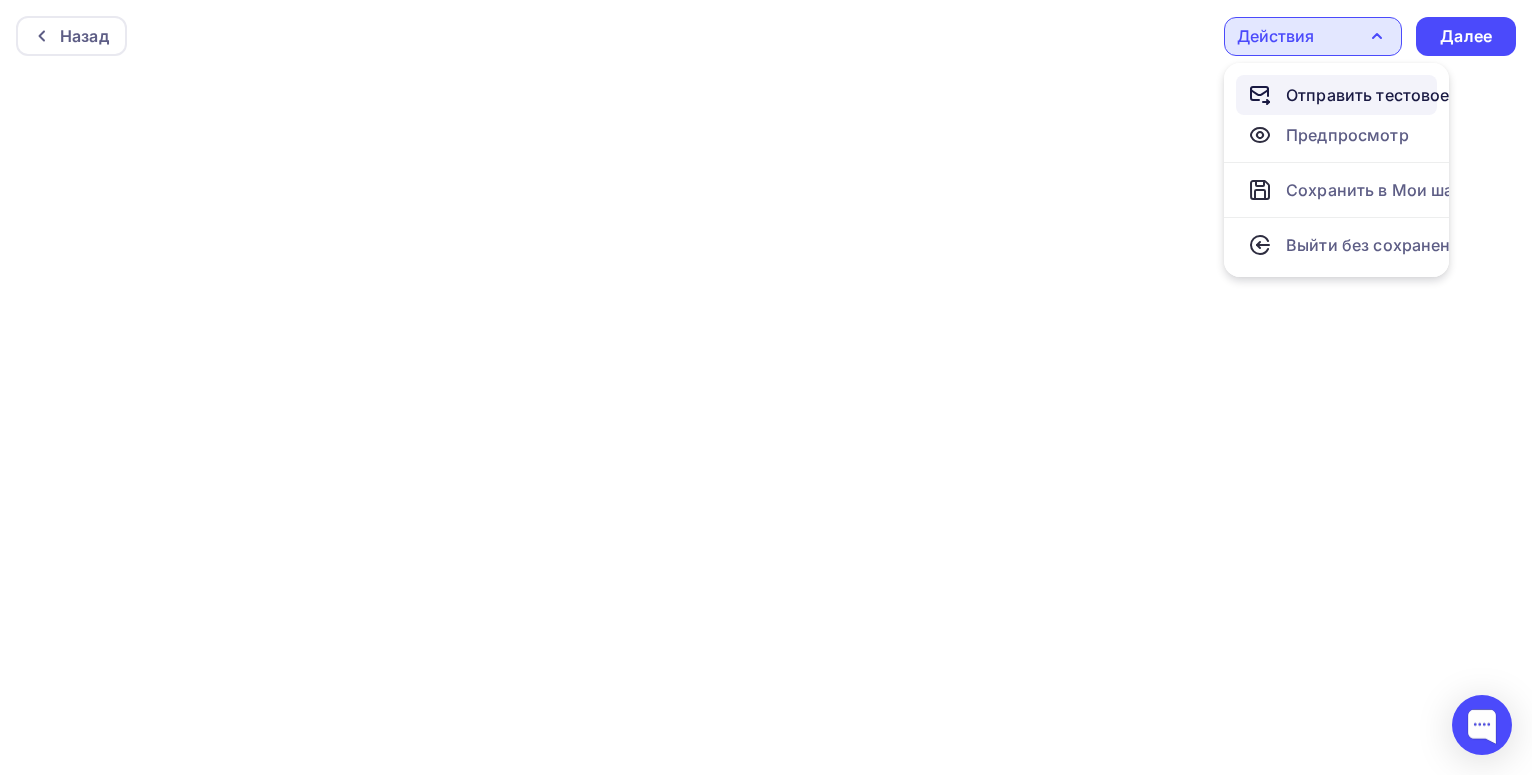 click on "Отправить тестовое письмо" at bounding box center [1401, 95] 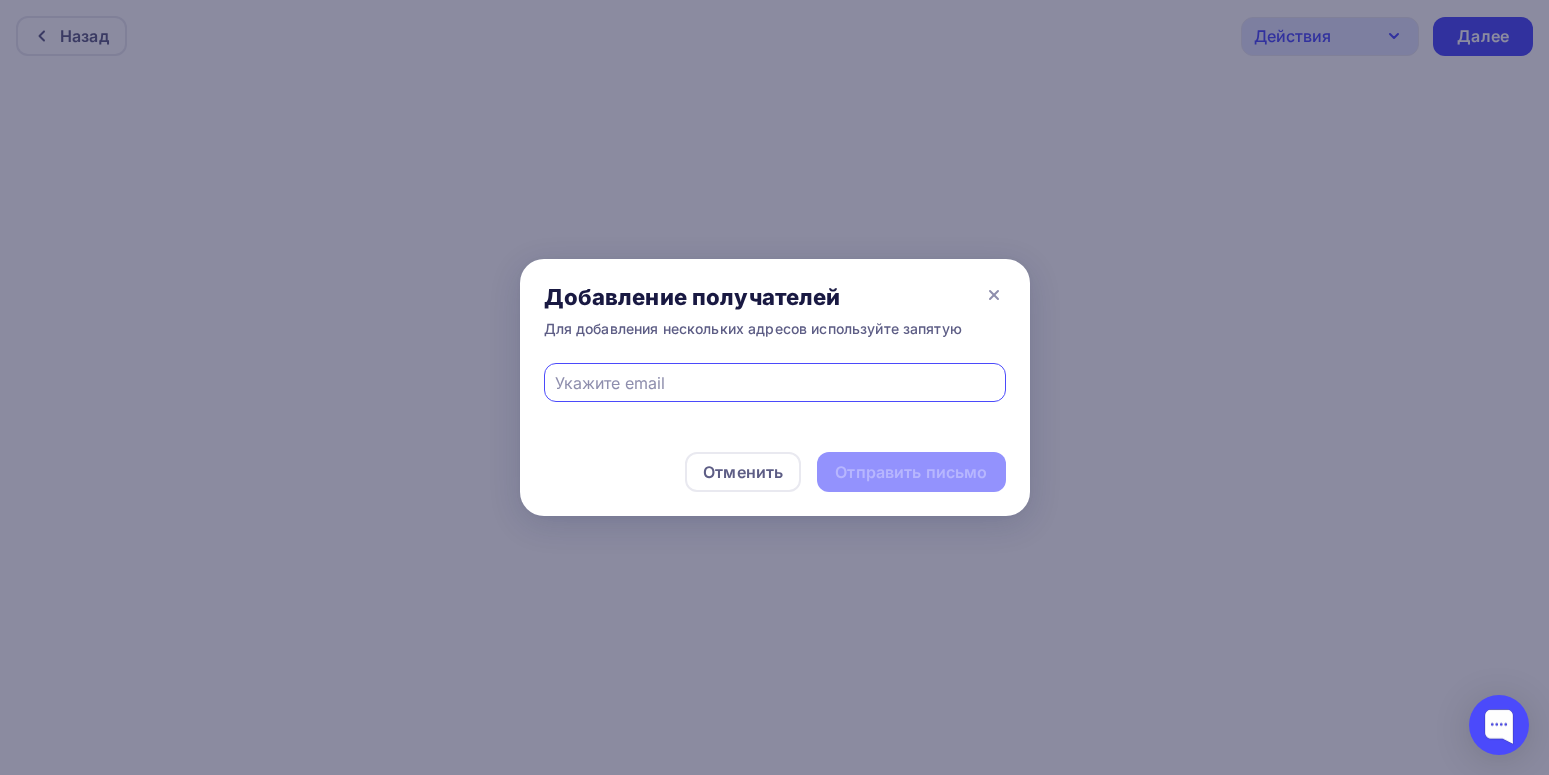 click at bounding box center (774, 383) 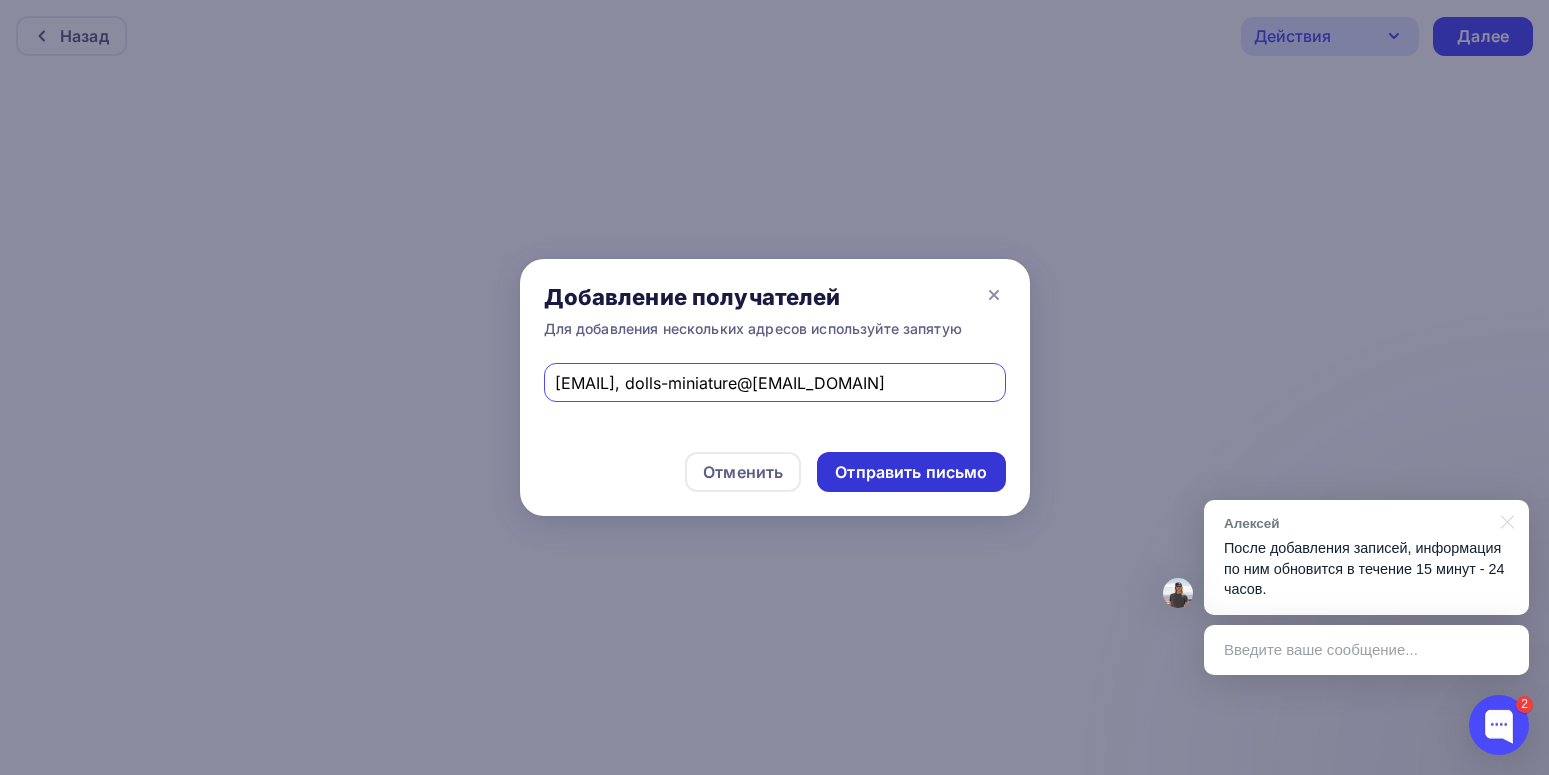 type on "gameresearch@ya.ru, dolls-miniature@ya.ru" 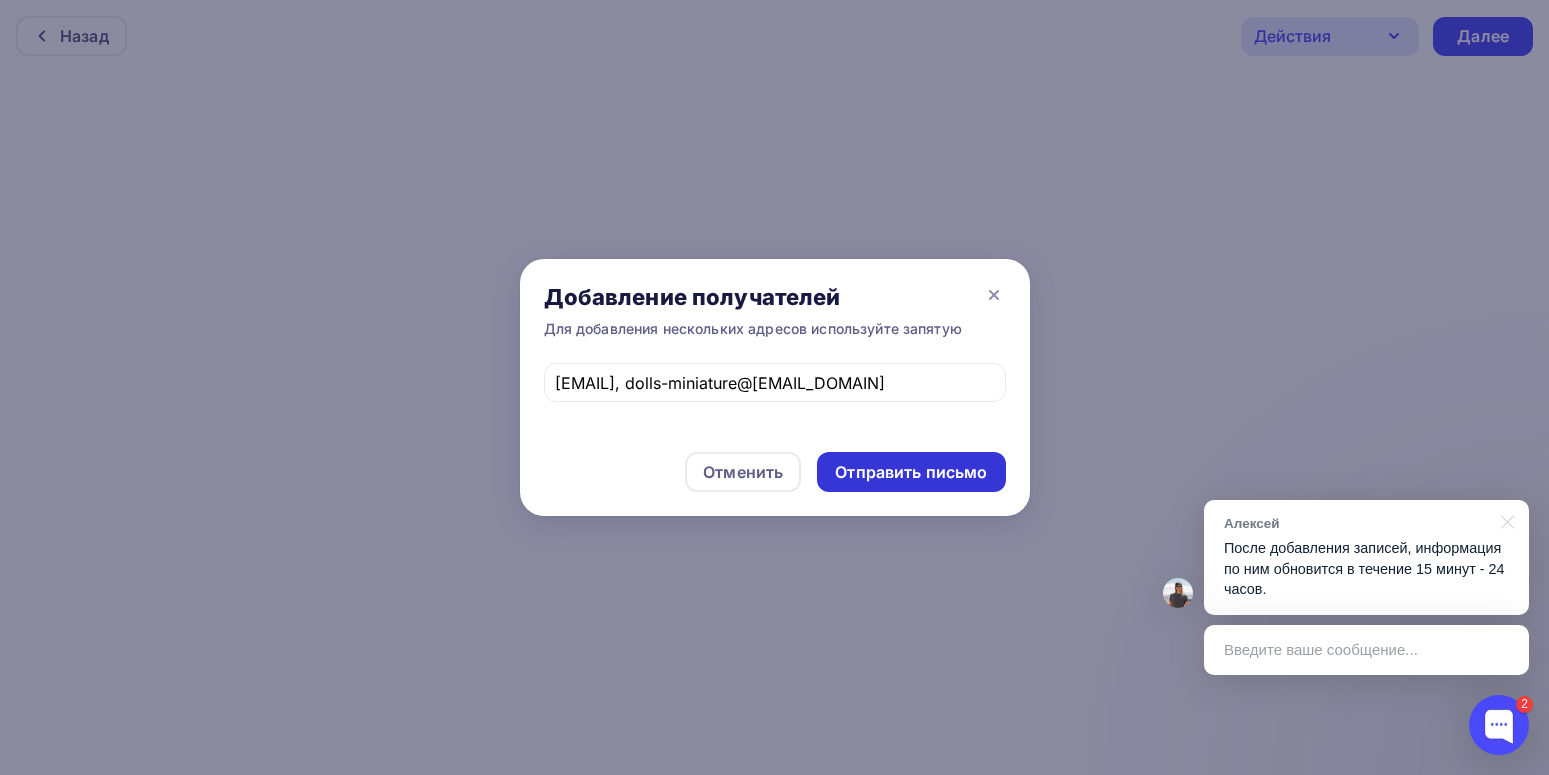 click on "Отправить письмо" at bounding box center (911, 472) 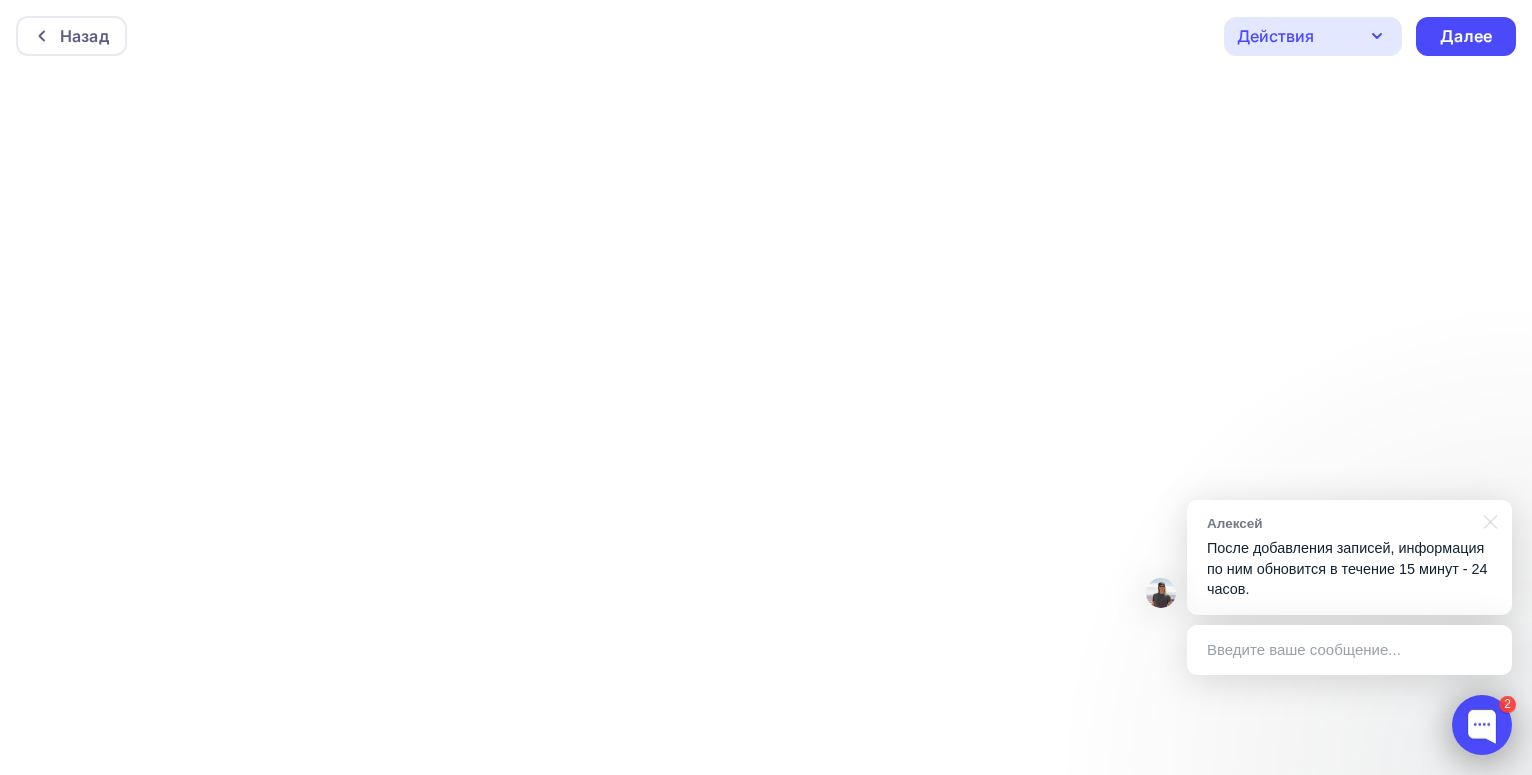 click at bounding box center (1482, 725) 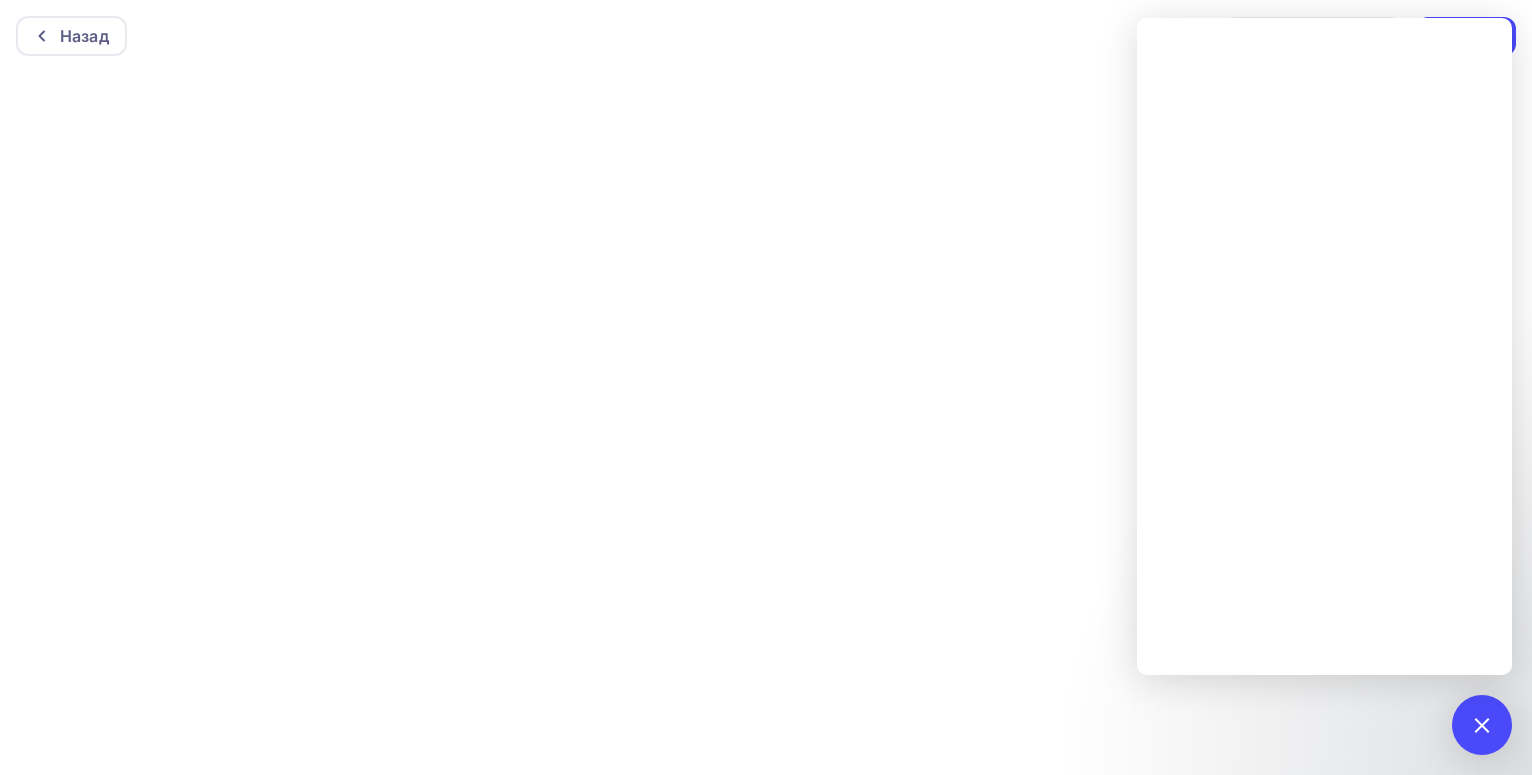 click on "Назад
Действия
Отправить тестовое письмо             Предпросмотр               Сохранить в Мои шаблоны               Выйти без сохранения               Далее" at bounding box center [766, 36] 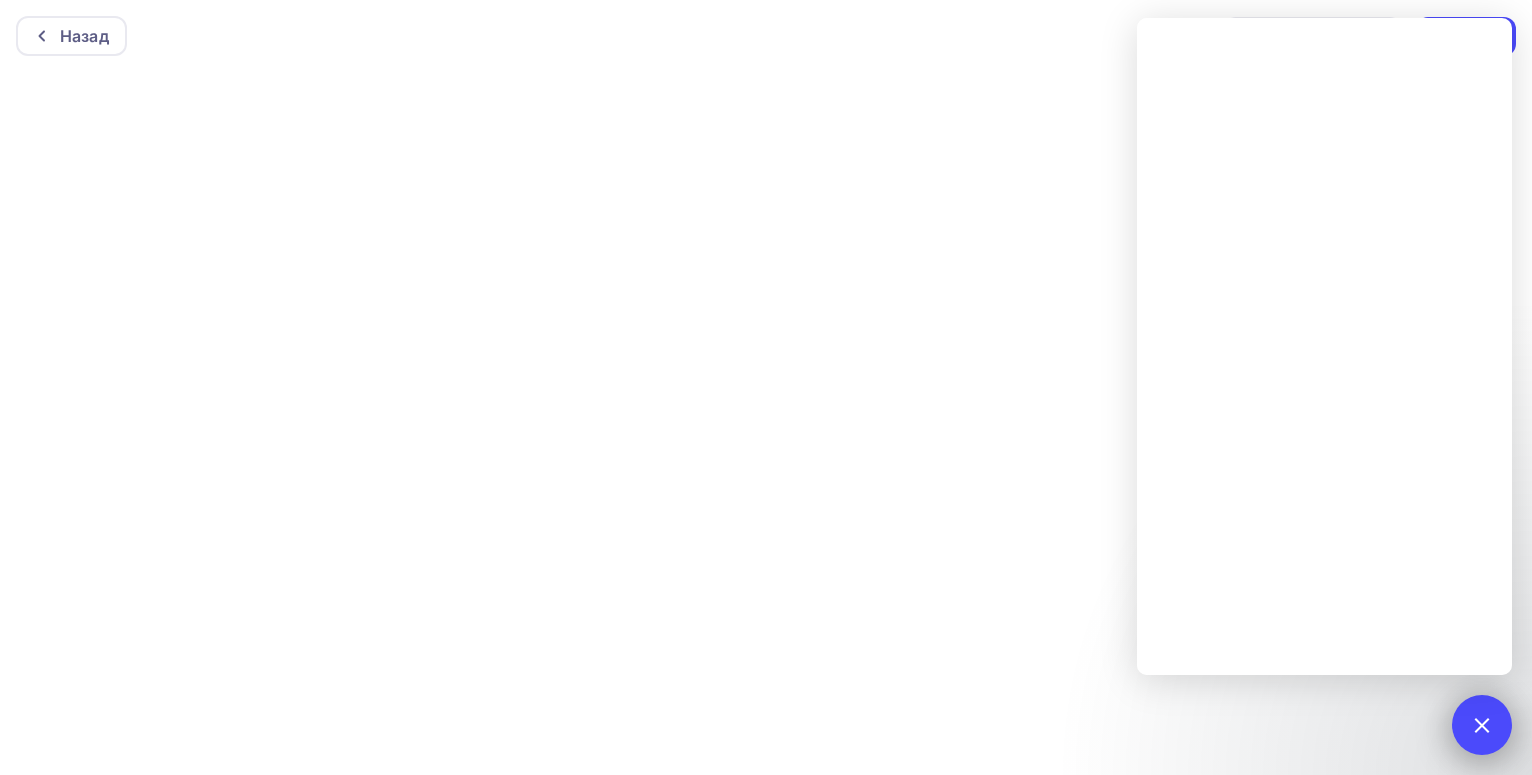 click on "2" at bounding box center [1482, 725] 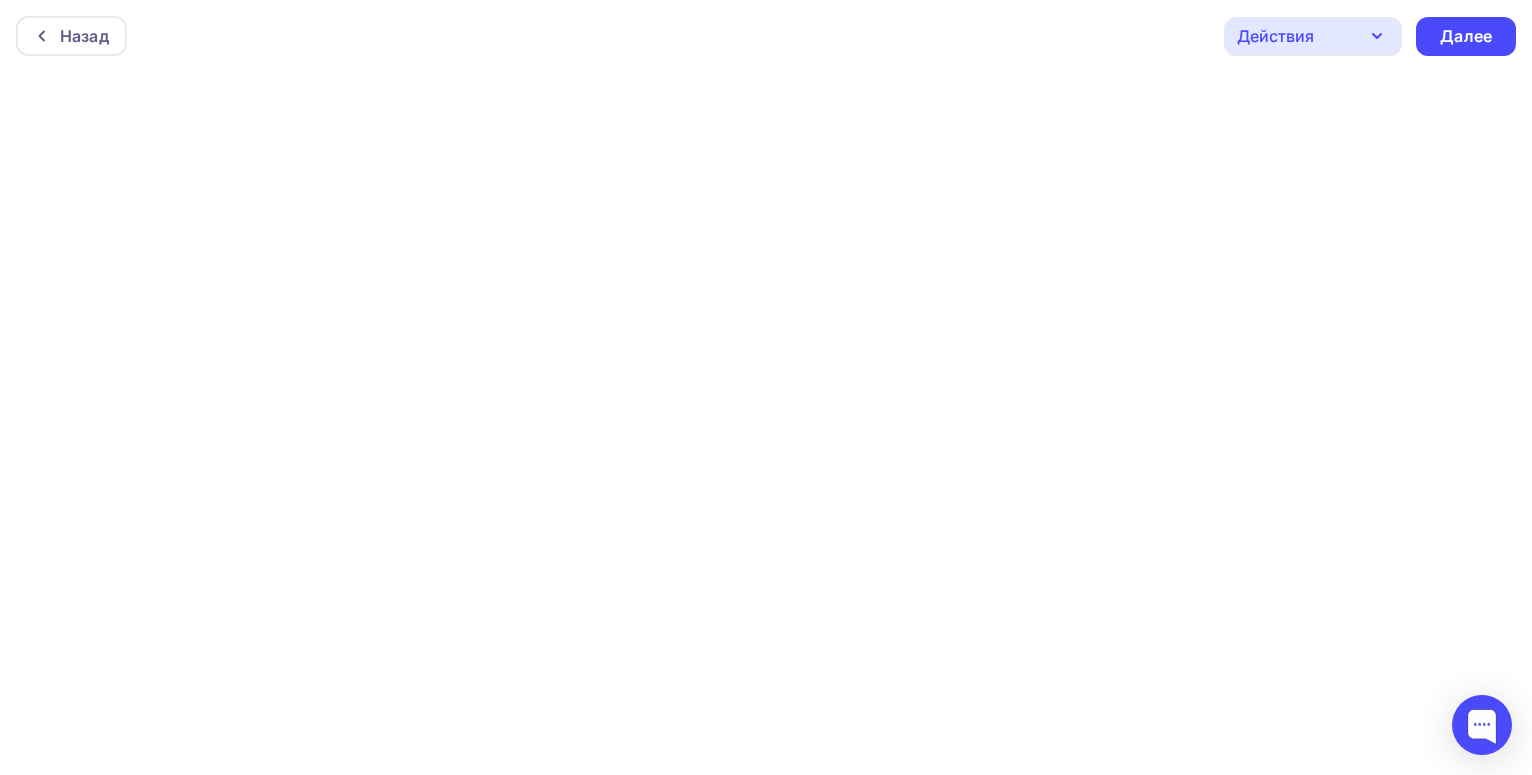 click 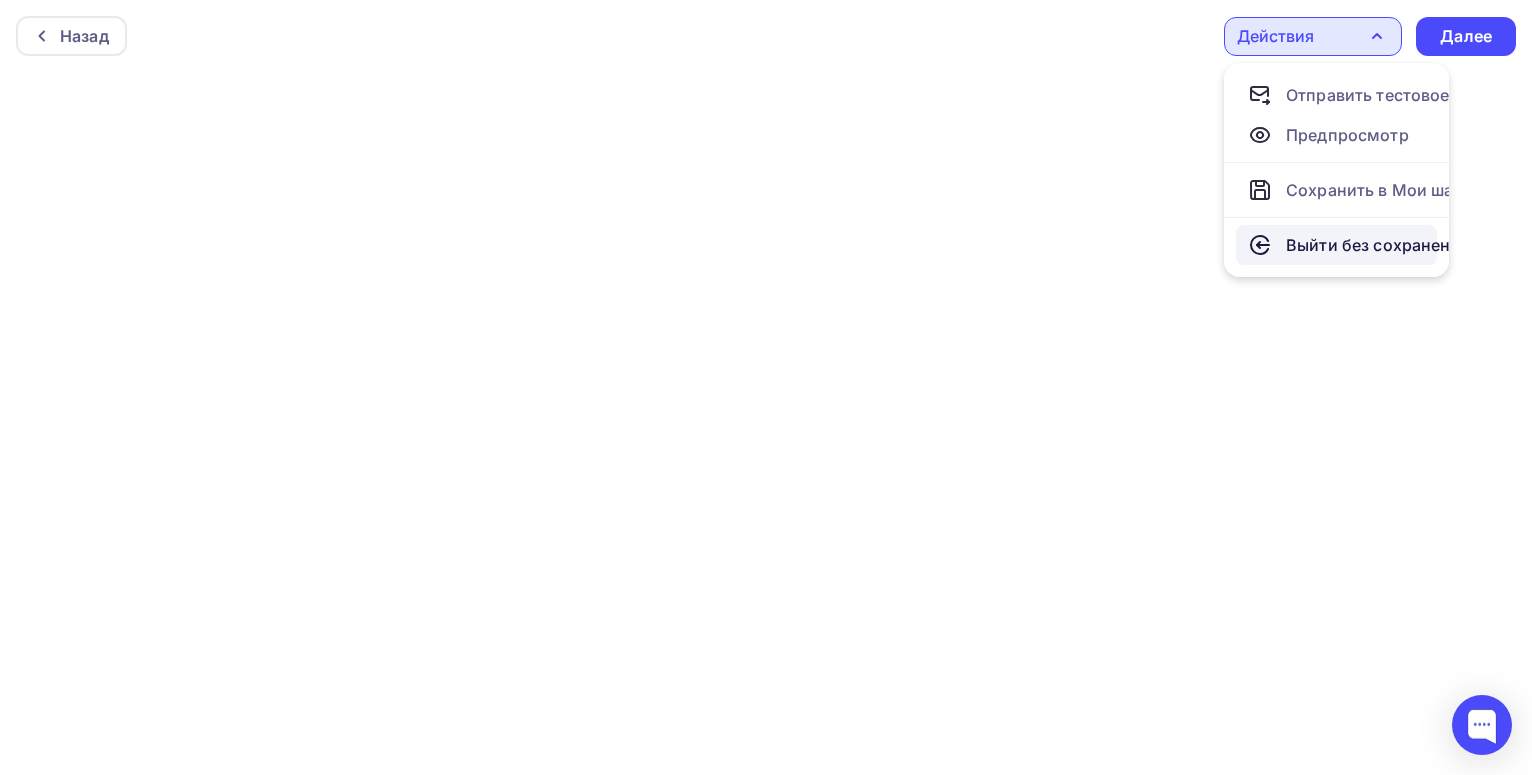 click on "Выйти без сохранения" at bounding box center (1378, 245) 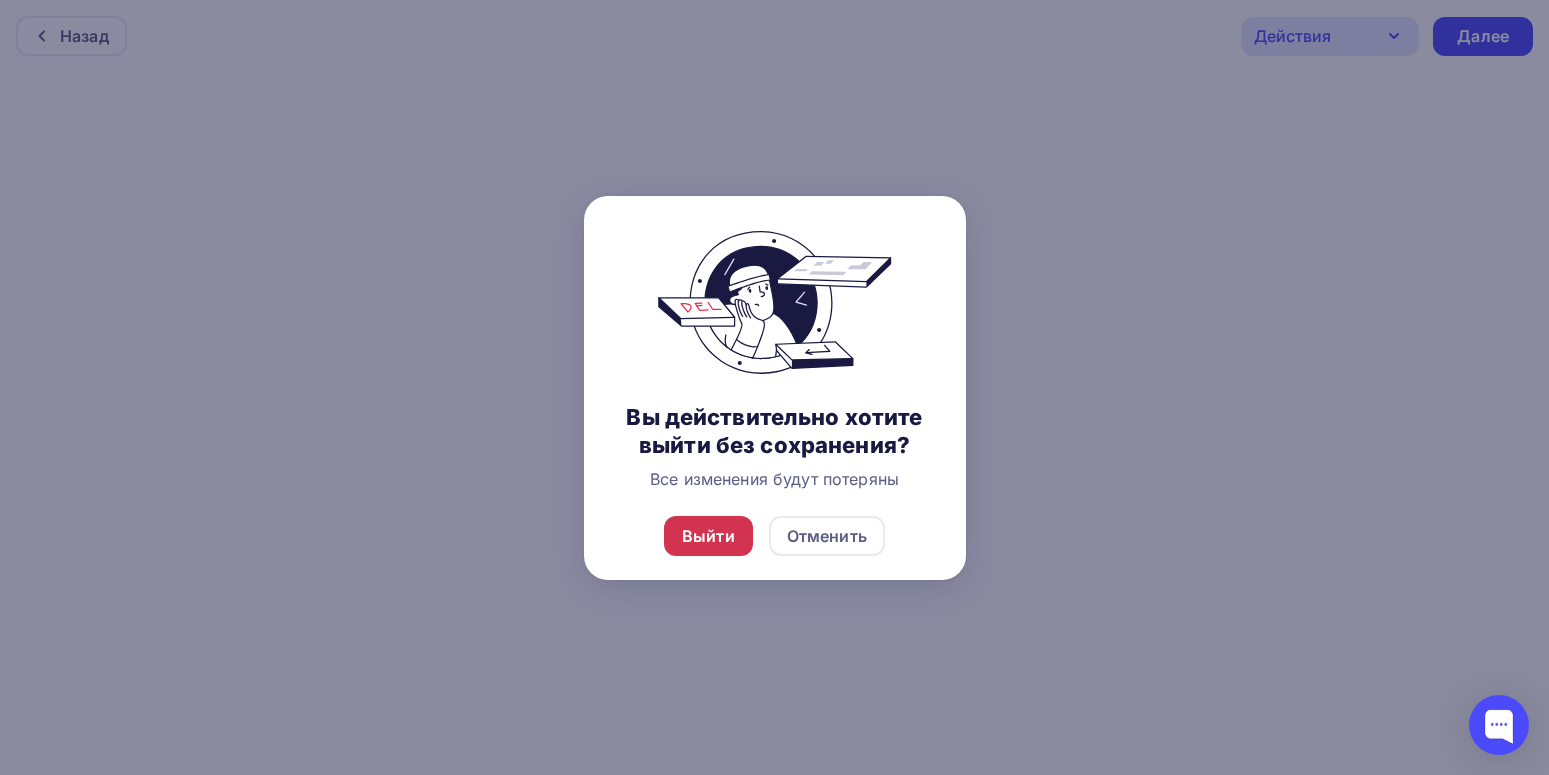 click on "Выйти" at bounding box center (708, 536) 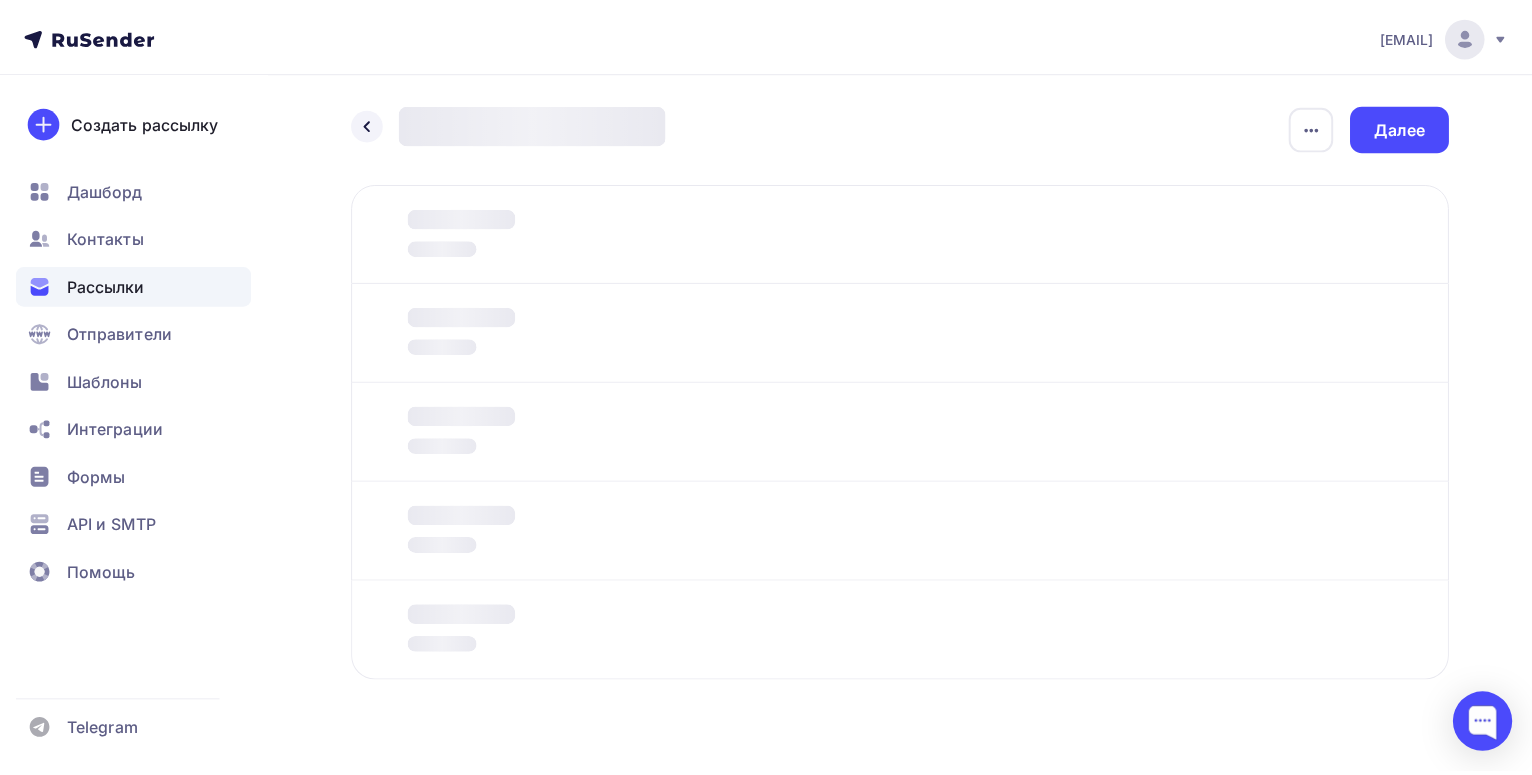 scroll, scrollTop: 37, scrollLeft: 0, axis: vertical 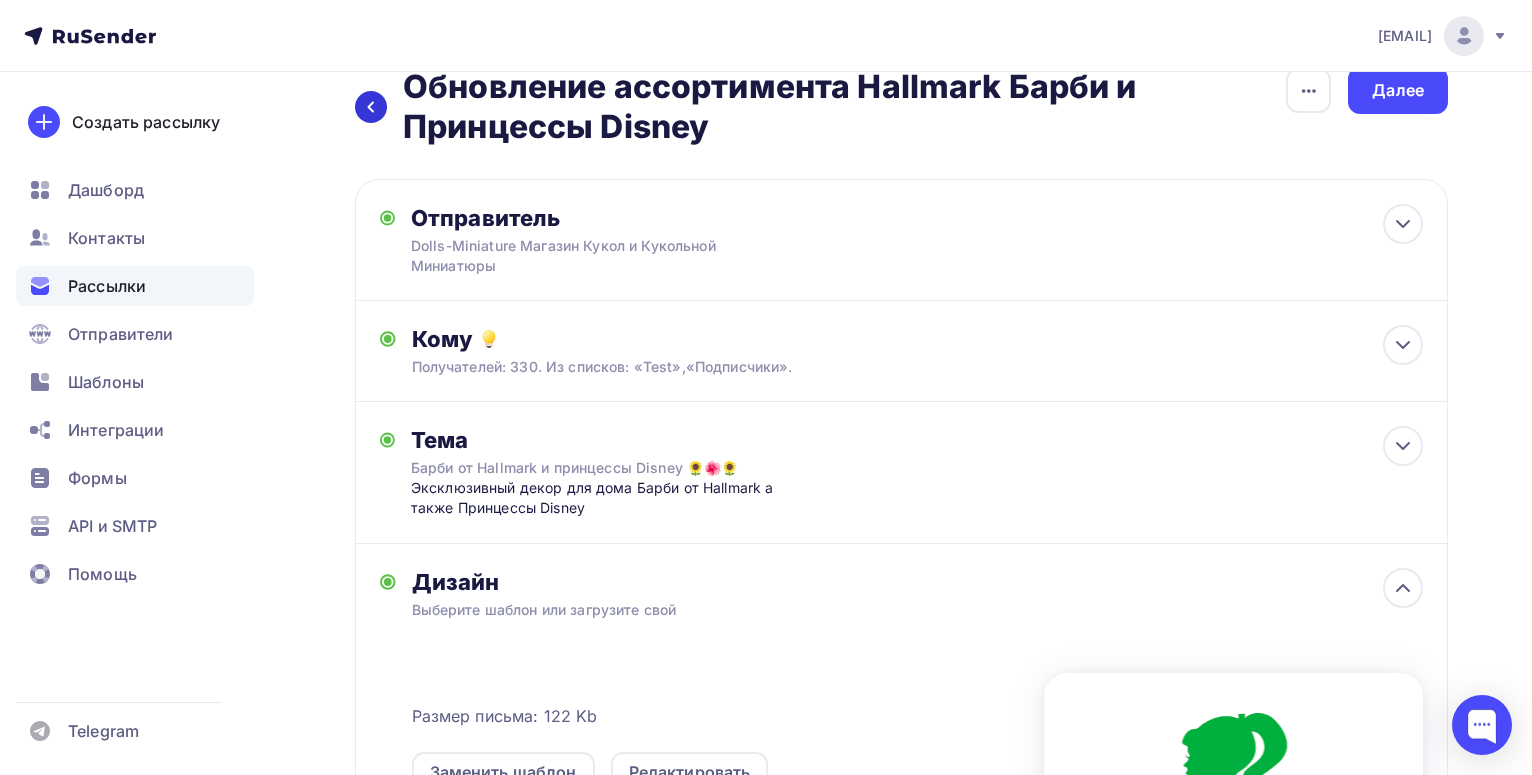 click 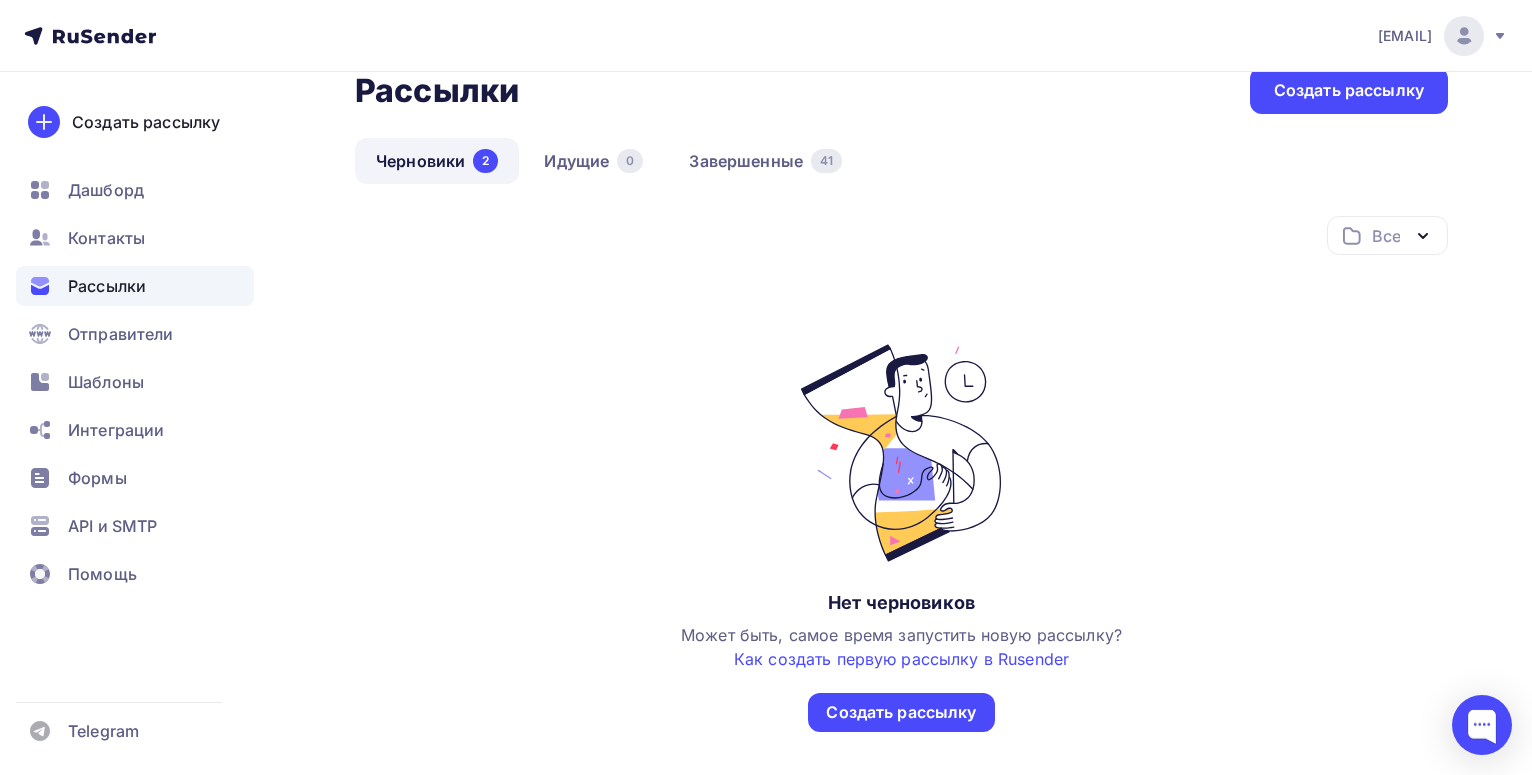 scroll, scrollTop: 123, scrollLeft: 0, axis: vertical 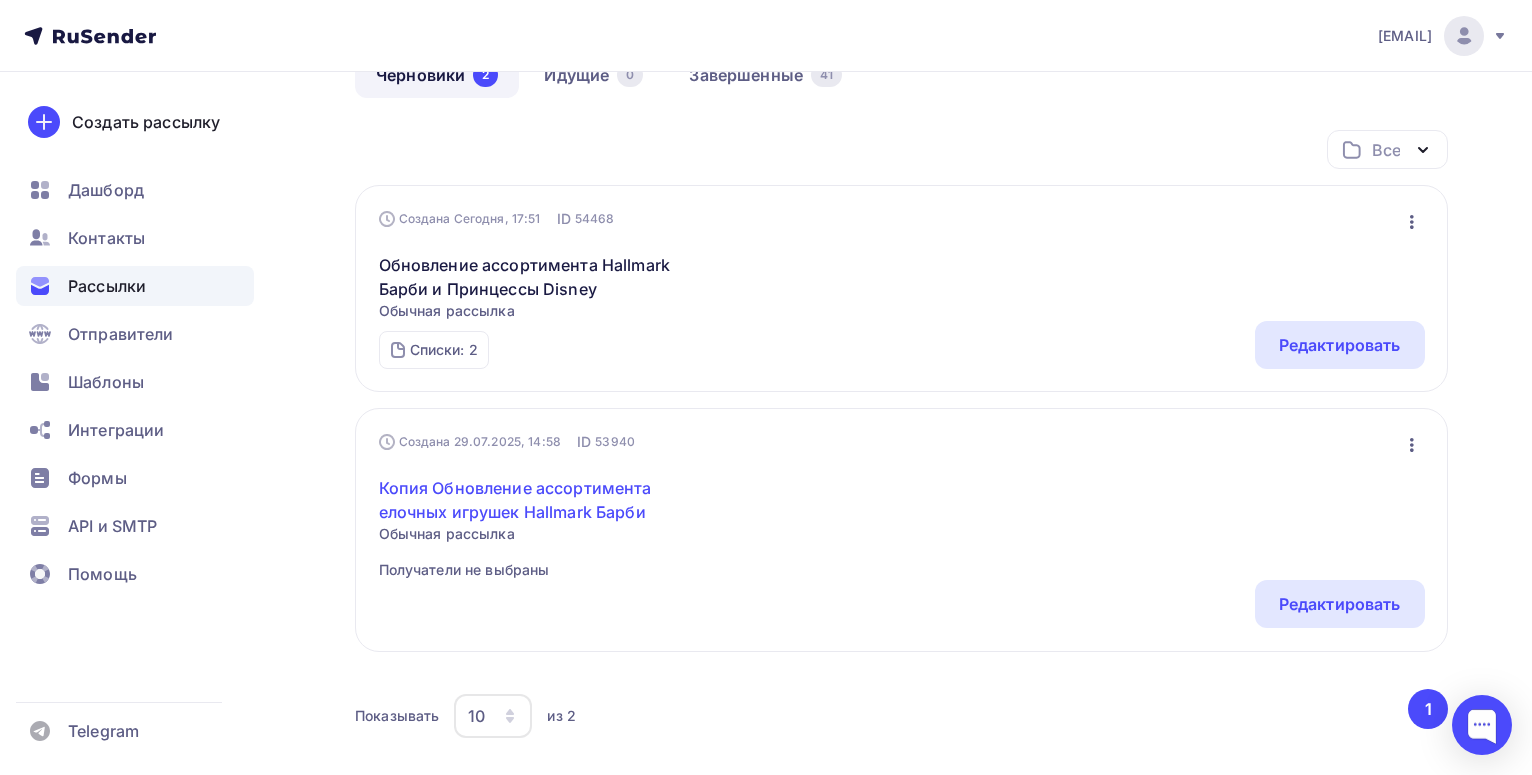 click on "Копия Обновление ассортимента елочных игрушек Hallmark Барби" at bounding box center (550, 500) 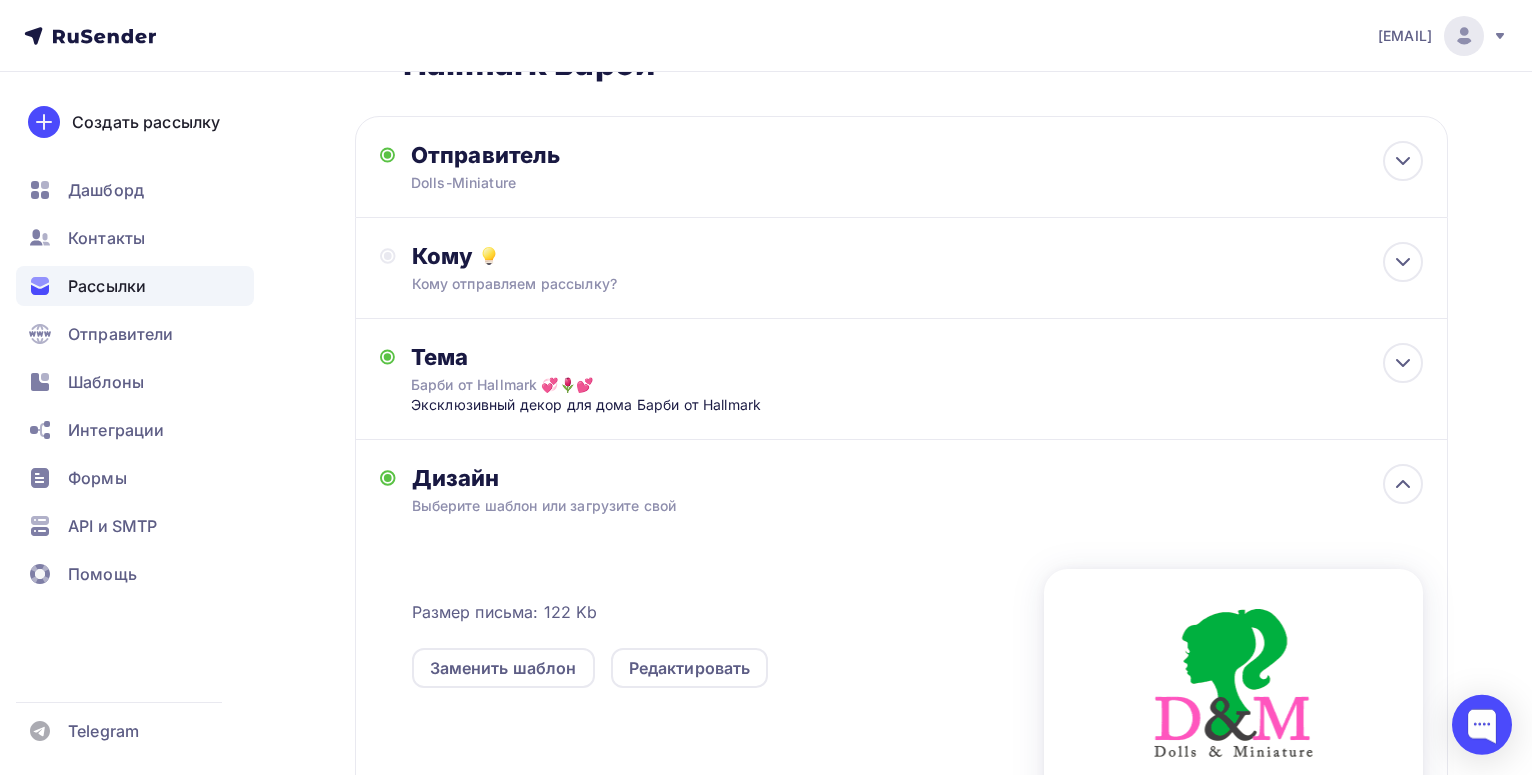 scroll, scrollTop: 204, scrollLeft: 0, axis: vertical 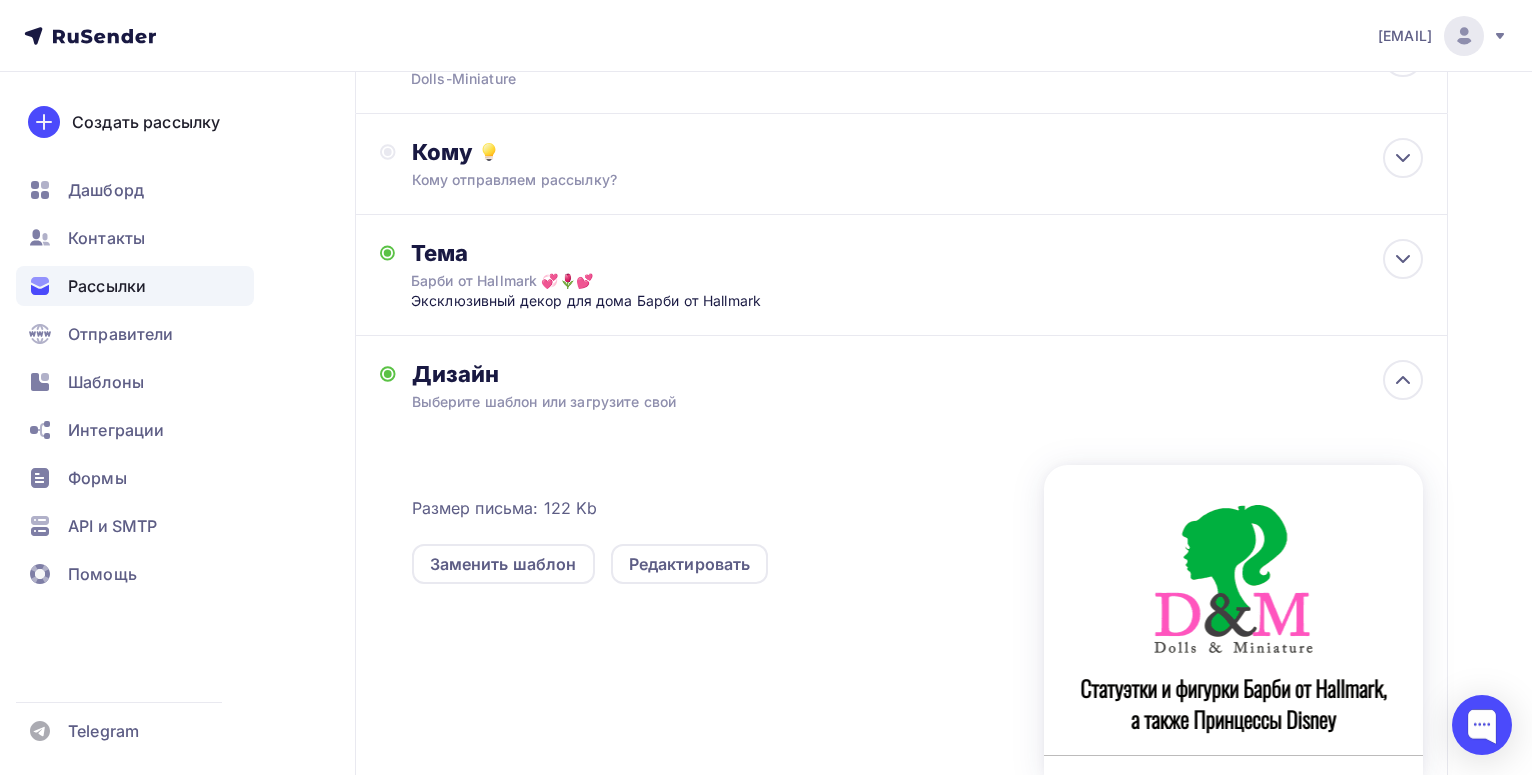 click on "Выберите шаблон или загрузите свой" at bounding box center (867, 402) 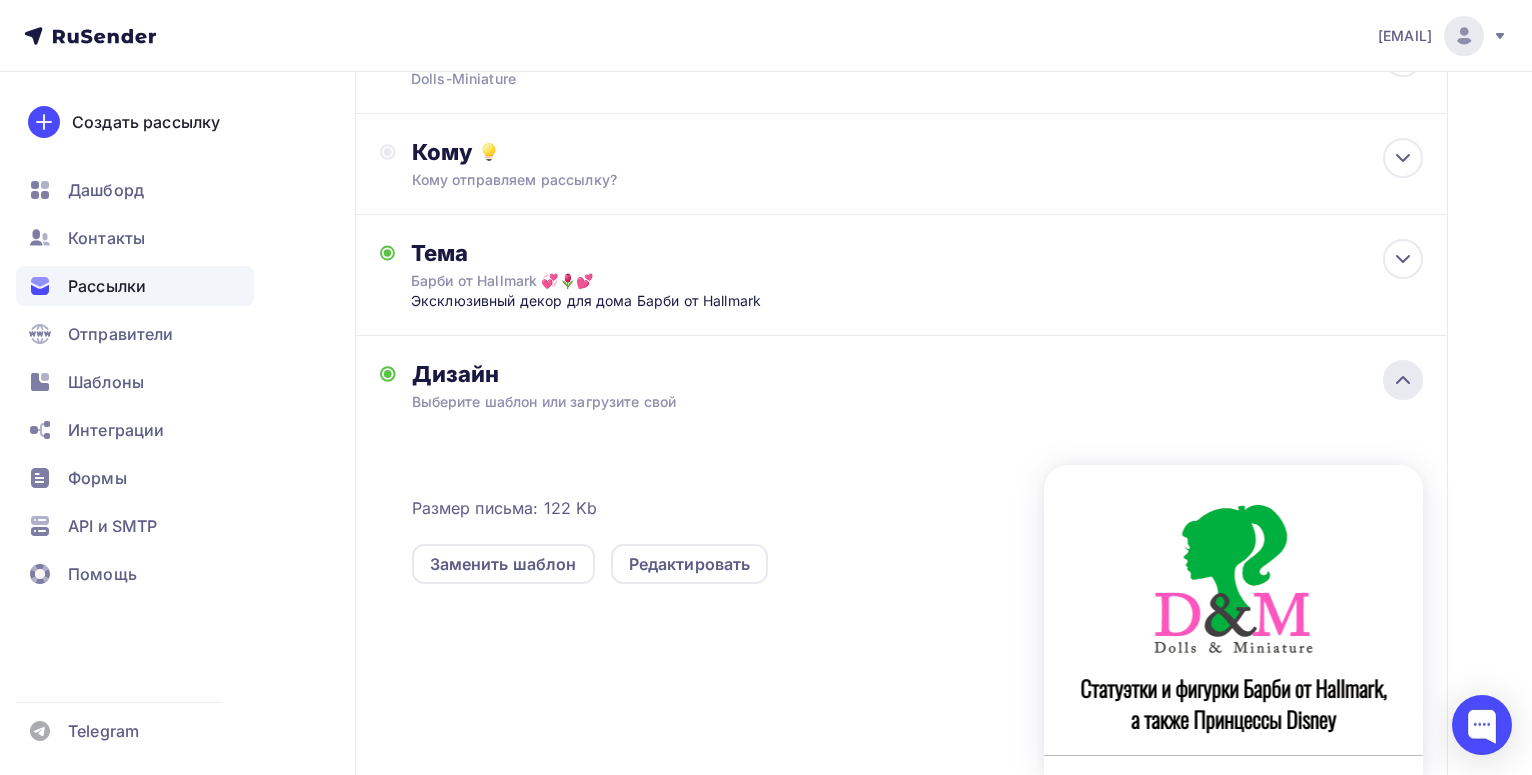 click 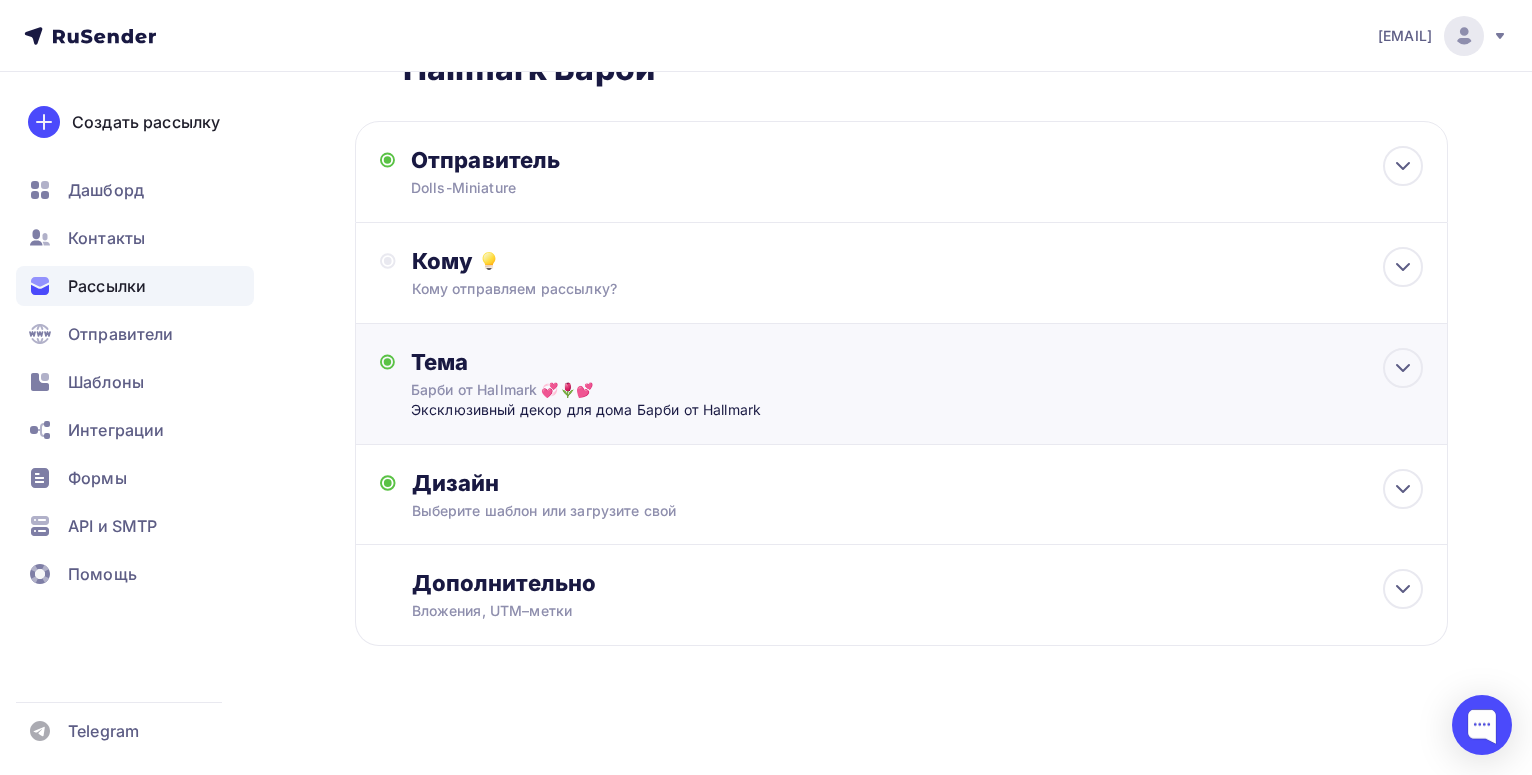 click at bounding box center (1403, 368) 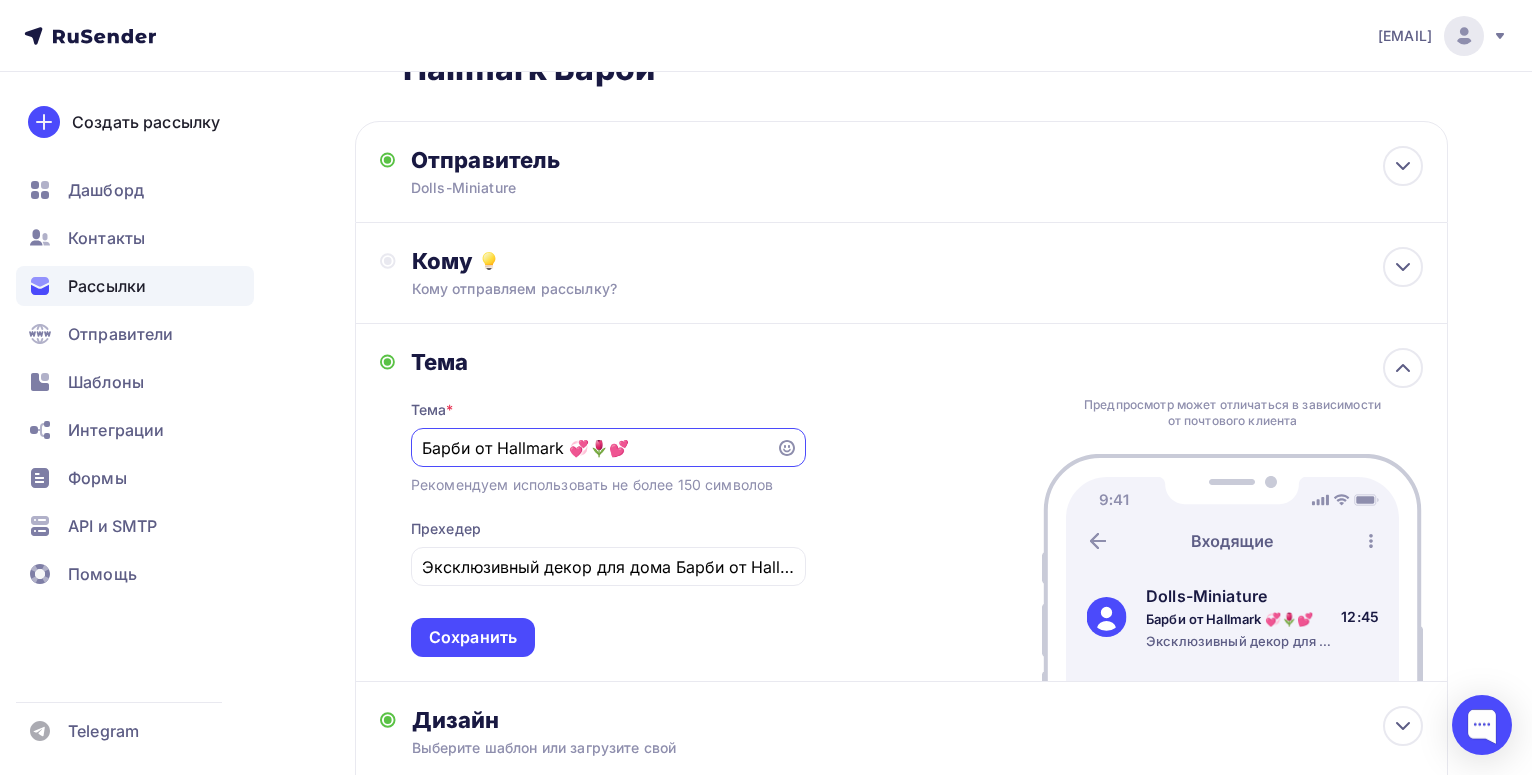 scroll, scrollTop: 74, scrollLeft: 0, axis: vertical 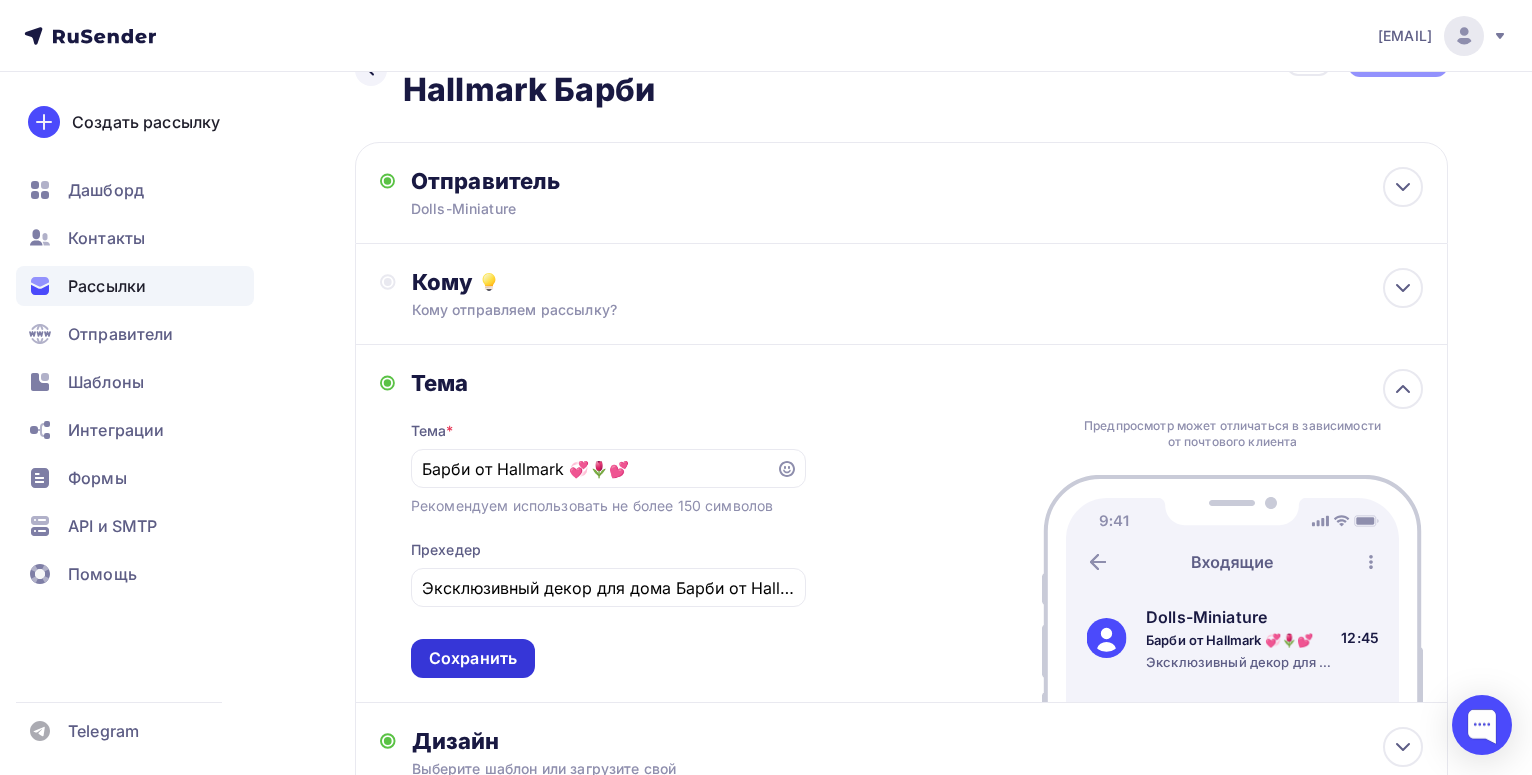 click on "Сохранить" at bounding box center (473, 658) 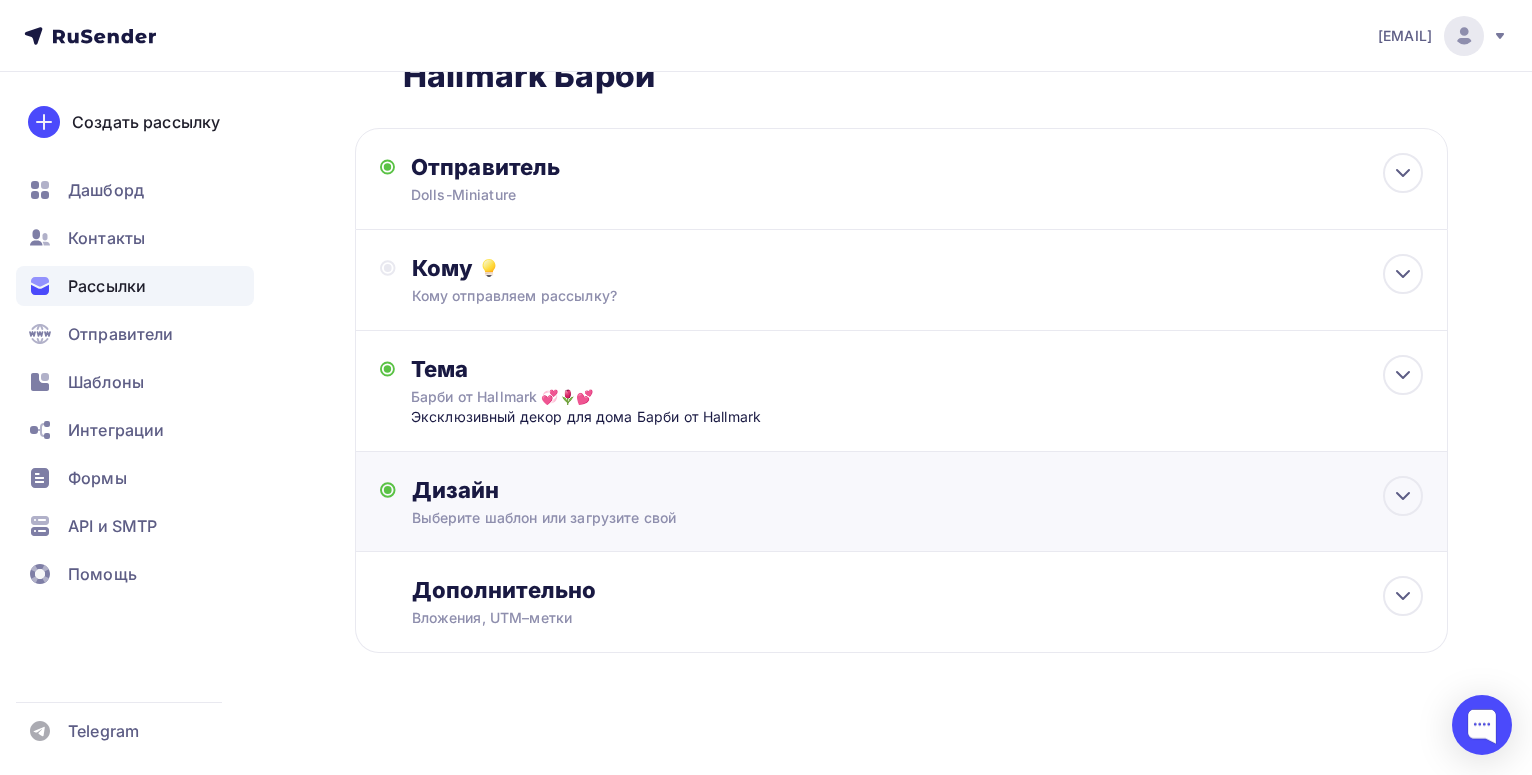 scroll, scrollTop: 95, scrollLeft: 0, axis: vertical 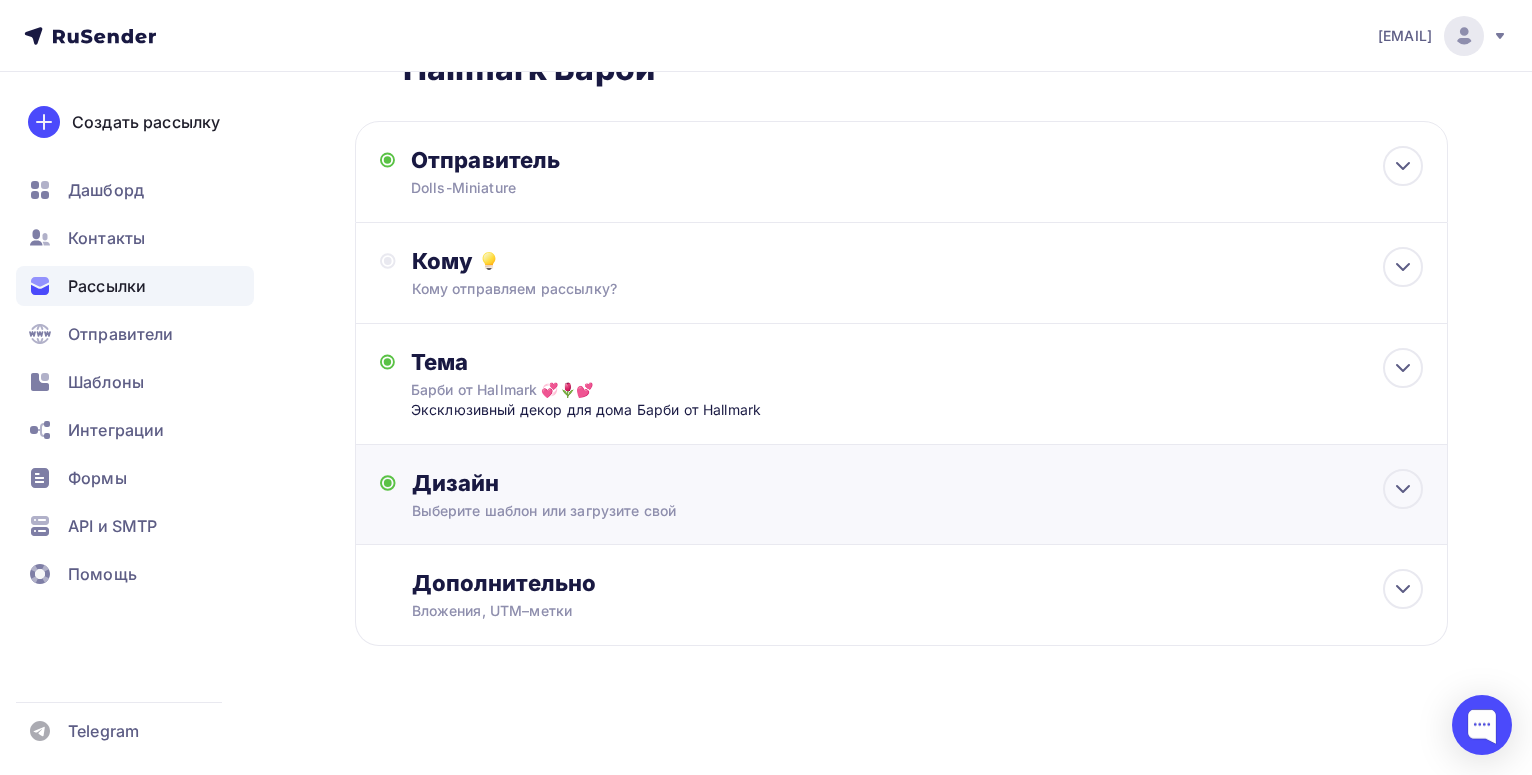 click on "Дизайн   Выберите шаблон или загрузите свой     Размер письма: 122 Kb     Заменить шаблон
Редактировать" at bounding box center [917, 495] 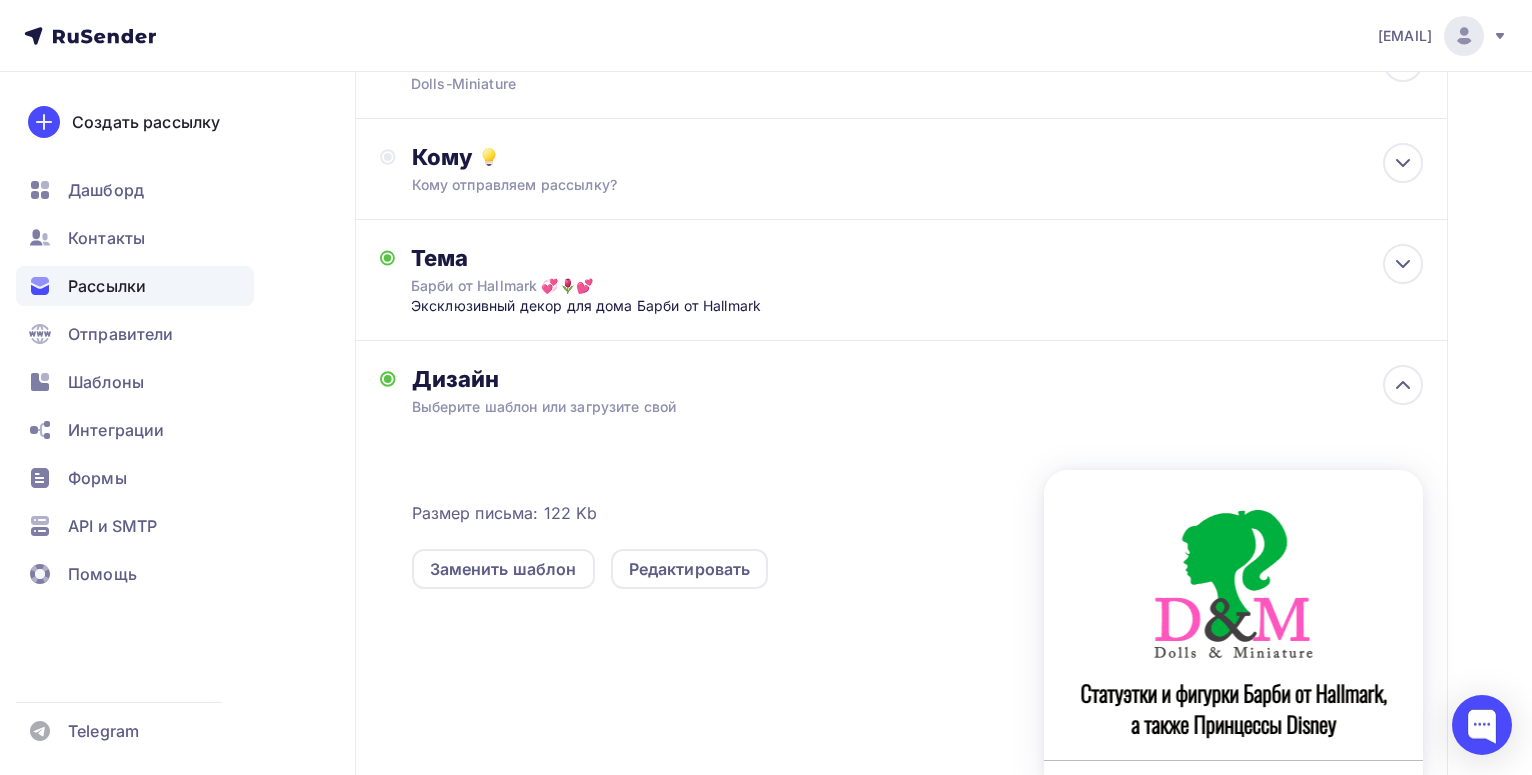 scroll, scrollTop: 299, scrollLeft: 0, axis: vertical 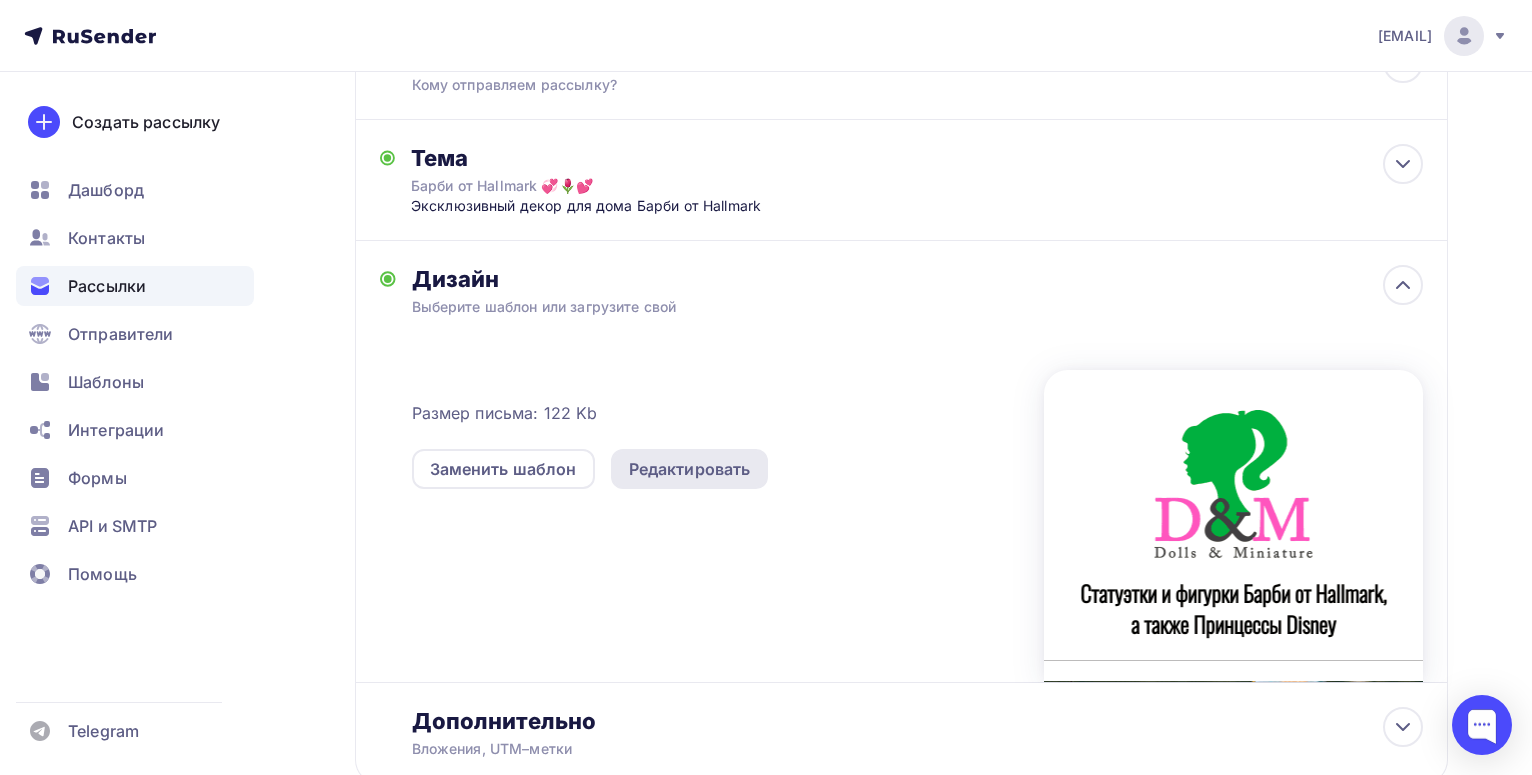 click on "Редактировать" at bounding box center [690, 469] 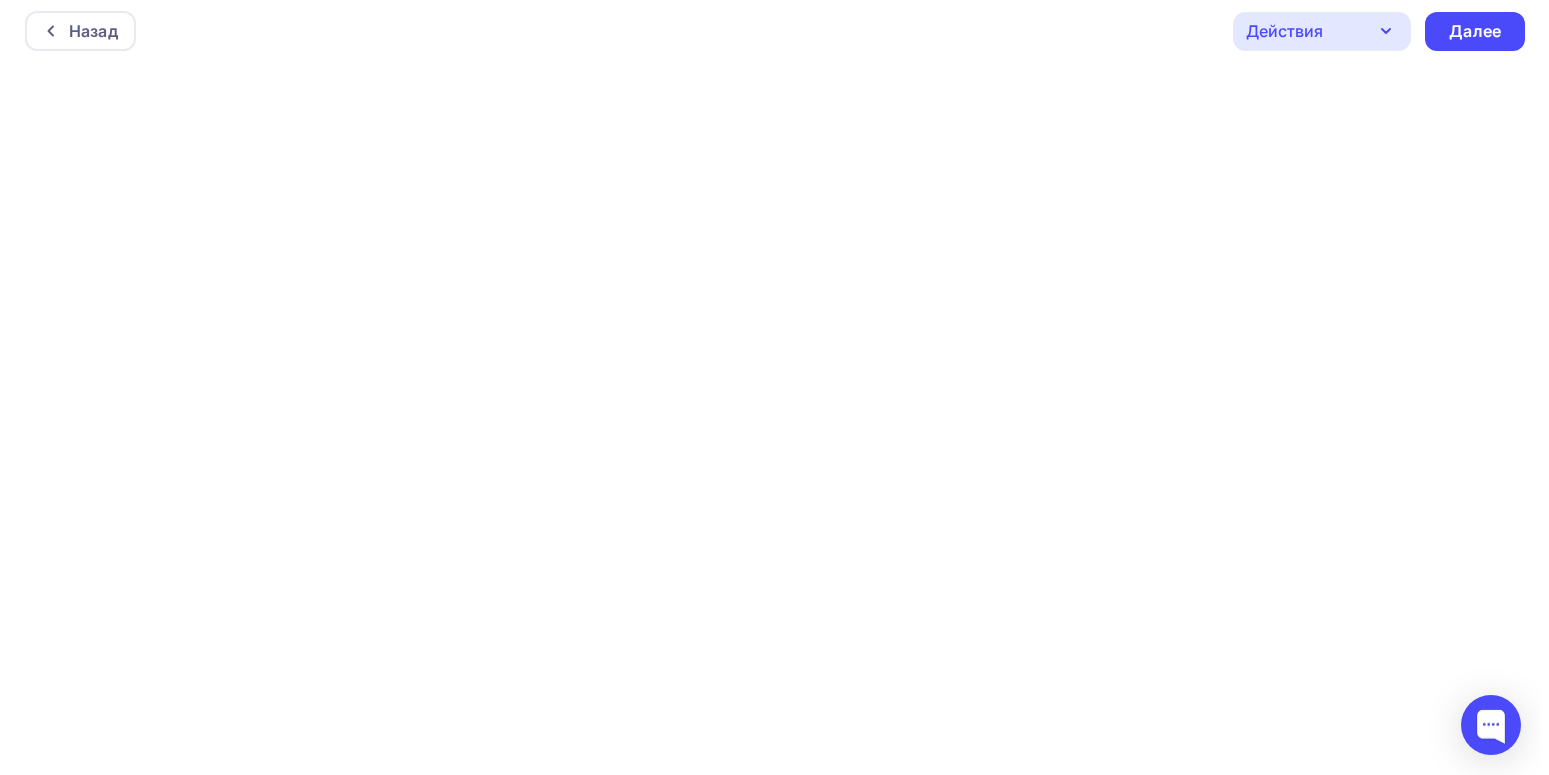 scroll, scrollTop: 0, scrollLeft: 0, axis: both 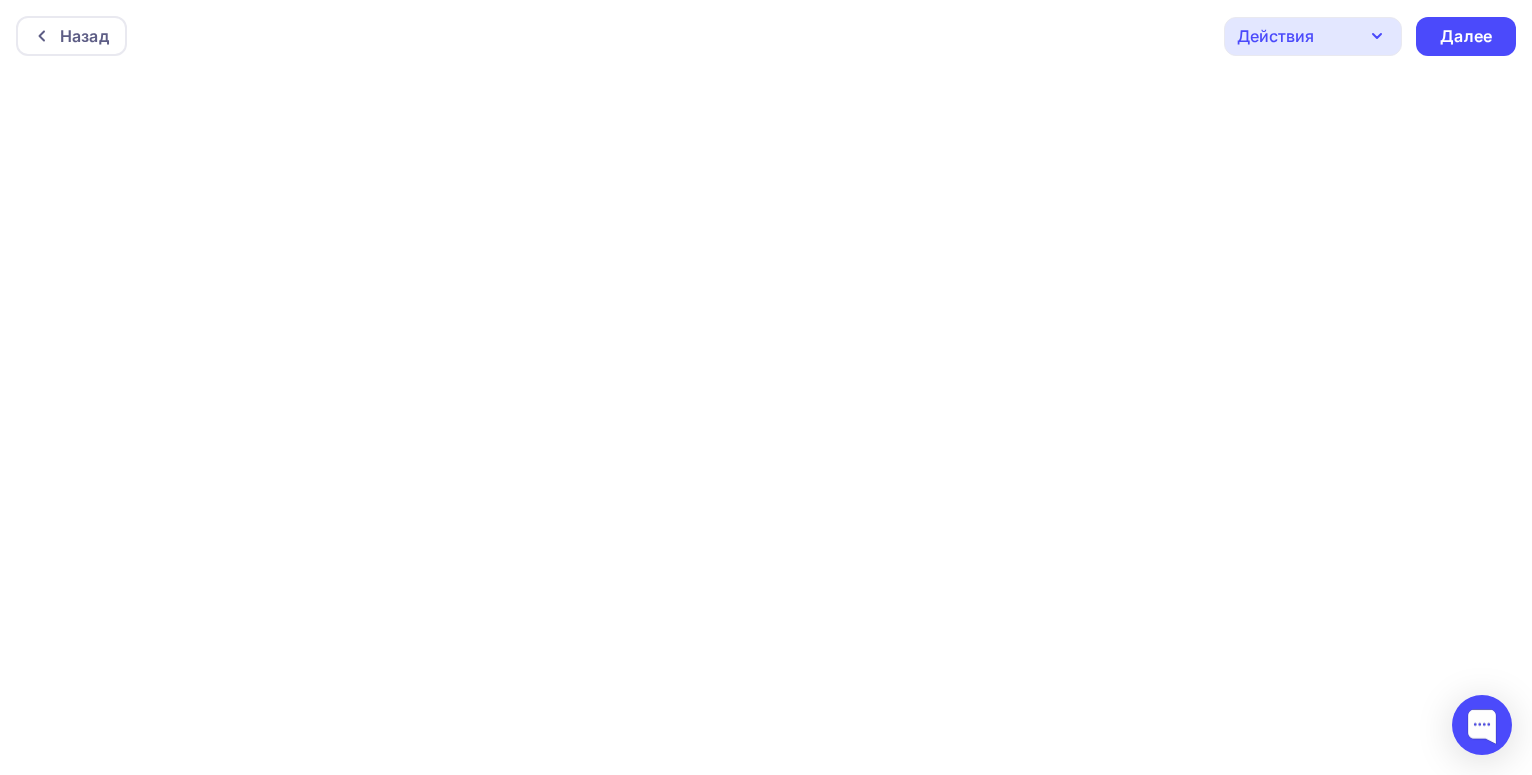 click 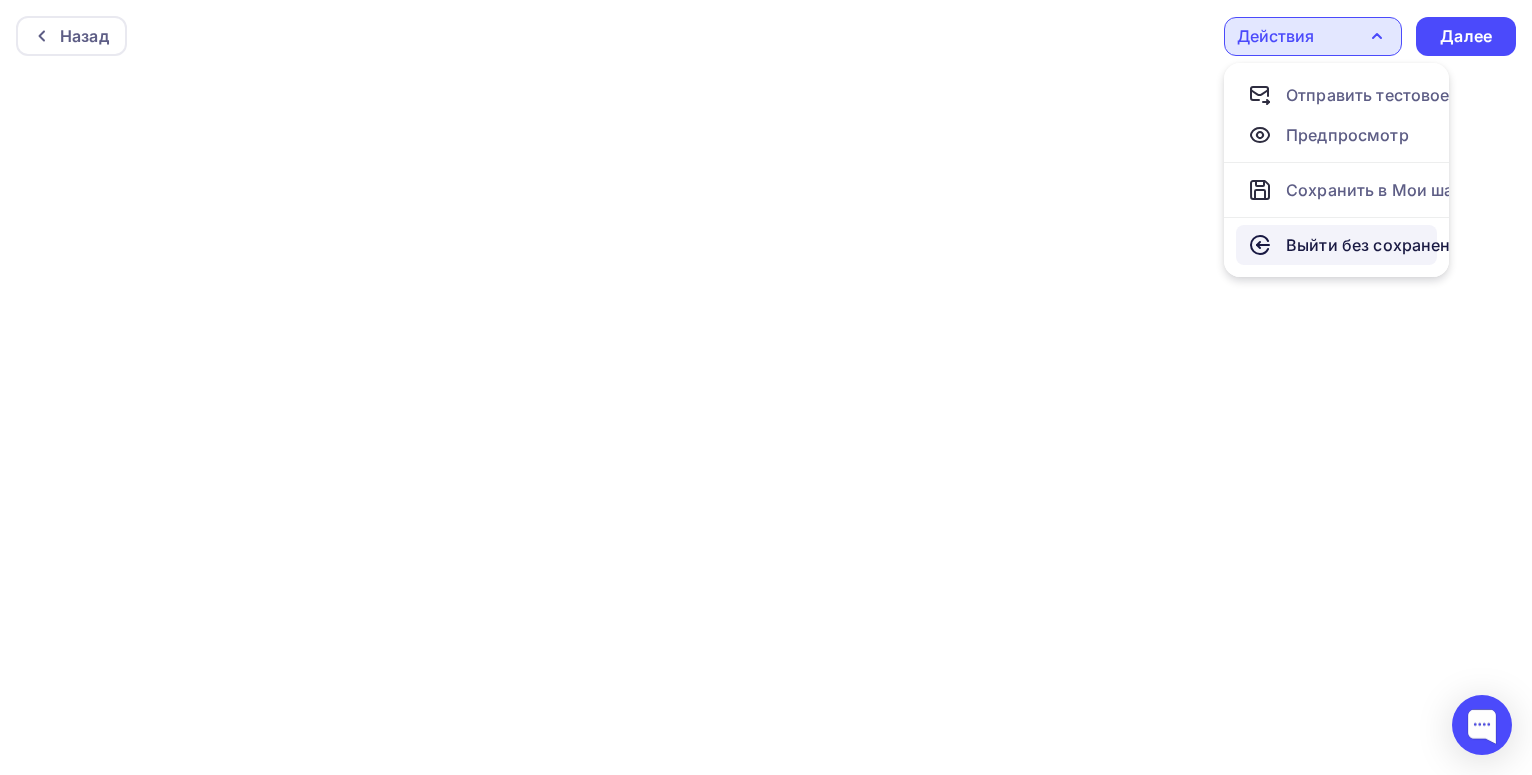 click on "Выйти без сохранения" at bounding box center (1378, 245) 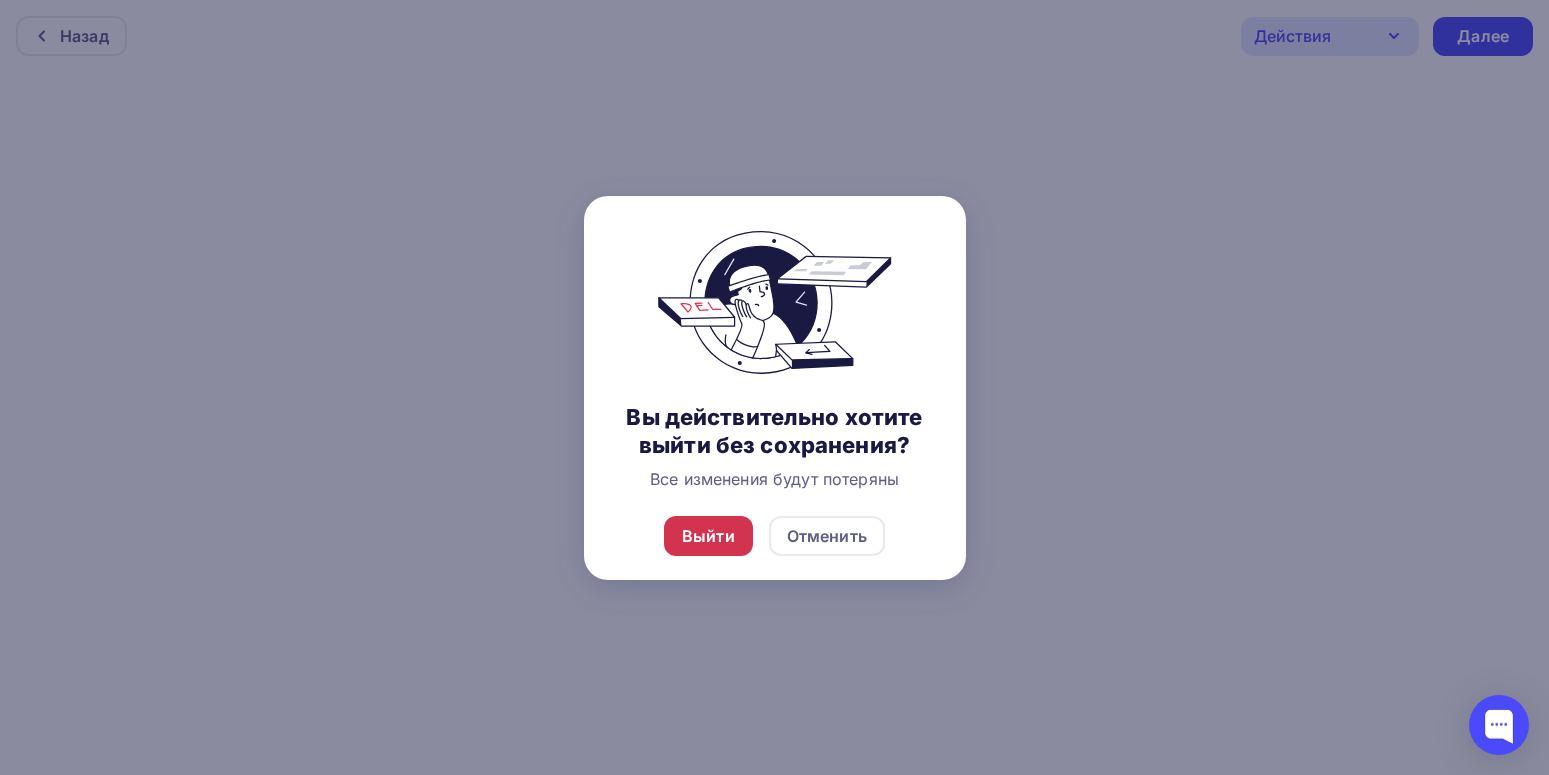 click on "Выйти" at bounding box center [708, 536] 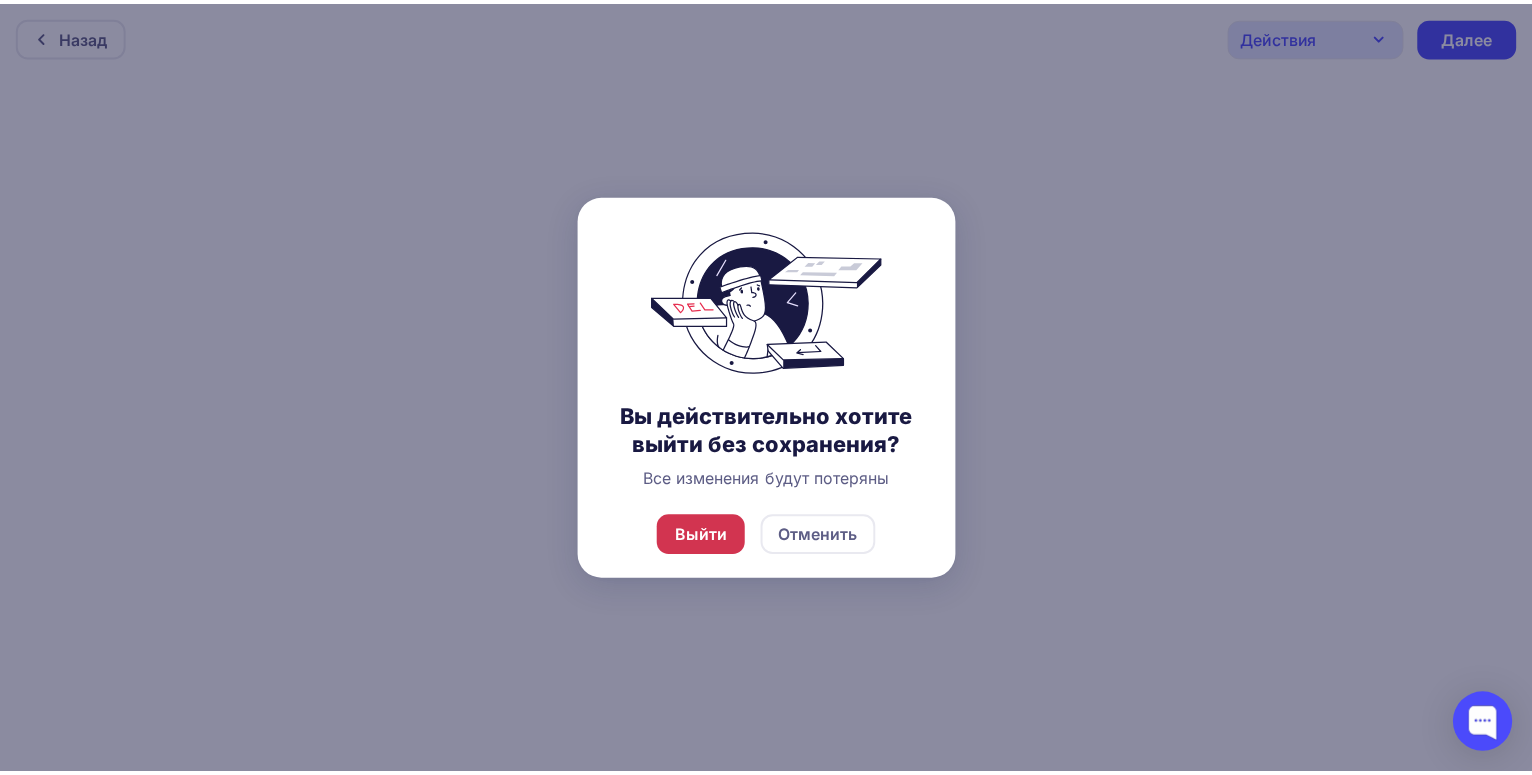 scroll, scrollTop: 37, scrollLeft: 0, axis: vertical 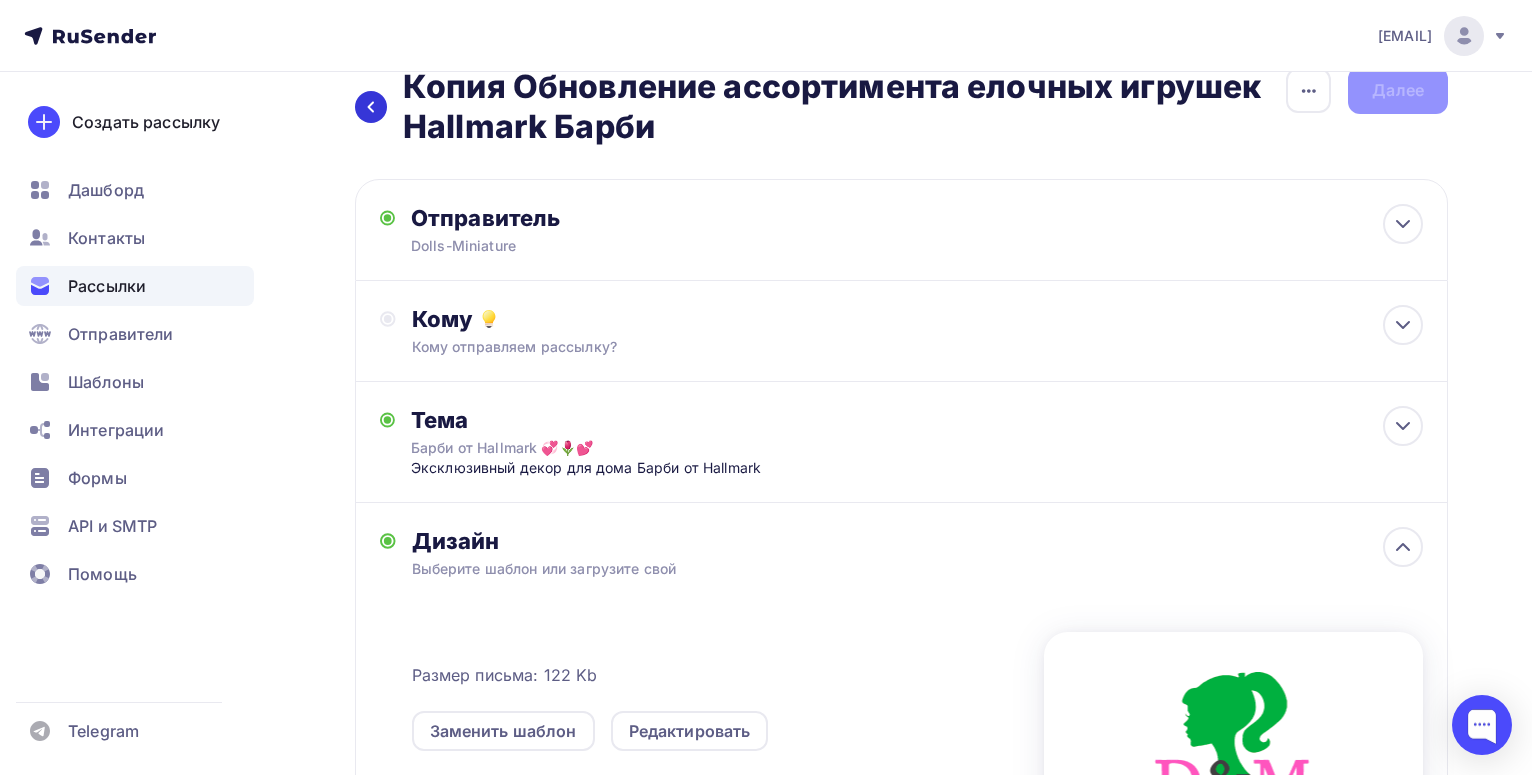 click at bounding box center [371, 107] 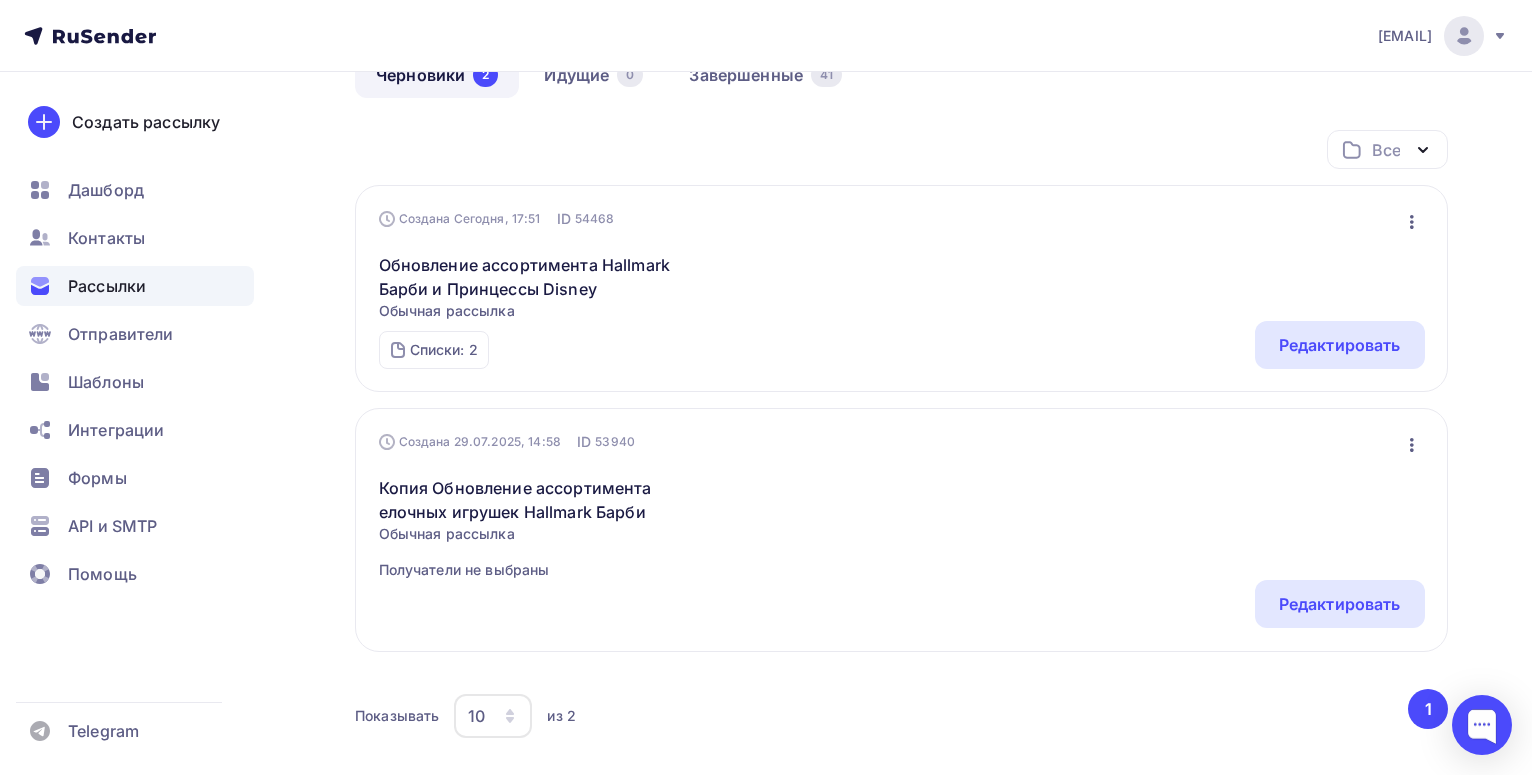 scroll, scrollTop: 21, scrollLeft: 0, axis: vertical 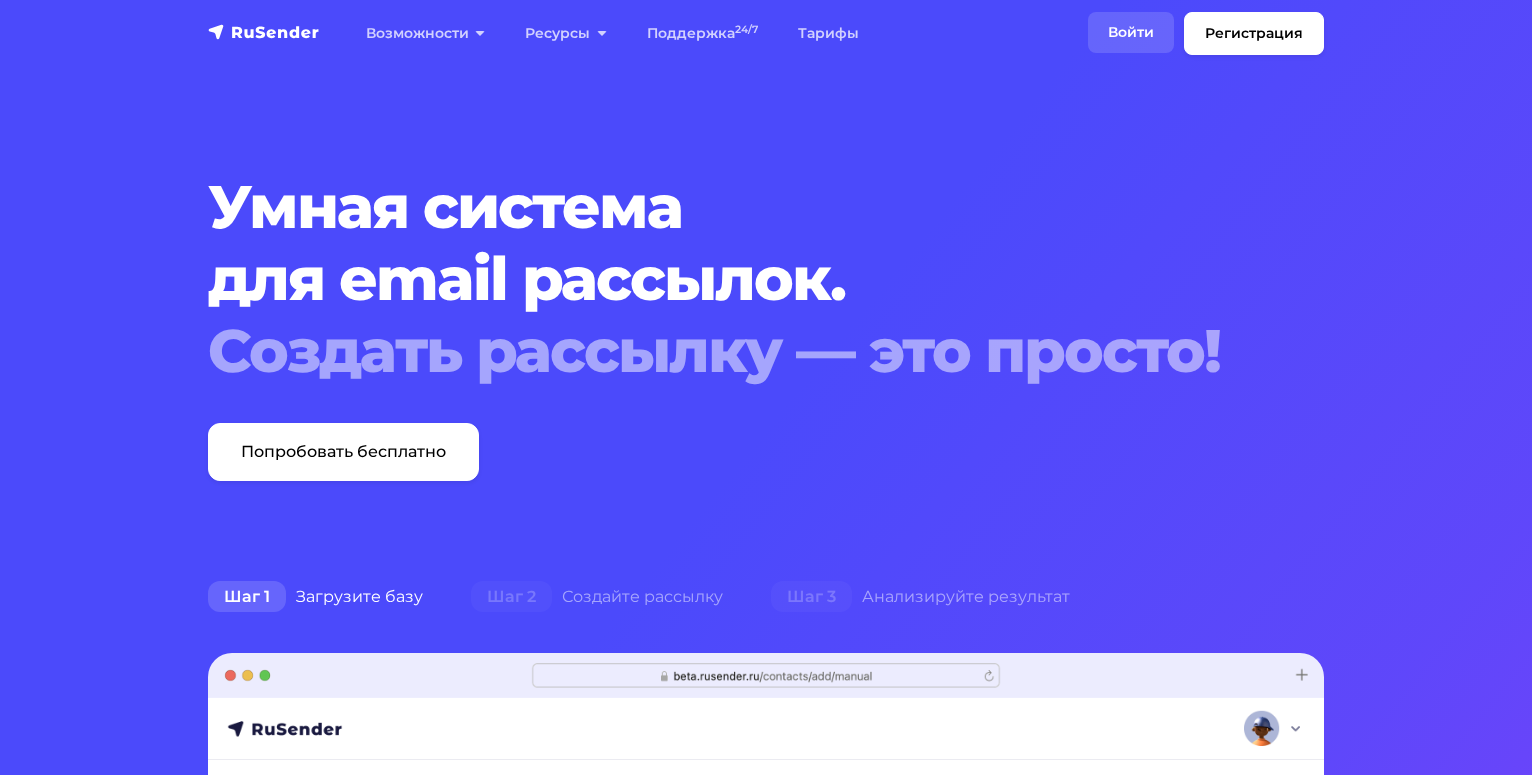 click on "Войти" at bounding box center [1131, 32] 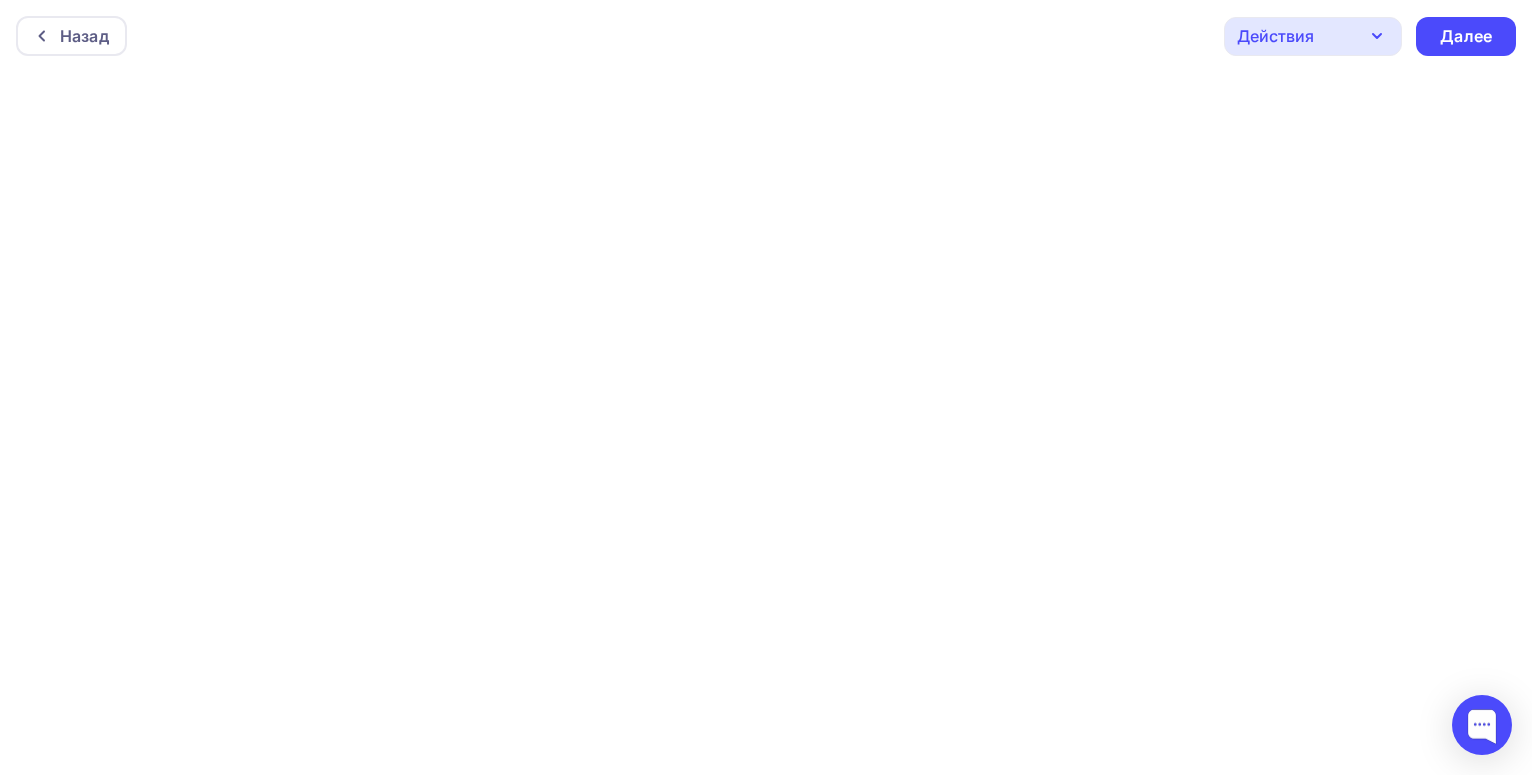 scroll, scrollTop: 0, scrollLeft: 0, axis: both 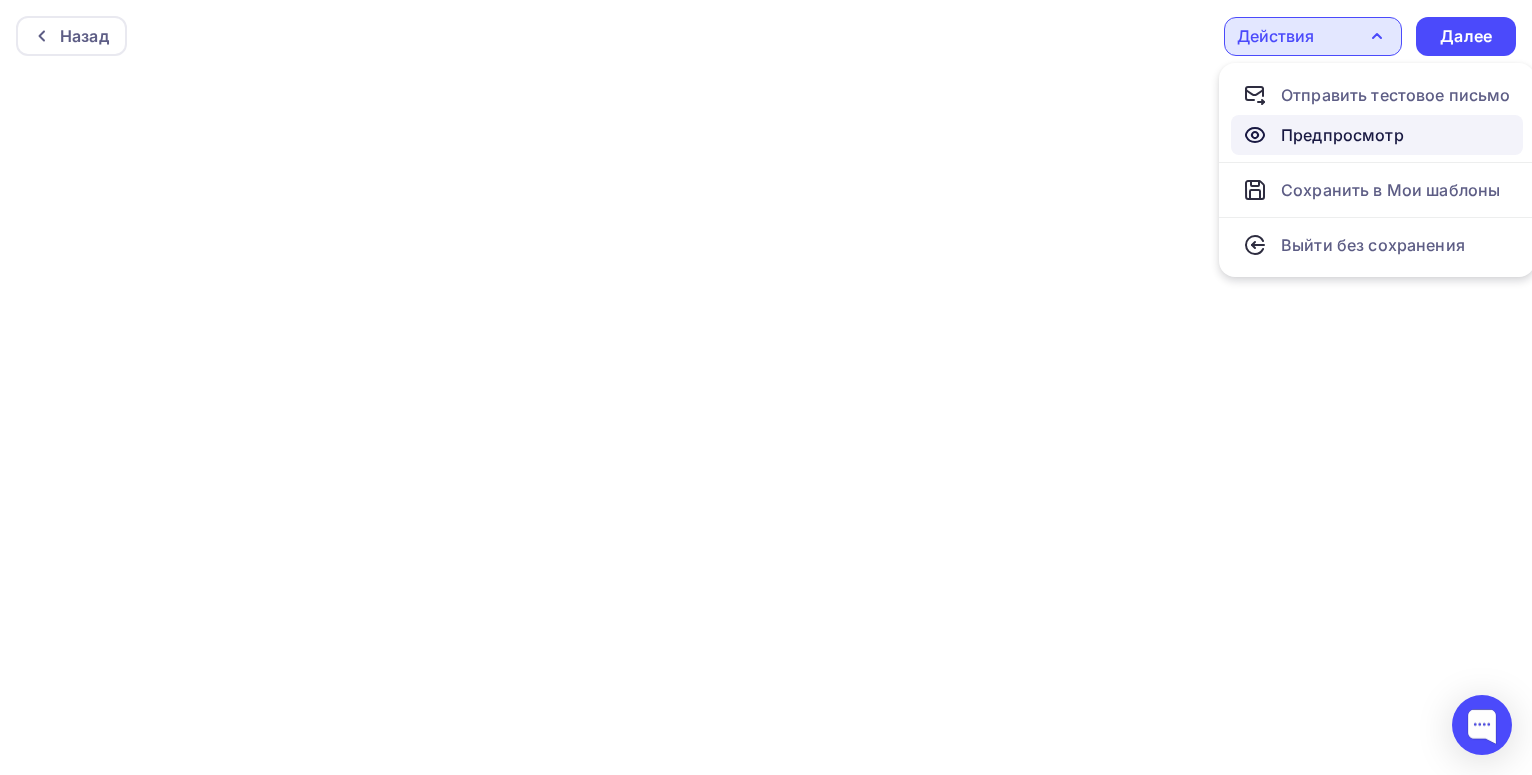 click on "Предпросмотр" at bounding box center [1342, 135] 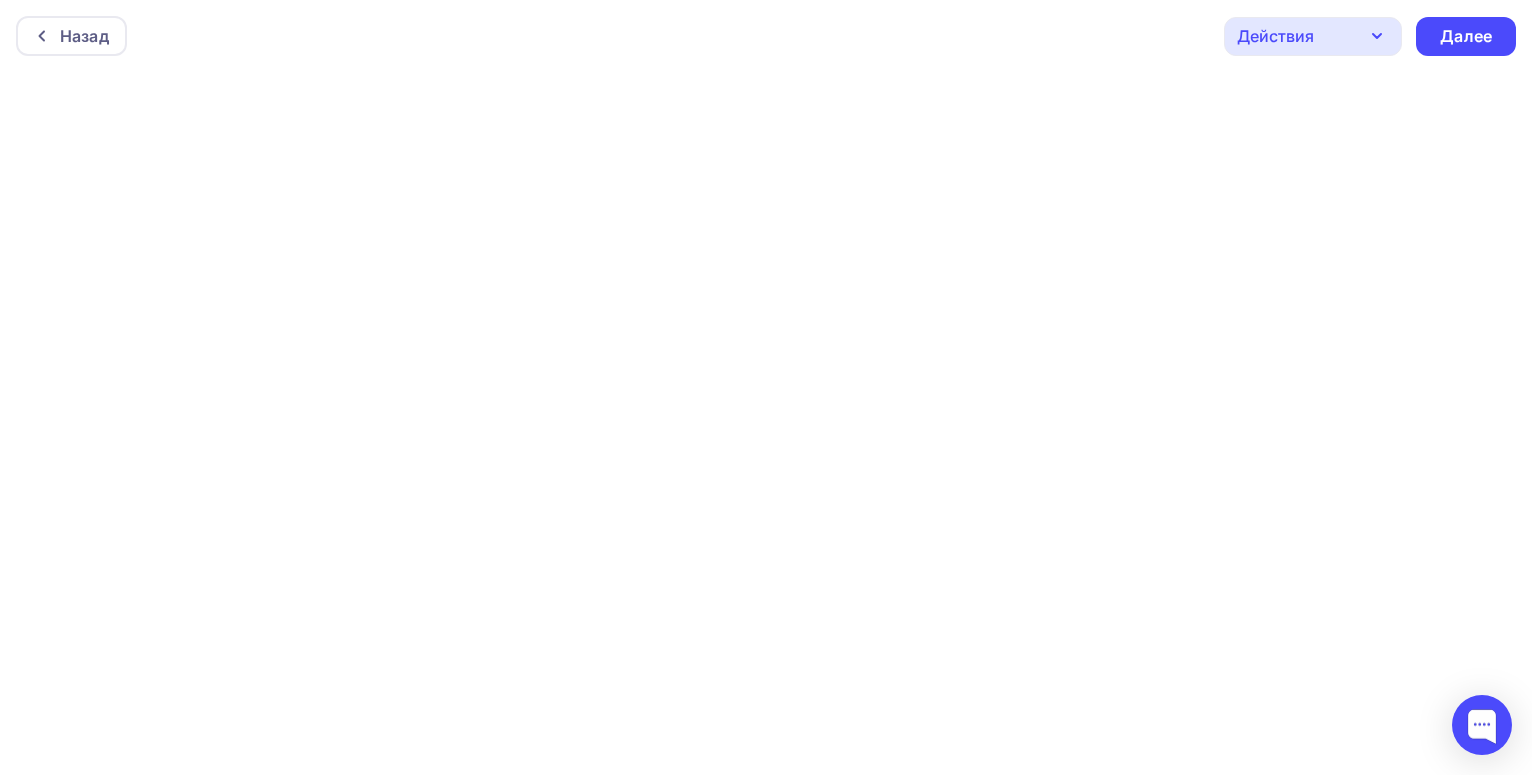 click on "Действия" at bounding box center [1313, 36] 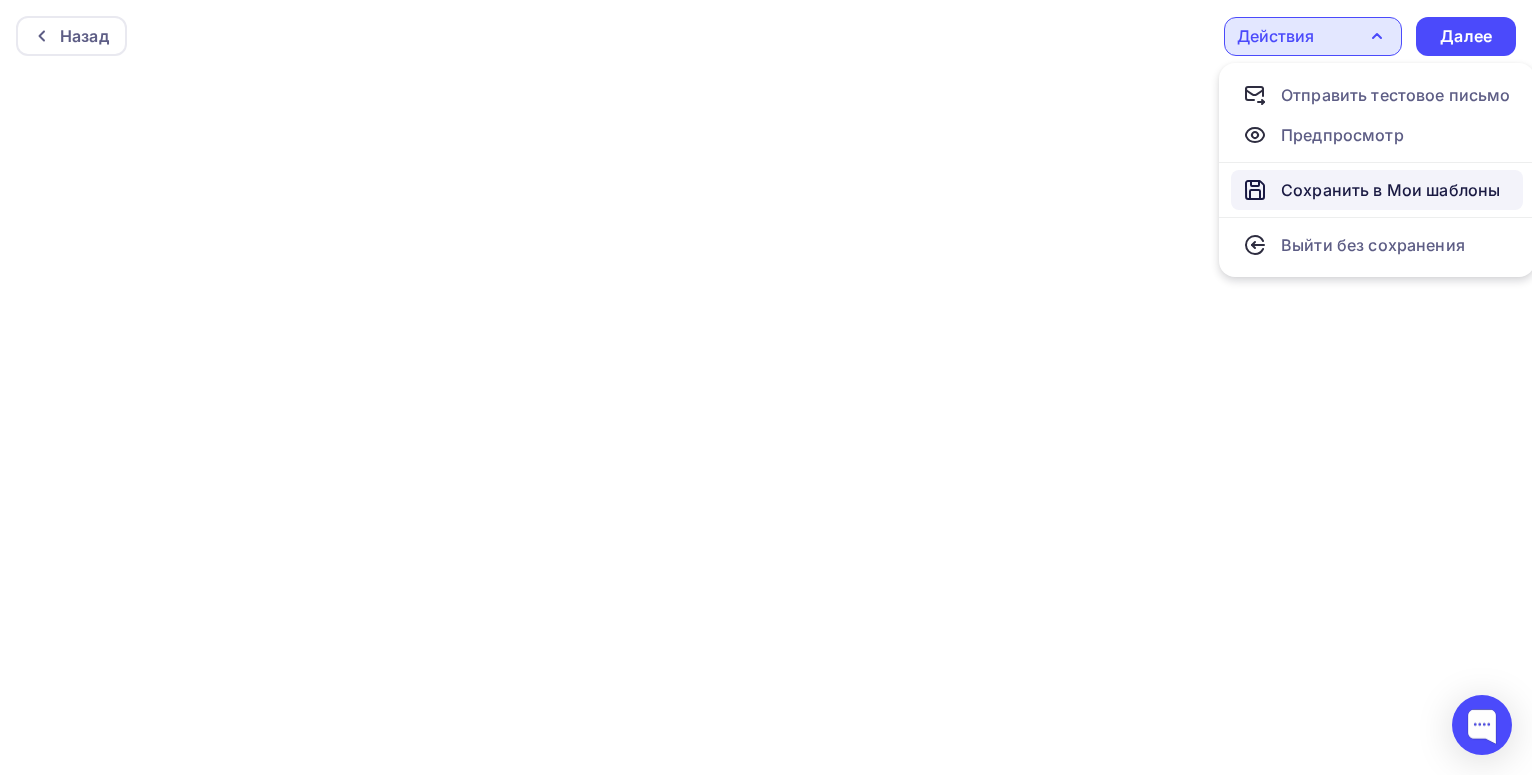 click on "Сохранить в Мои шаблоны" at bounding box center [1390, 190] 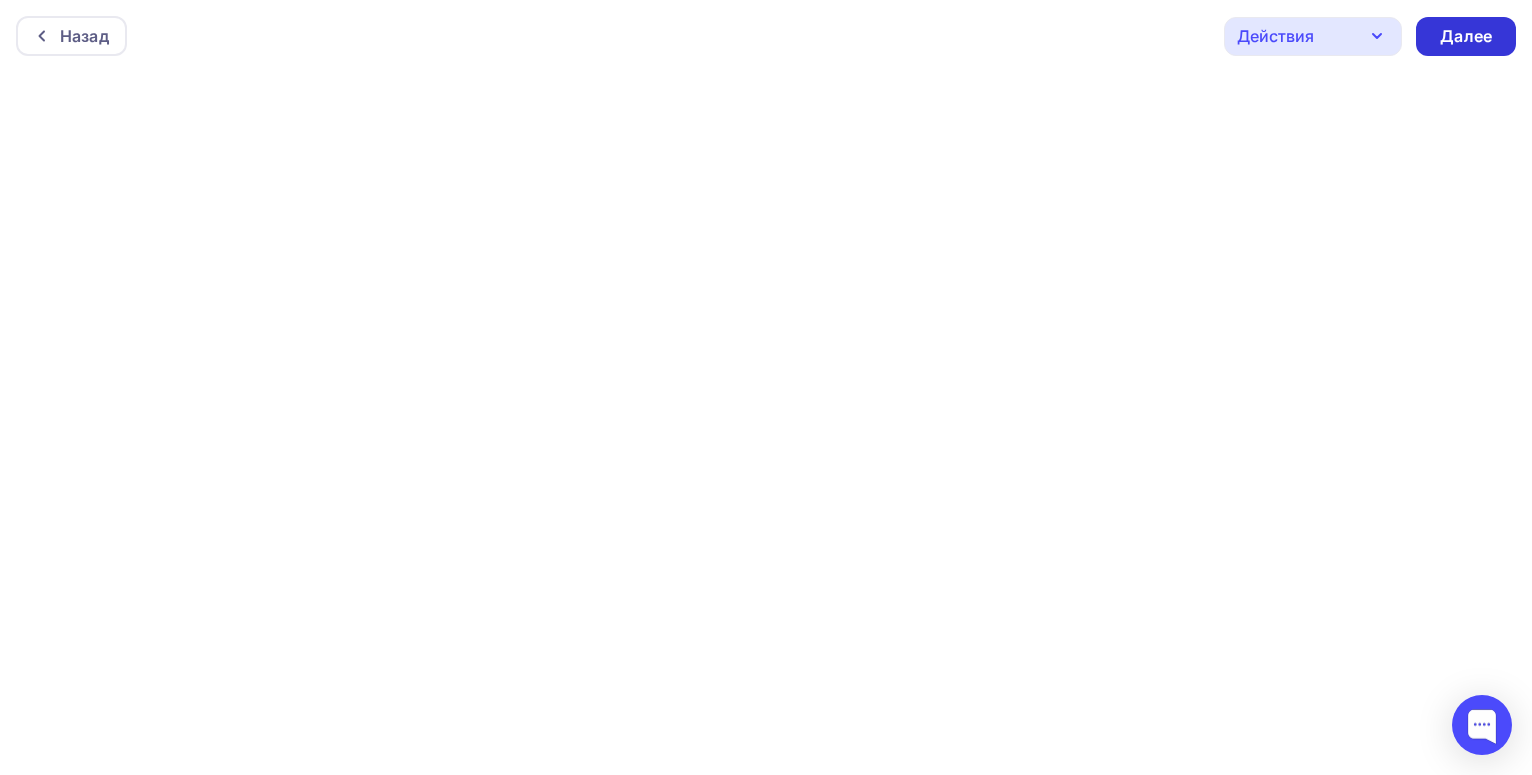 click on "Далее" at bounding box center (1466, 36) 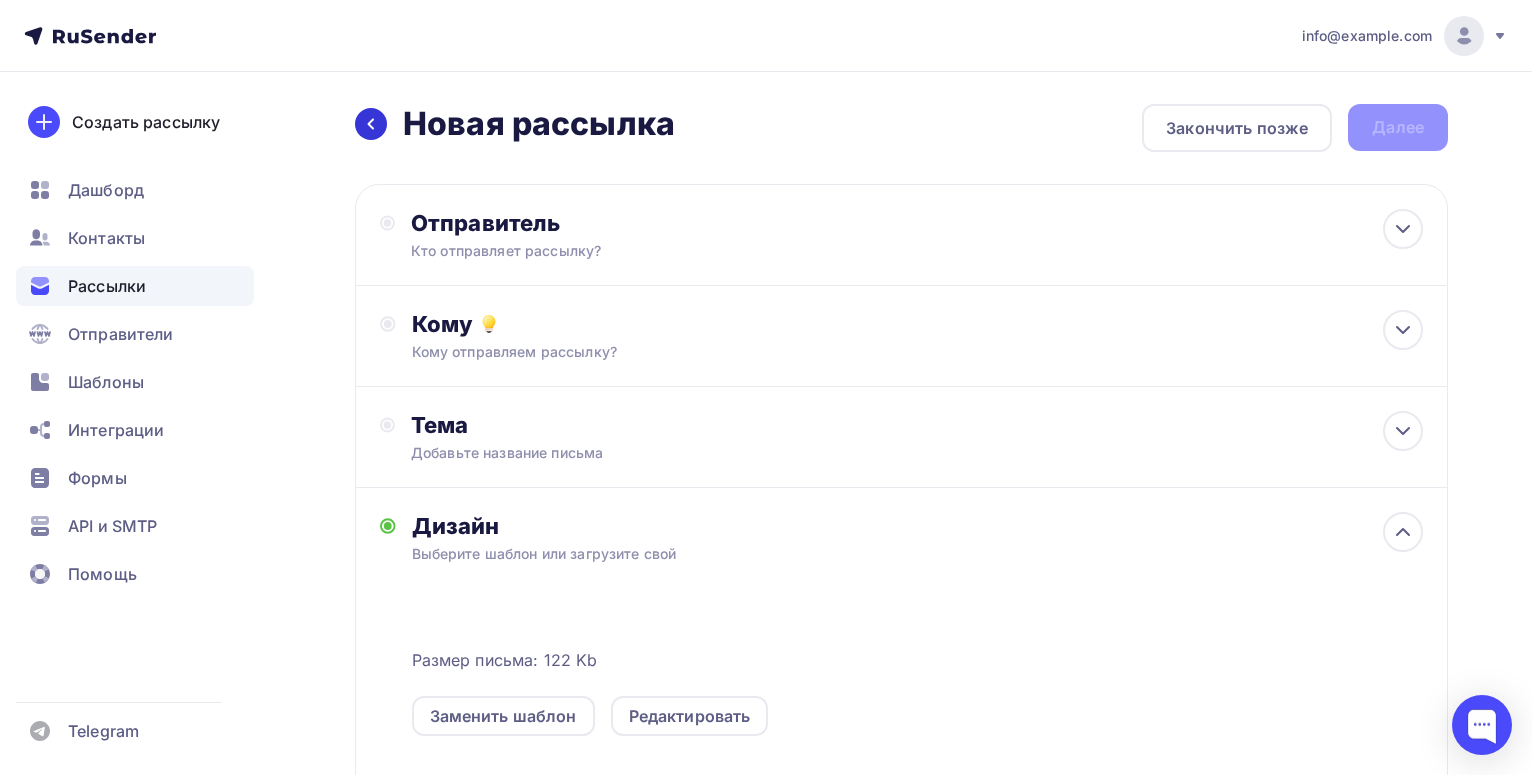 click 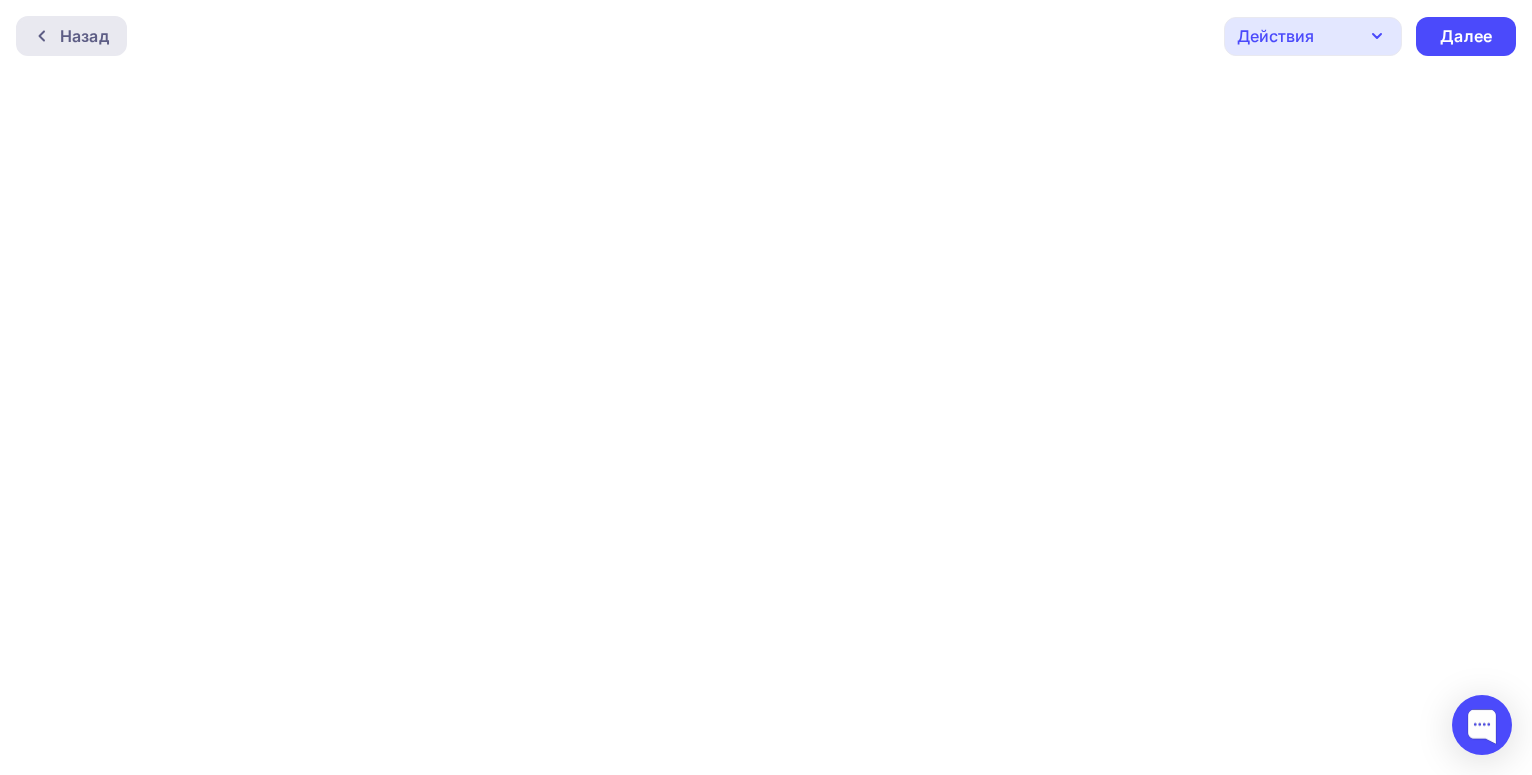 click on "Назад" at bounding box center [84, 36] 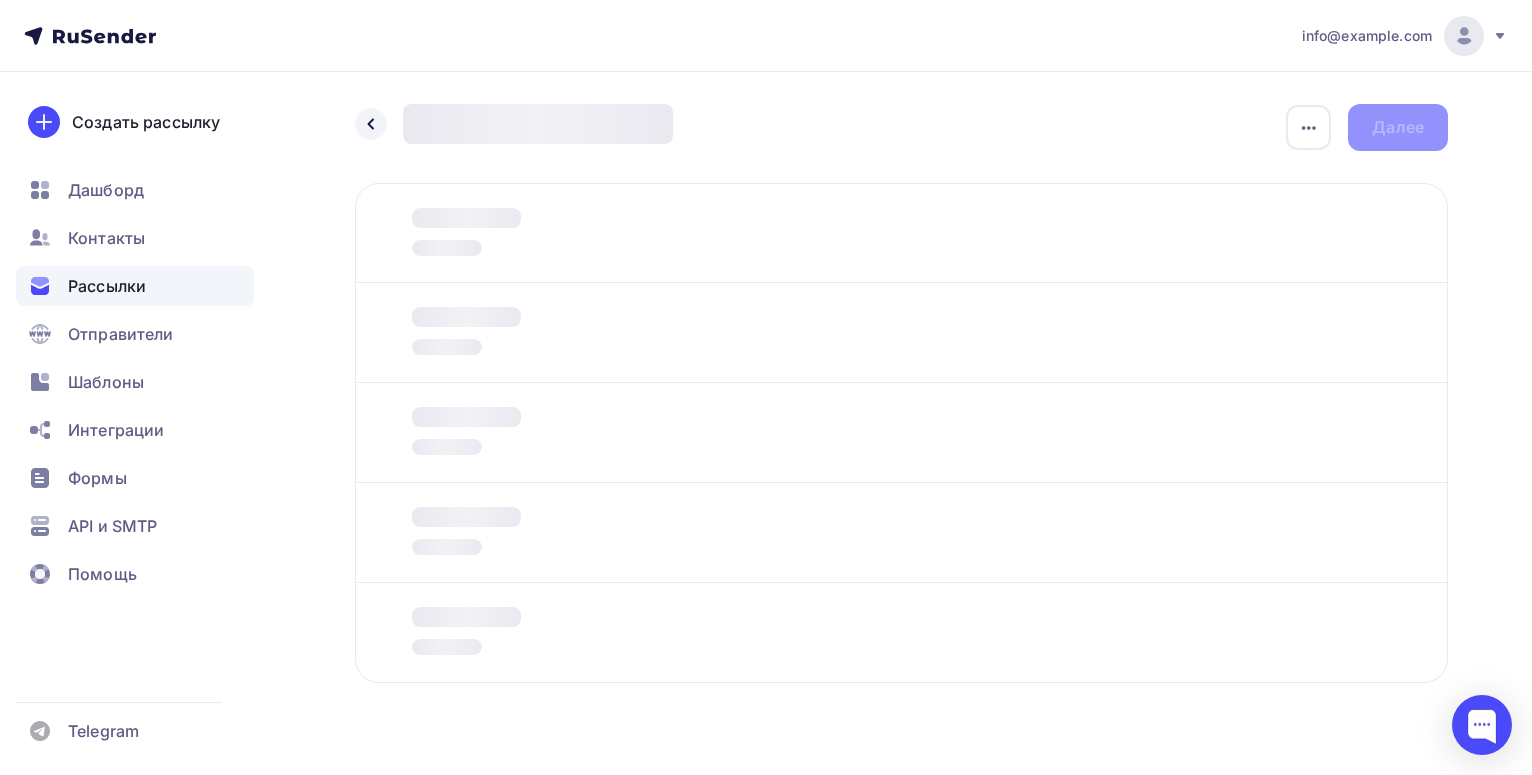 scroll, scrollTop: 37, scrollLeft: 0, axis: vertical 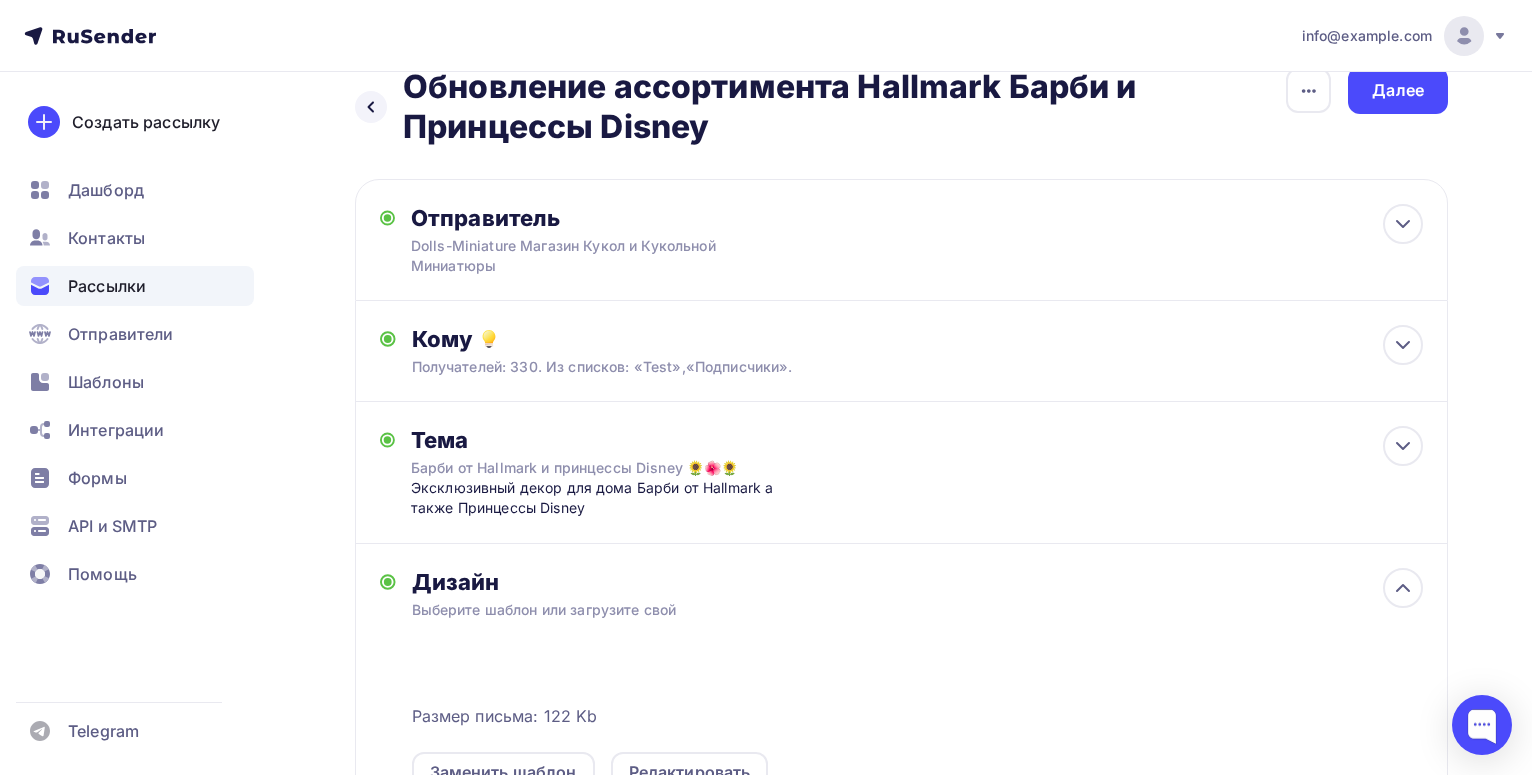 click on "Рассылки" at bounding box center (107, 286) 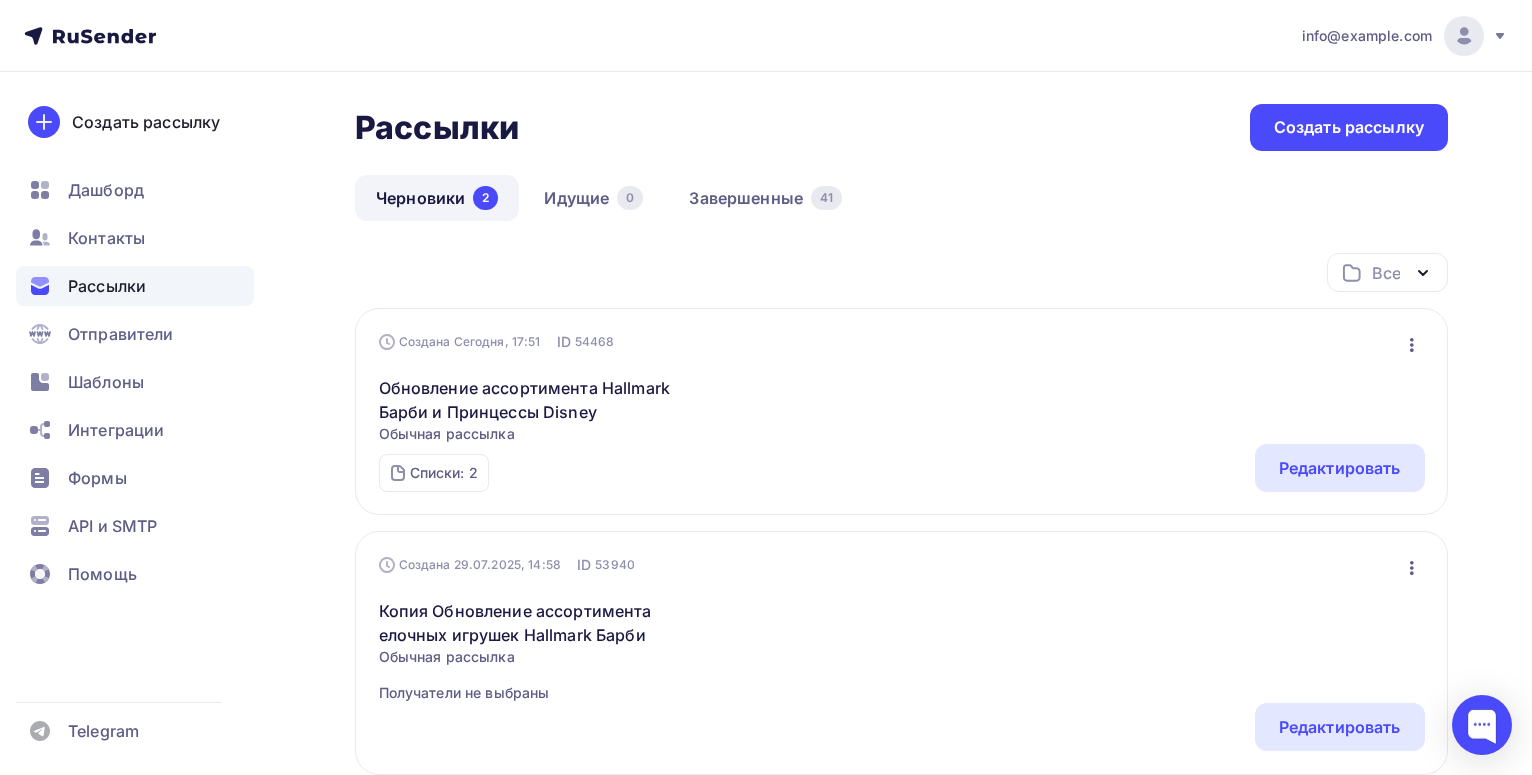 scroll, scrollTop: 241, scrollLeft: 0, axis: vertical 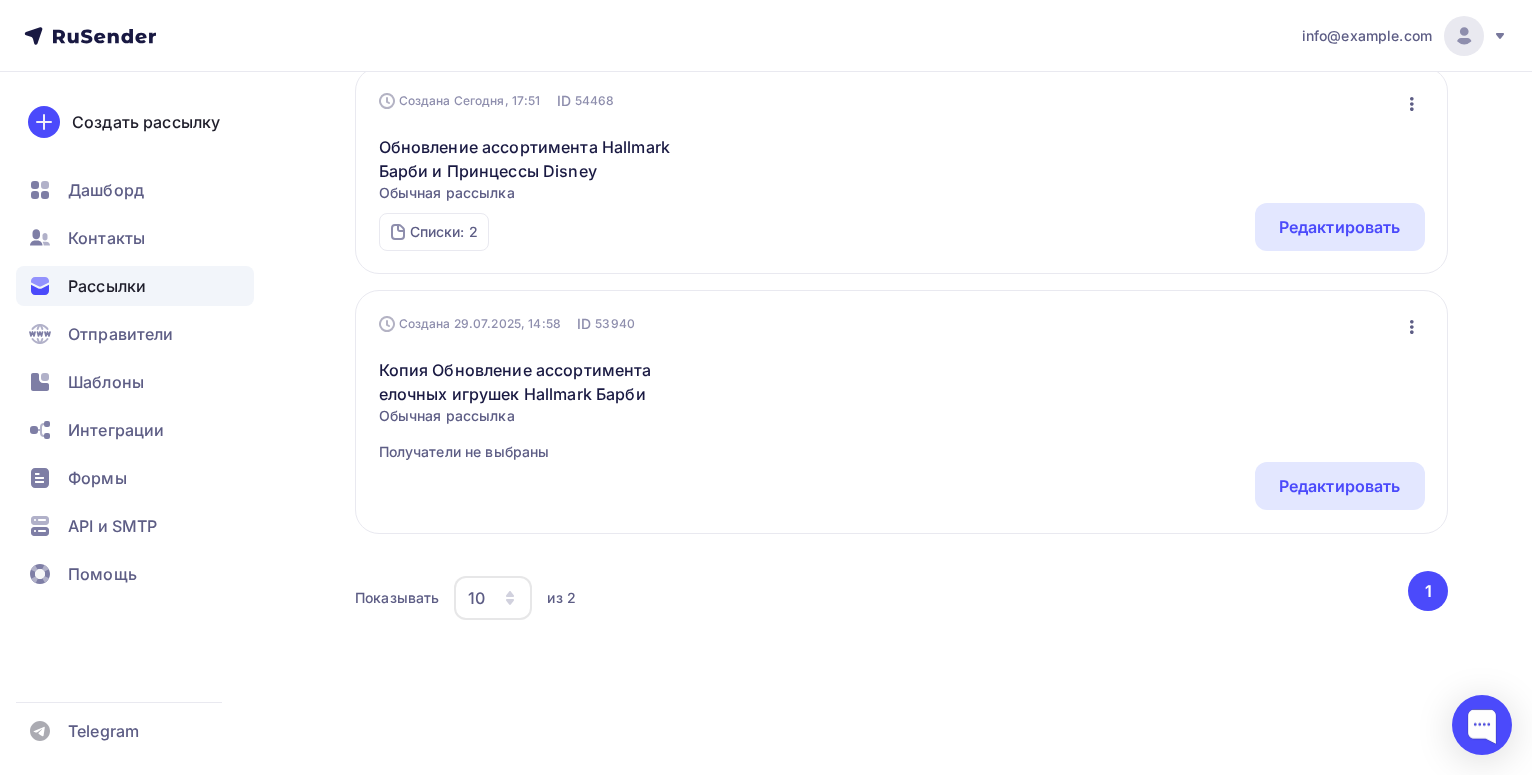 click 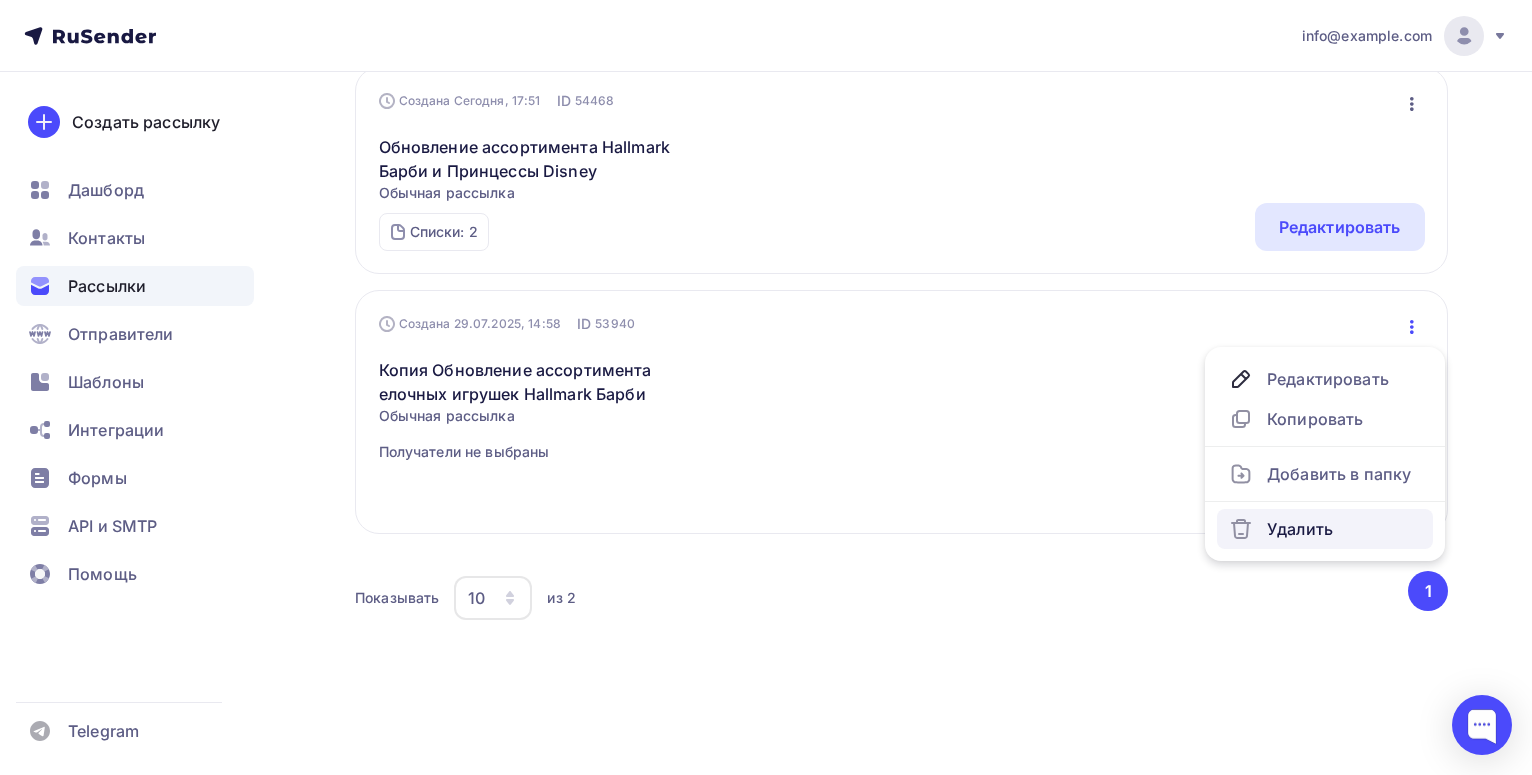click on "Удалить" at bounding box center [1325, 529] 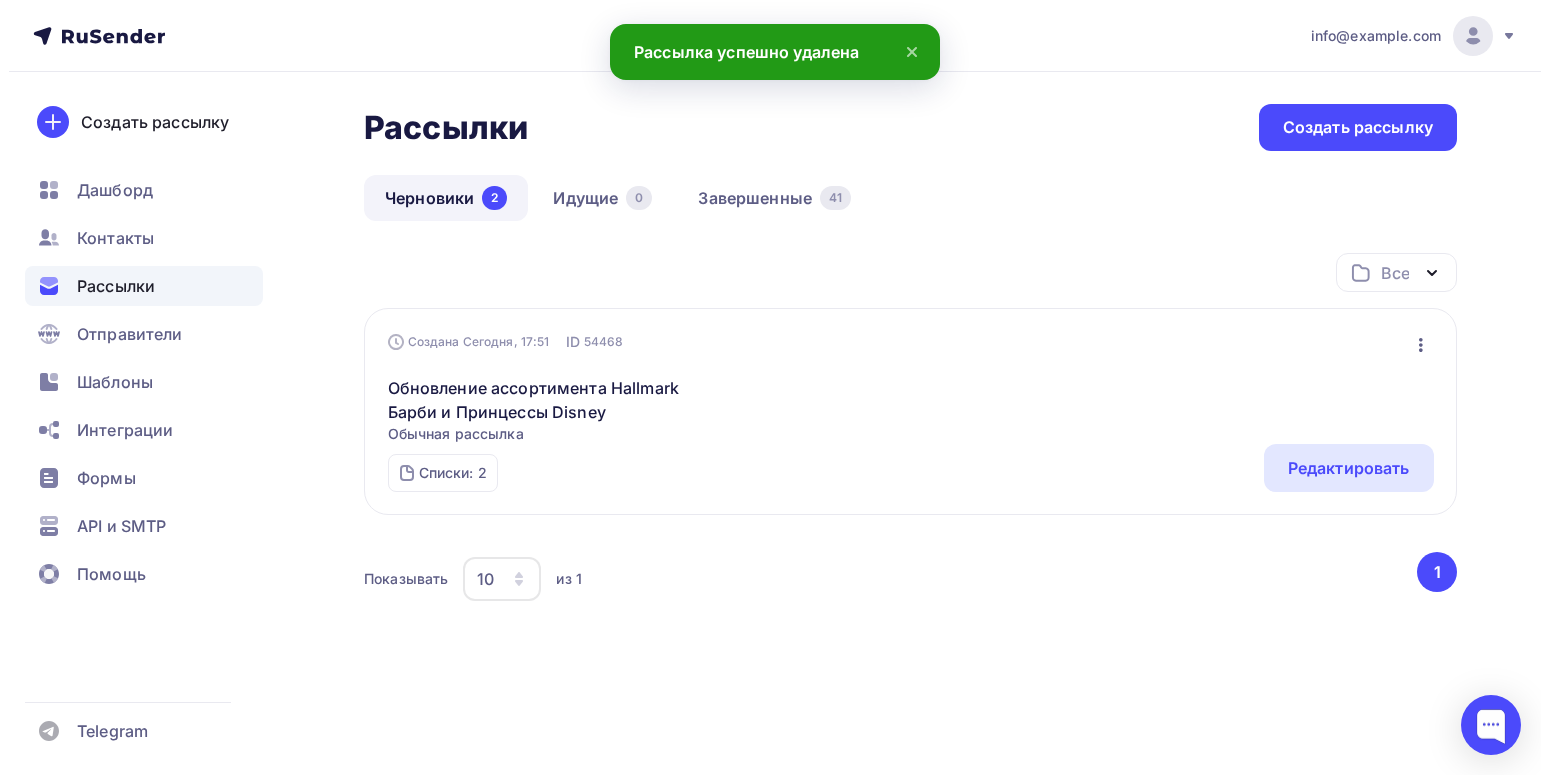 scroll, scrollTop: 0, scrollLeft: 0, axis: both 